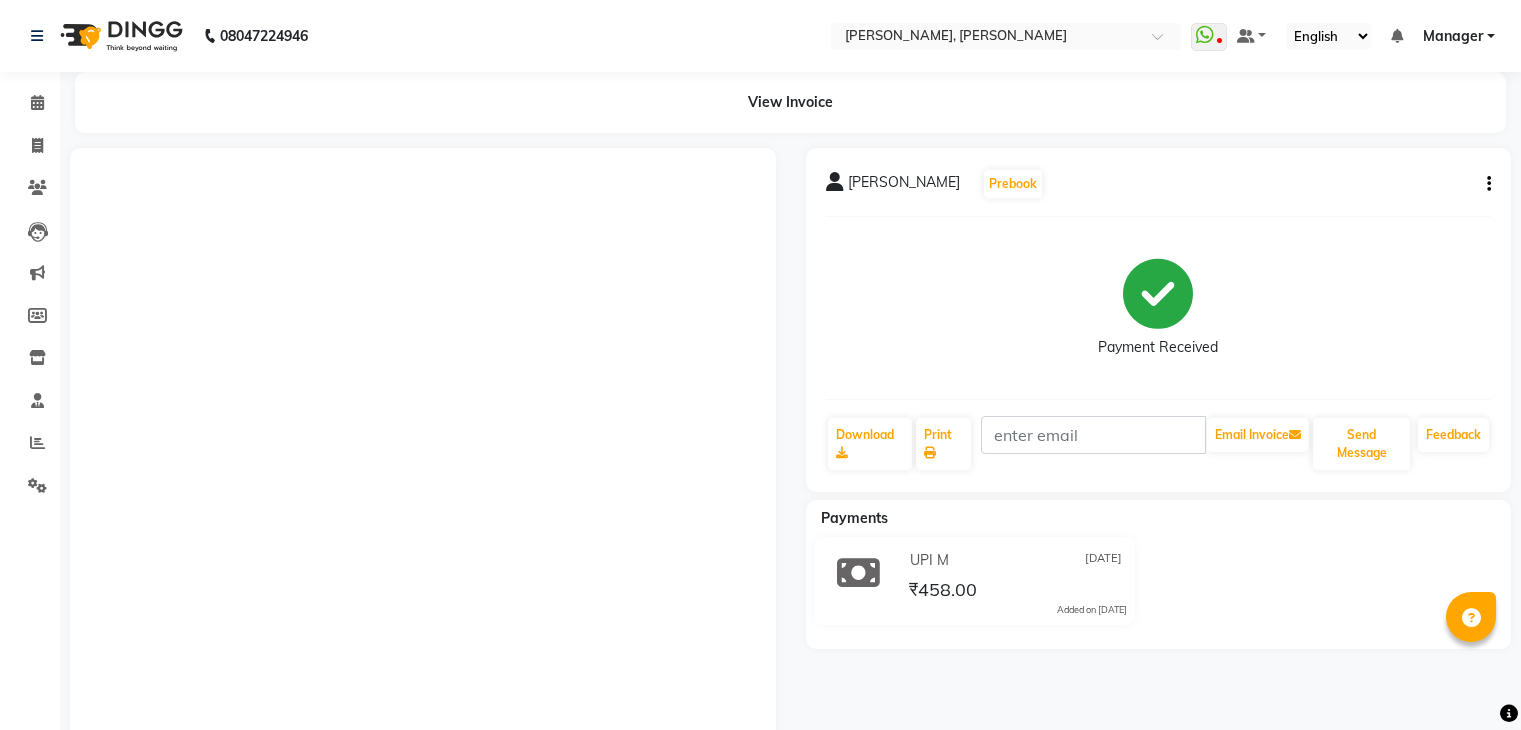 scroll, scrollTop: 0, scrollLeft: 0, axis: both 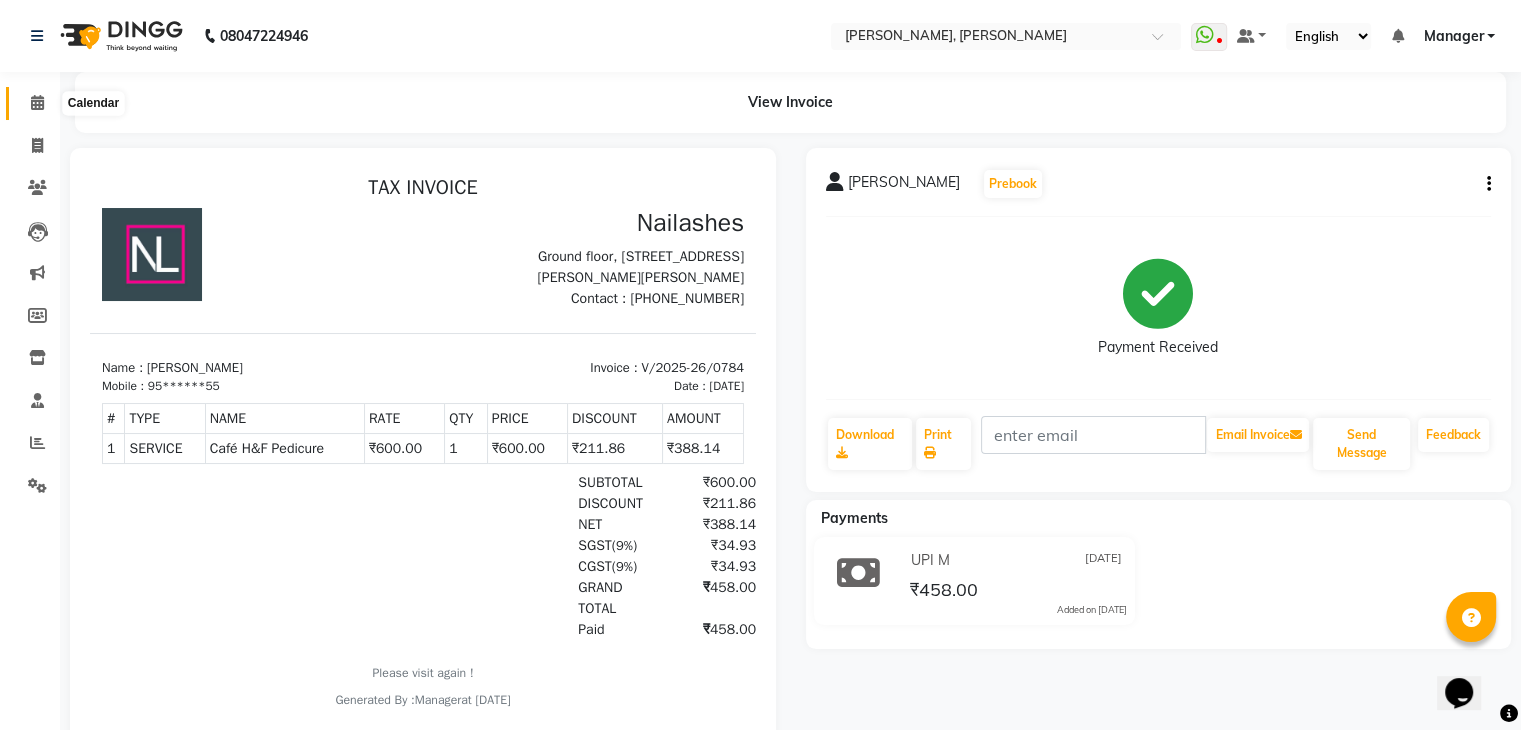 click 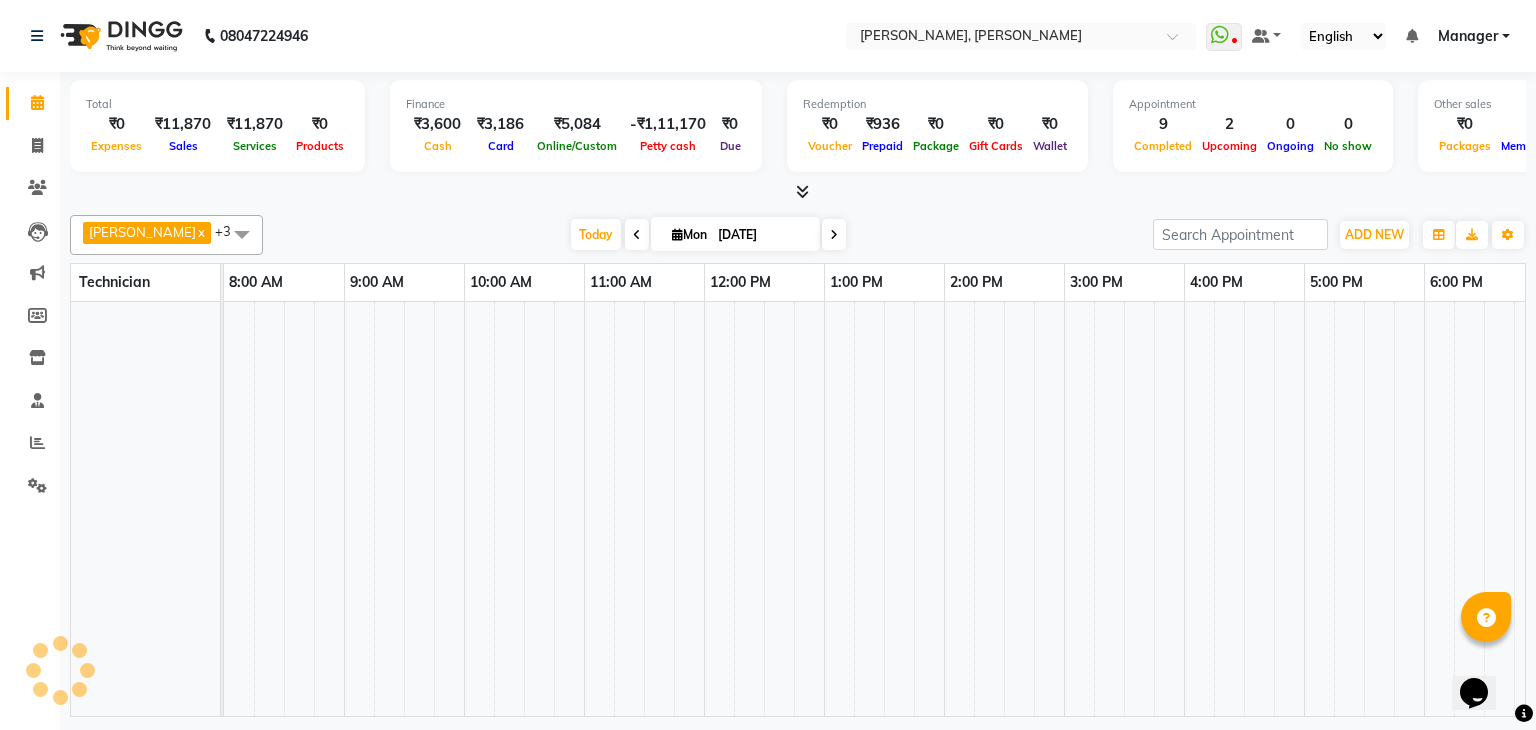 scroll, scrollTop: 0, scrollLeft: 138, axis: horizontal 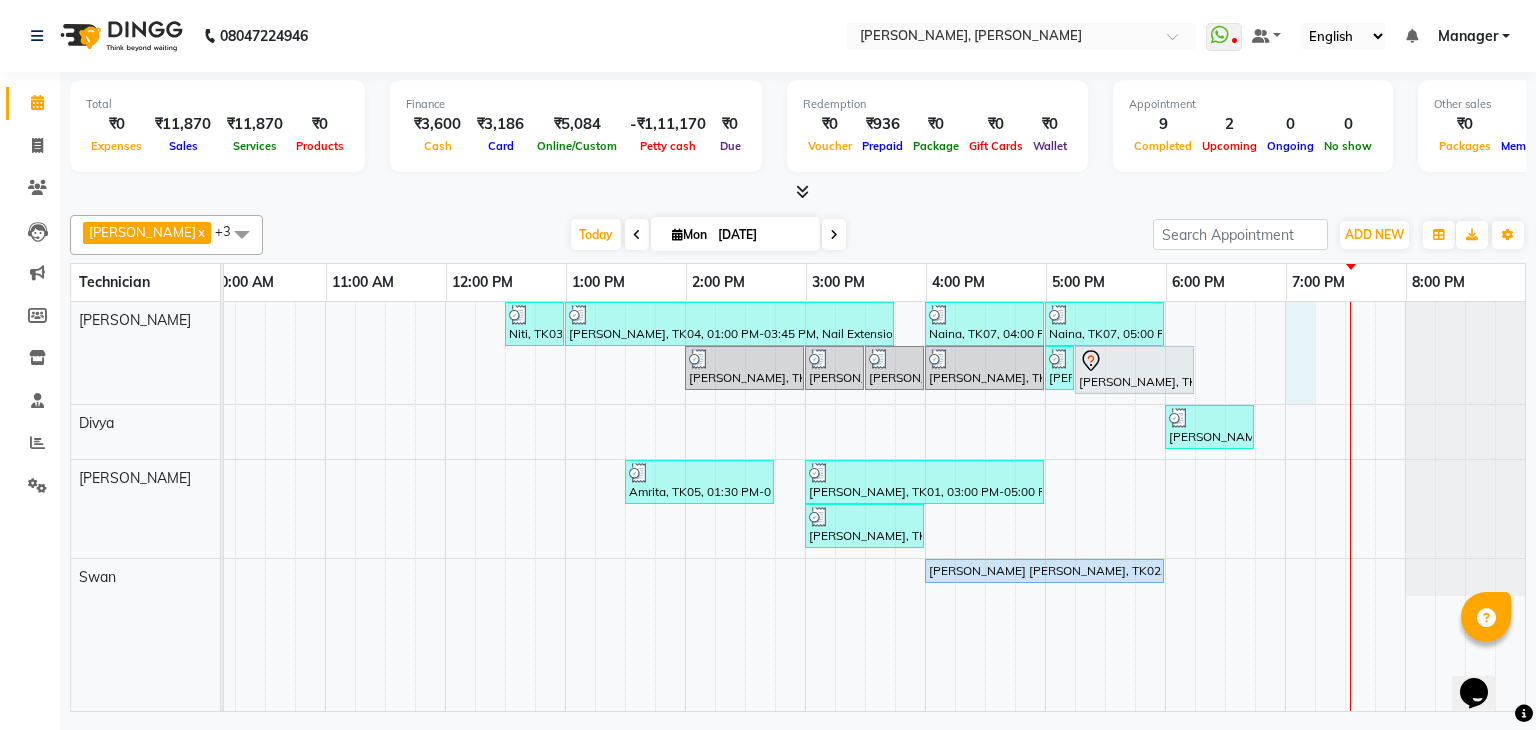 click on "Niti, TK03, 12:30 PM-01:00 PM, Gel polish removal     Anjali, TK04, 01:00 PM-03:45 PM, Nail Extension - Acrylic (Hand),Nail Art - Cat Eye (Hand) (₹1000),Café H&F Pedicure (₹600)     Naina, TK07, 04:00 PM-05:00 PM, Permanent Nail Paint - Solid Color (Hand)     Naina, TK07, 05:00 PM-06:00 PM, Permanent Nail Paint - Solid Color (Hand)     Anjali, TK04, 02:00 PM-03:00 PM, Permanent Nail Paint - Solid Color (Hand)     [PERSON_NAME], TK01, 03:00 PM-03:30 PM, Nail Extension - Acrylic (Hand)     [PERSON_NAME], TK01, 03:30 PM-04:00 PM, Nail Art - Cat Eye (Hand)     [PERSON_NAME], TK06, 04:00 PM-05:00 PM, Permanent Nail Paint - Solid Color (Hand)     [PERSON_NAME], TK06, 05:00 PM-05:15 PM, Nail Art - [PERSON_NAME] Per Finger (Hand)             [PERSON_NAME], TK08, 05:15 PM-06:15 PM, Permanent Nail Paint - Solid Color (Hand)     [PERSON_NAME], TK09, 06:00 PM-06:45 PM, Café H&F Pedicure     Amrita, TK05, 01:30 PM-02:45 PM, Refills - Acylic (Hand),Nail Art - Glitter Per Finger (Hand) (₹100)" at bounding box center (745, 506) 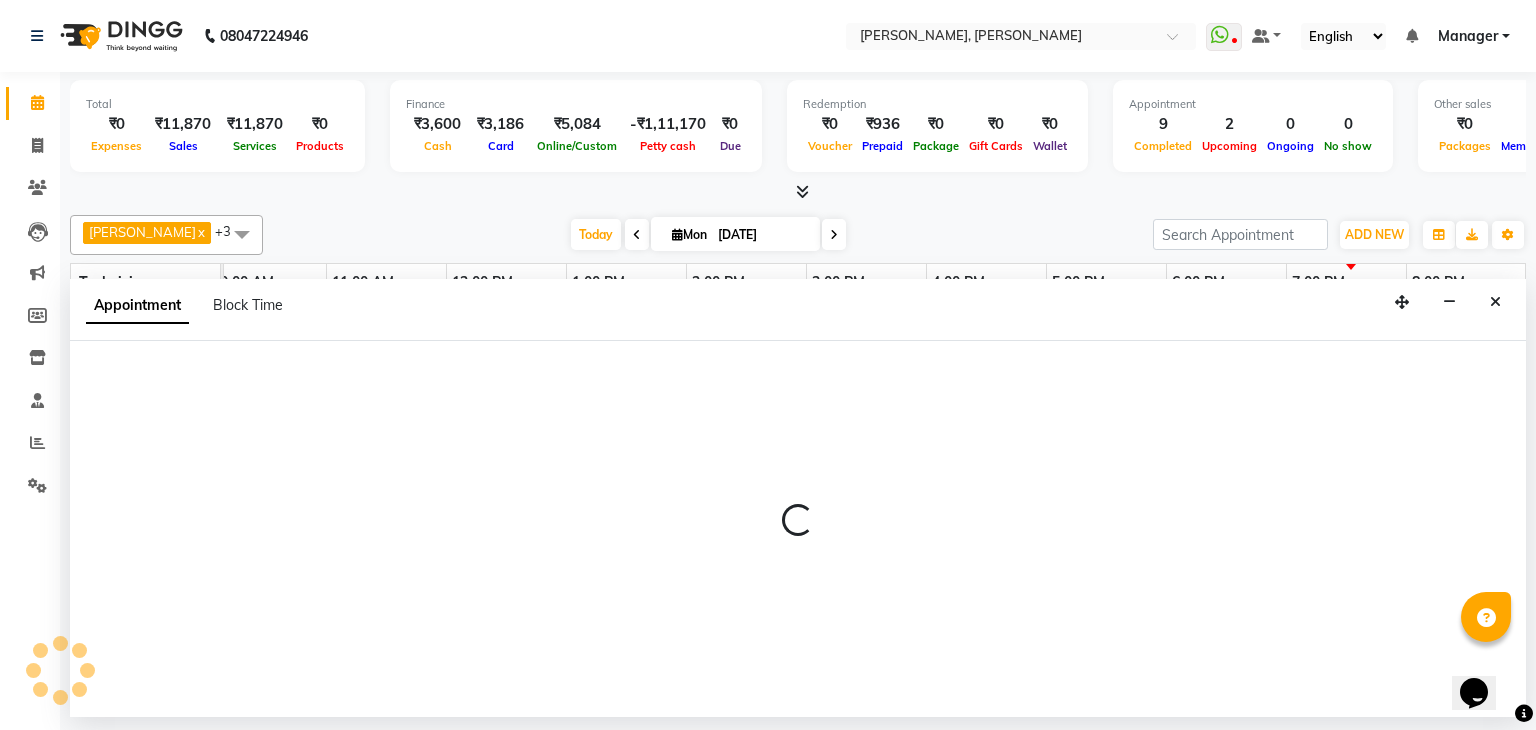 select on "54412" 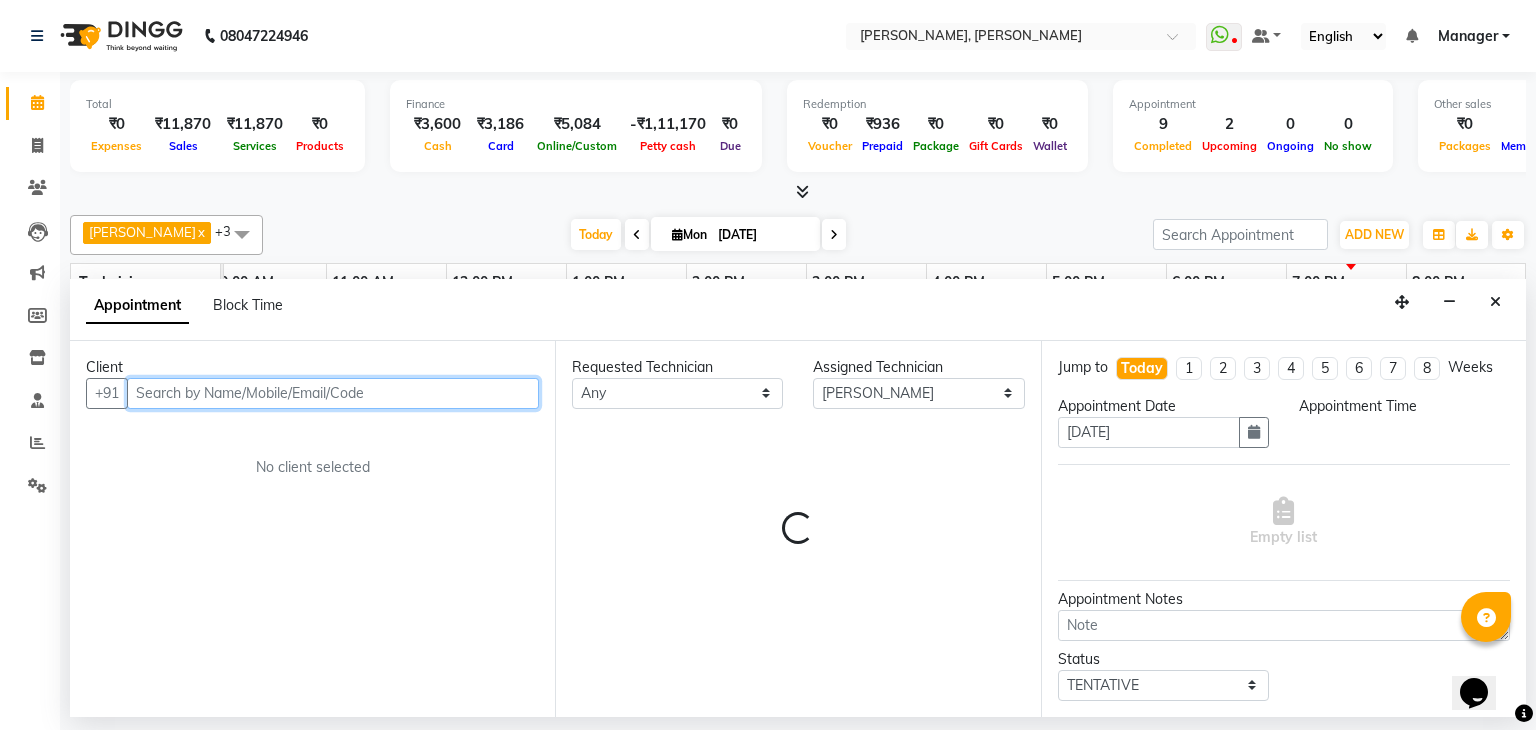 select on "1140" 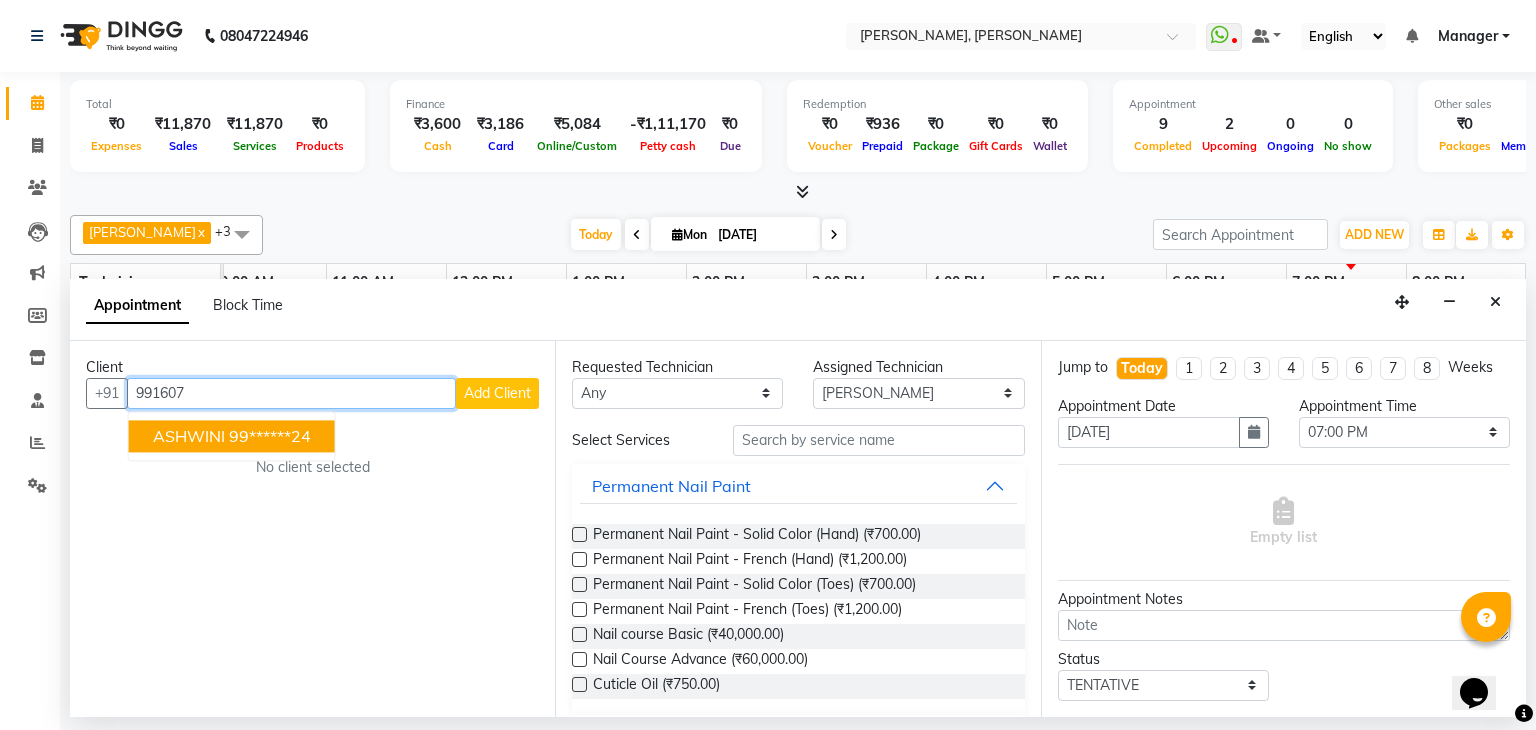 click on "99******24" at bounding box center [270, 436] 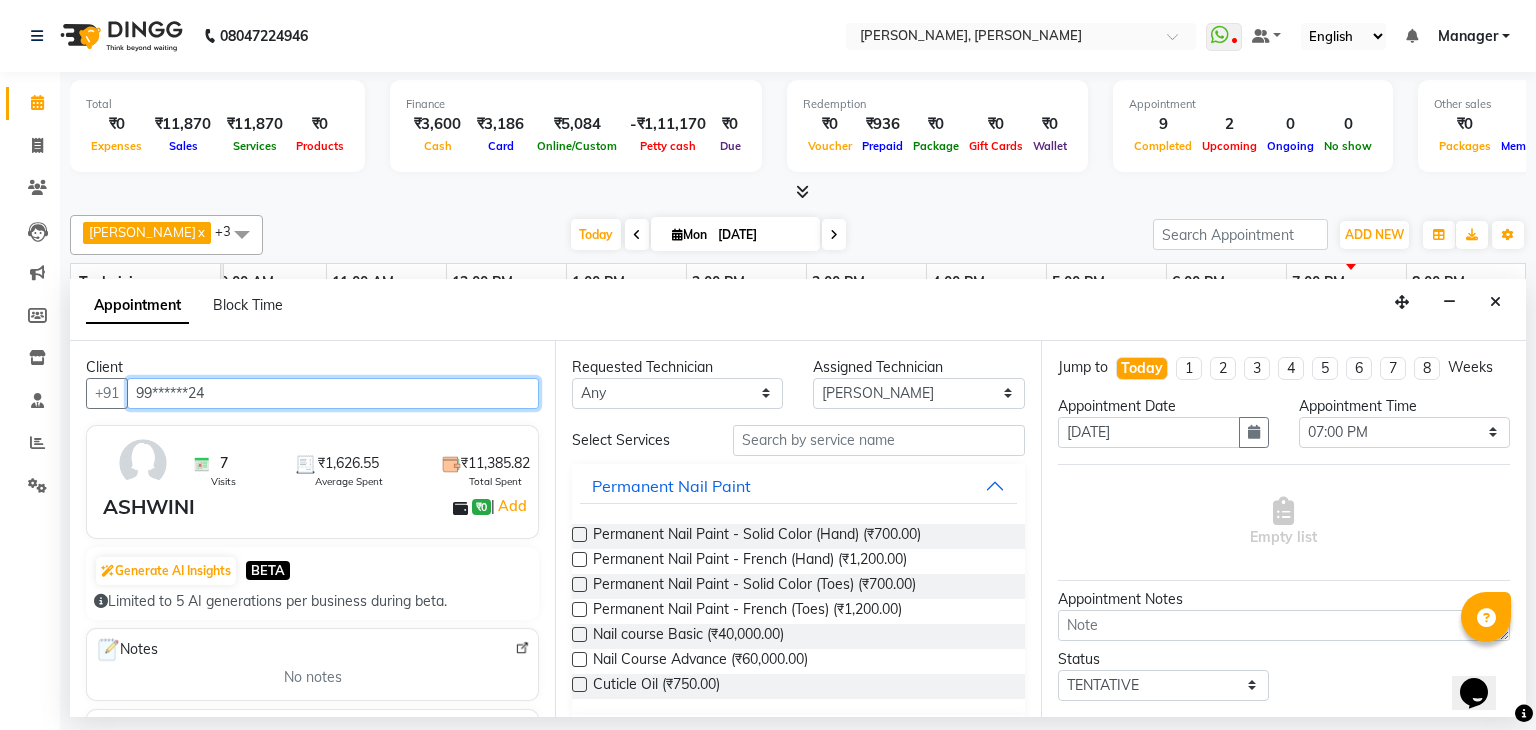 type on "99******24" 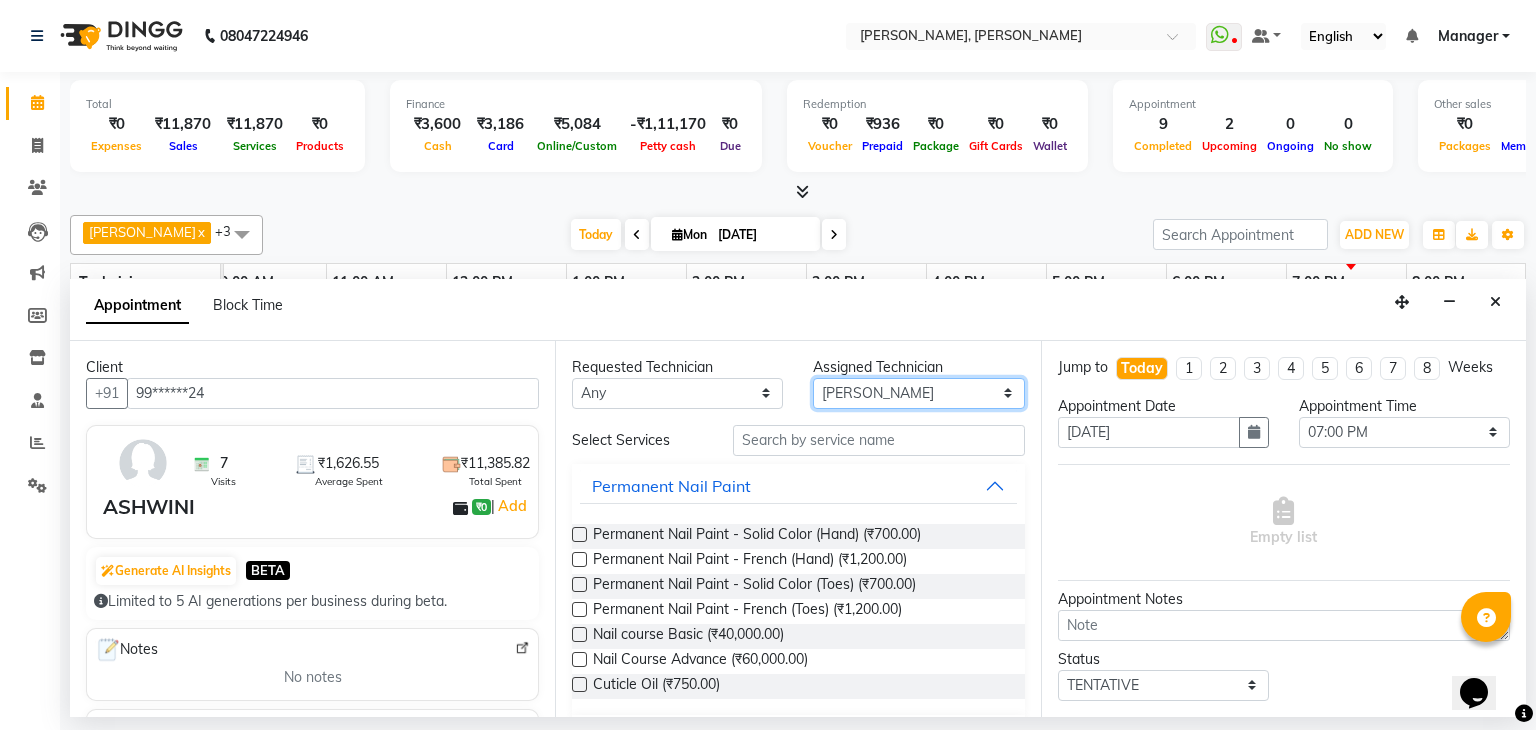 click on "Select [PERSON_NAME] [PERSON_NAME] Apshana Ayaan Divya [PERSON_NAME] [PERSON_NAME] [PERSON_NAME]" at bounding box center (918, 393) 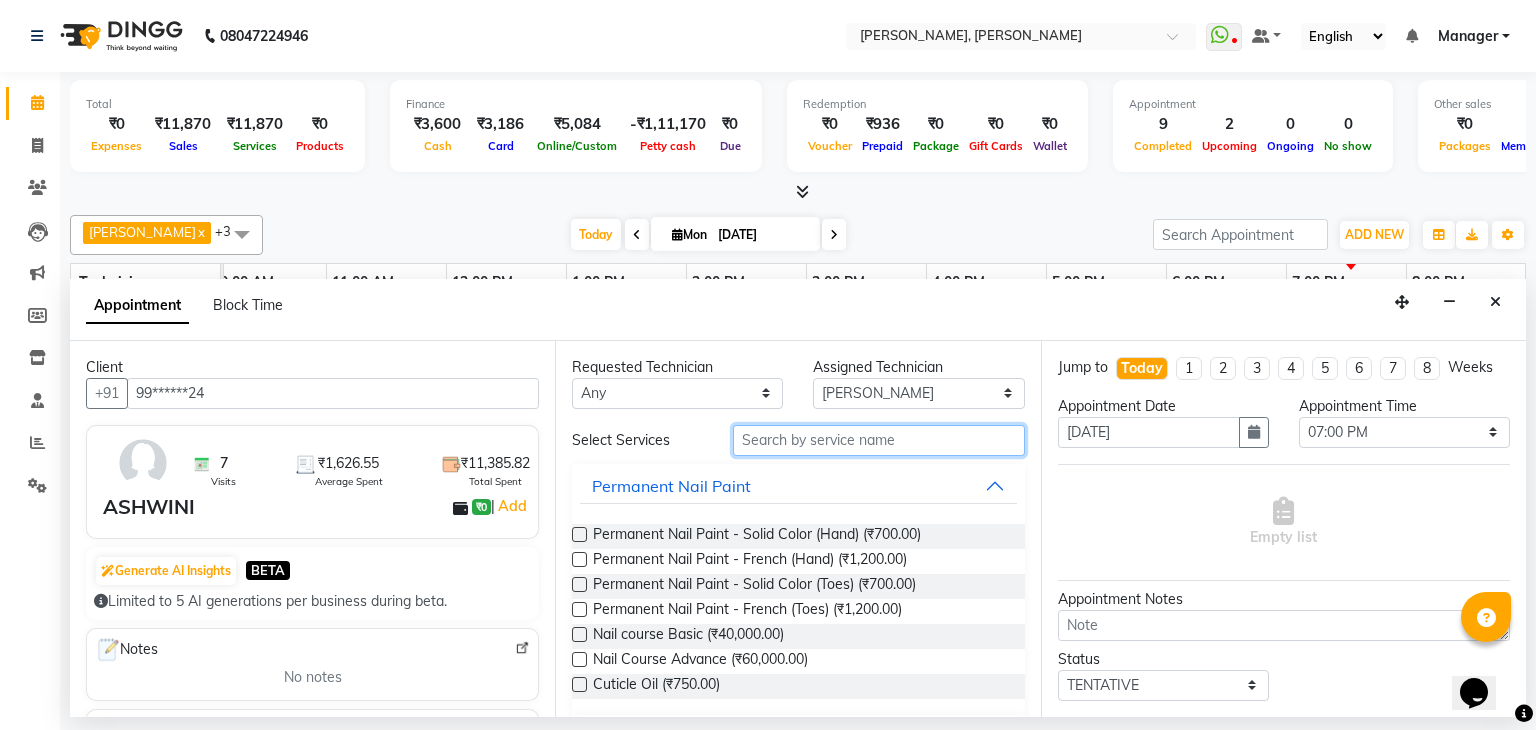 click at bounding box center [879, 440] 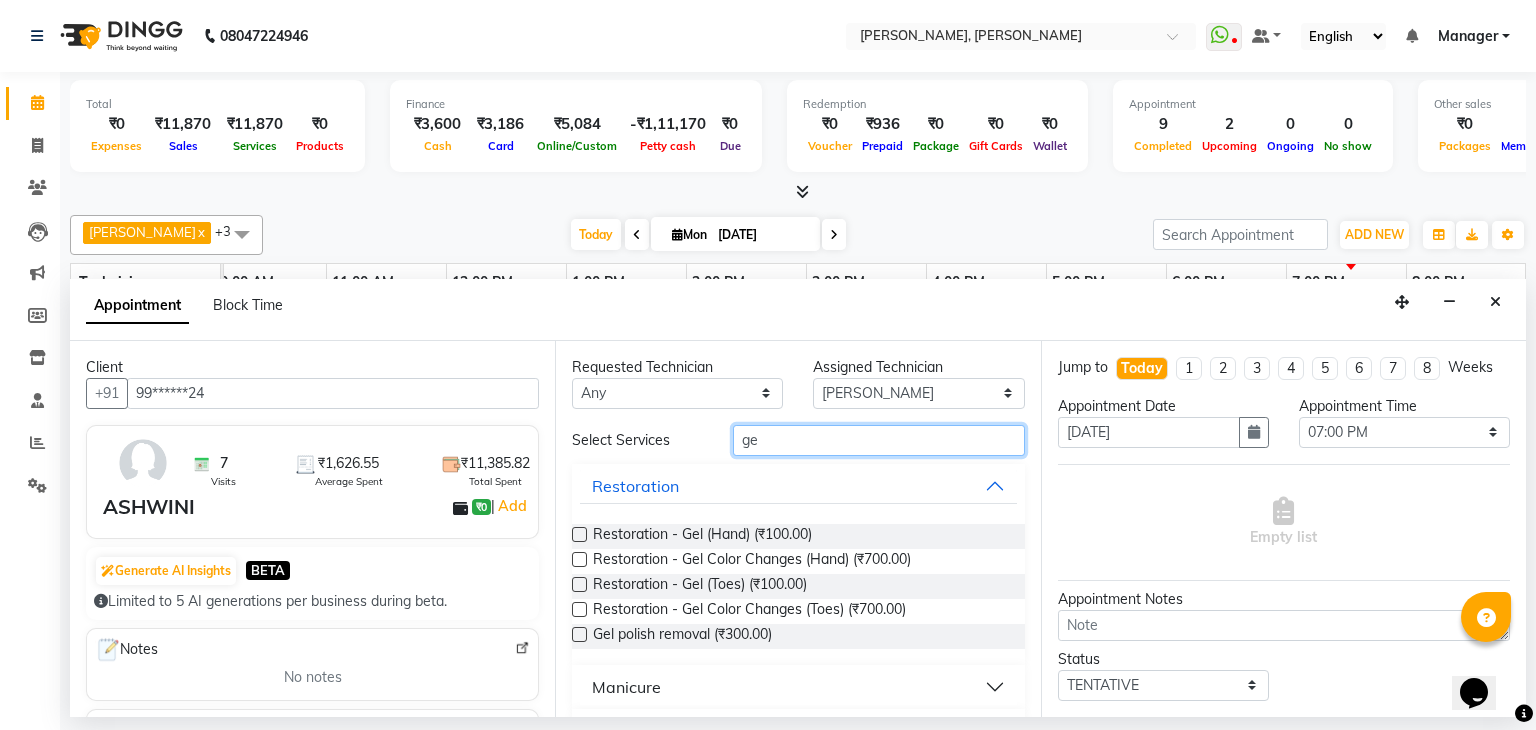 type on "g" 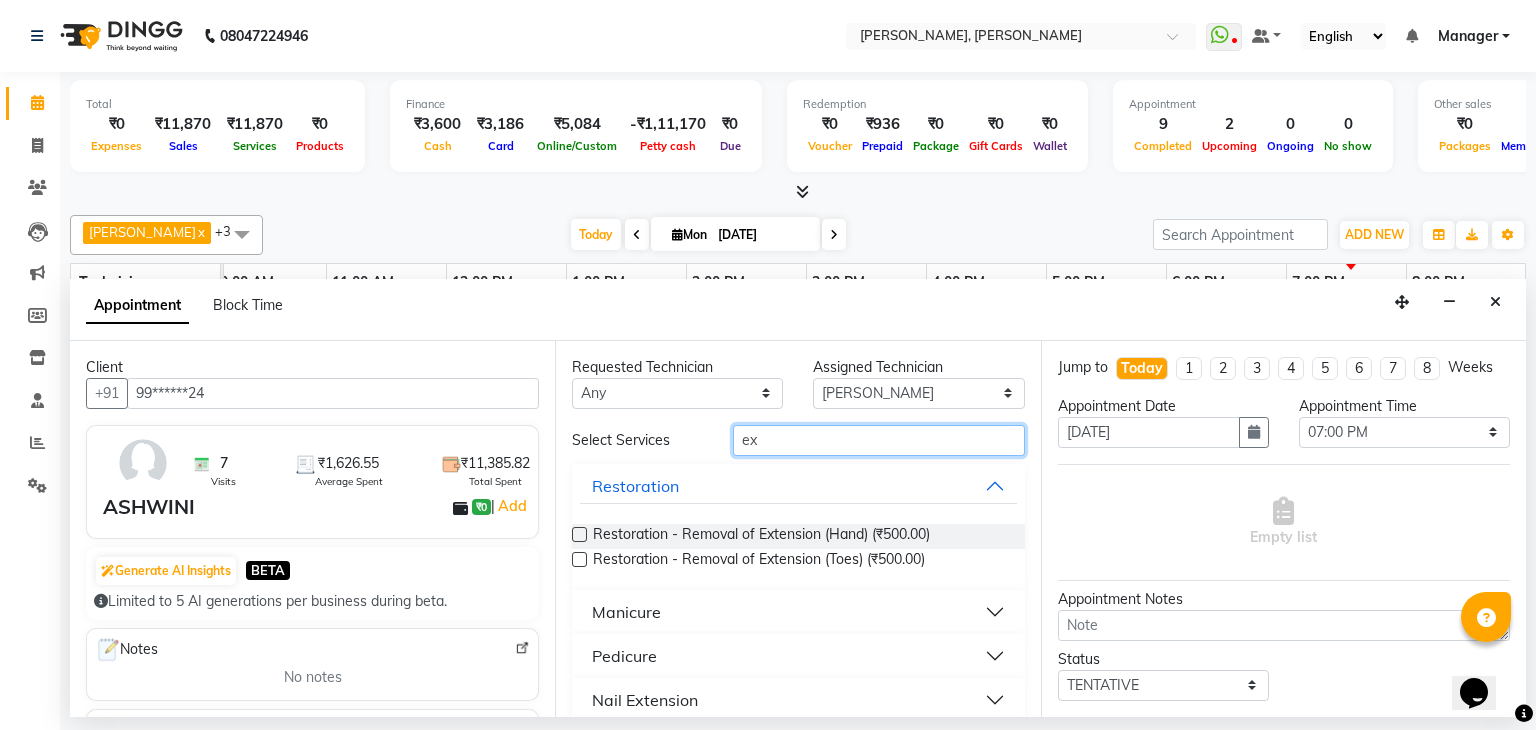 type on "ex" 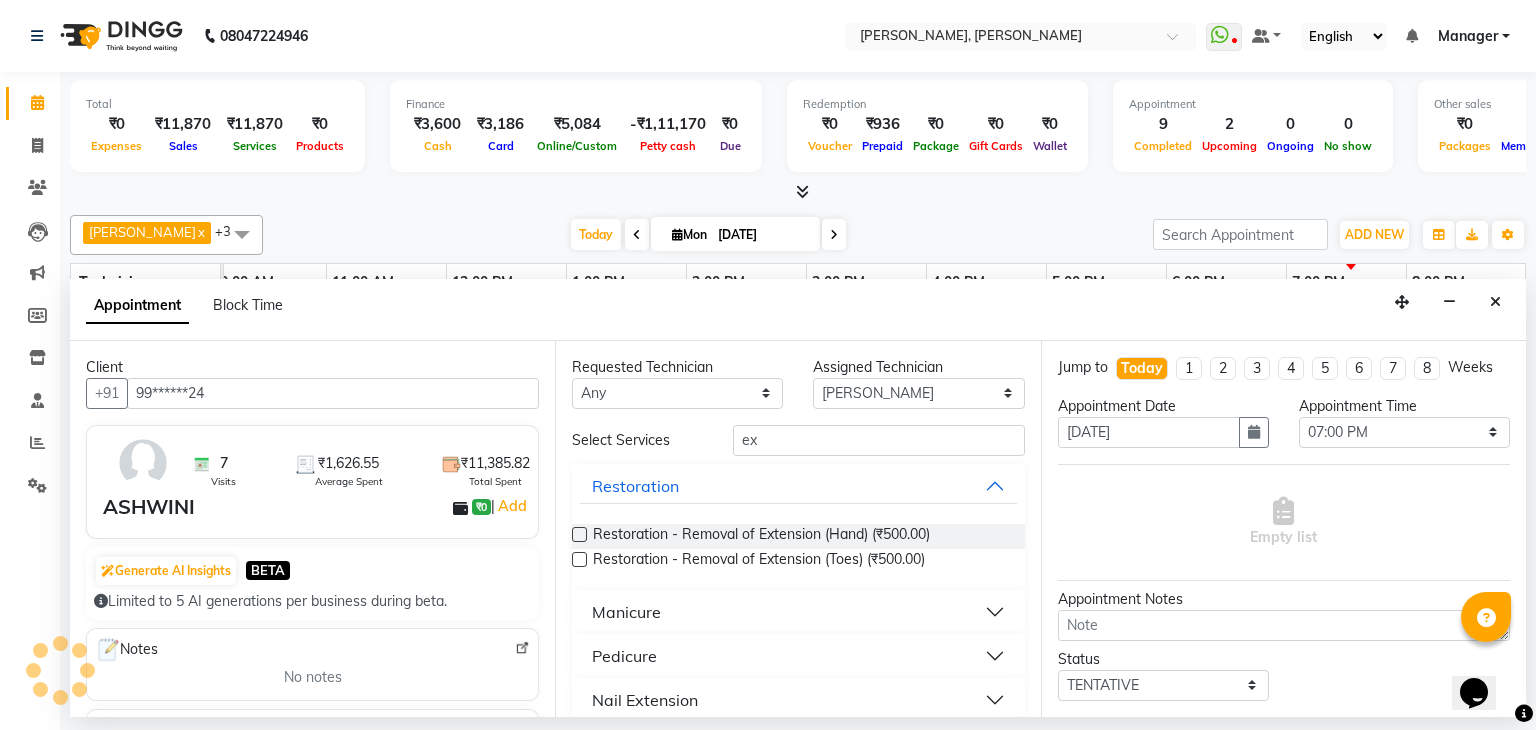 click at bounding box center (579, 534) 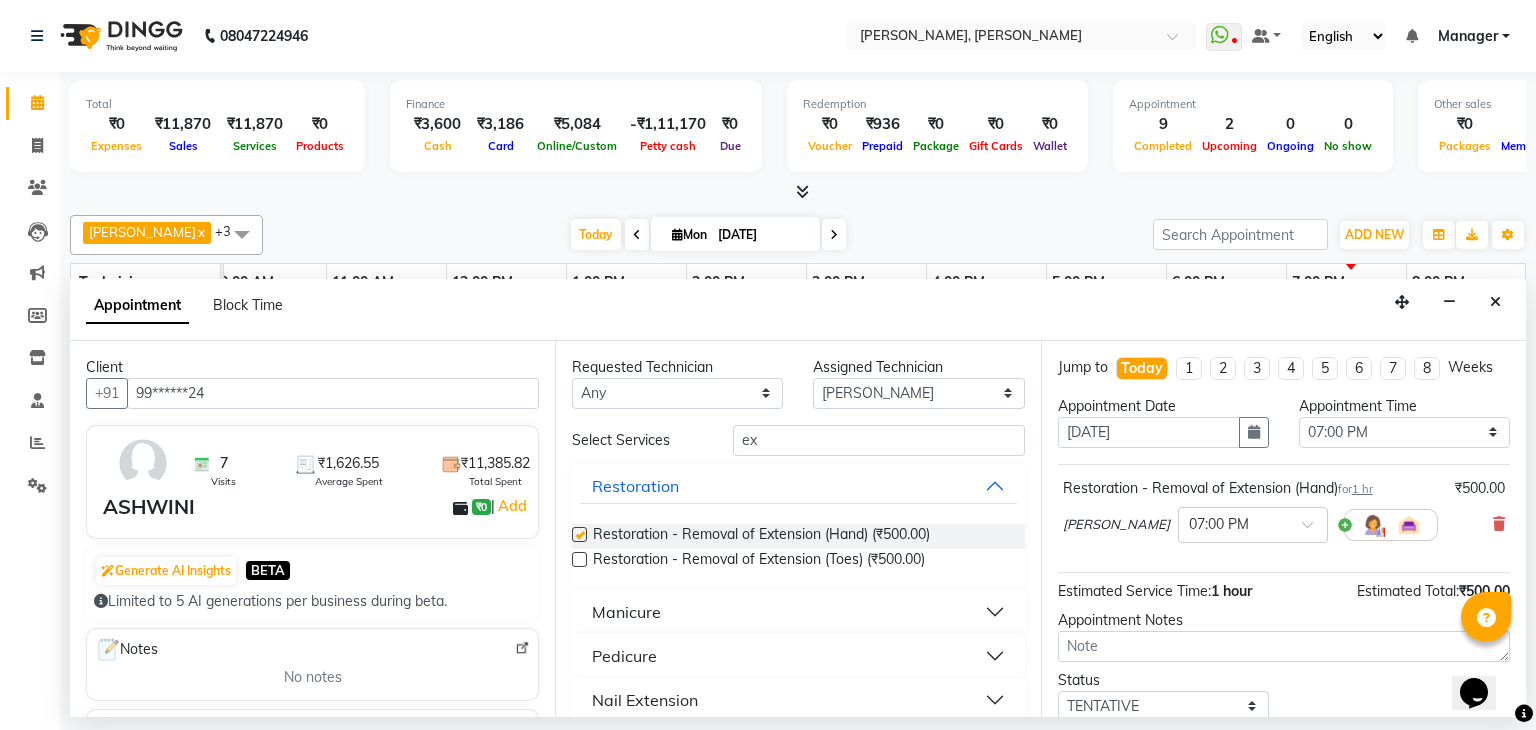 checkbox on "false" 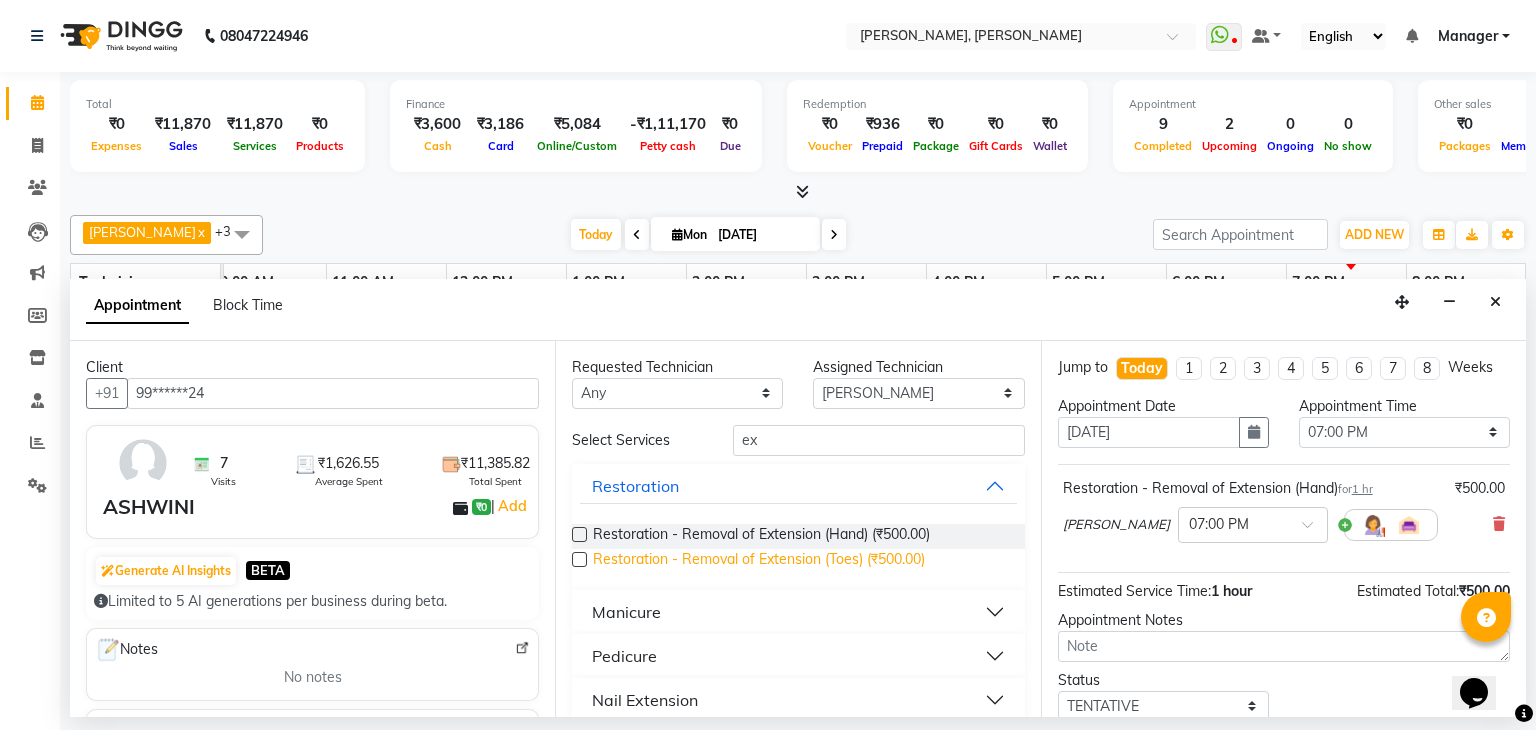 scroll, scrollTop: 152, scrollLeft: 0, axis: vertical 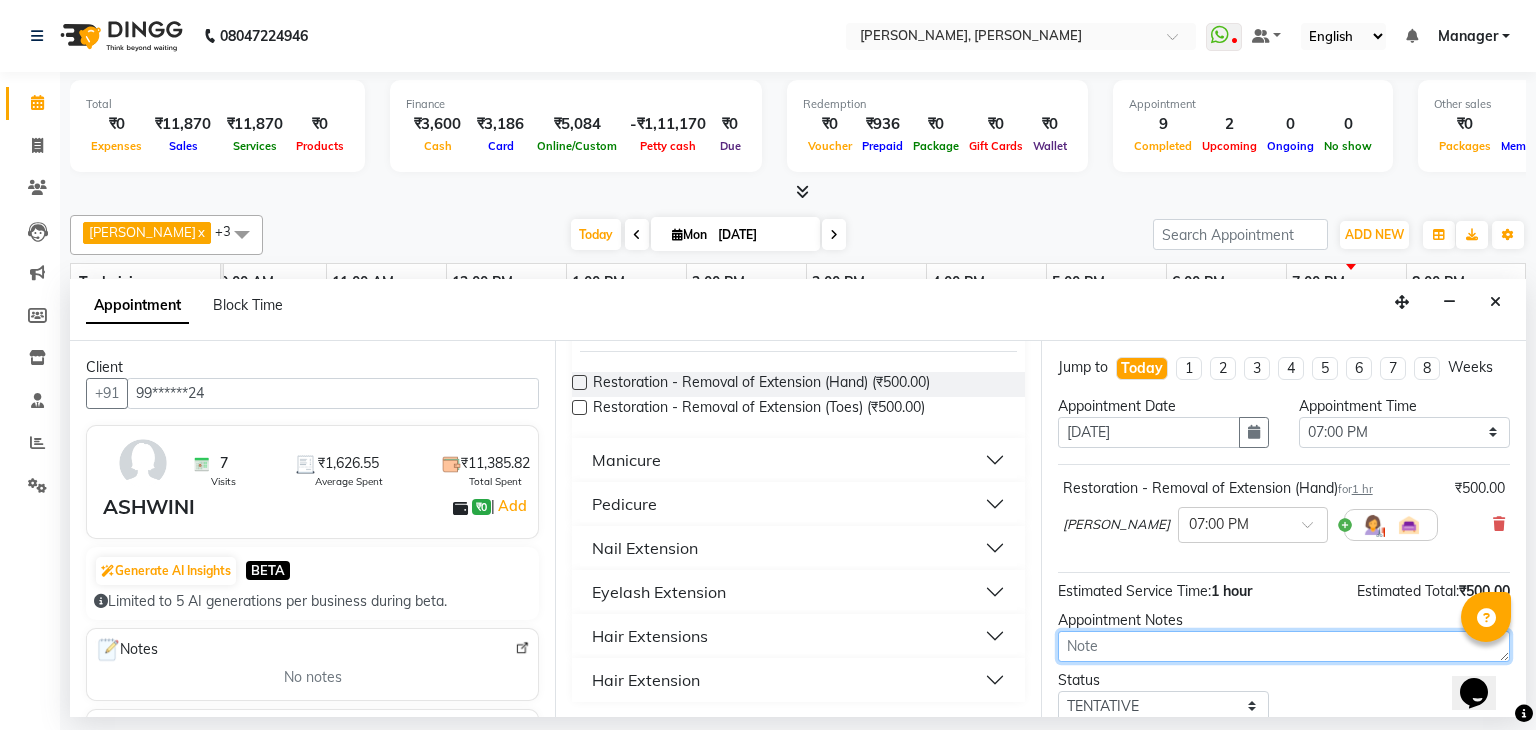 click at bounding box center (1284, 646) 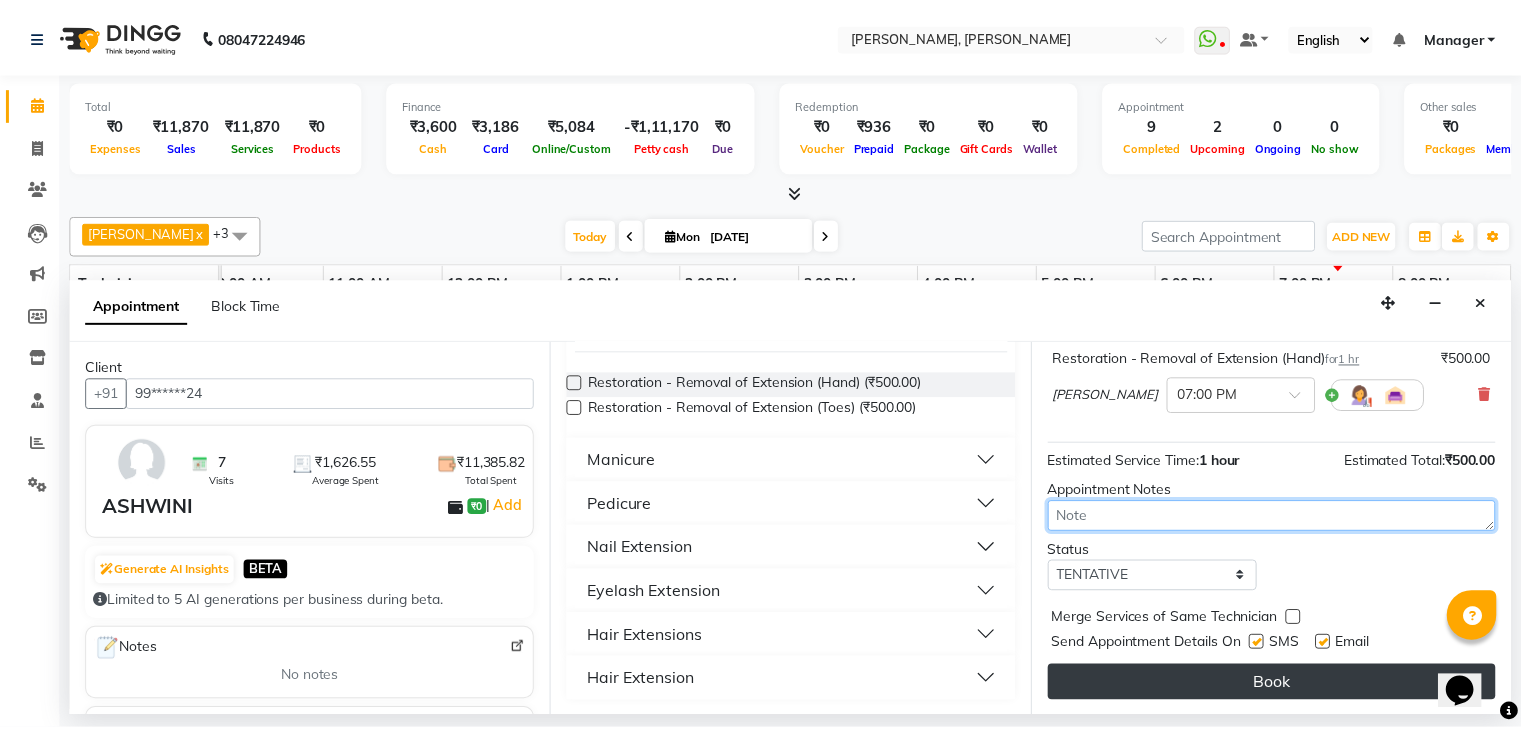 scroll, scrollTop: 129, scrollLeft: 0, axis: vertical 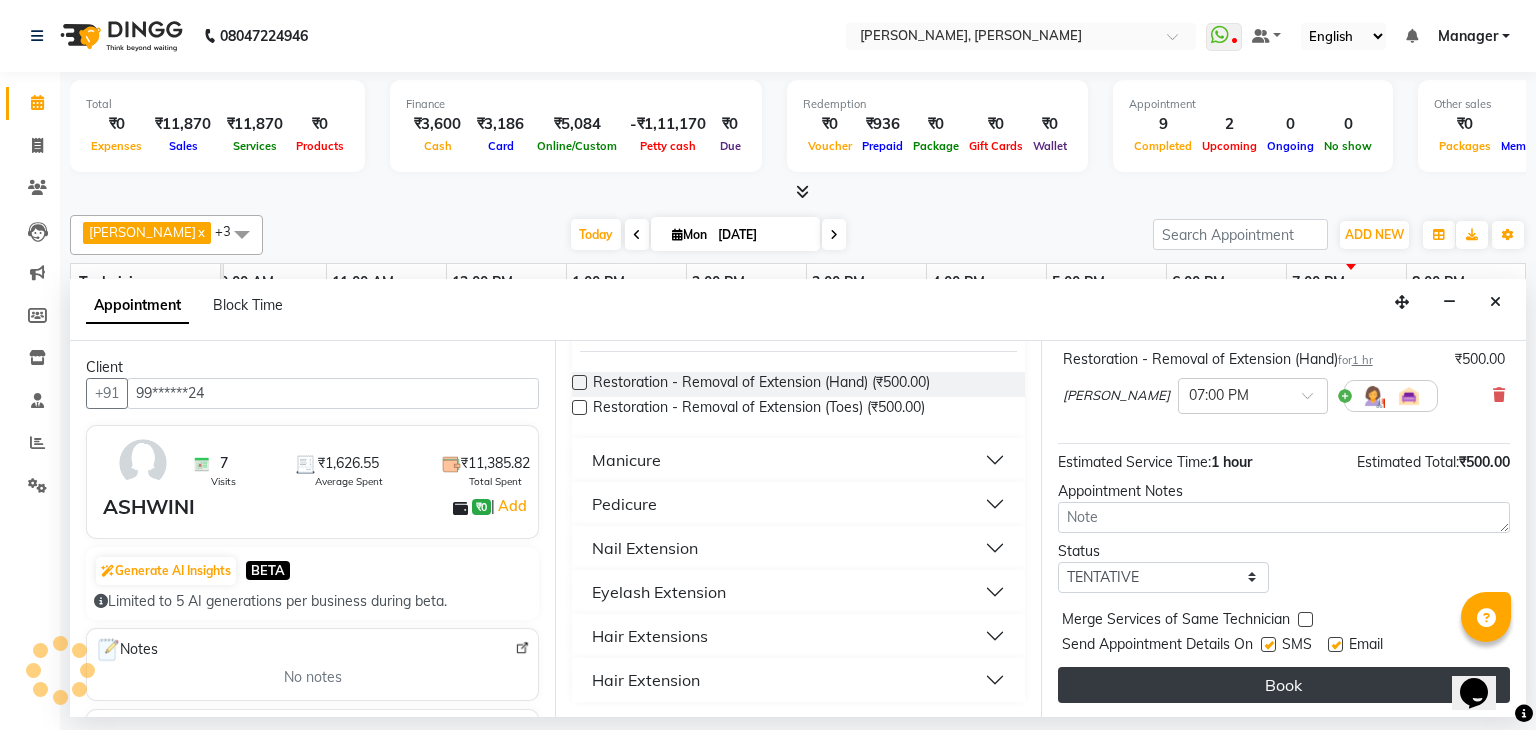 click on "Book" at bounding box center [1284, 685] 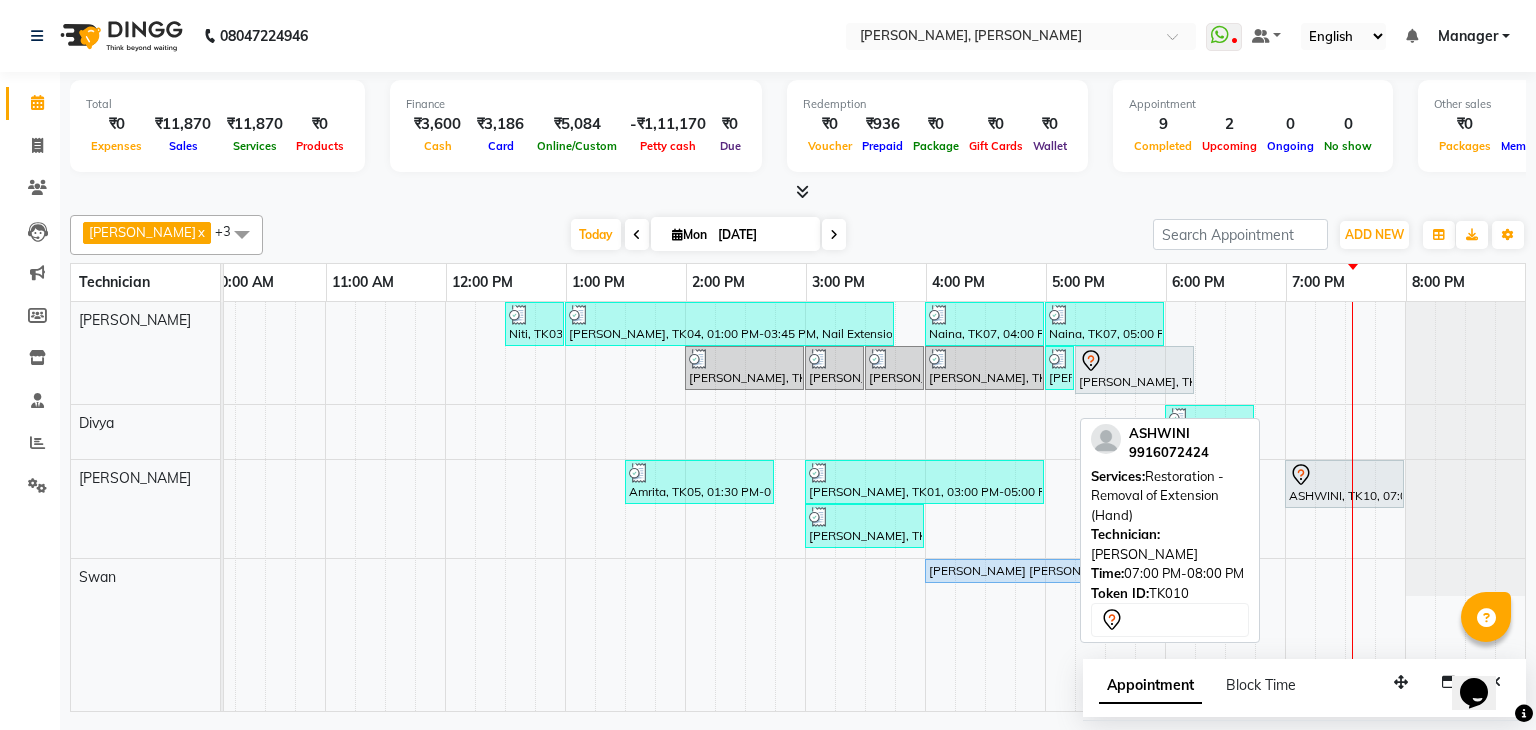 click on "ASHWINI, TK10, 07:00 PM-08:00 PM, Restoration - Removal of Extension (Hand)" at bounding box center (1344, 484) 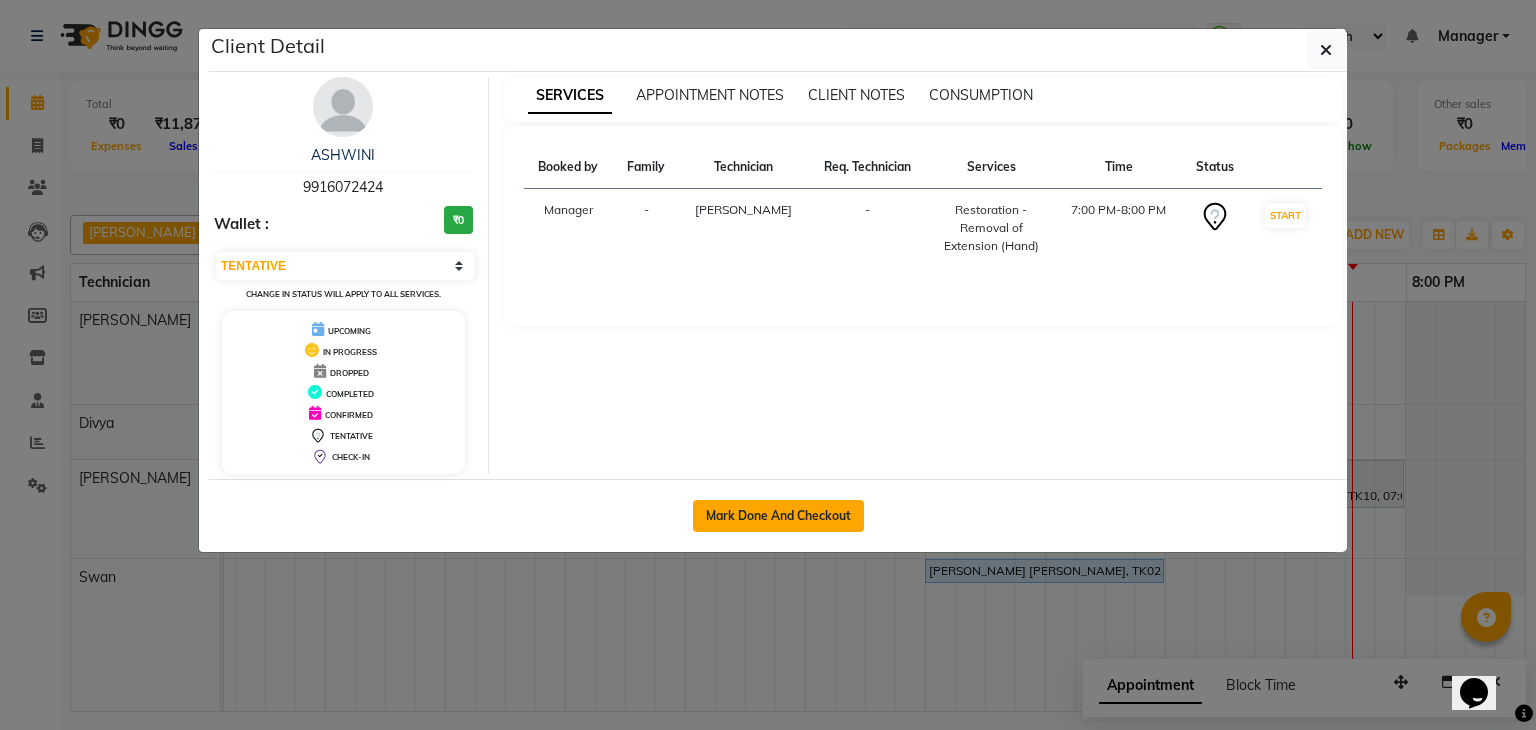 click on "Mark Done And Checkout" 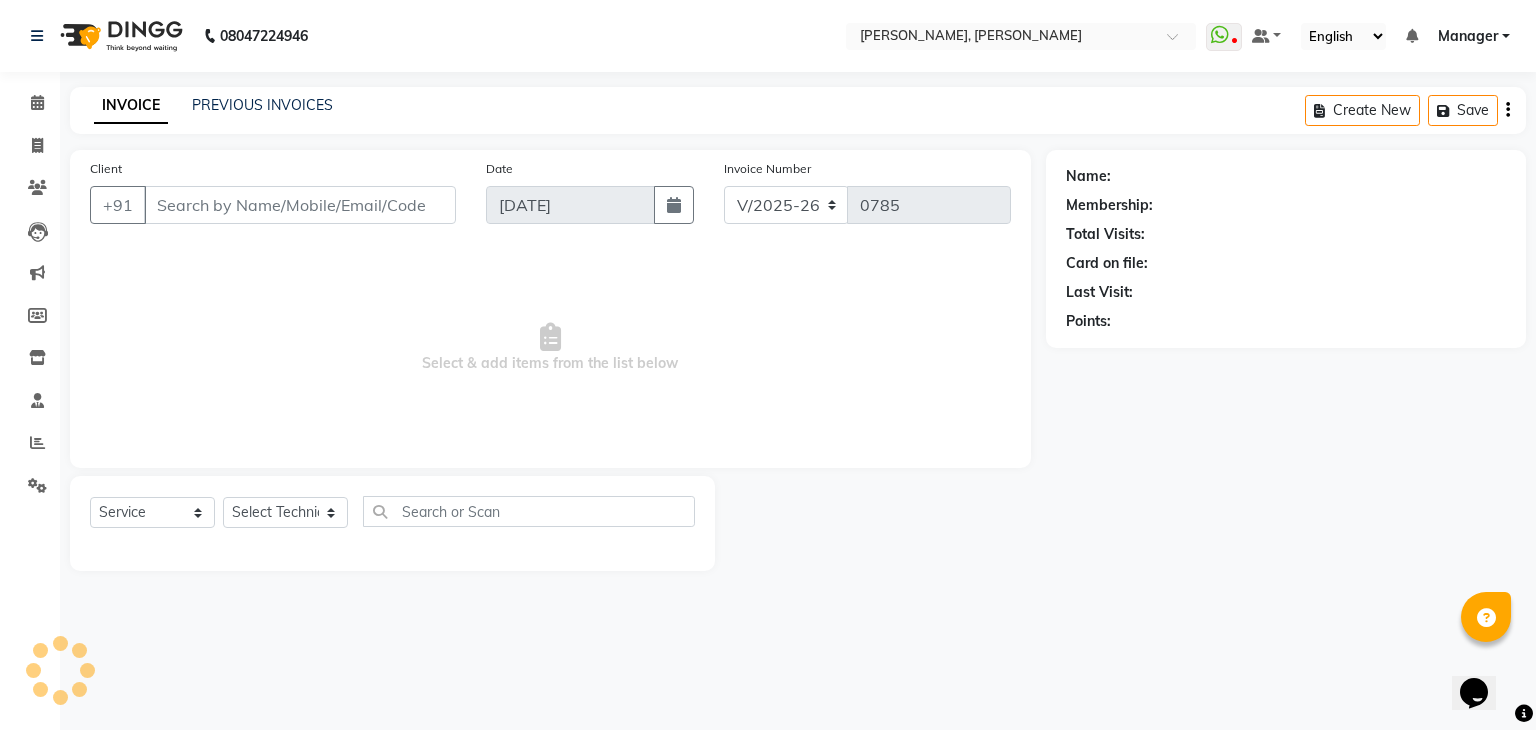 select on "3" 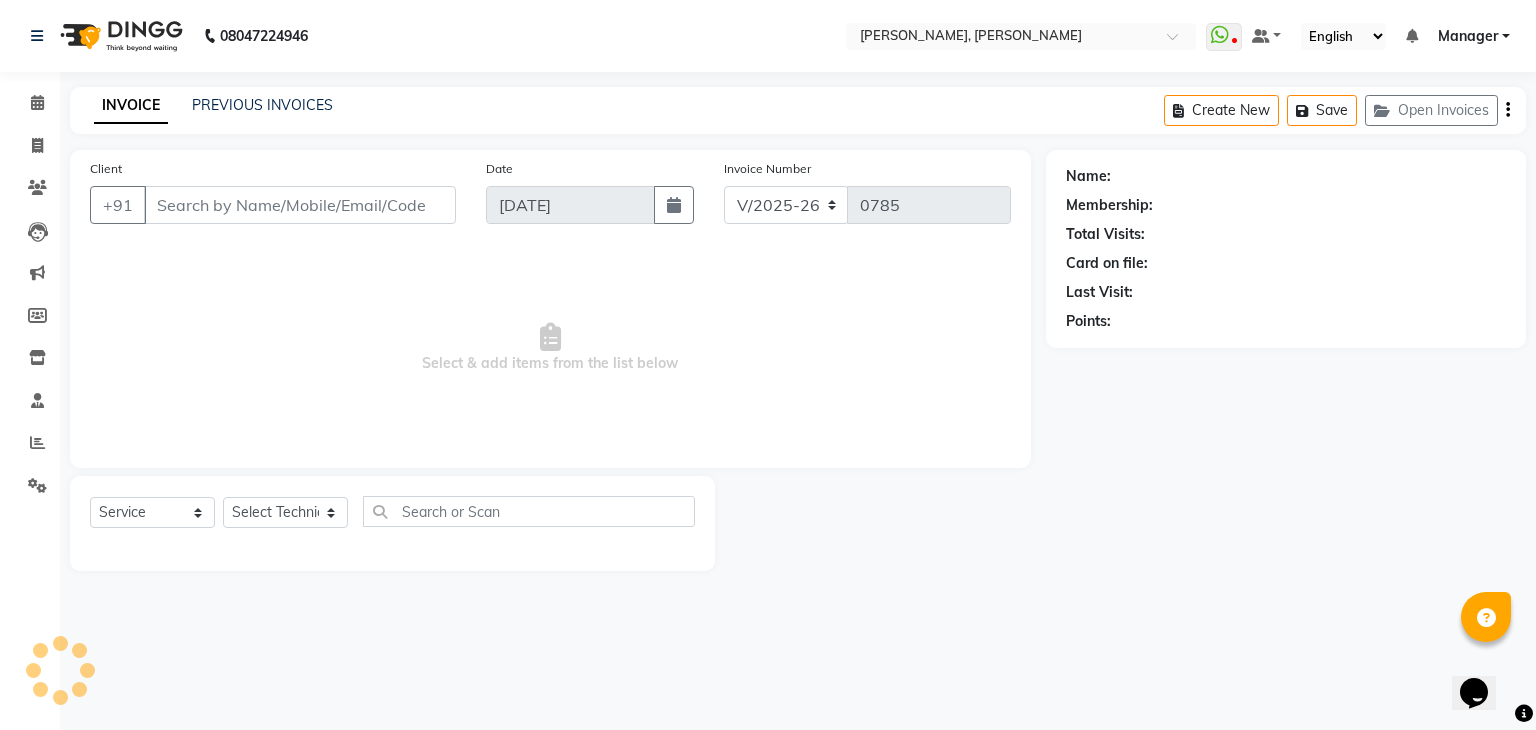 type on "99******24" 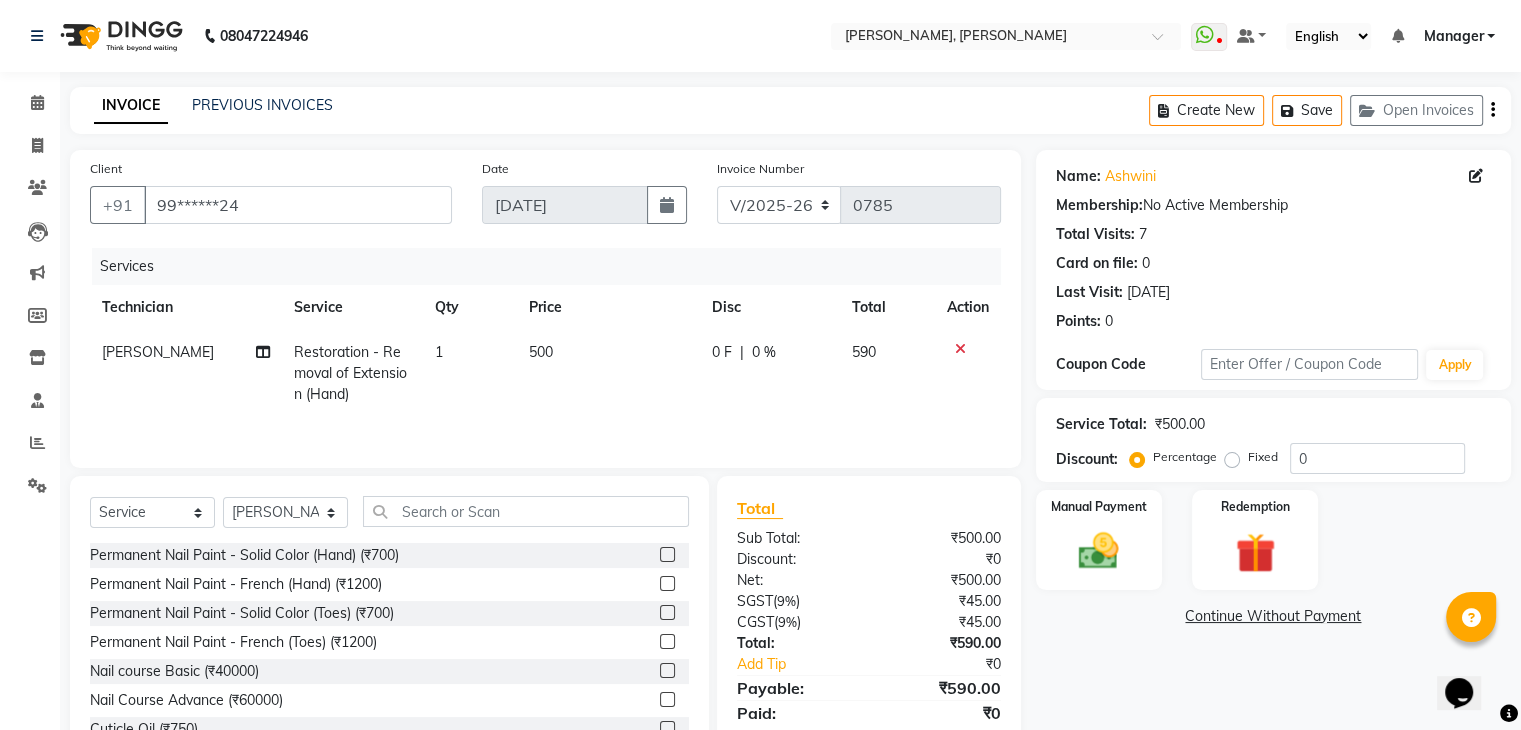 scroll, scrollTop: 72, scrollLeft: 0, axis: vertical 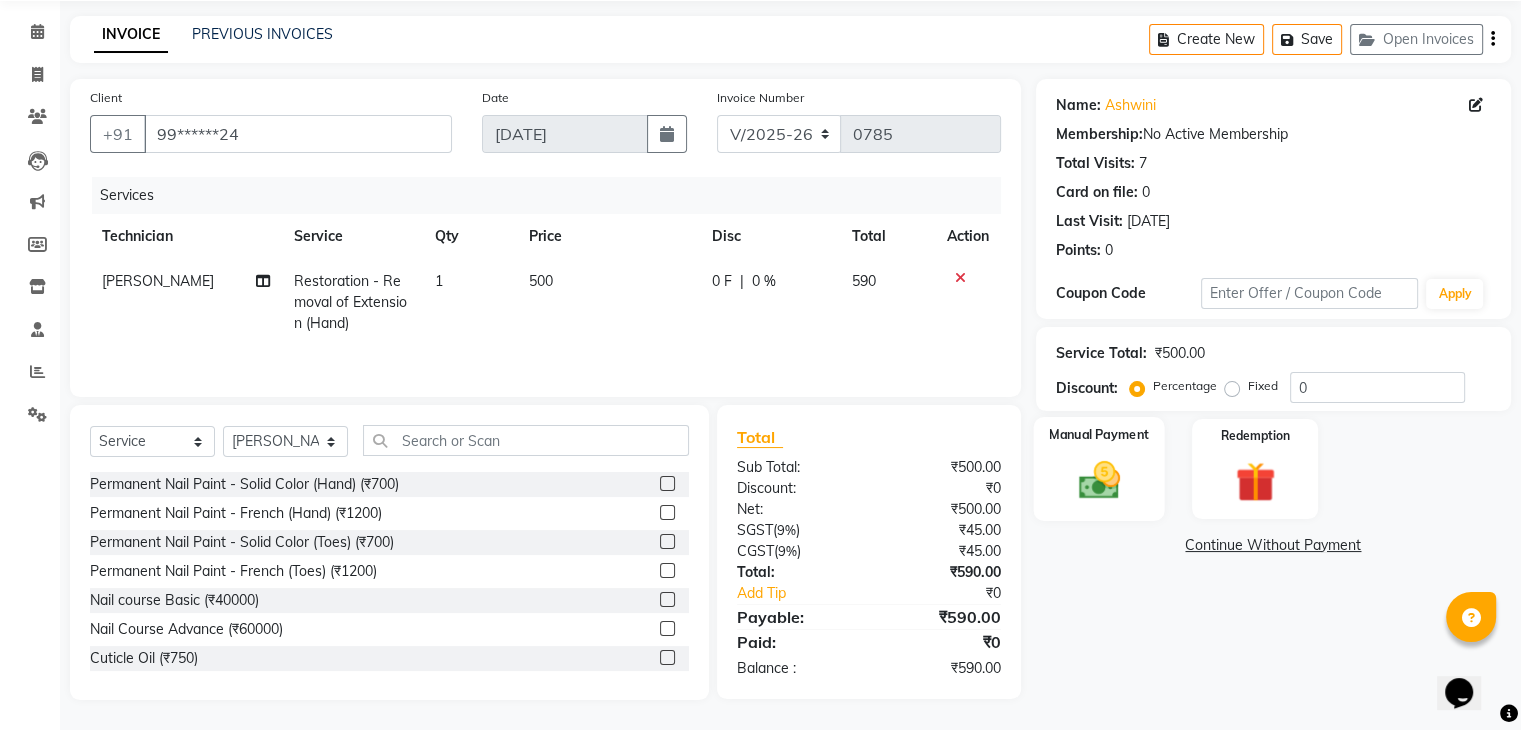 click on "Manual Payment" 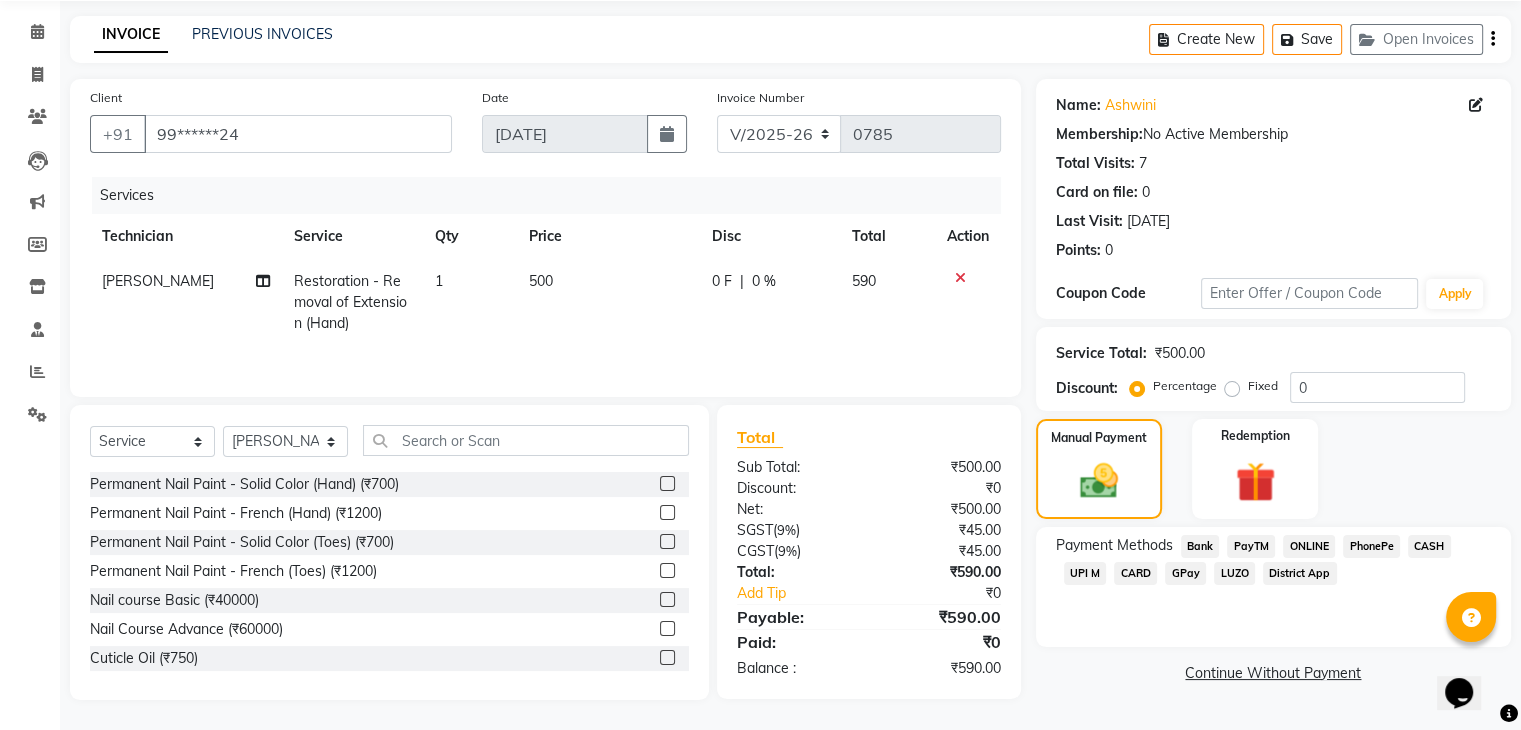 click on "UPI M" 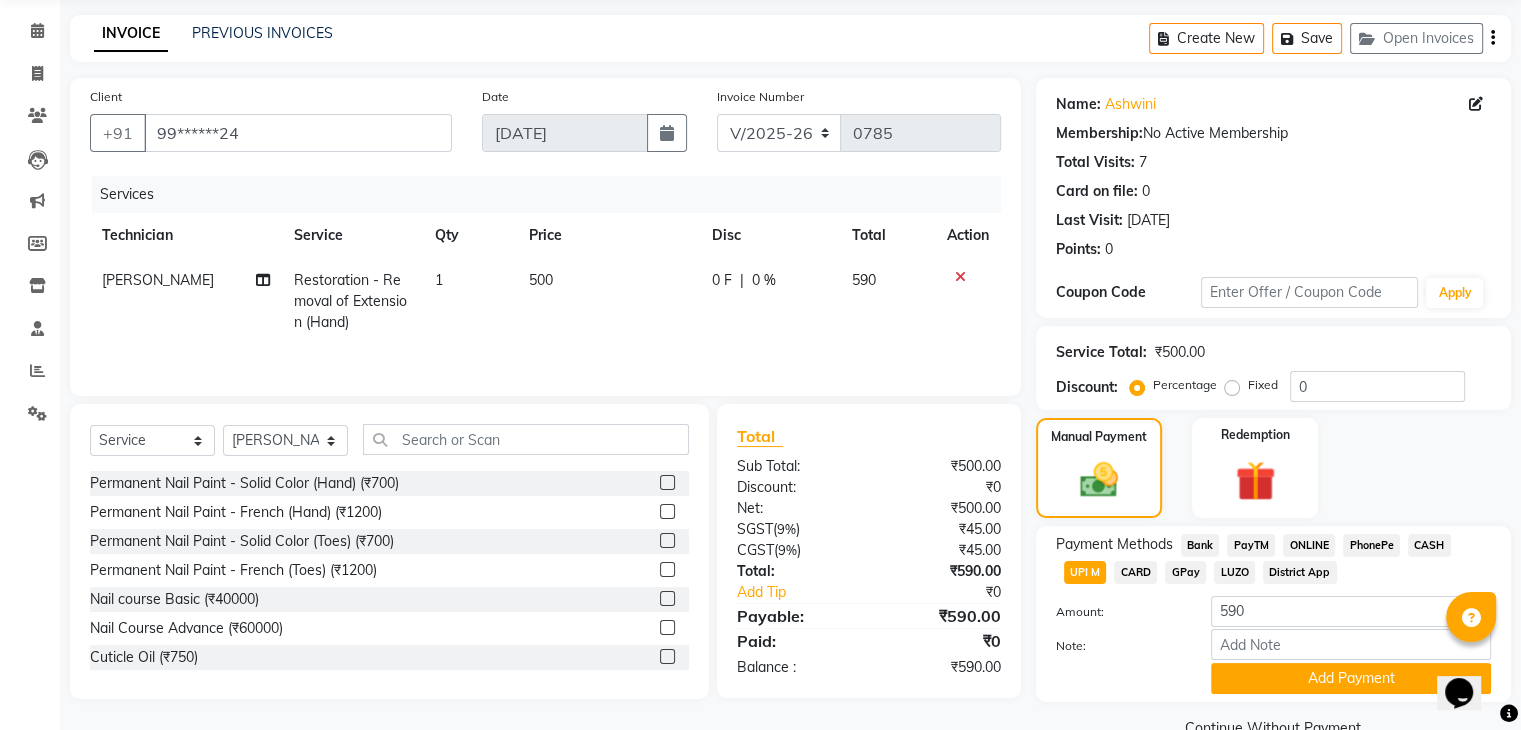 scroll, scrollTop: 117, scrollLeft: 0, axis: vertical 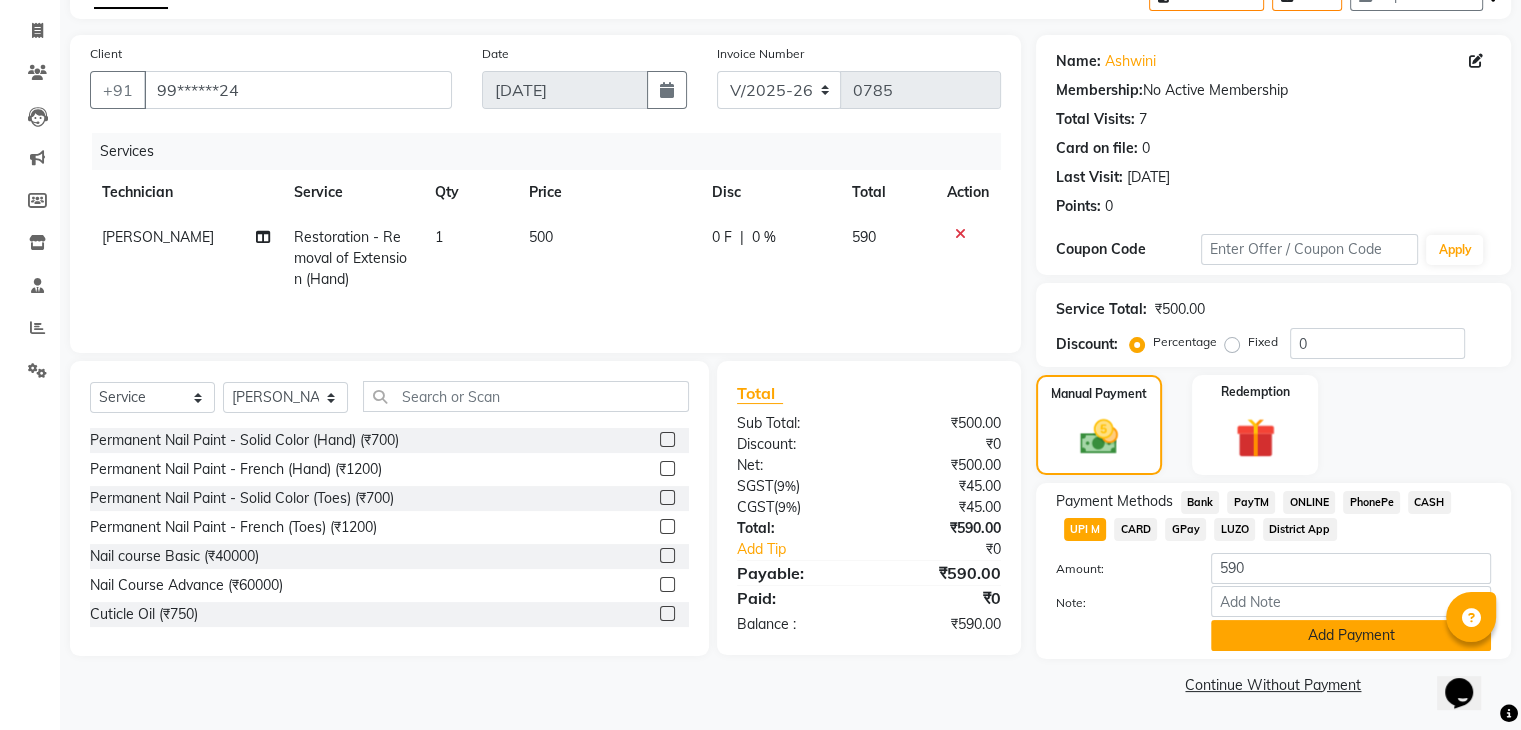 click on "Add Payment" 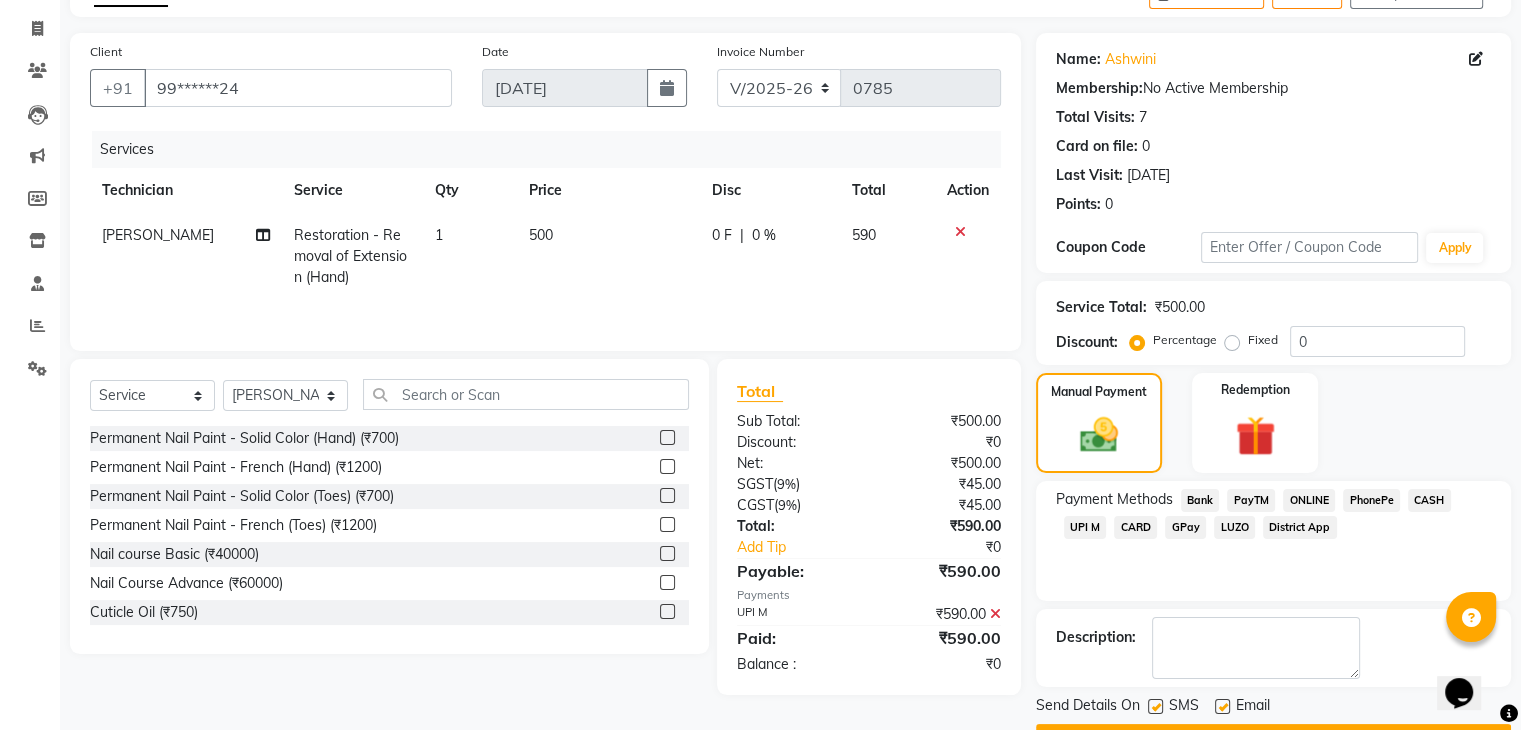 click on "UPI M" 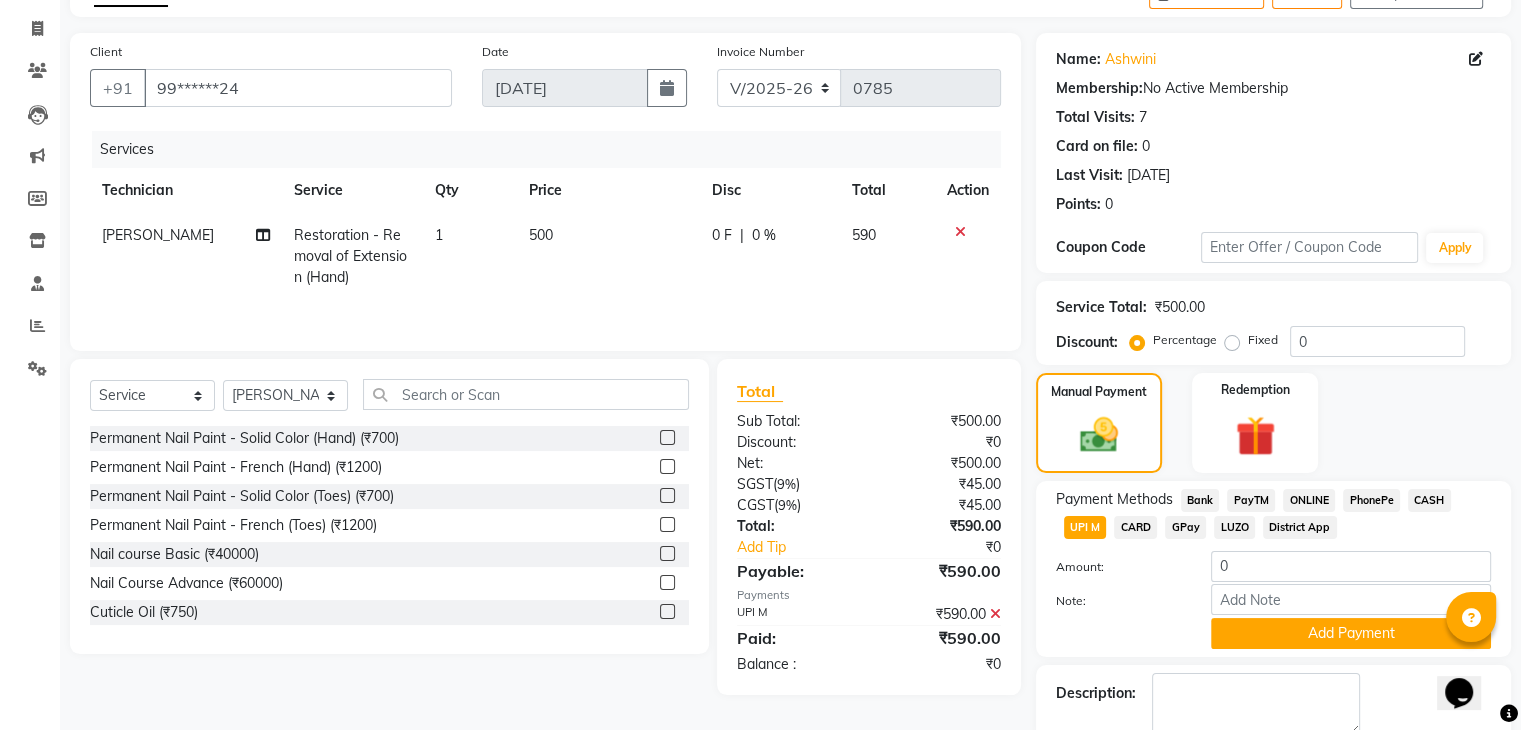 scroll, scrollTop: 229, scrollLeft: 0, axis: vertical 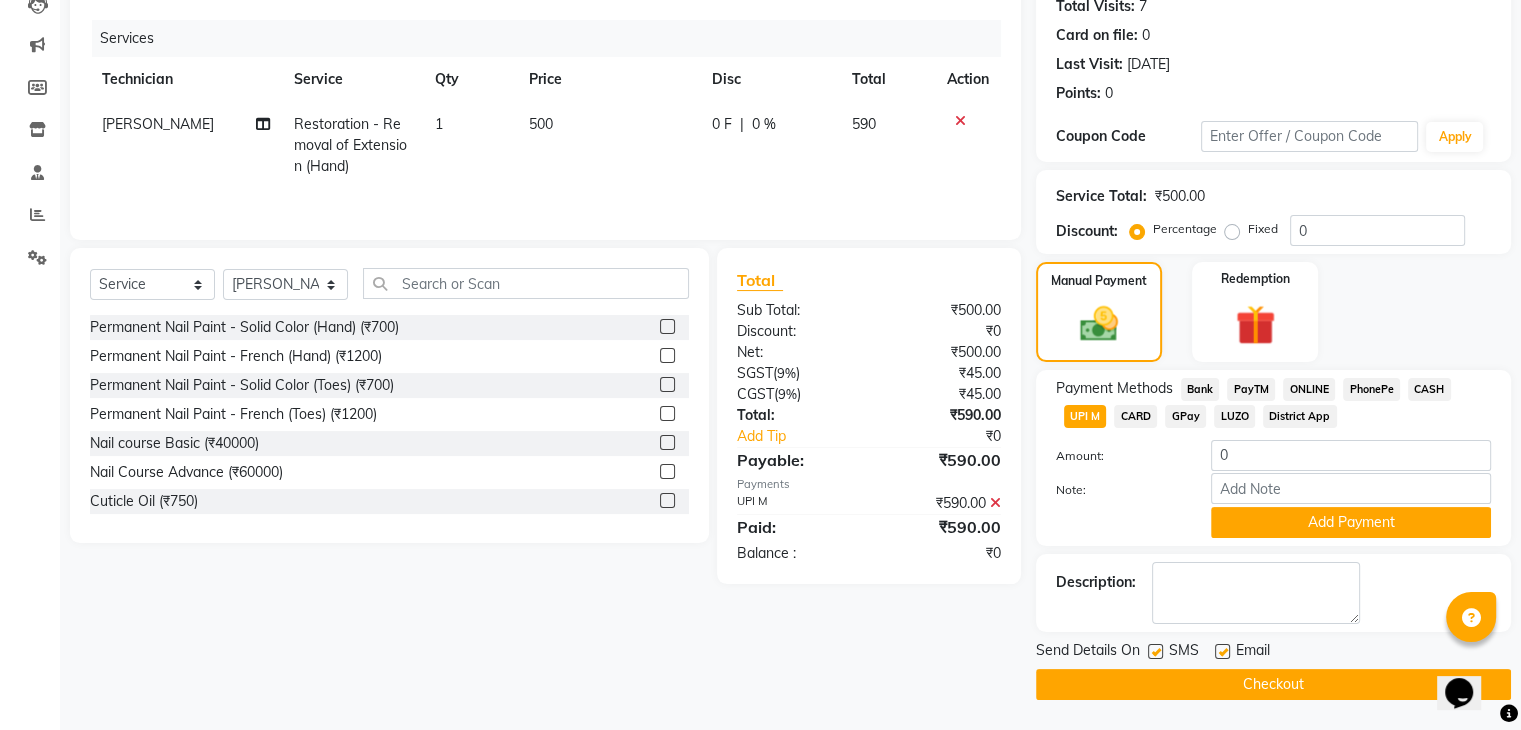 click on "Checkout" 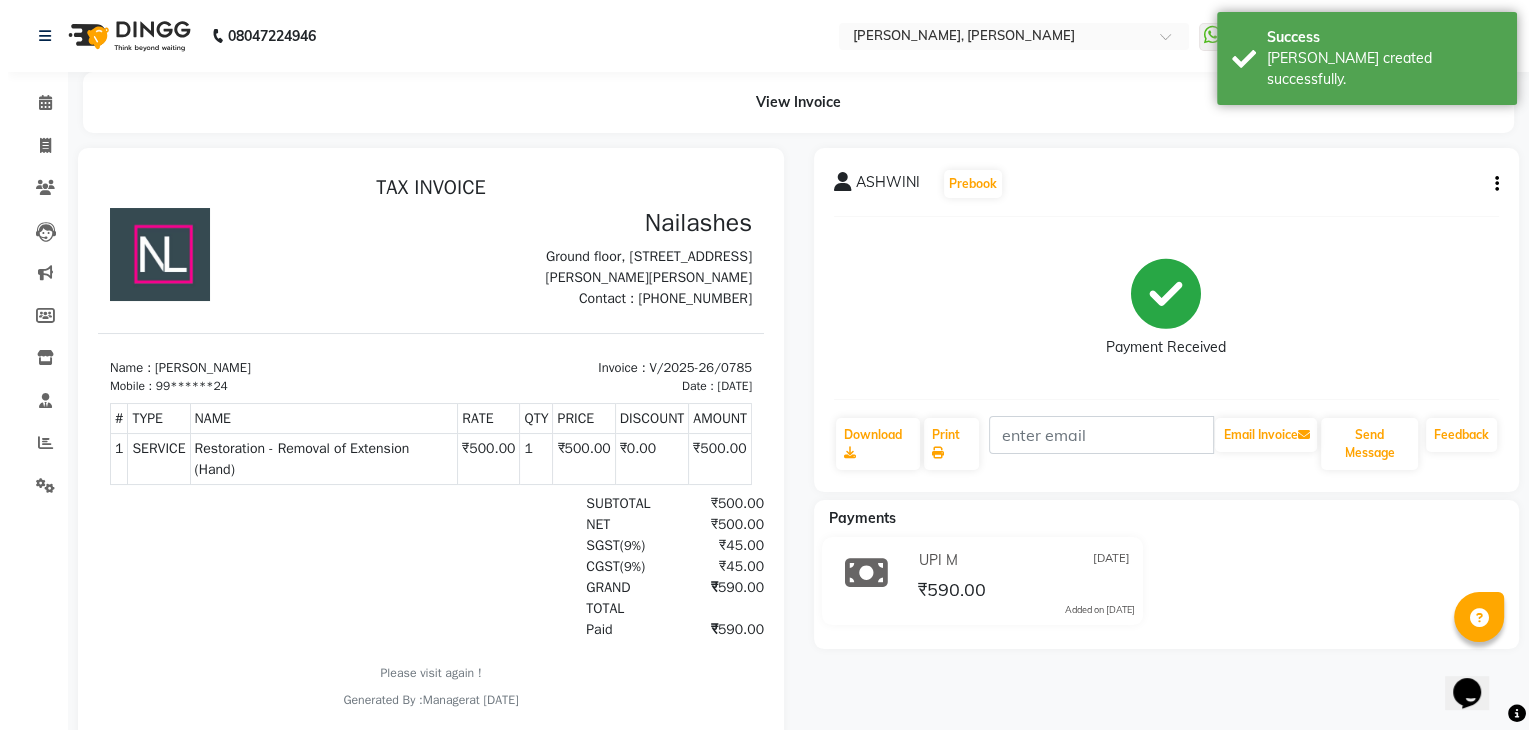 scroll, scrollTop: 0, scrollLeft: 0, axis: both 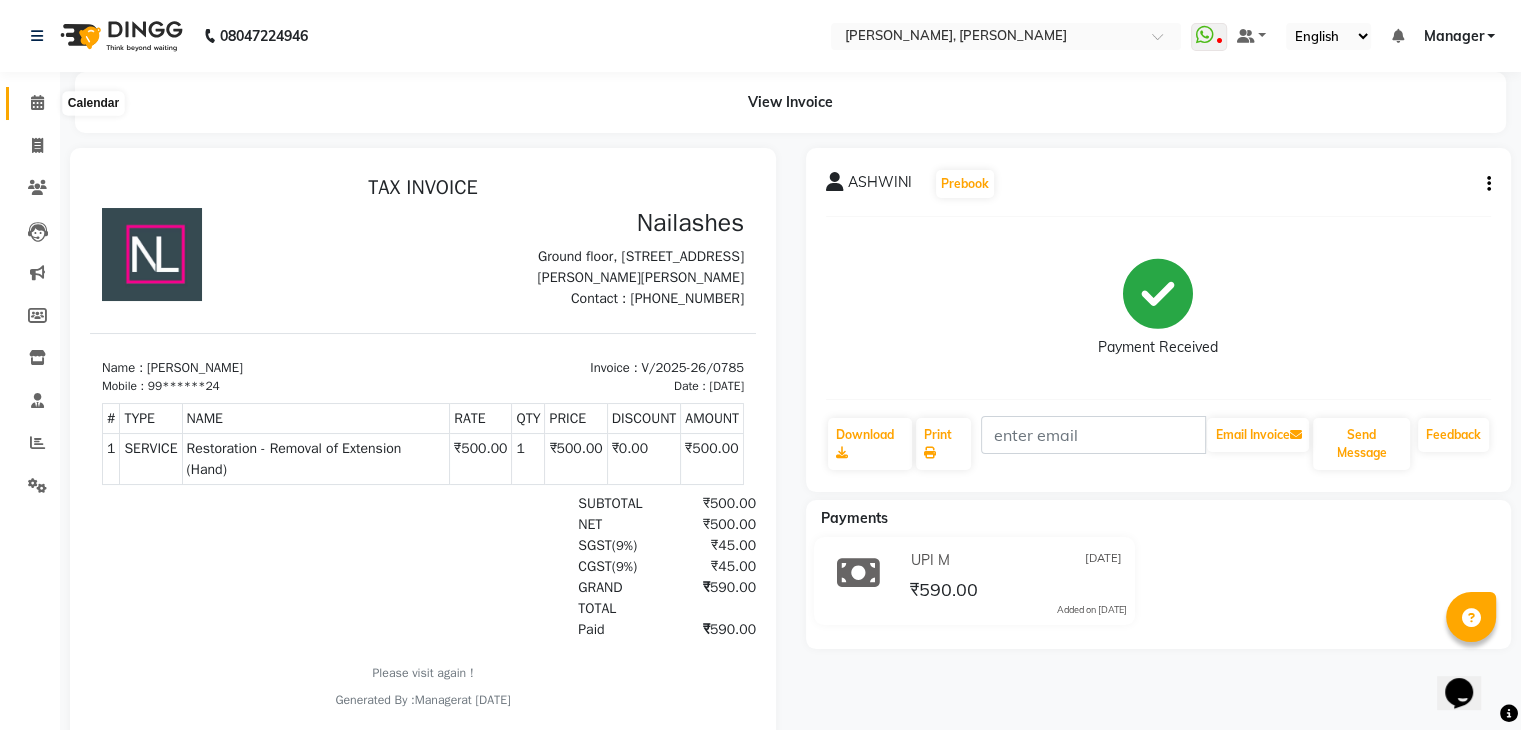 click 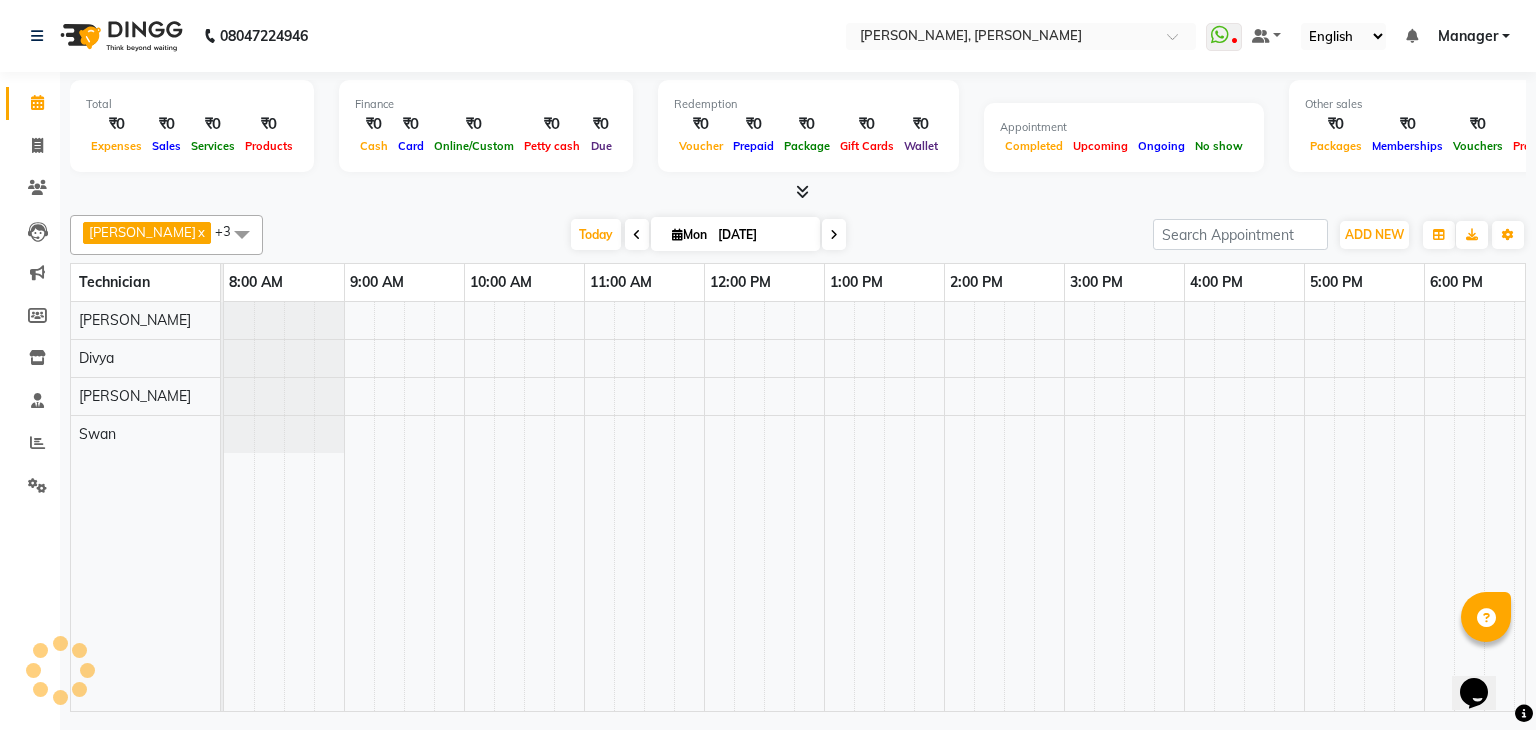 scroll, scrollTop: 0, scrollLeft: 0, axis: both 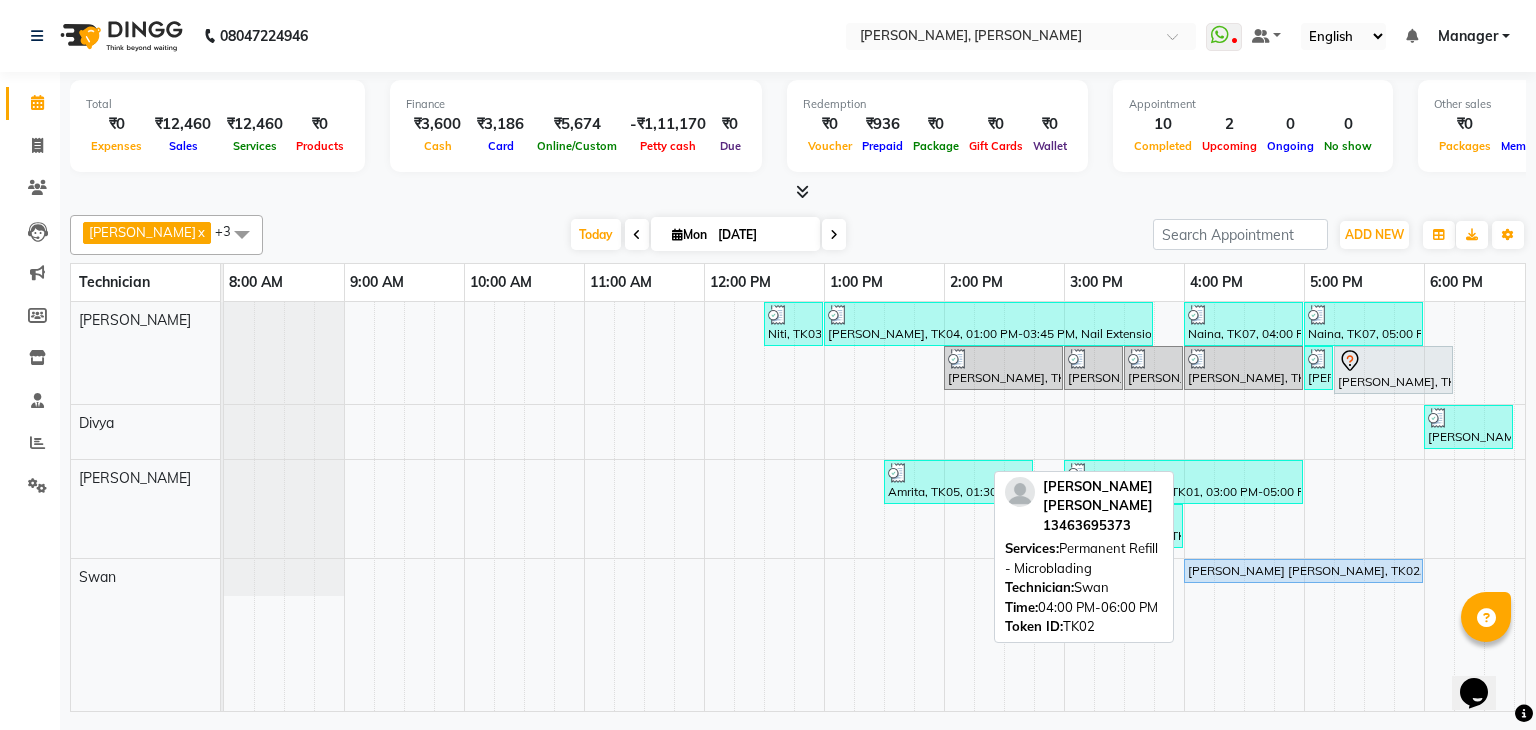 click on "[PERSON_NAME] [PERSON_NAME], TK02, 04:00 PM-06:00 PM, Permanent Refill - Microblading" at bounding box center (1303, 571) 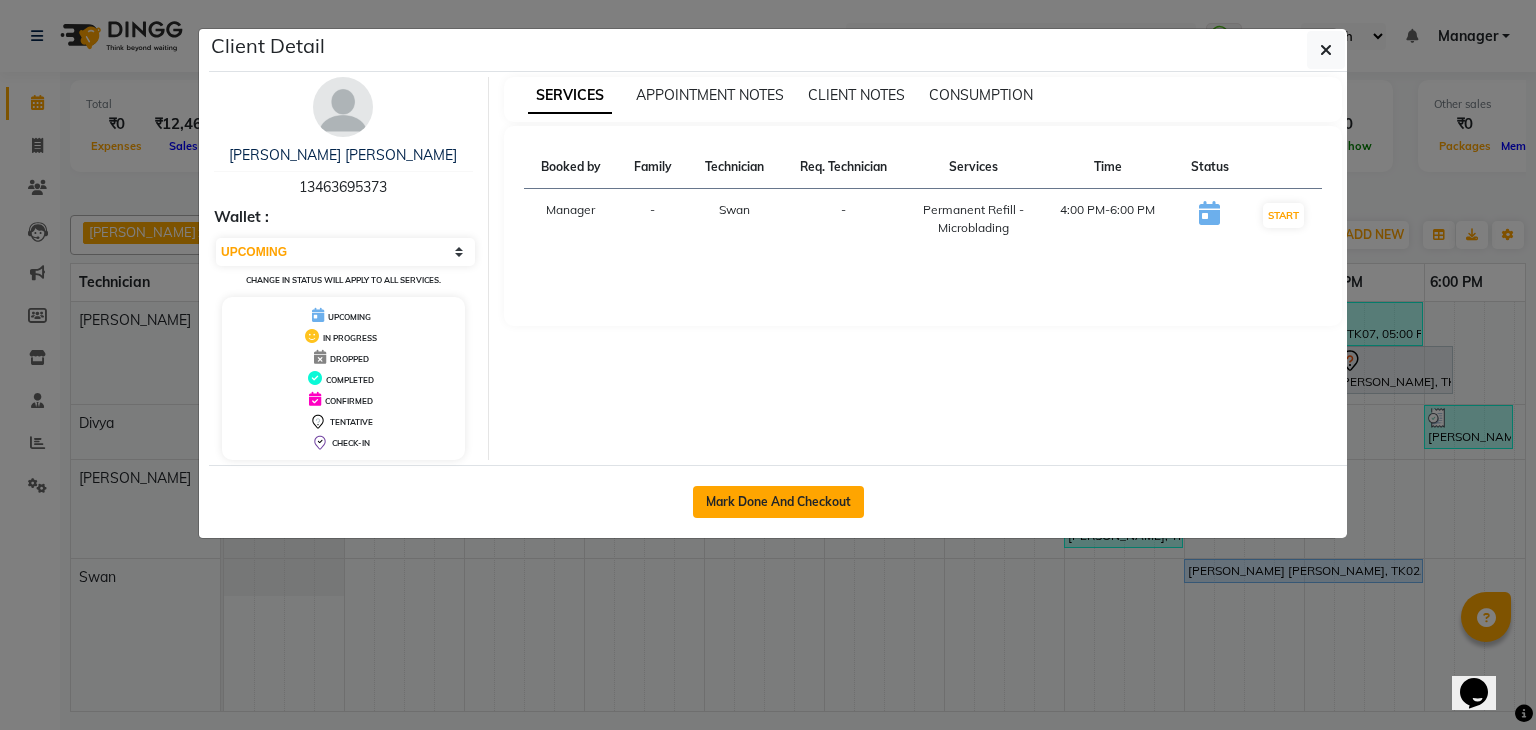 click on "Mark Done And Checkout" 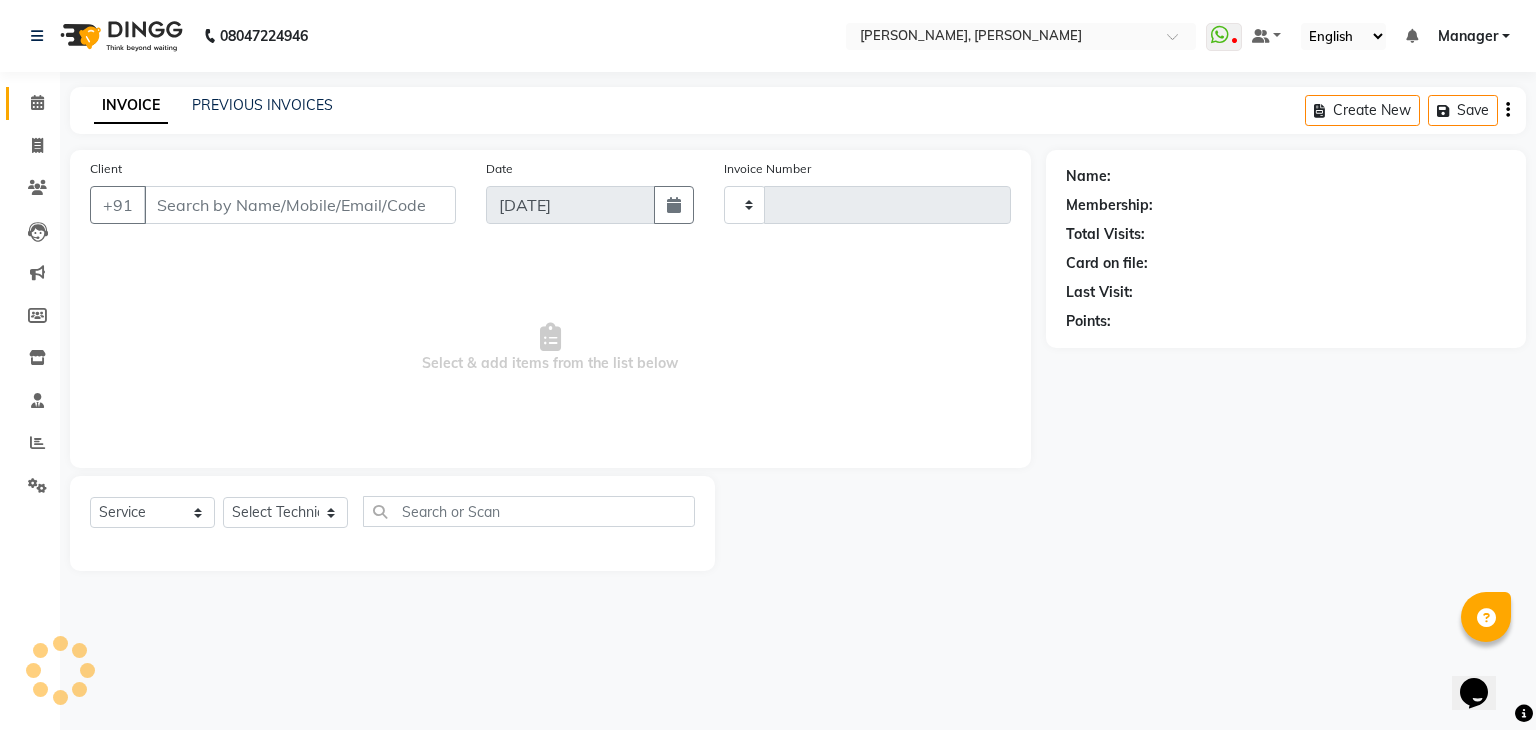 type on "0786" 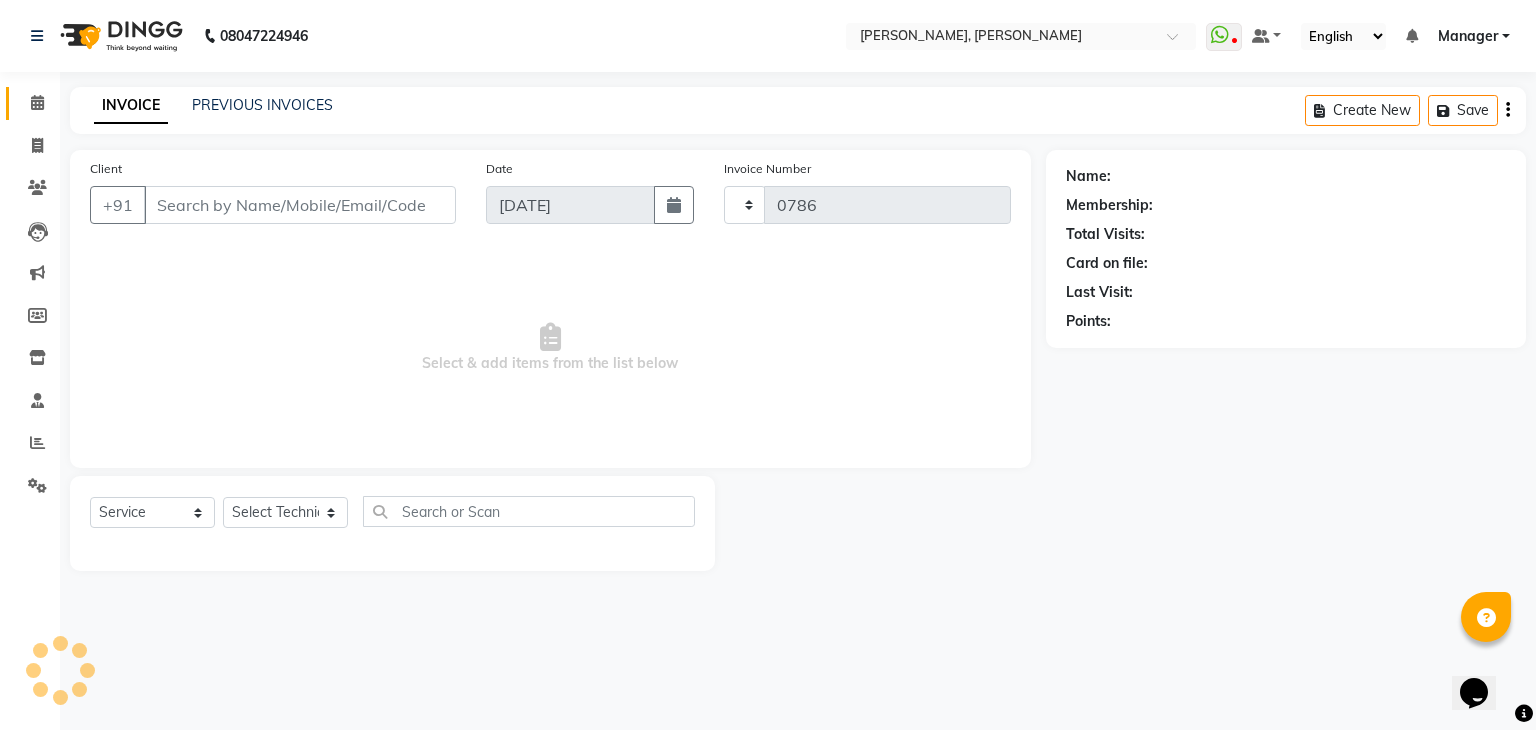 select on "6455" 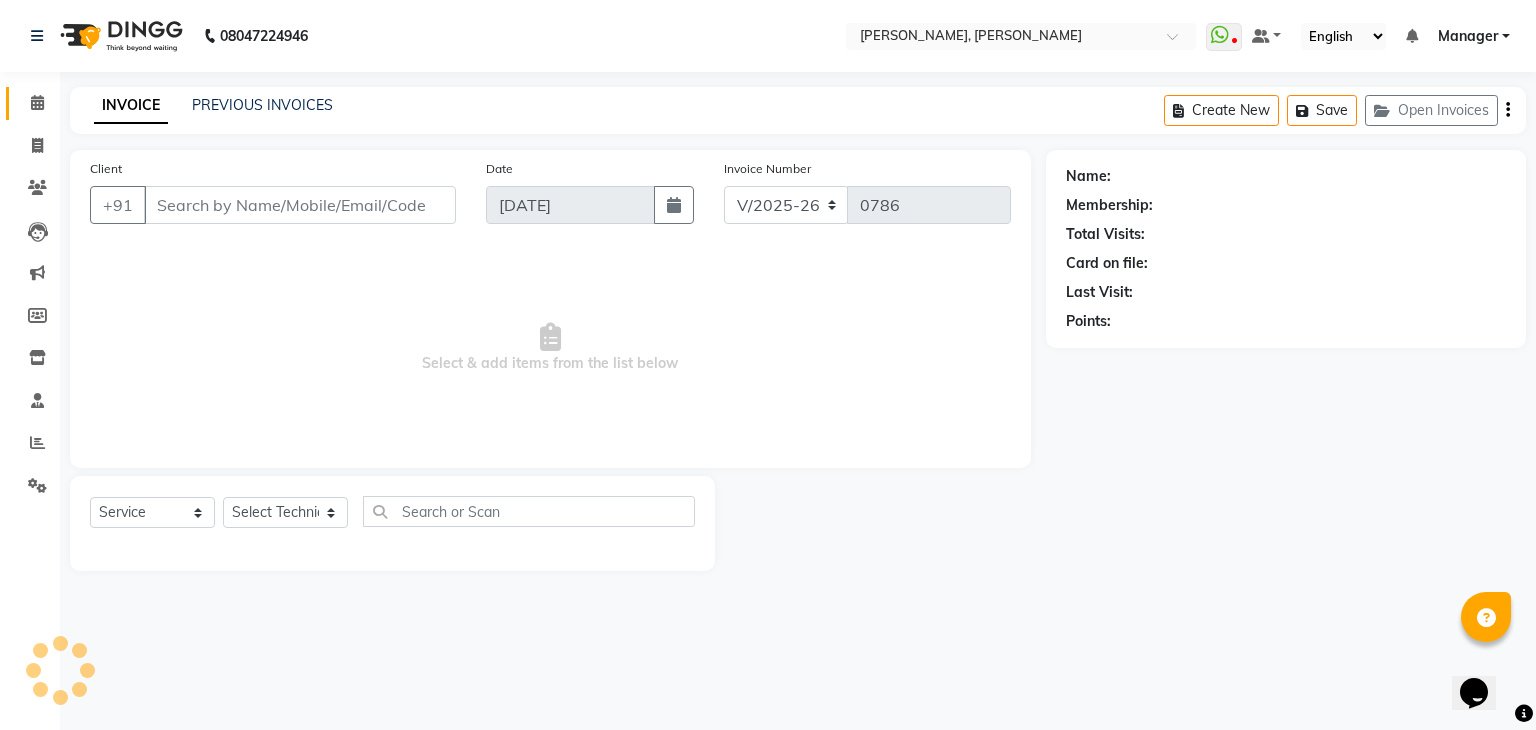 type on "13*******73" 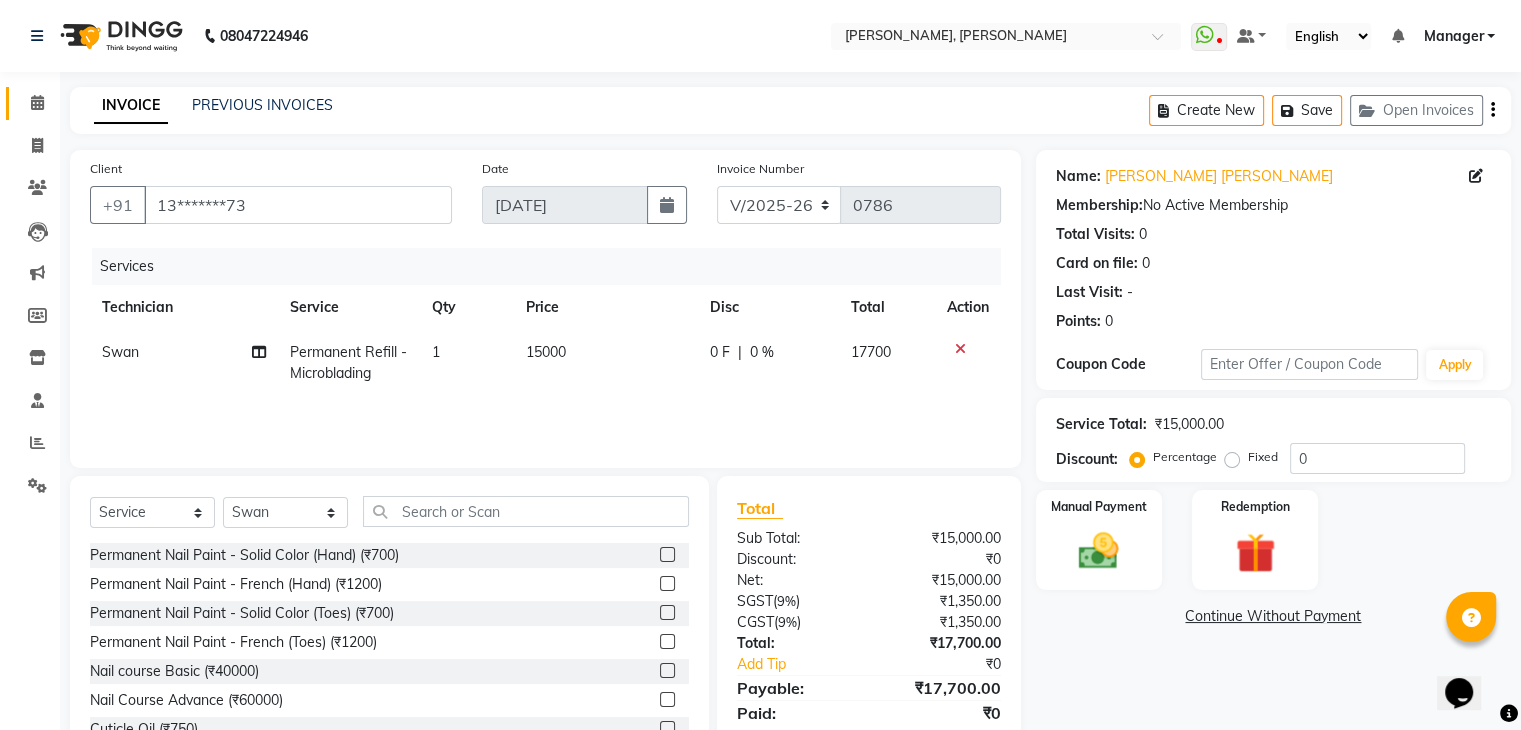 scroll, scrollTop: 72, scrollLeft: 0, axis: vertical 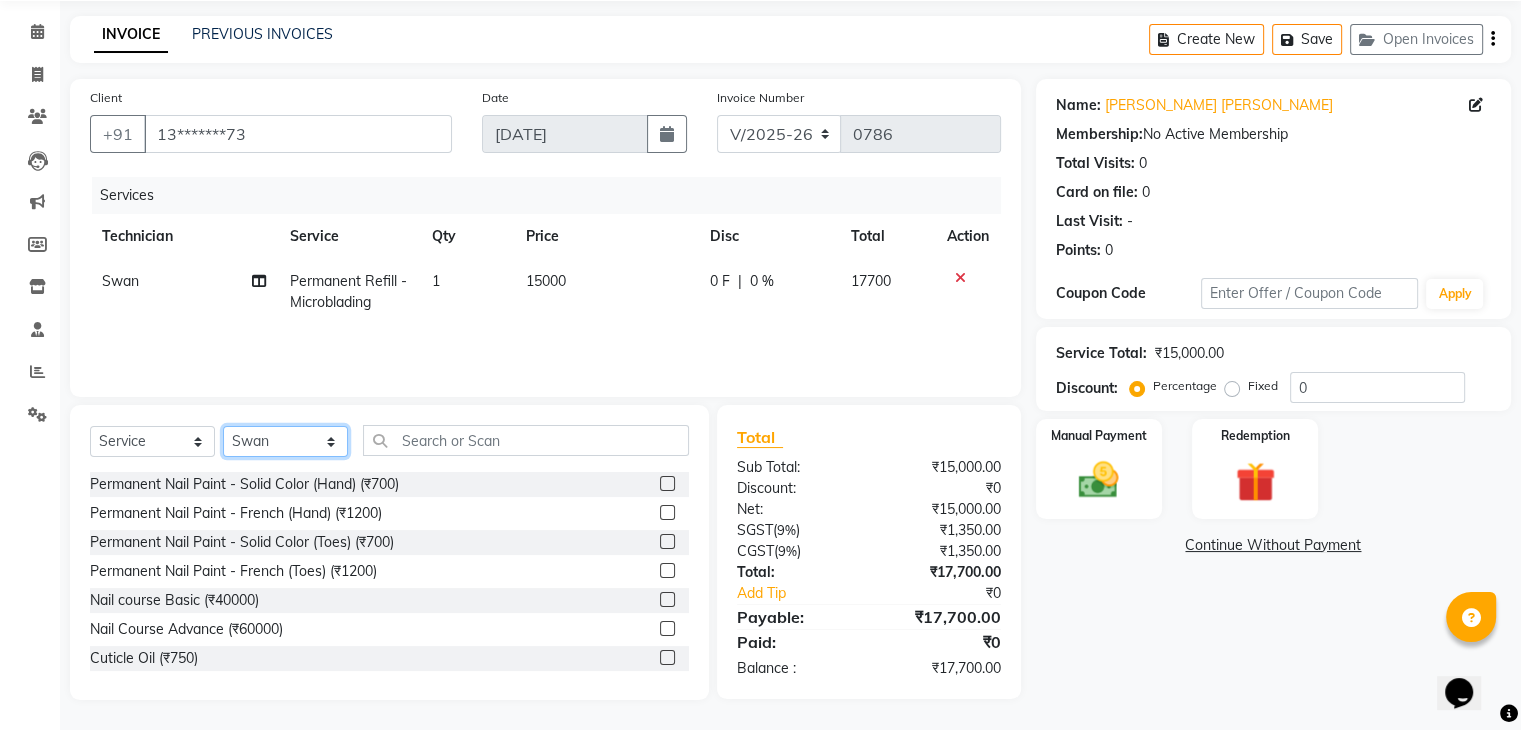 click on "Select Technician [PERSON_NAME] [PERSON_NAME] Apshana [PERSON_NAME] Manager [PERSON_NAME] [PERSON_NAME]" 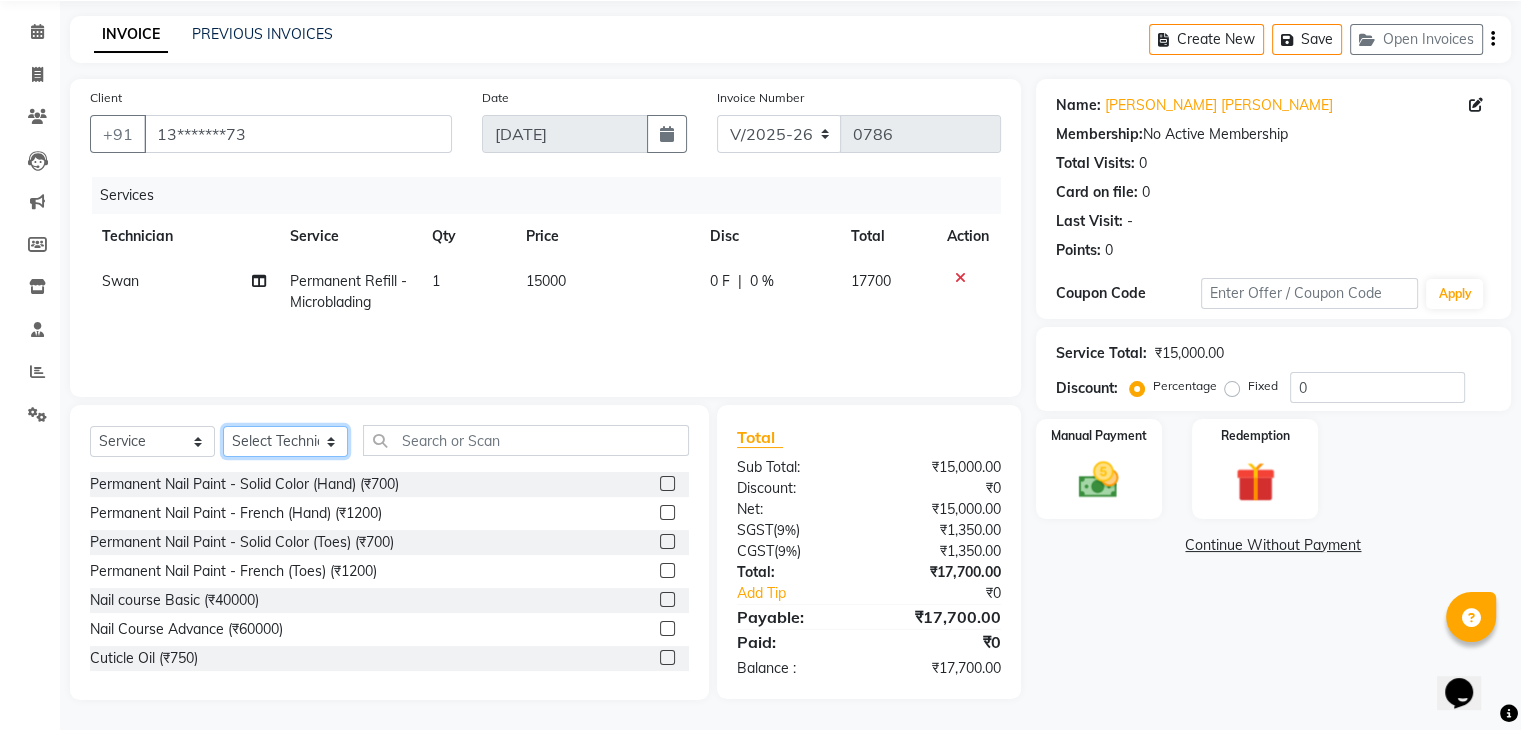 click on "Select Technician [PERSON_NAME] [PERSON_NAME] Apshana [PERSON_NAME] Manager [PERSON_NAME] [PERSON_NAME]" 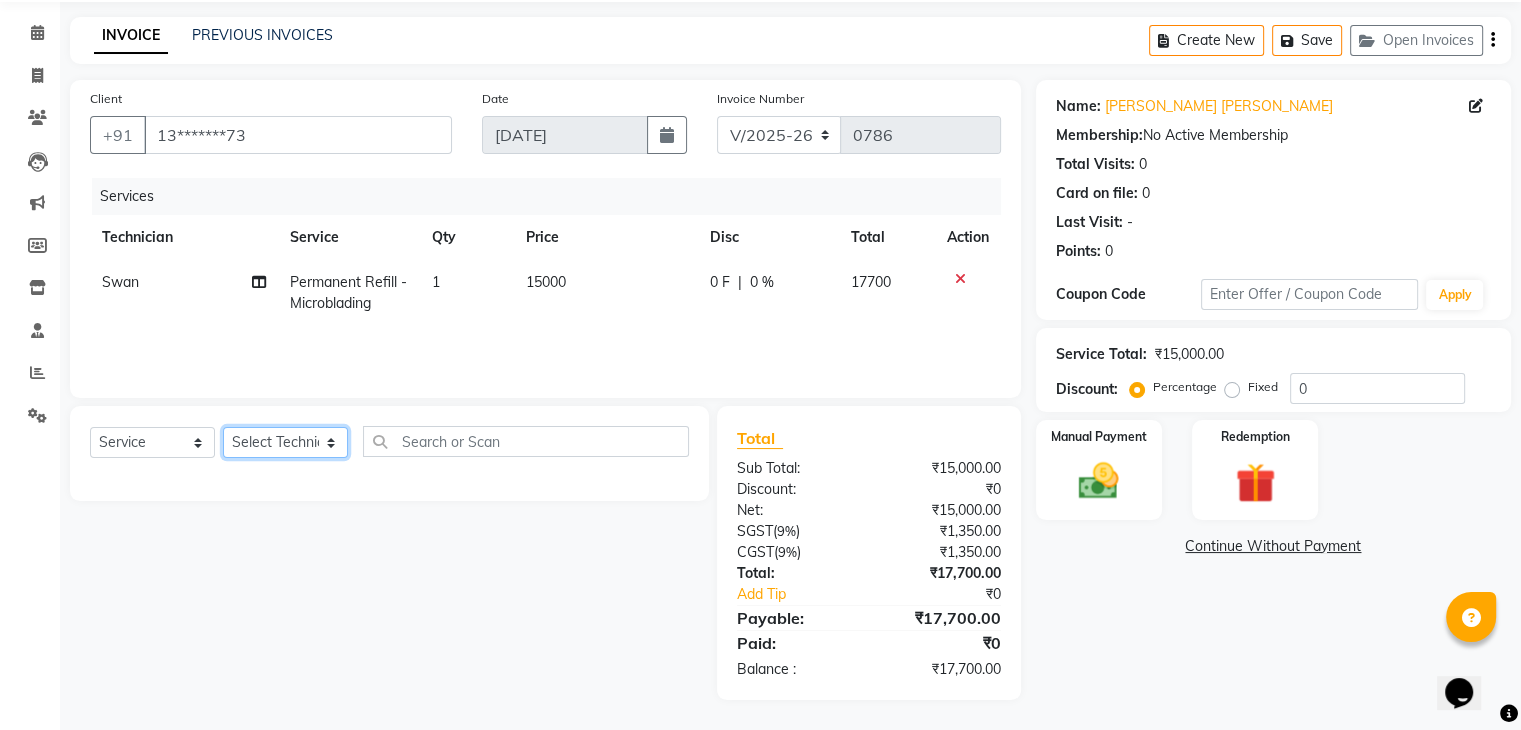 scroll, scrollTop: 71, scrollLeft: 0, axis: vertical 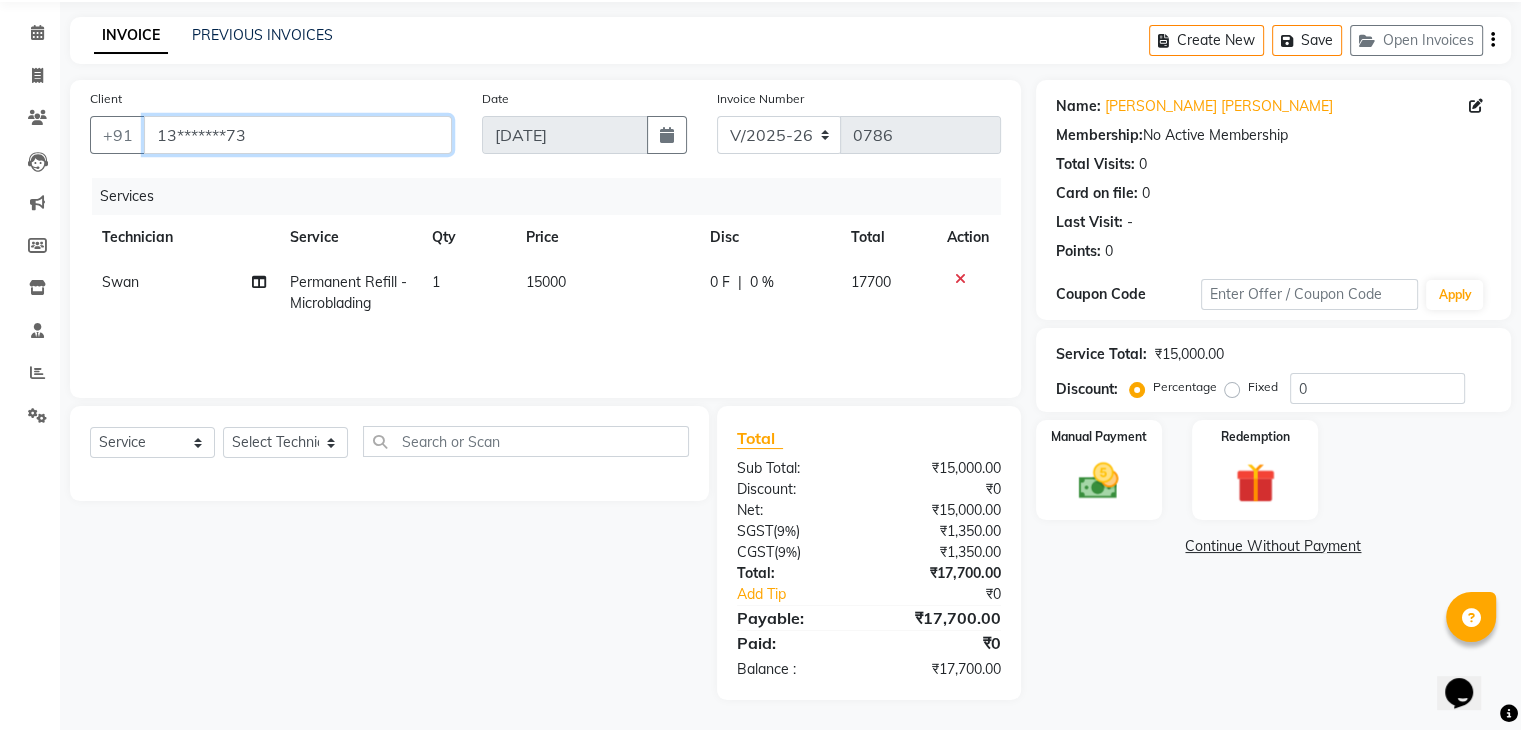 click on "13*******73" at bounding box center (298, 135) 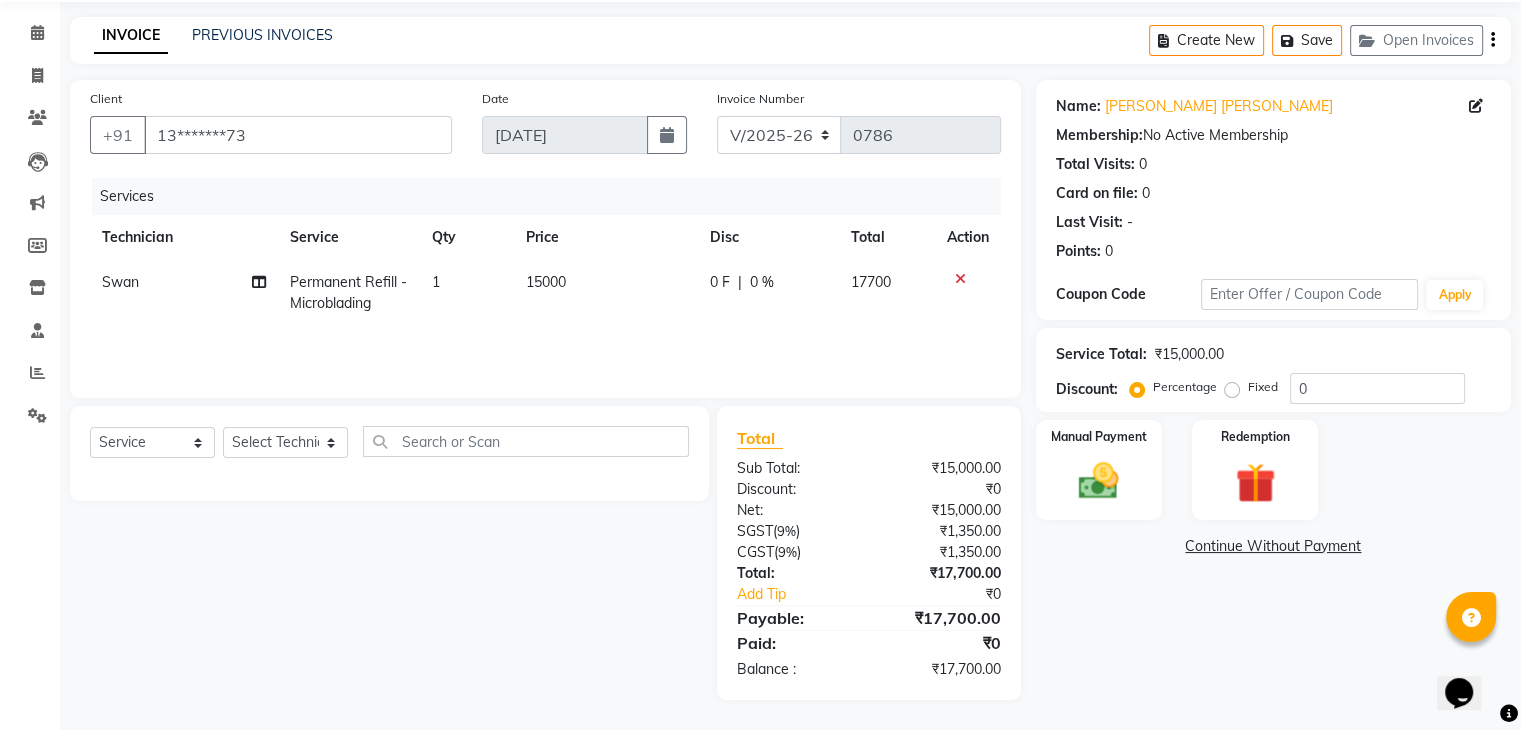 click on "Technician" 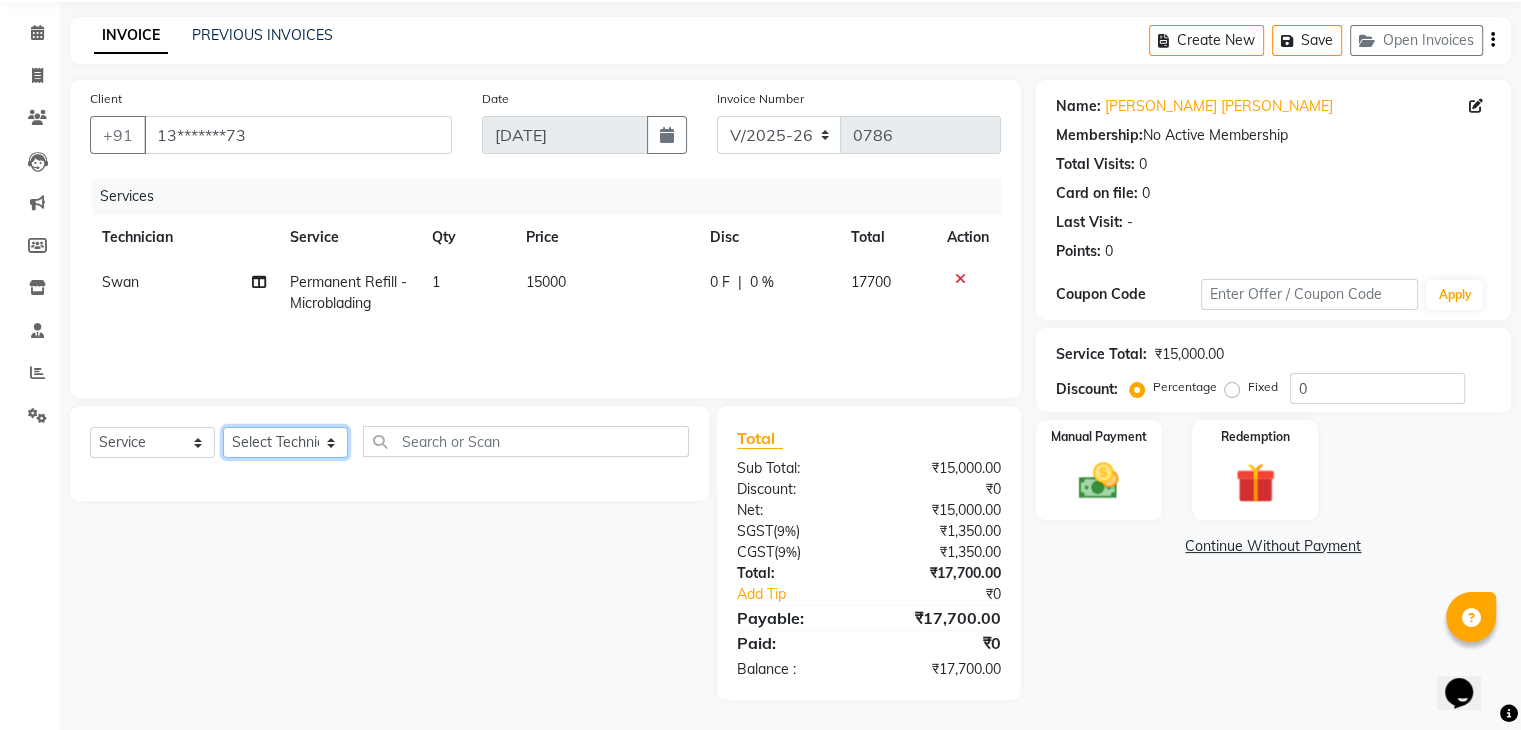 click on "Select Technician [PERSON_NAME] [PERSON_NAME] Apshana [PERSON_NAME] Manager [PERSON_NAME] [PERSON_NAME]" 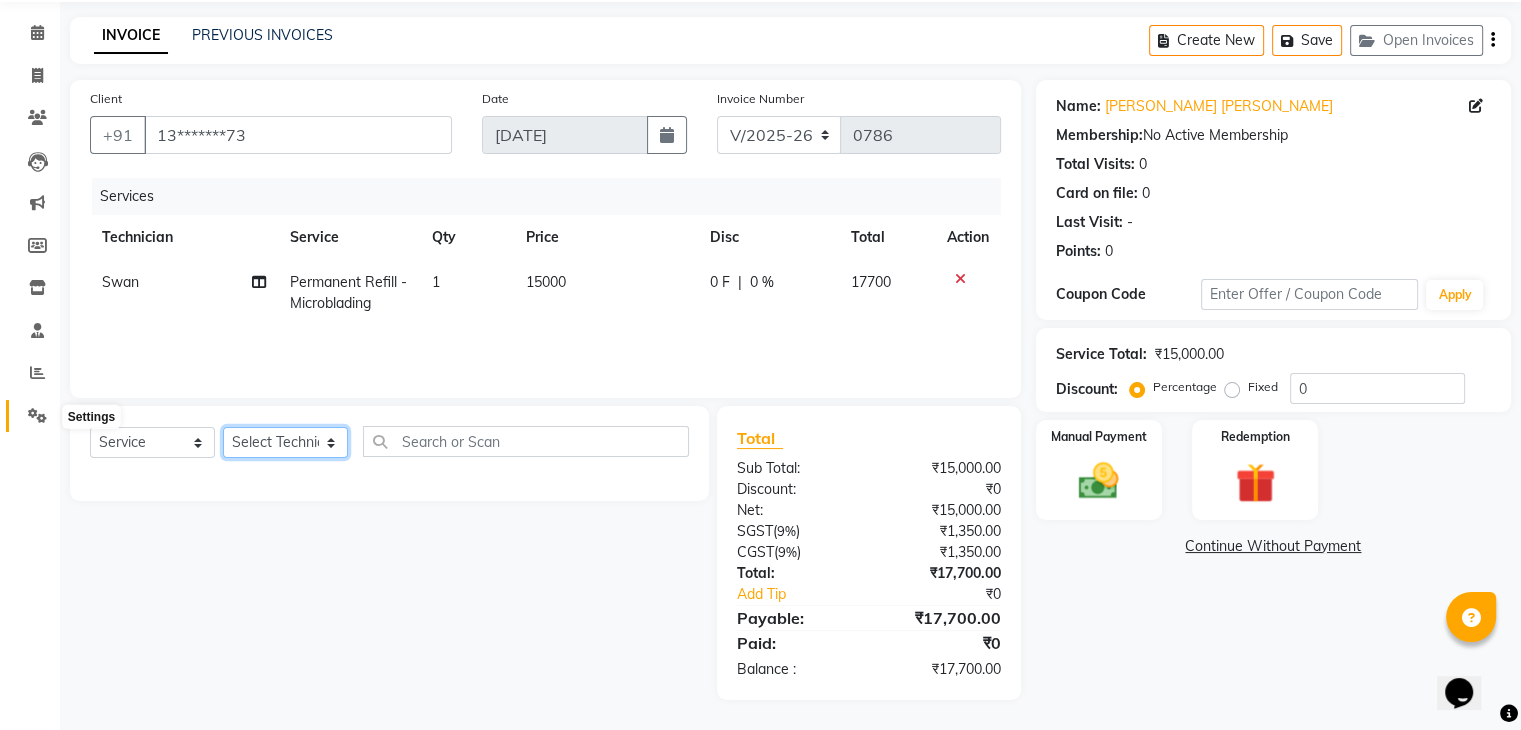 select on "54412" 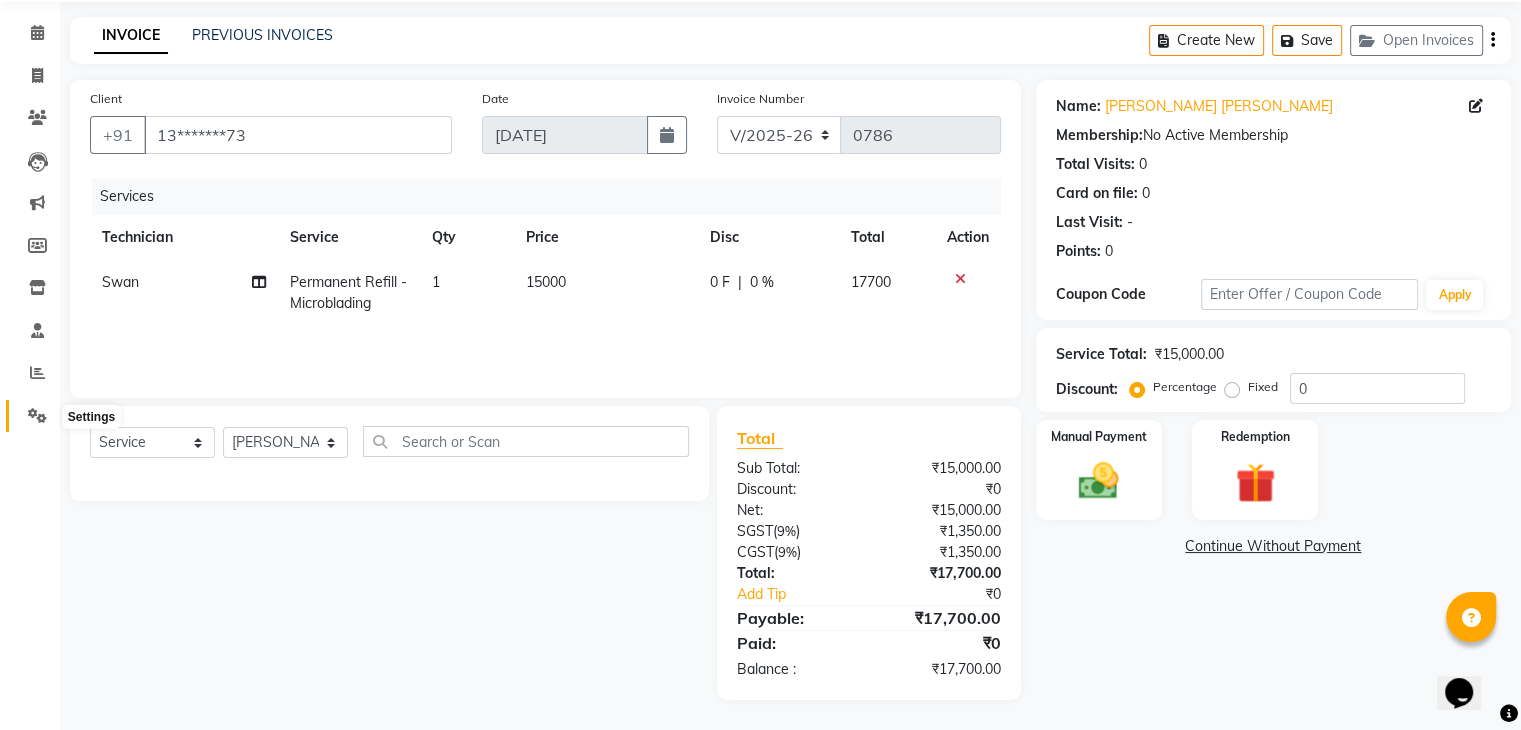 click 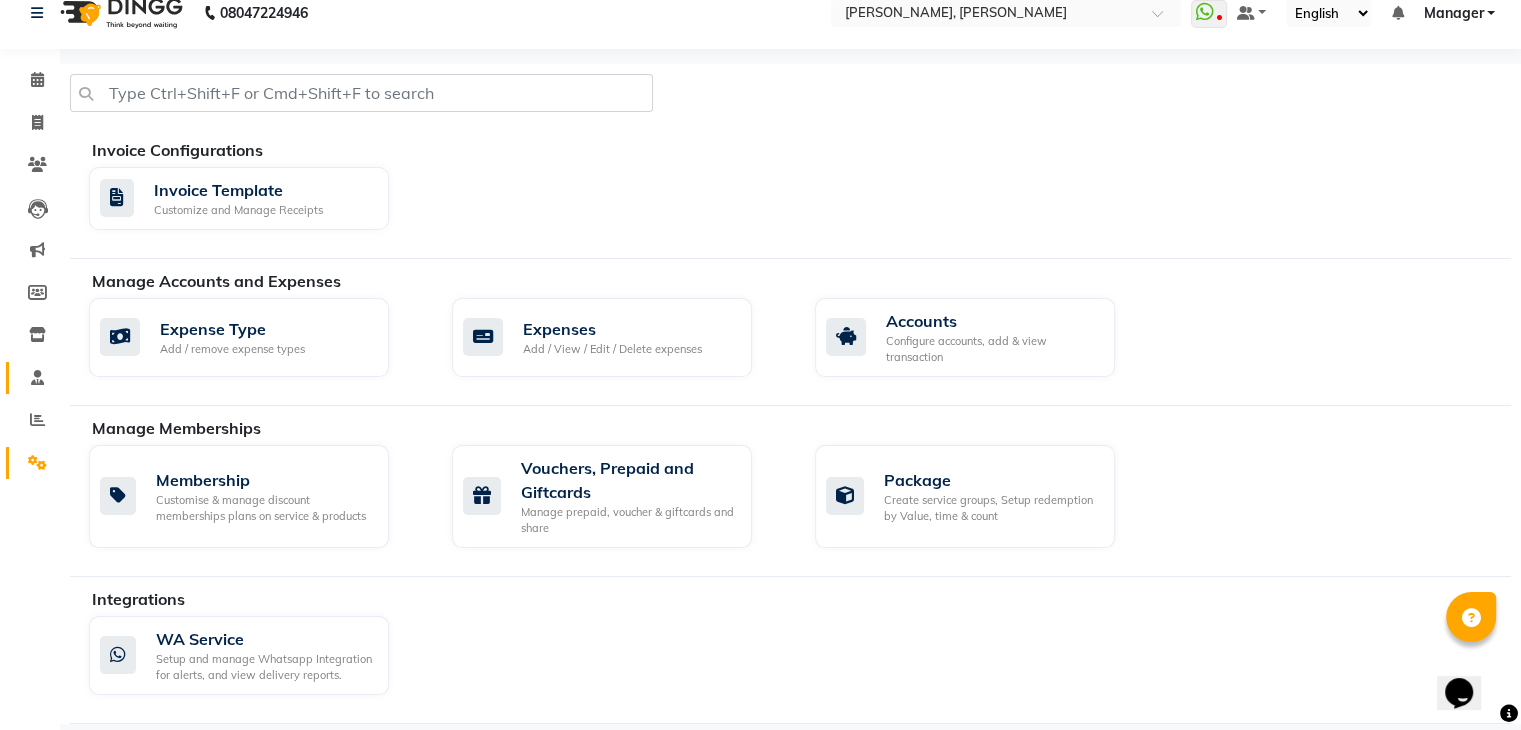 scroll, scrollTop: 22, scrollLeft: 0, axis: vertical 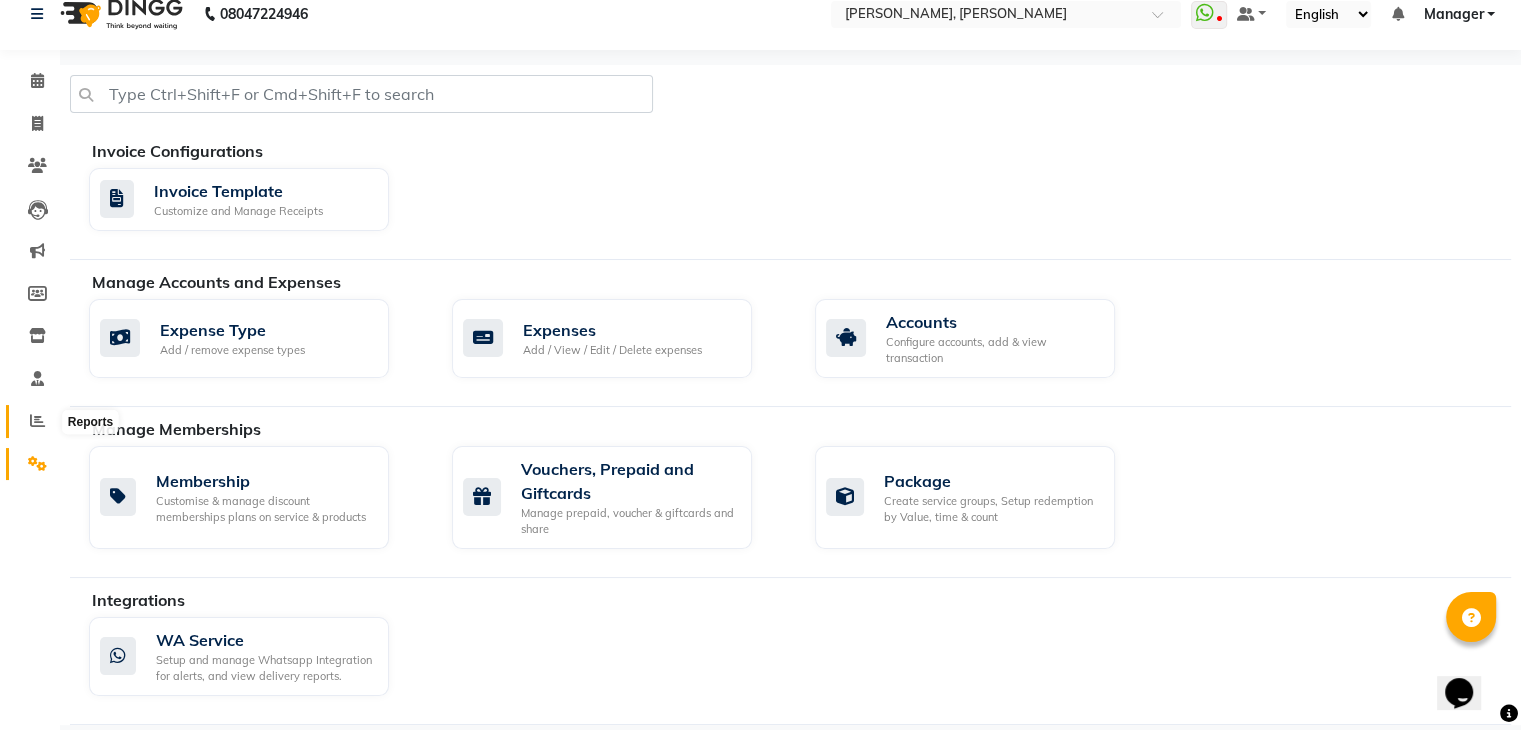 click 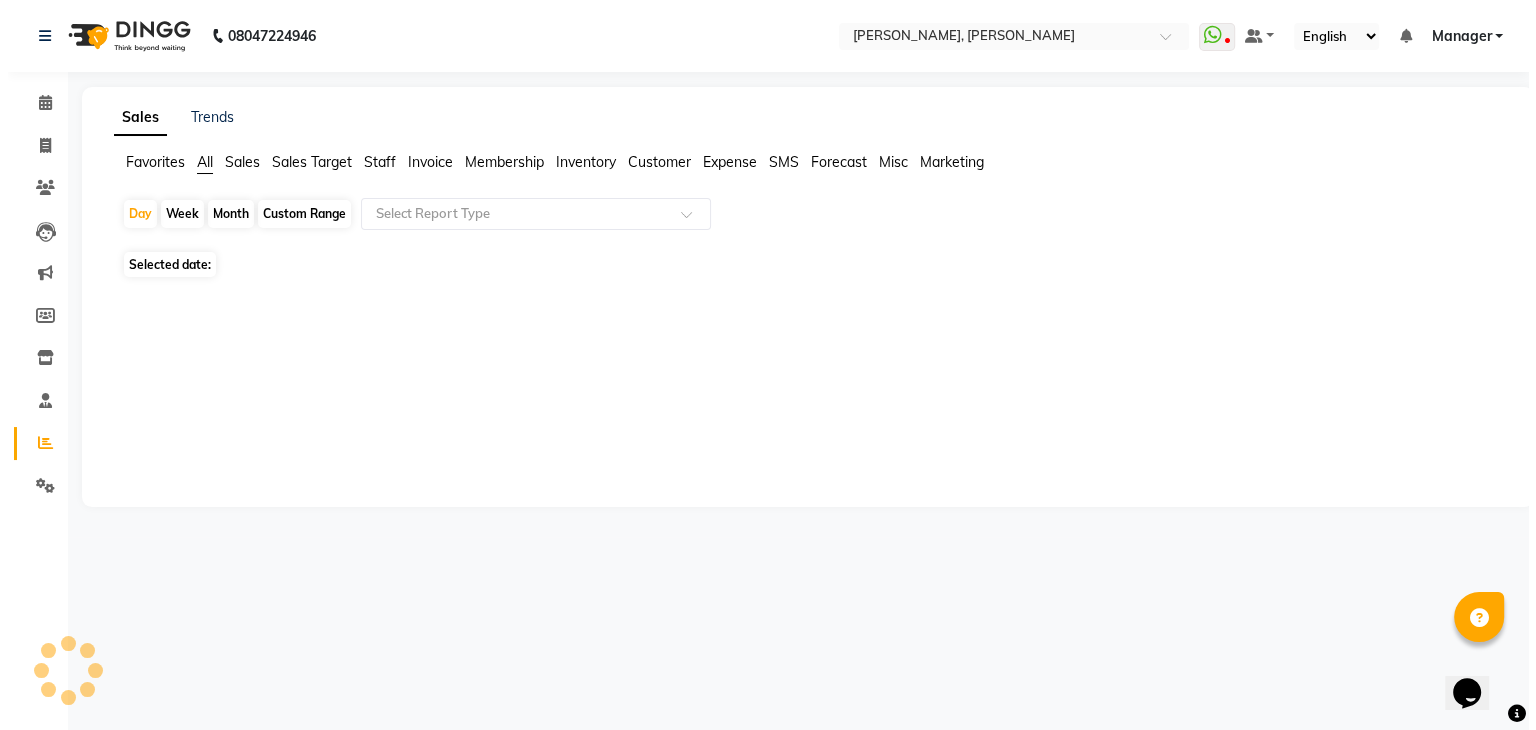 scroll, scrollTop: 0, scrollLeft: 0, axis: both 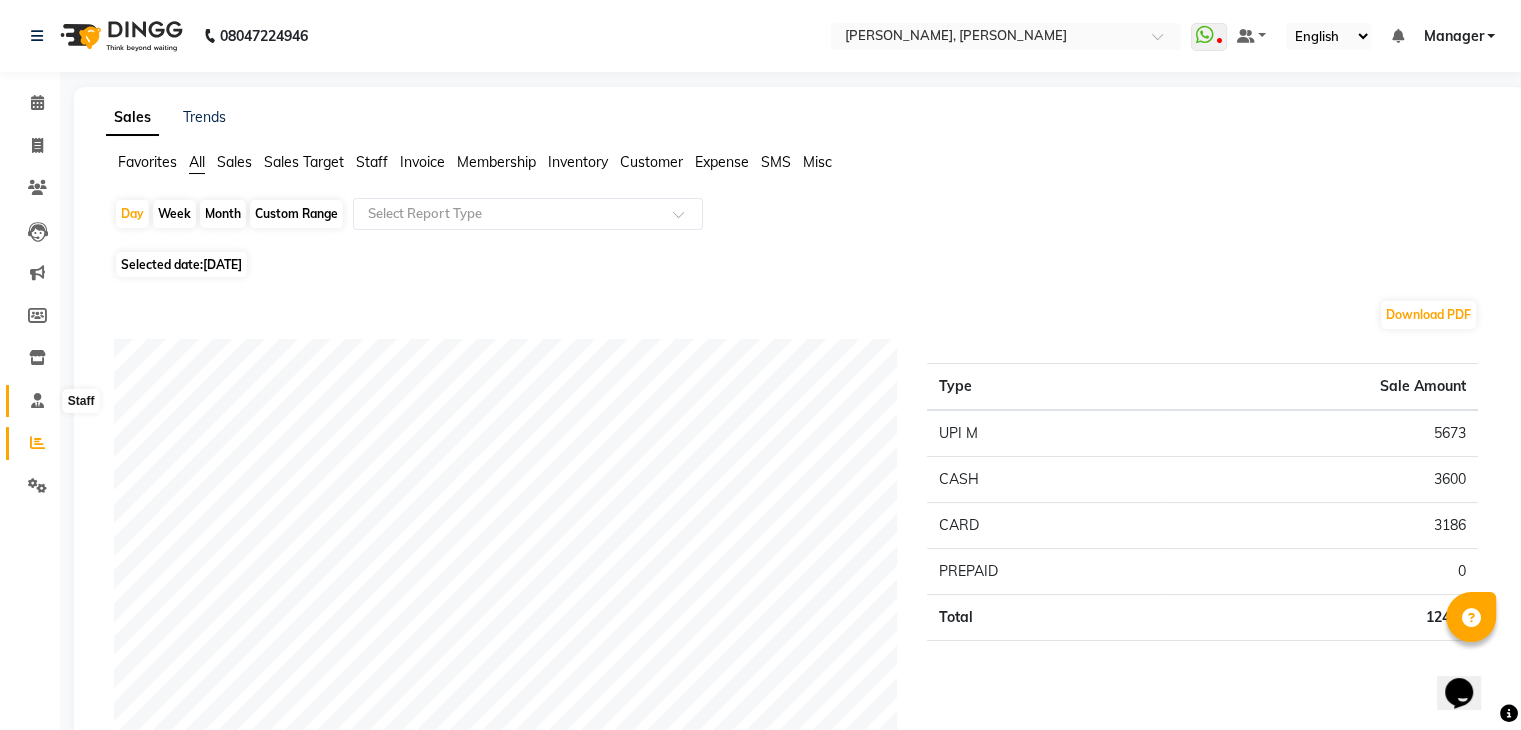 click 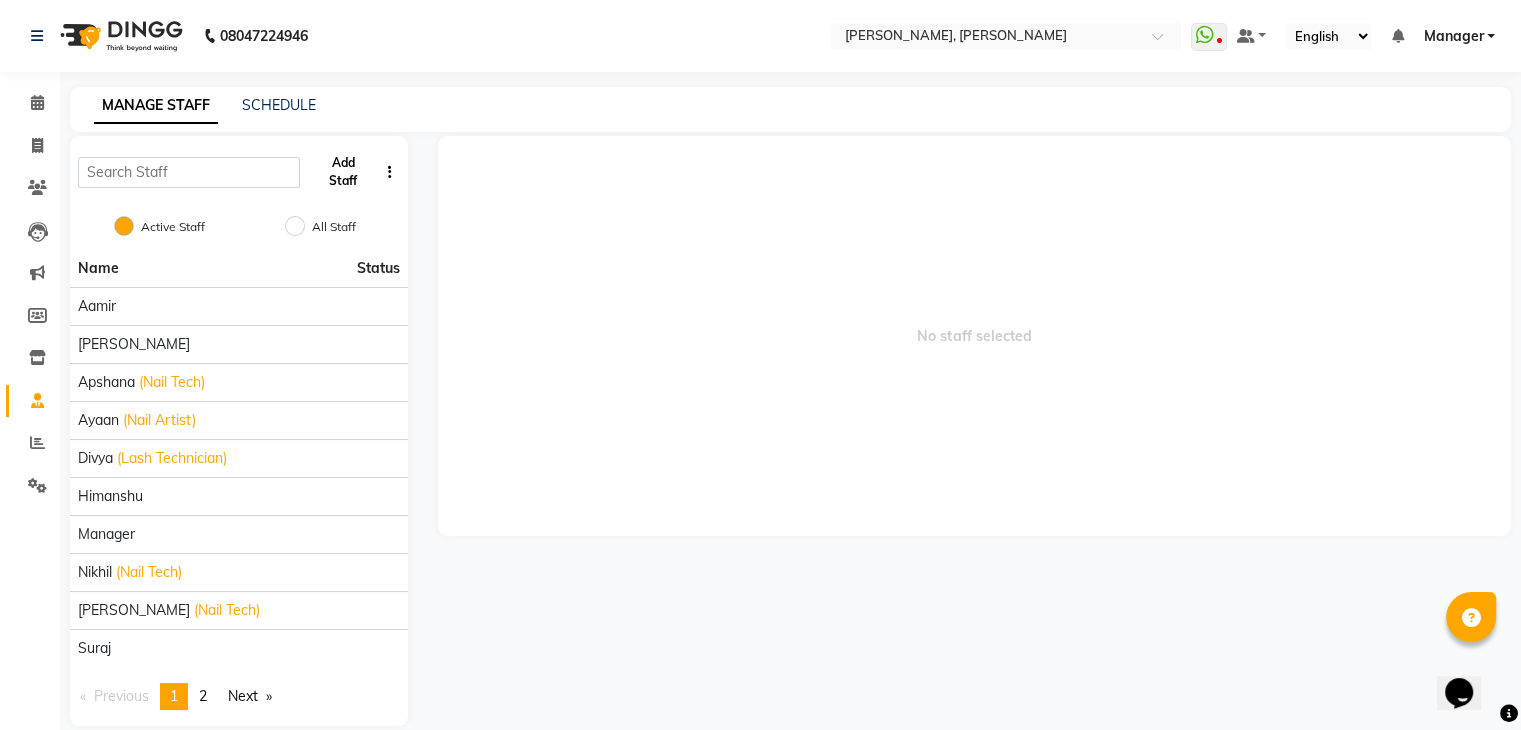 click on "Add Staff" 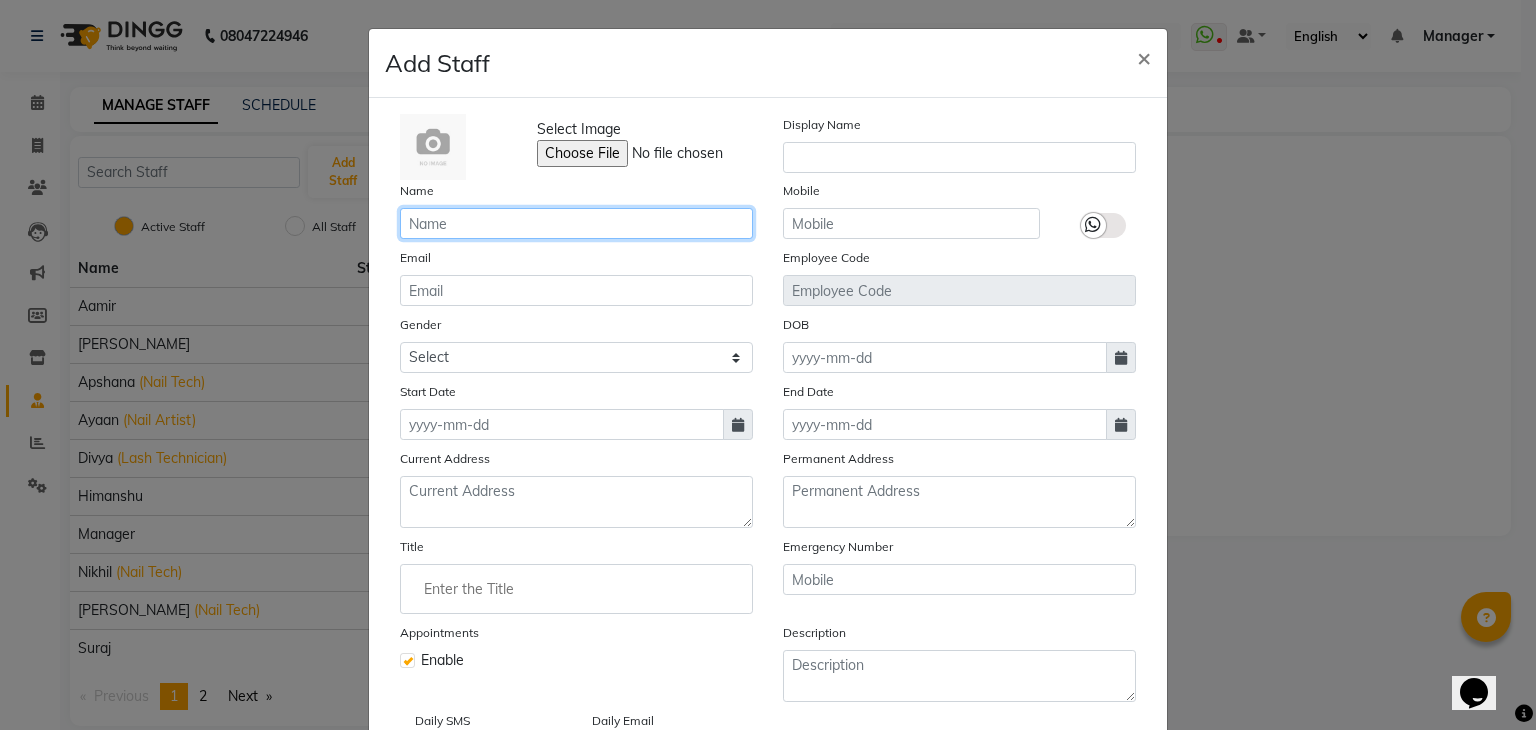click 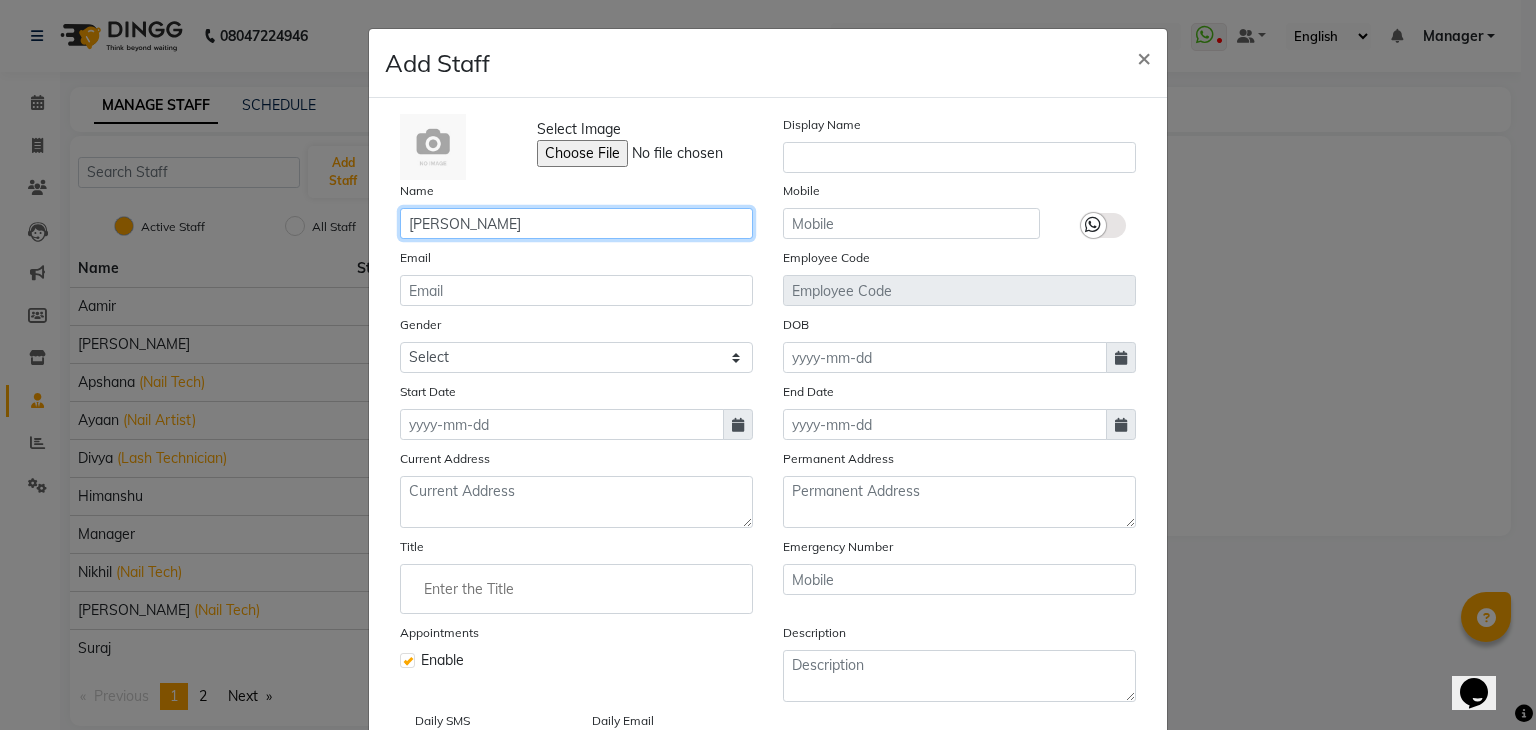 type on "[PERSON_NAME]" 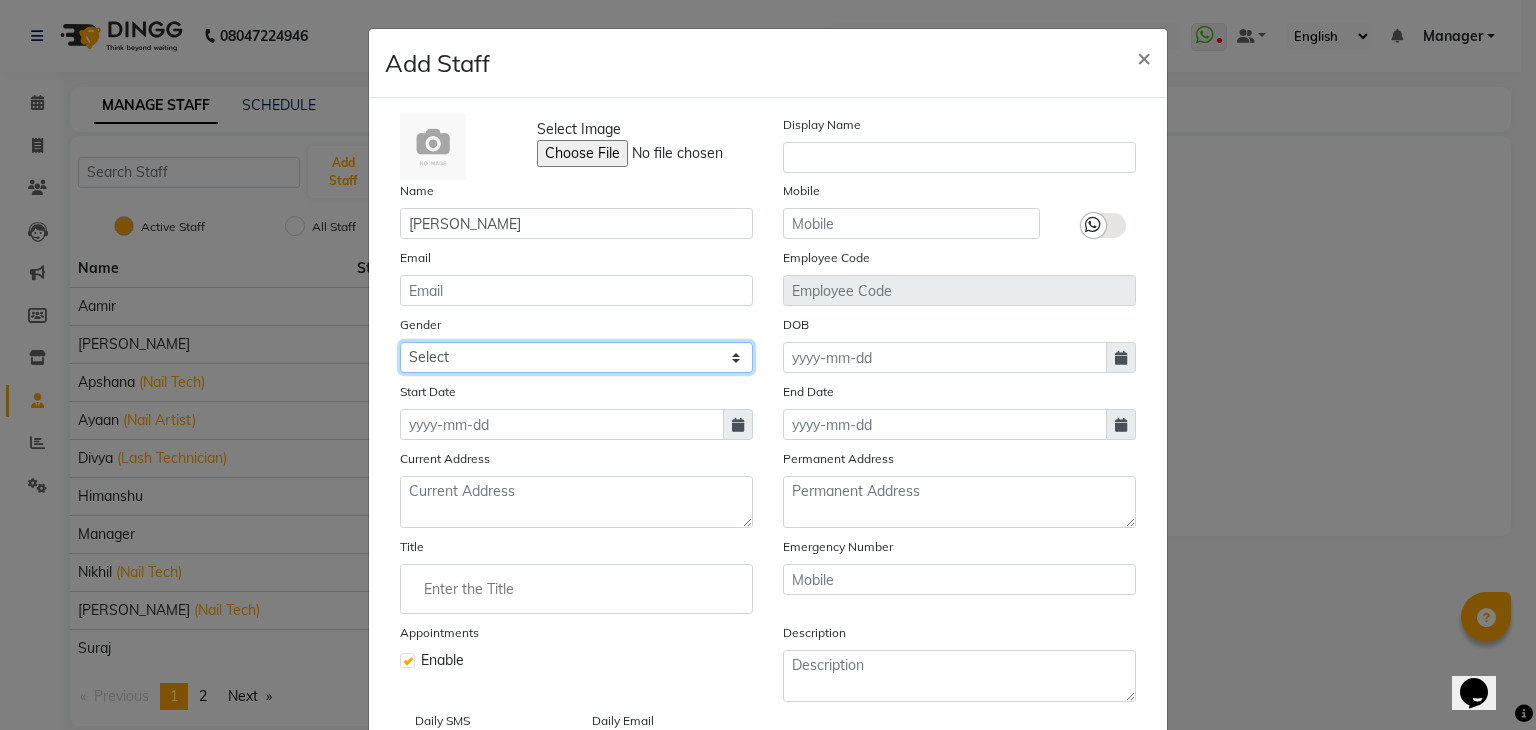click on "Select [DEMOGRAPHIC_DATA] [DEMOGRAPHIC_DATA] Other Prefer Not To Say" 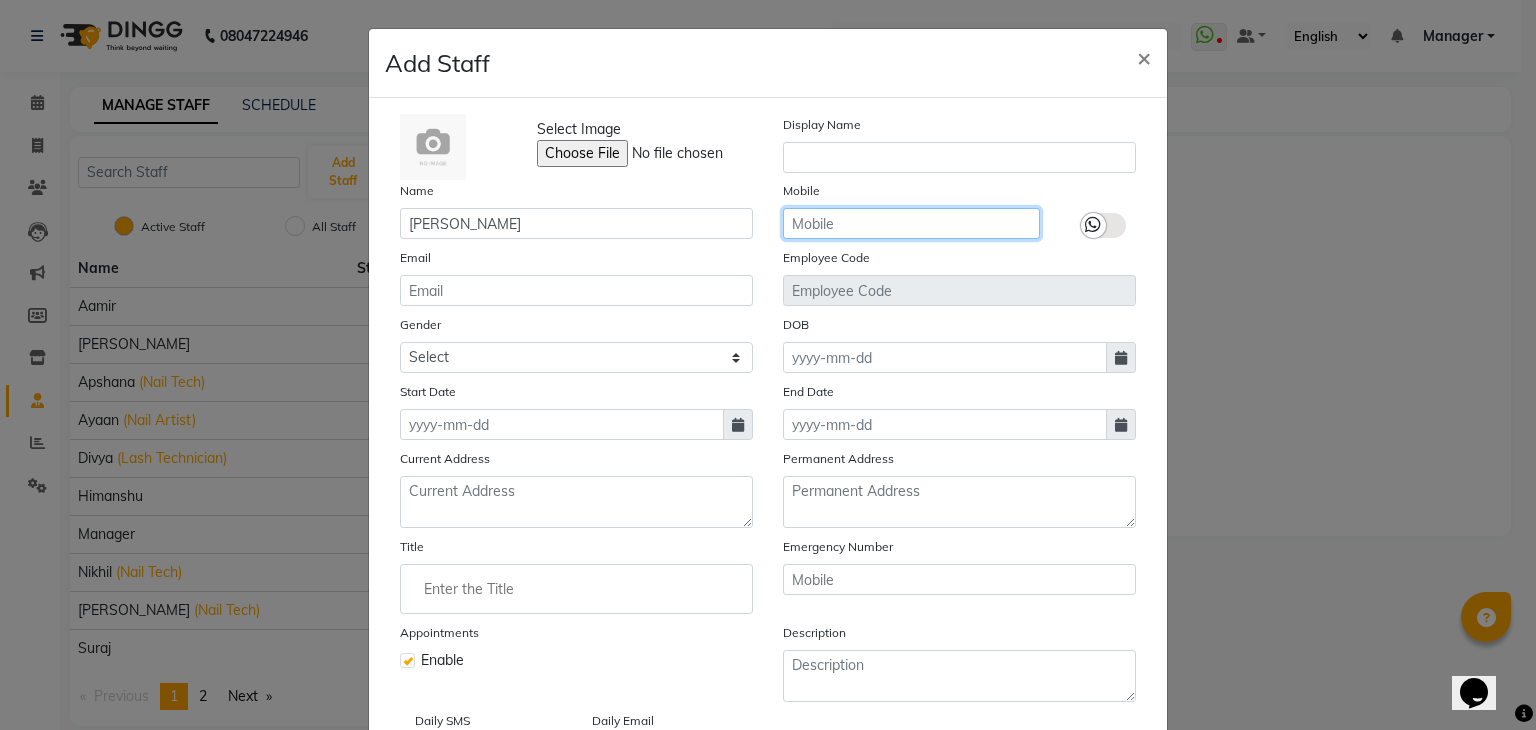 click 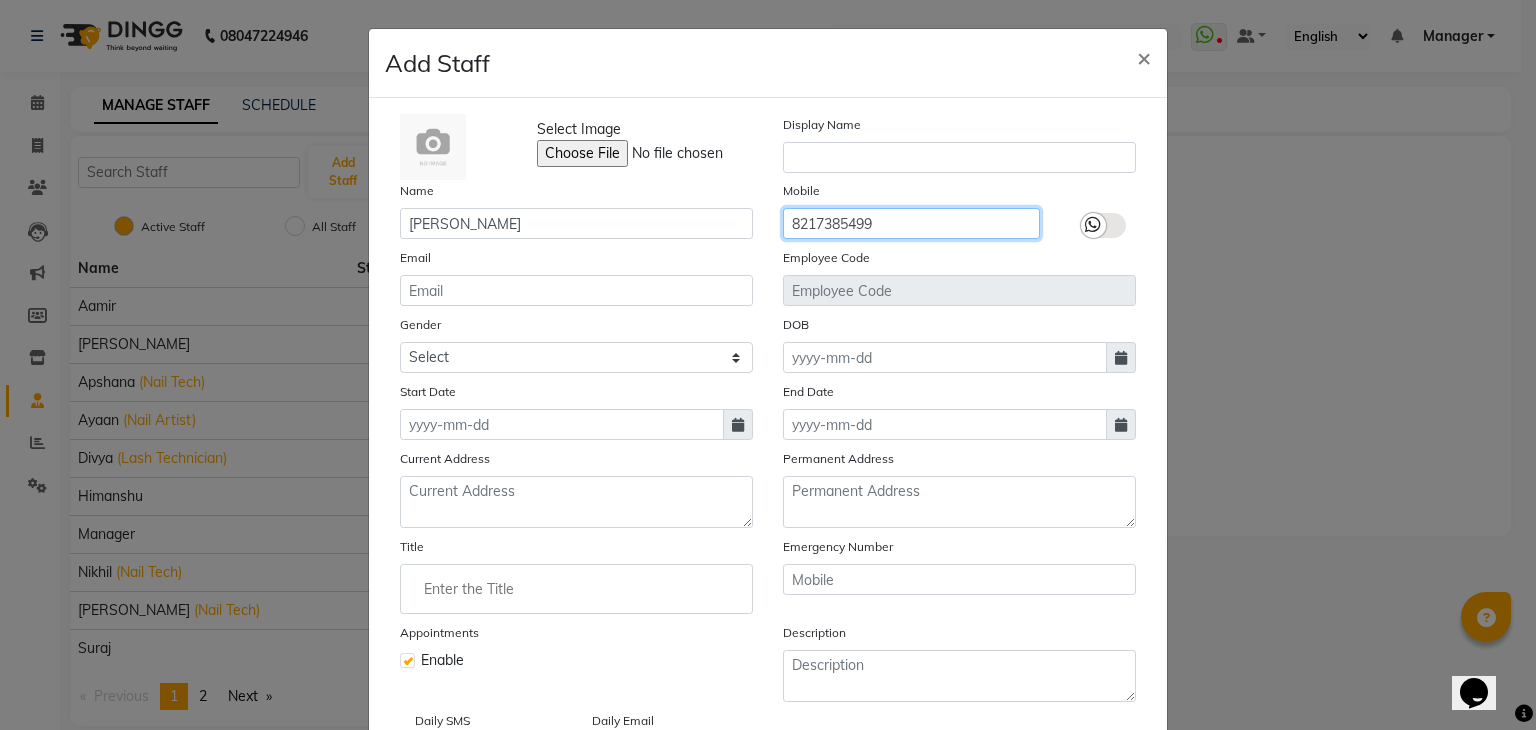 scroll, scrollTop: 160, scrollLeft: 0, axis: vertical 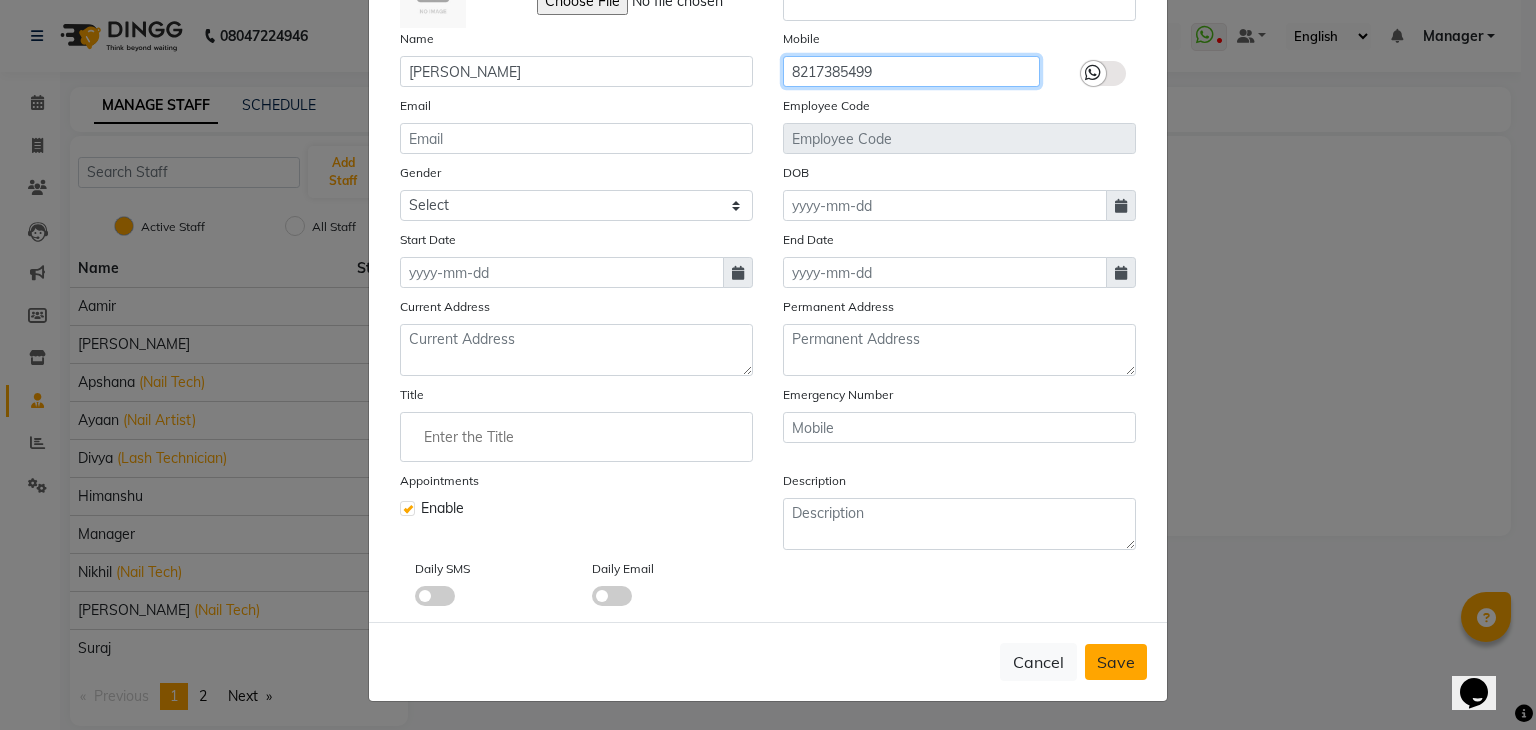 type on "8217385499" 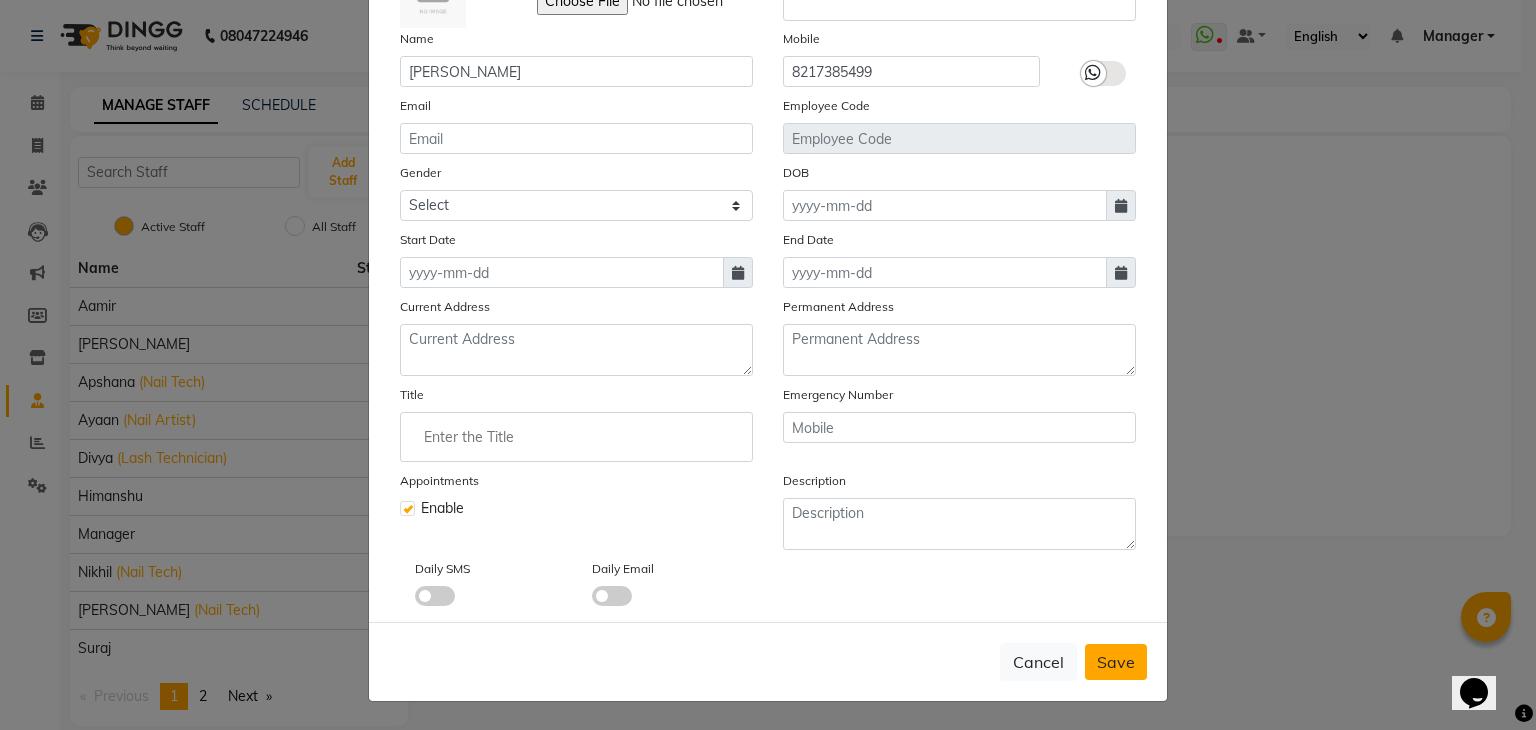 click on "Save" at bounding box center [1116, 662] 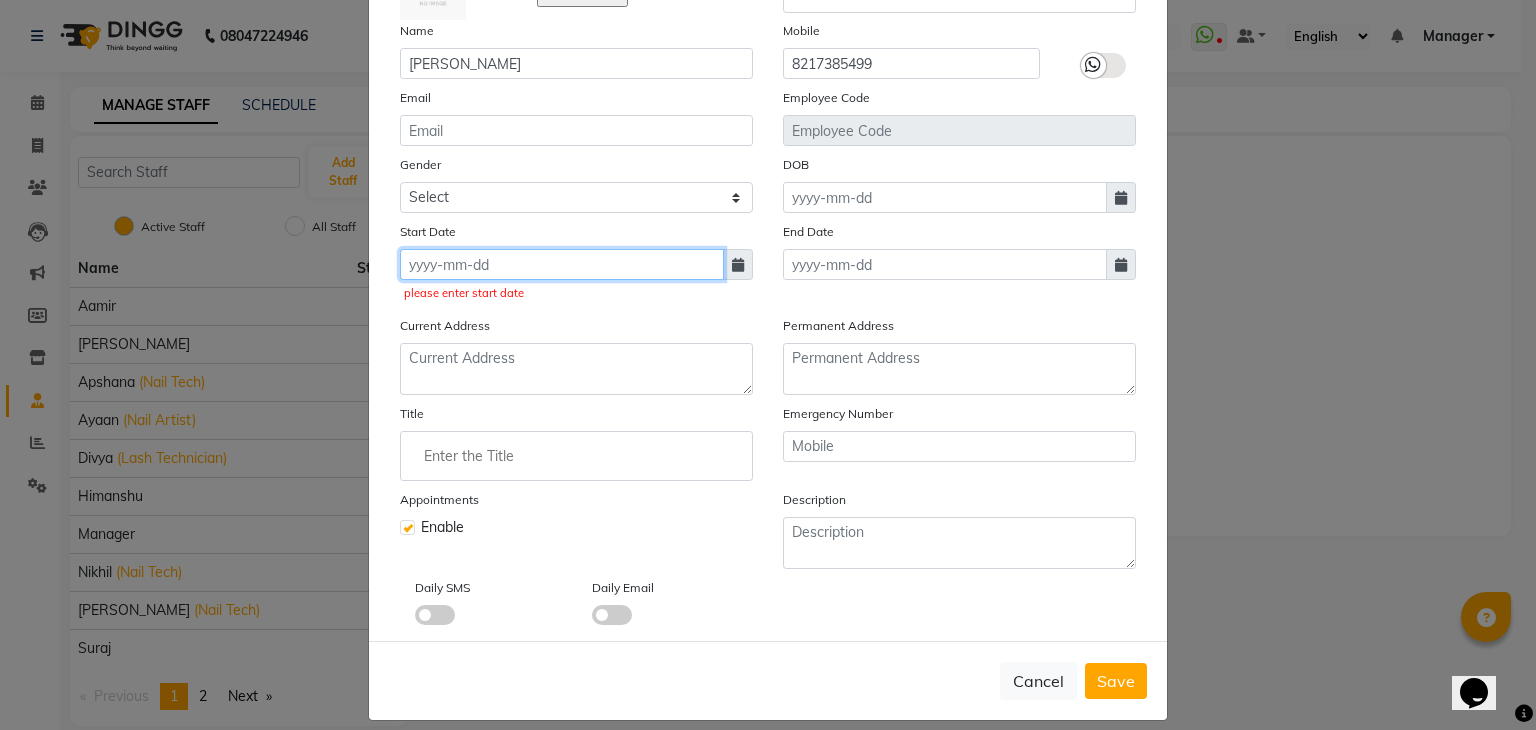 click 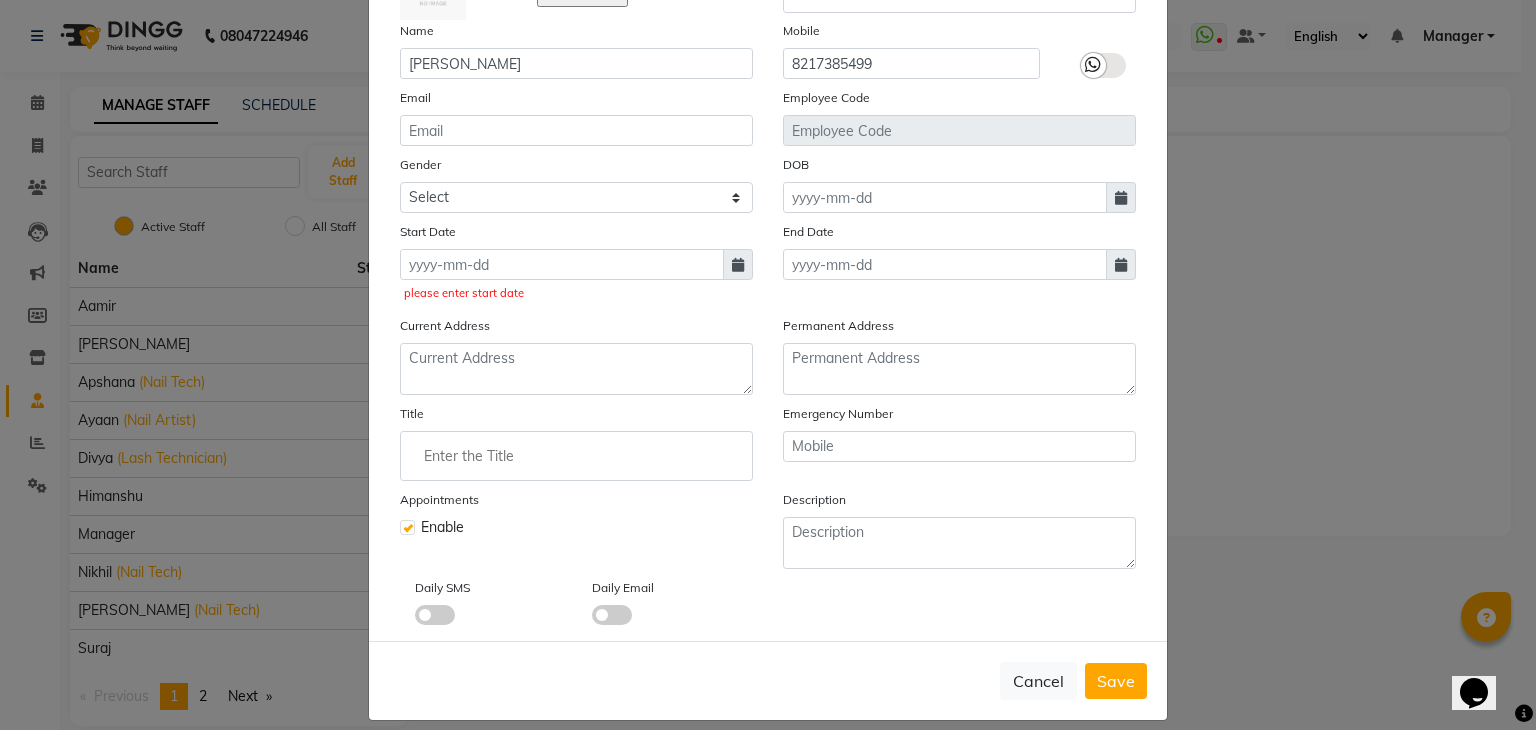 select on "7" 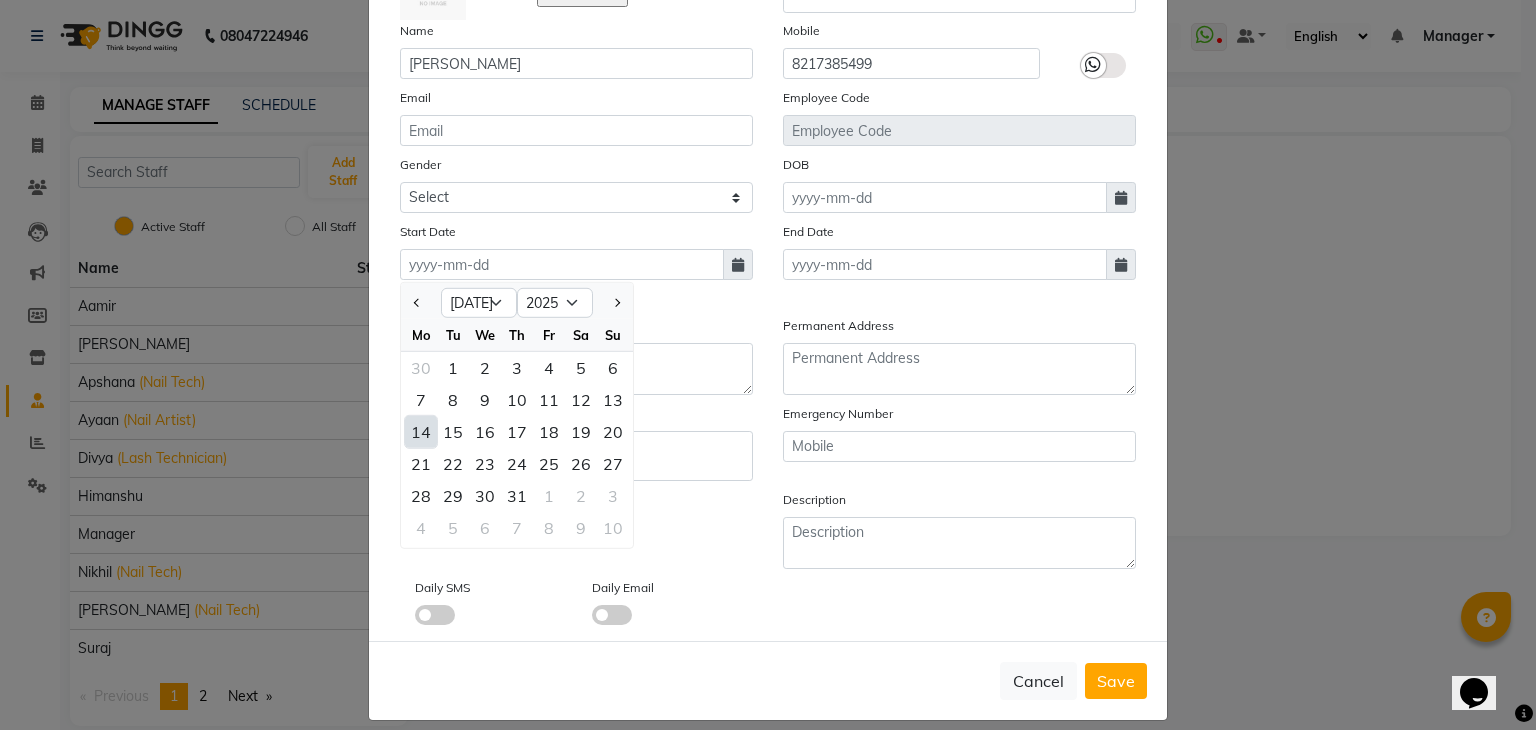 click on "14" 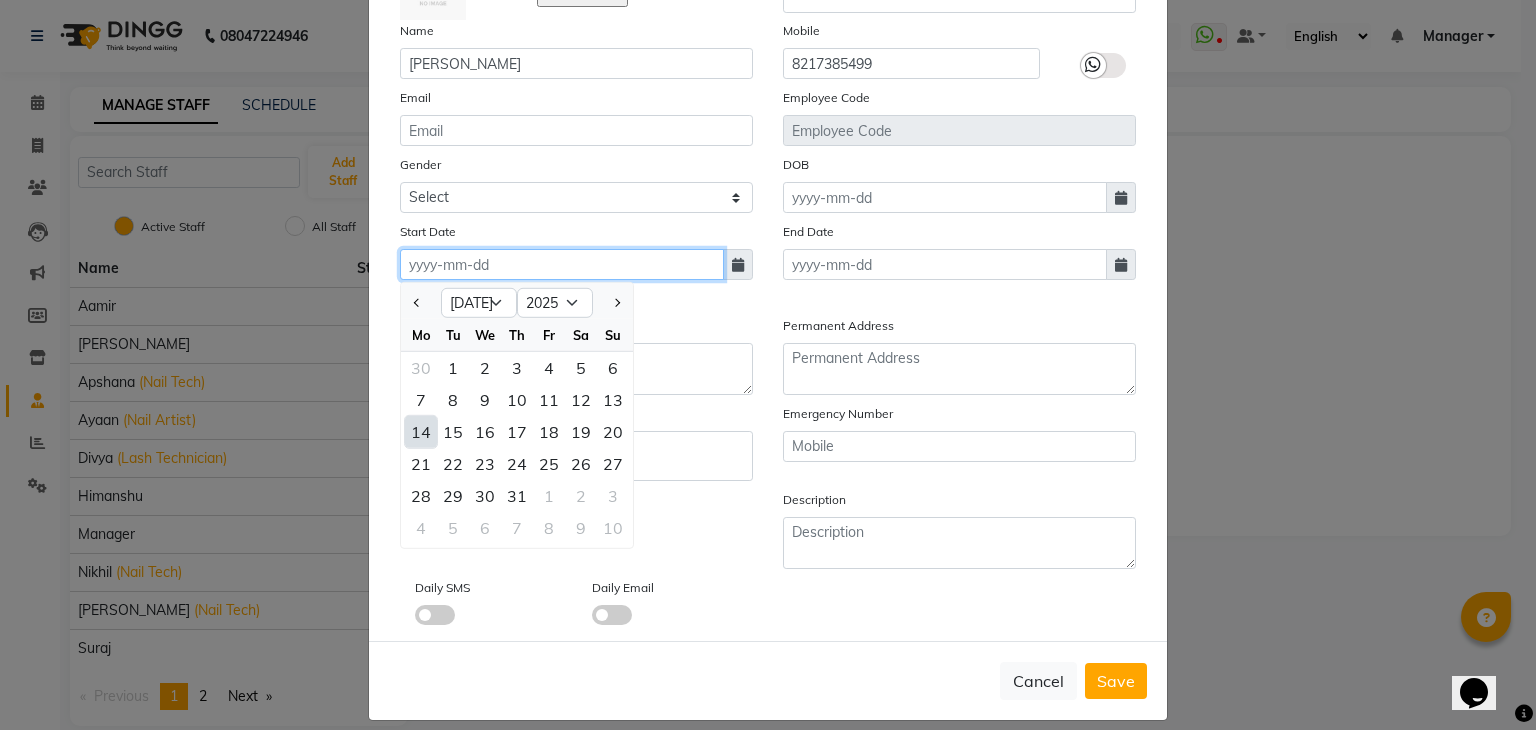 type on "[DATE]" 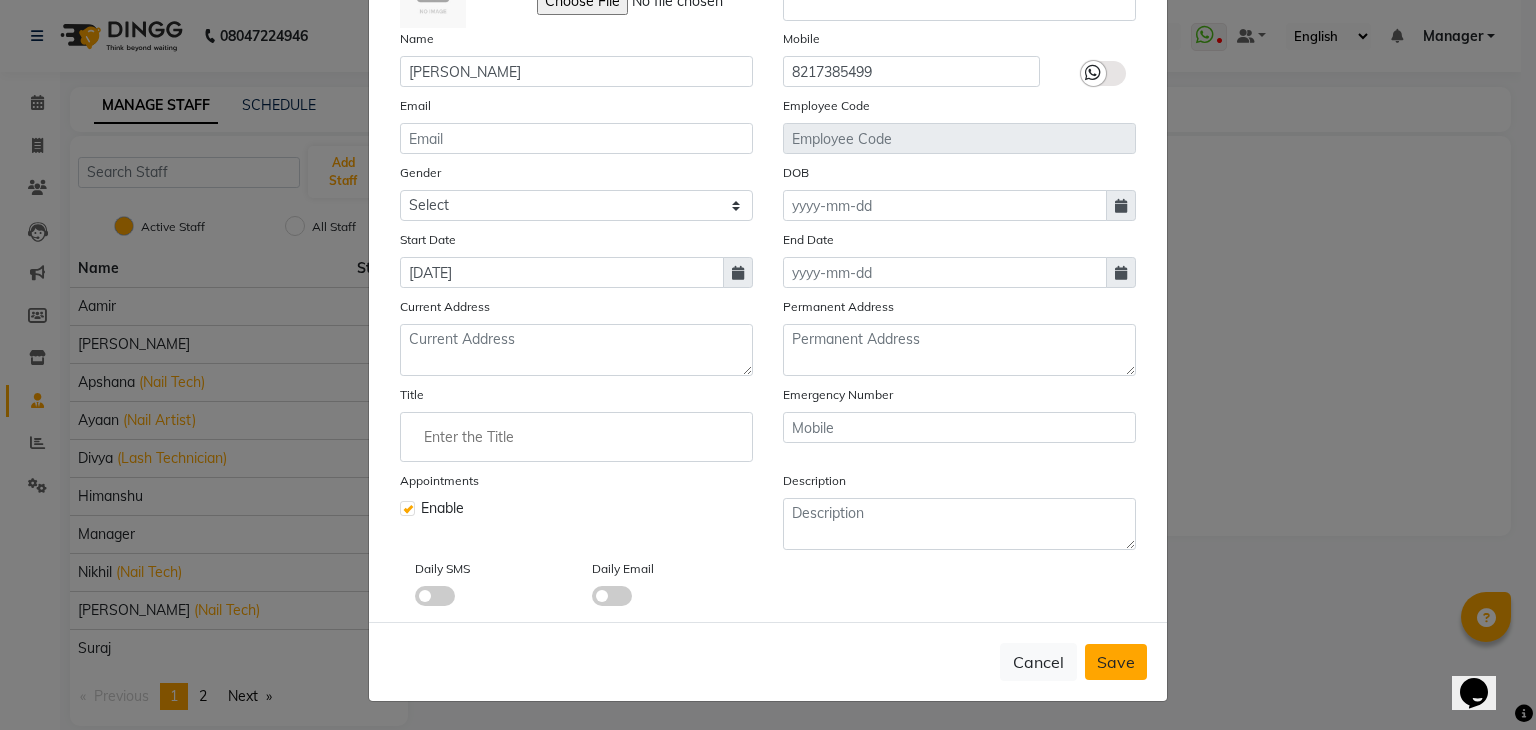click on "Save" at bounding box center [1116, 662] 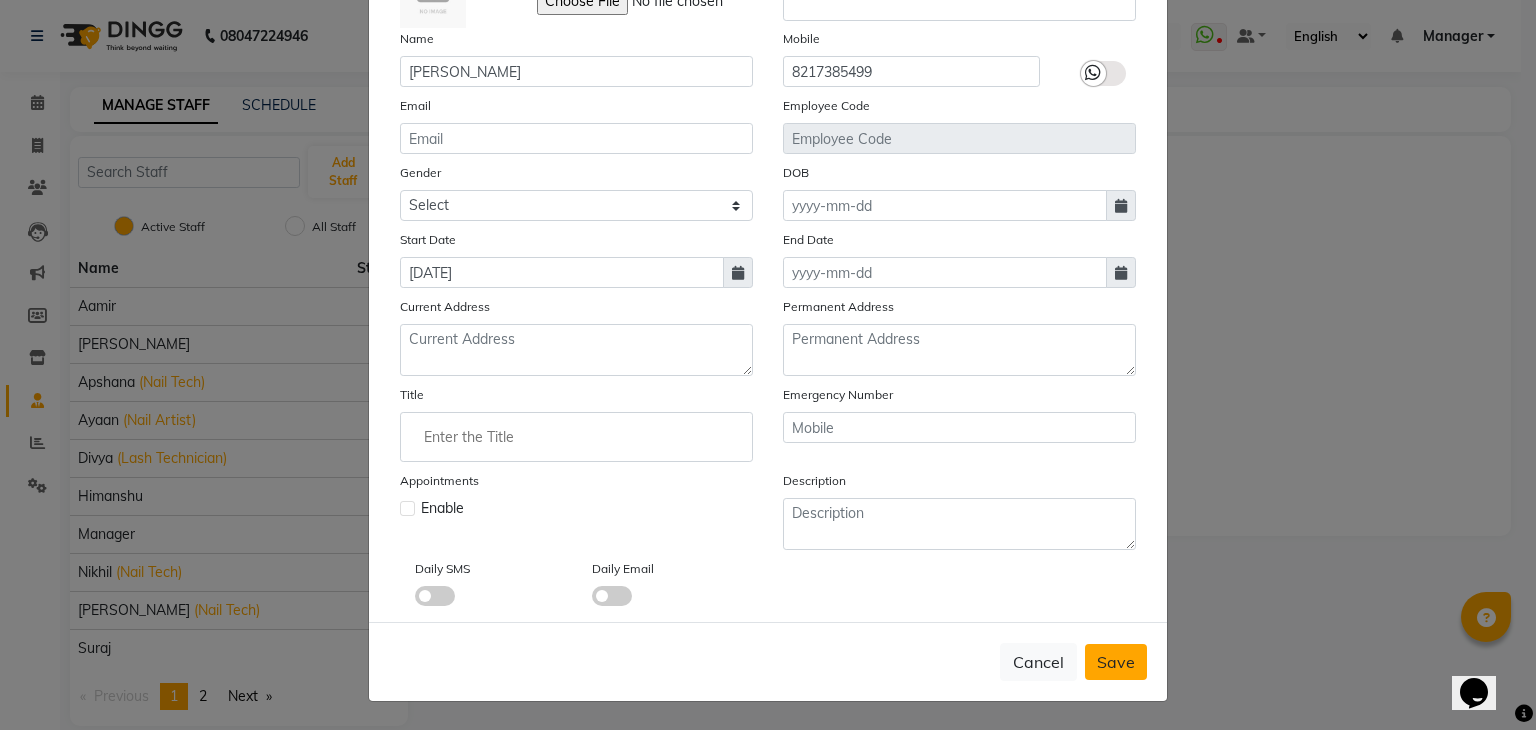 type 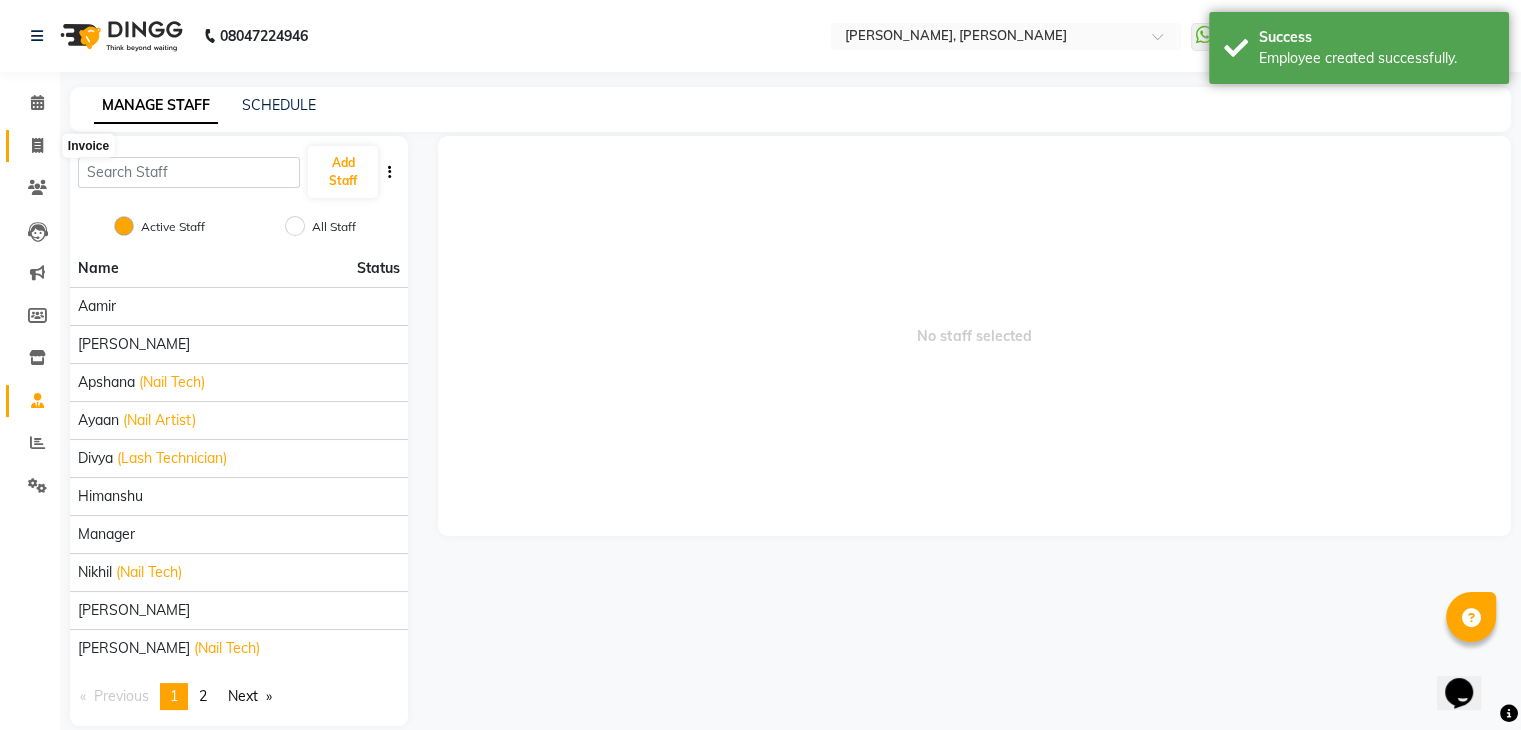 click 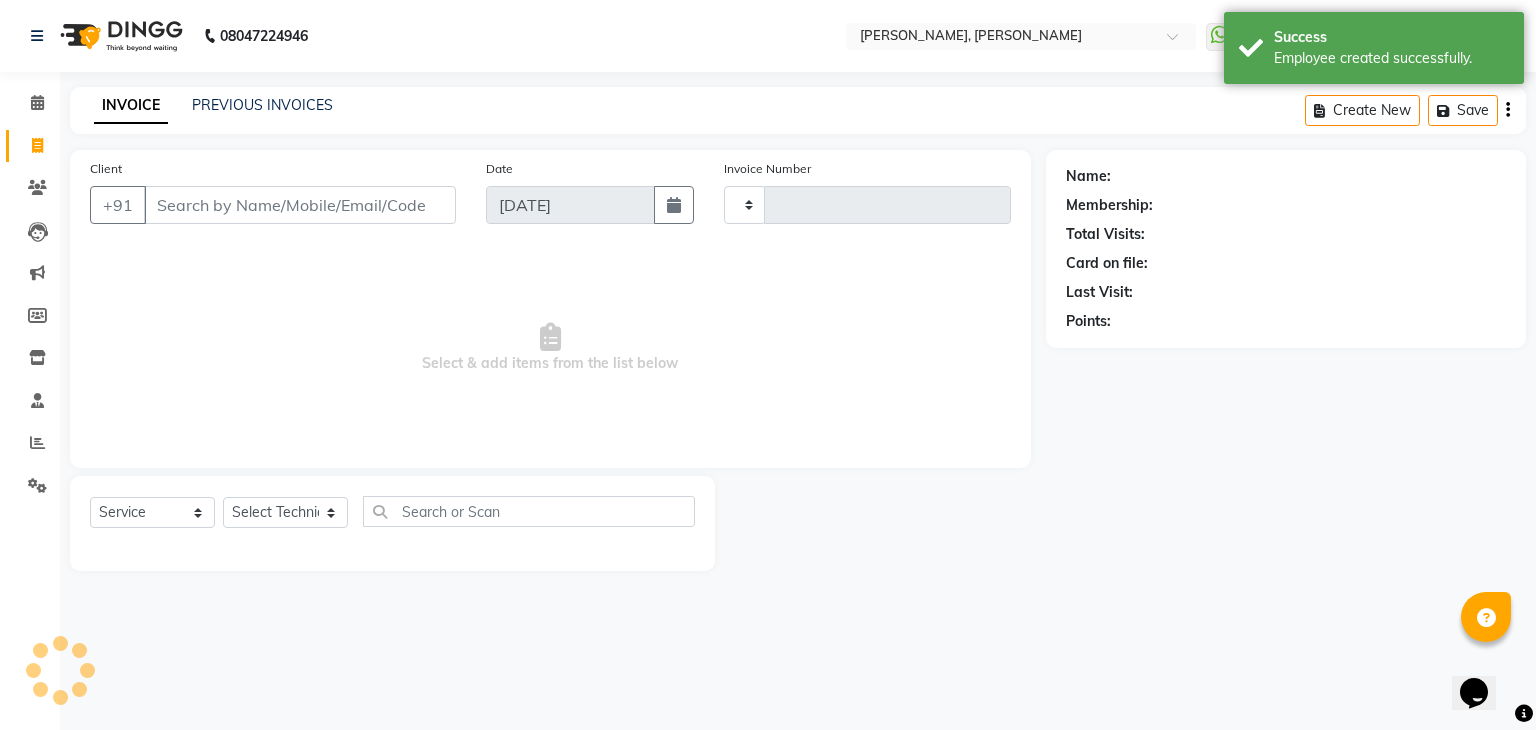 type on "0786" 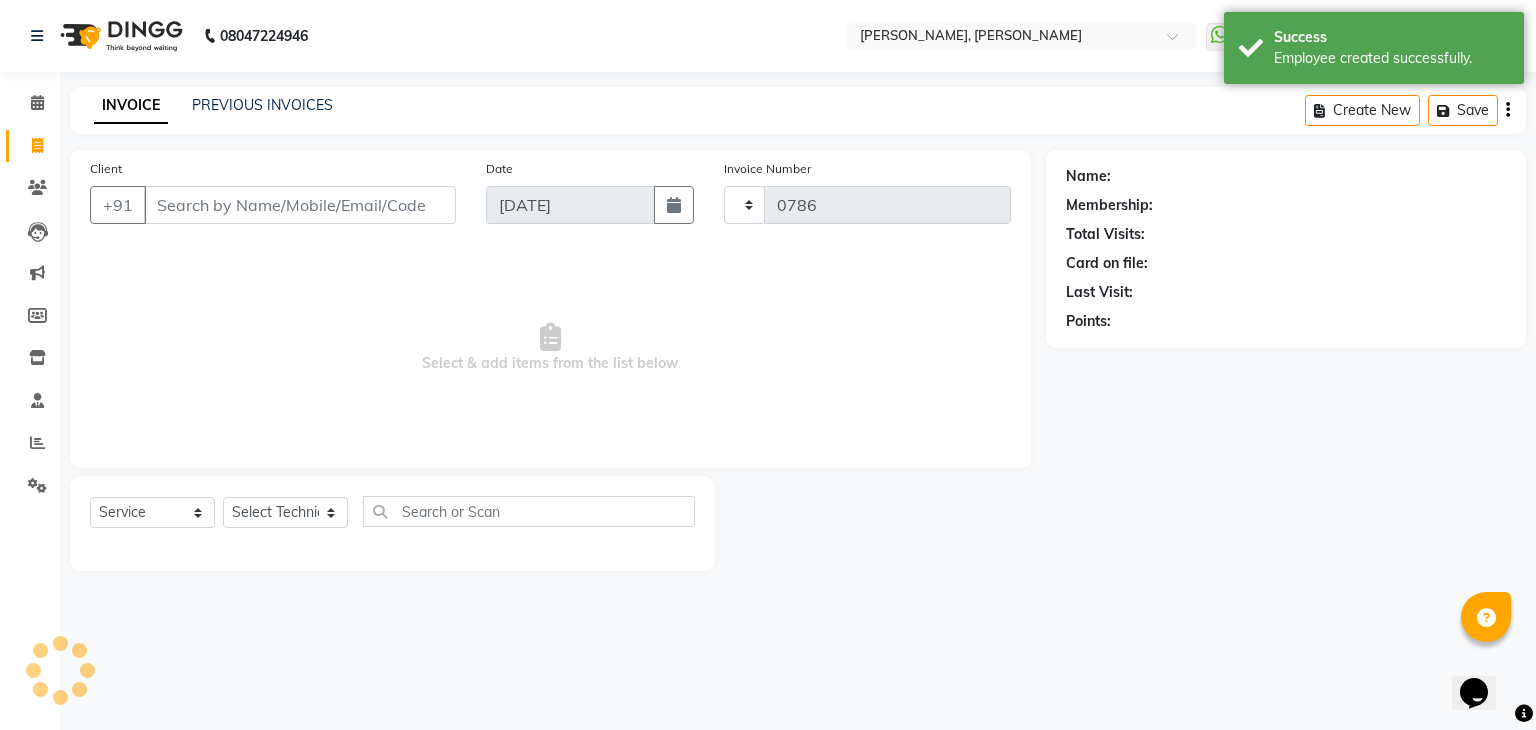 select on "6455" 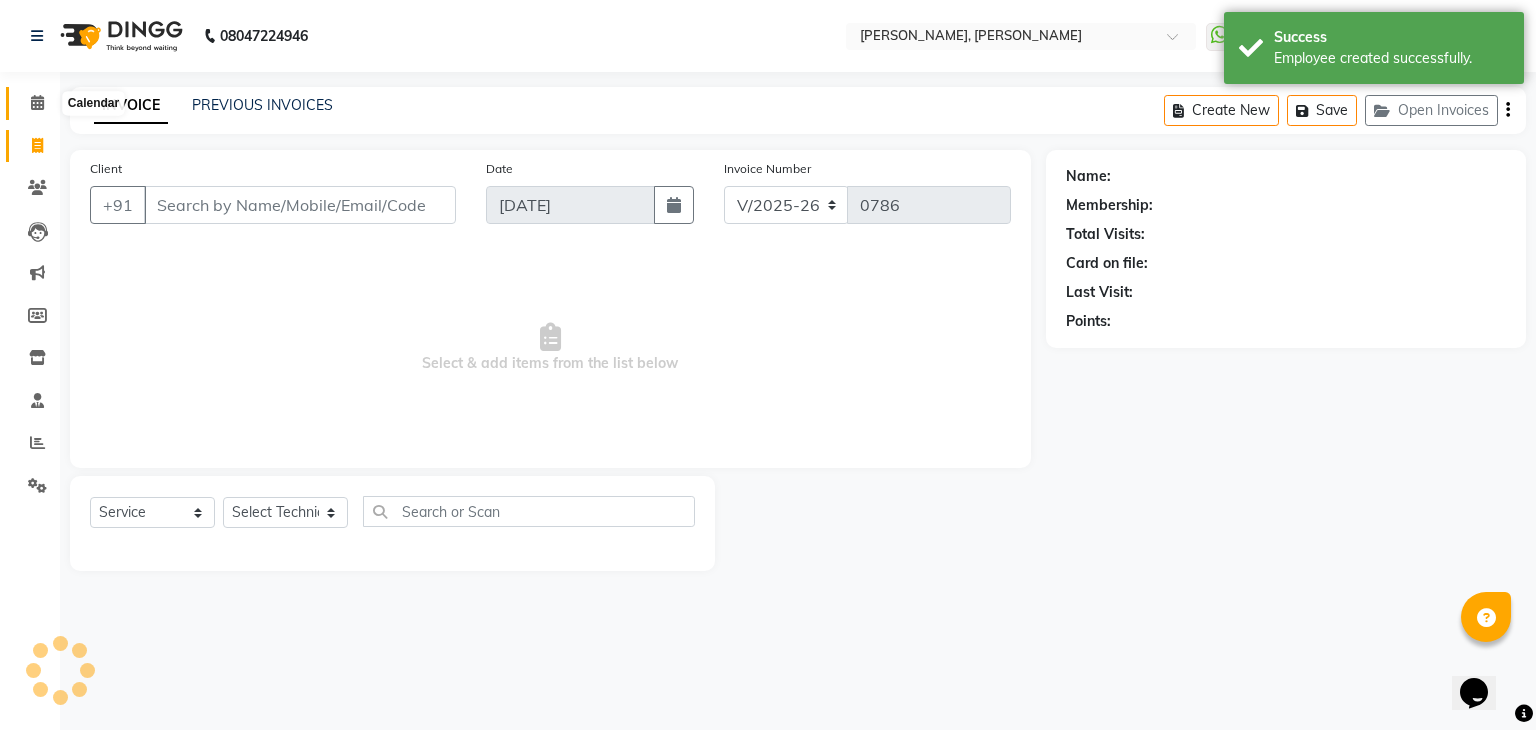 click 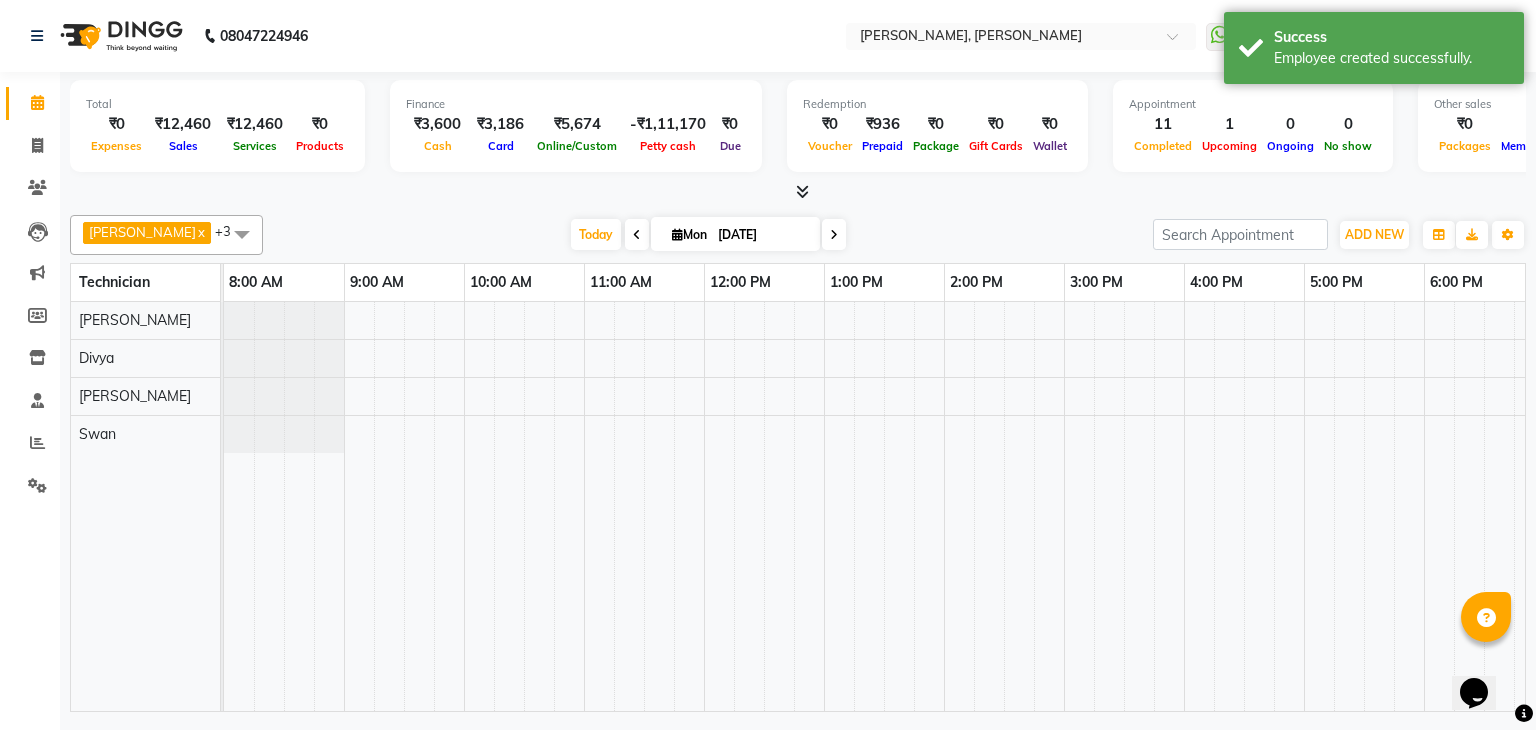 scroll, scrollTop: 0, scrollLeft: 0, axis: both 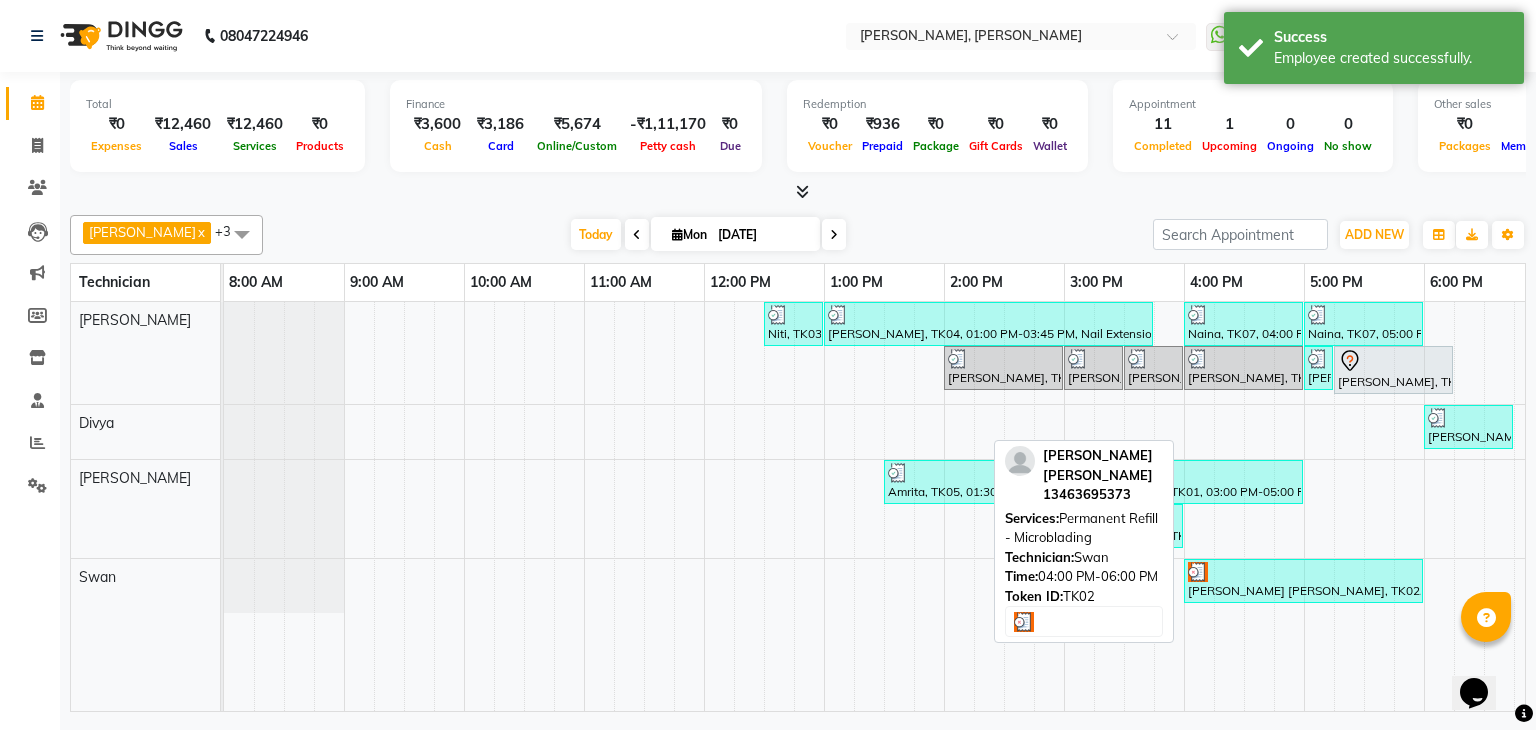 click on "[PERSON_NAME] [PERSON_NAME], TK02, 04:00 PM-06:00 PM, Permanent Refill - Microblading" at bounding box center (1303, 581) 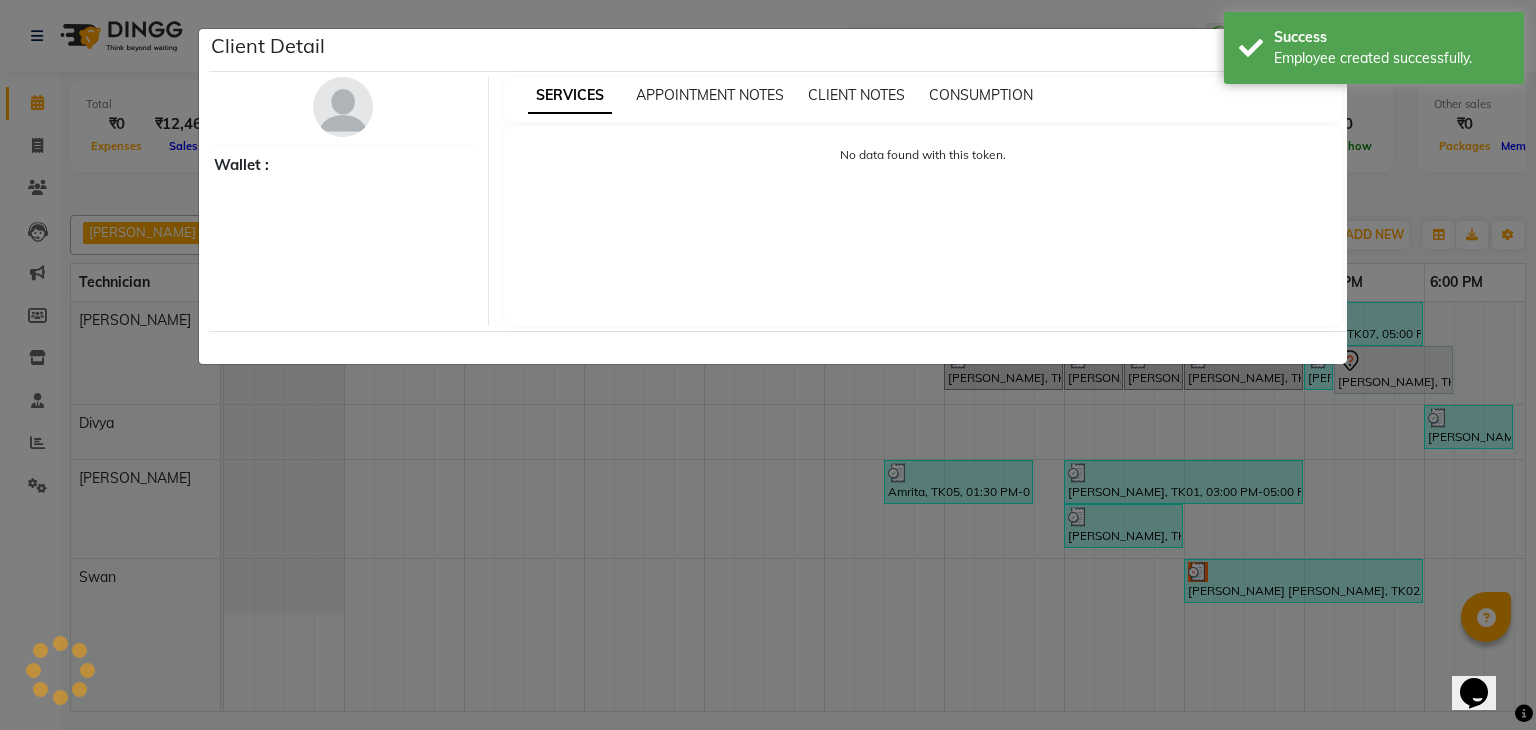 select on "3" 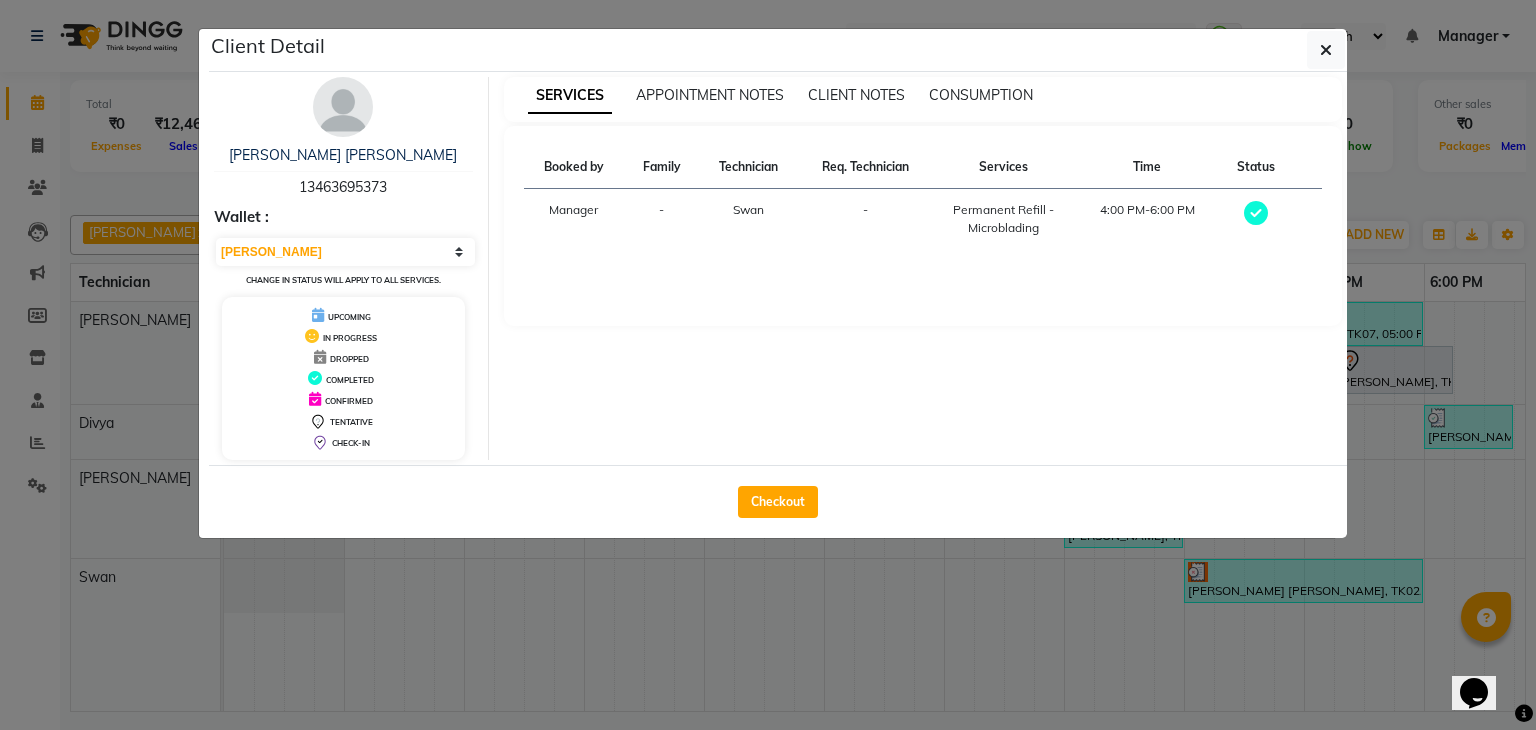 click on "Permanent Refill - Microblading" at bounding box center [1004, 219] 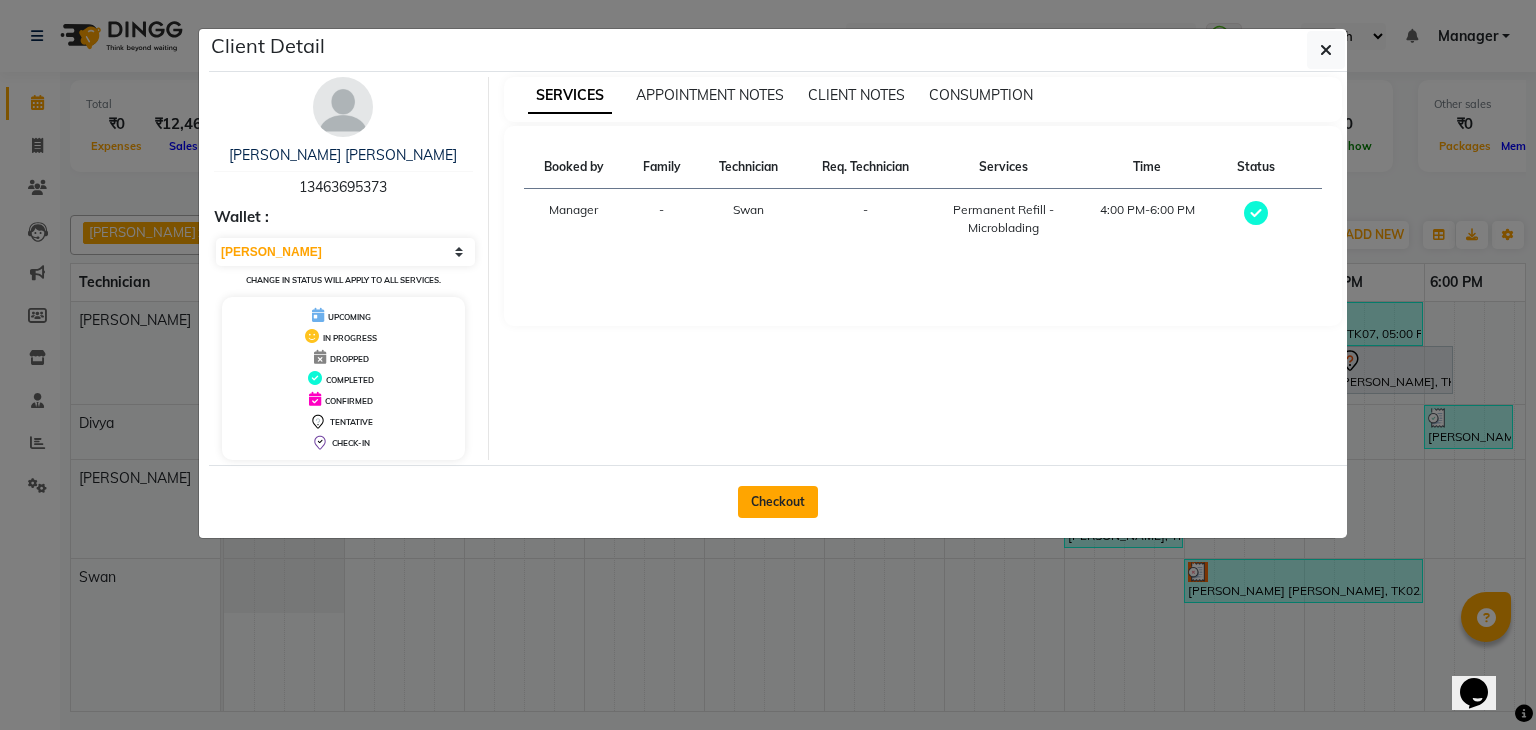 click on "Checkout" 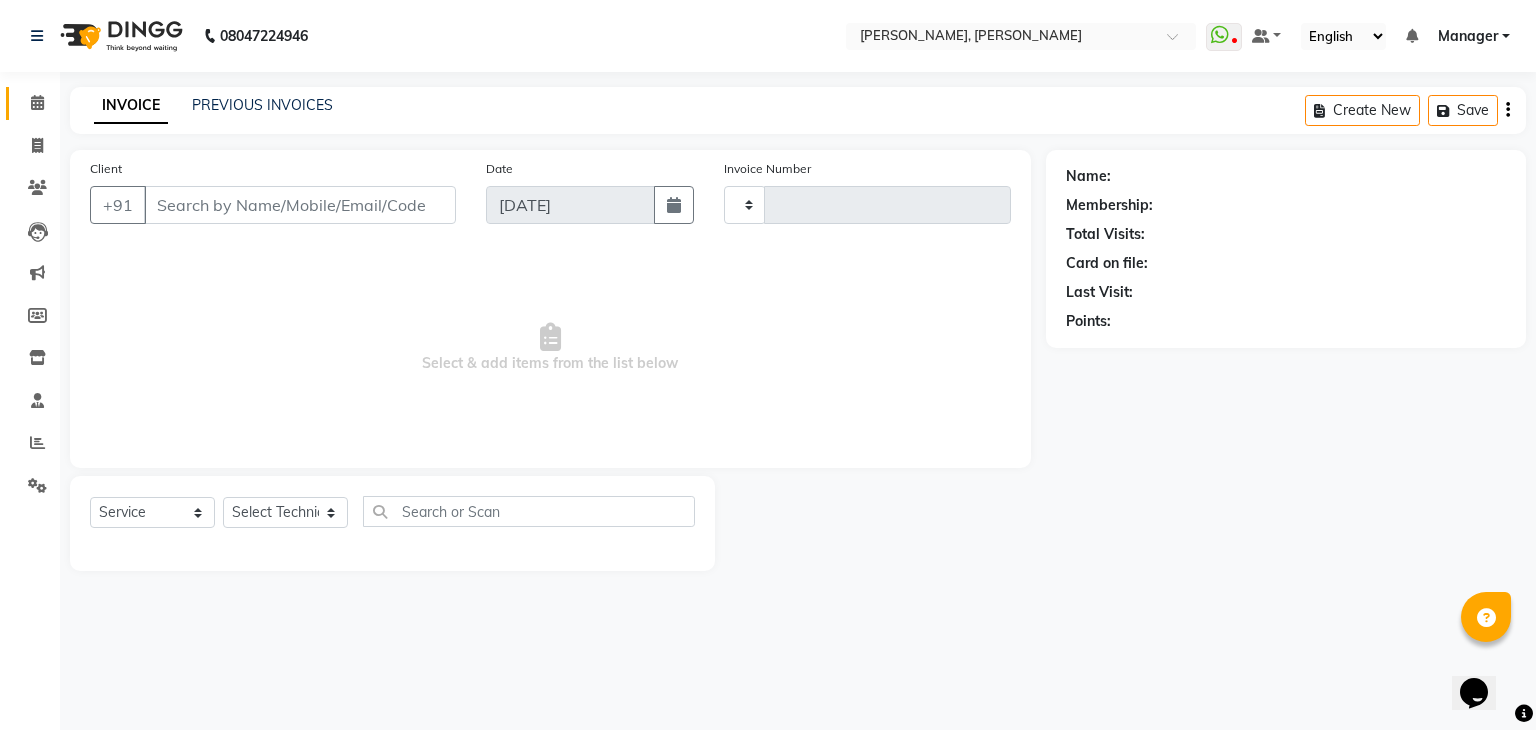 type on "0786" 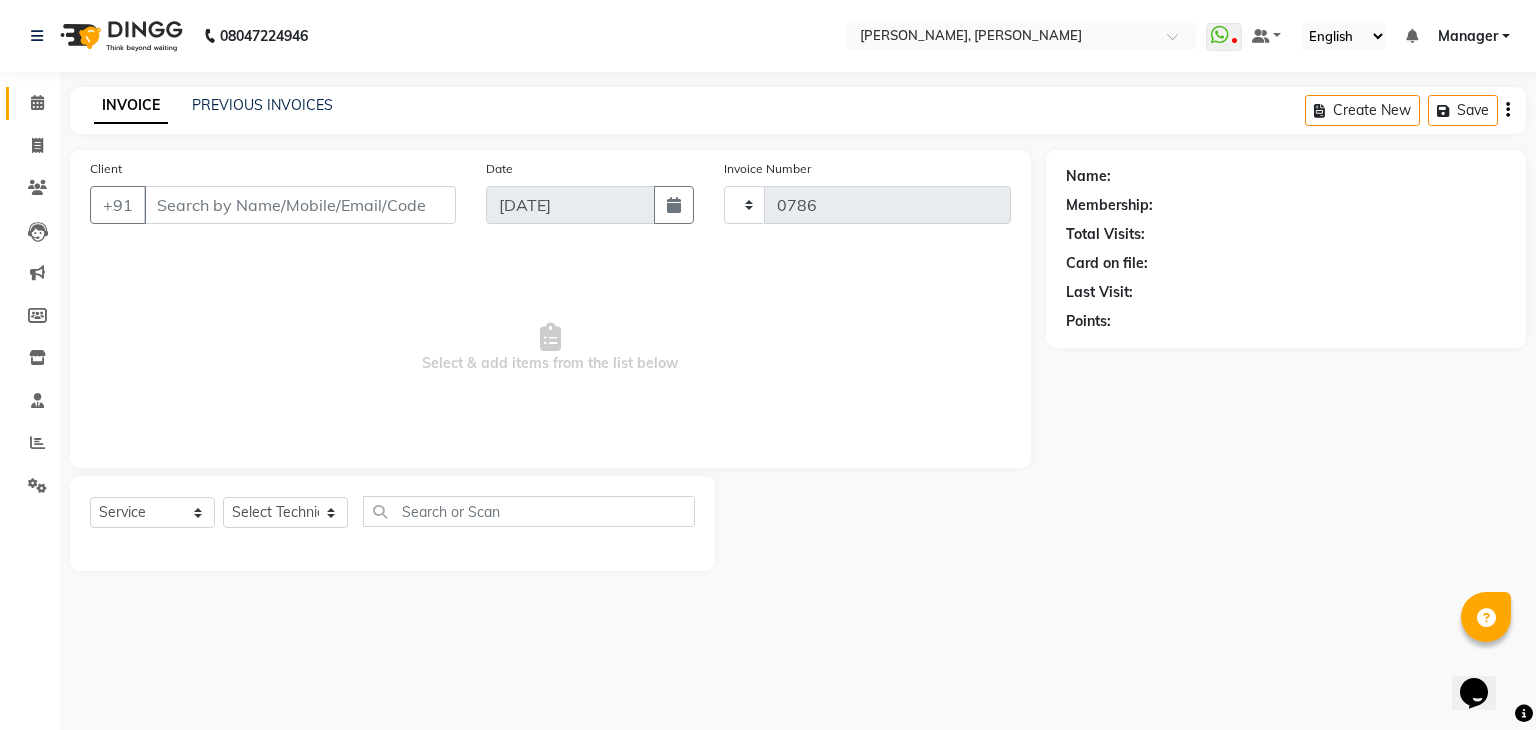 select on "6455" 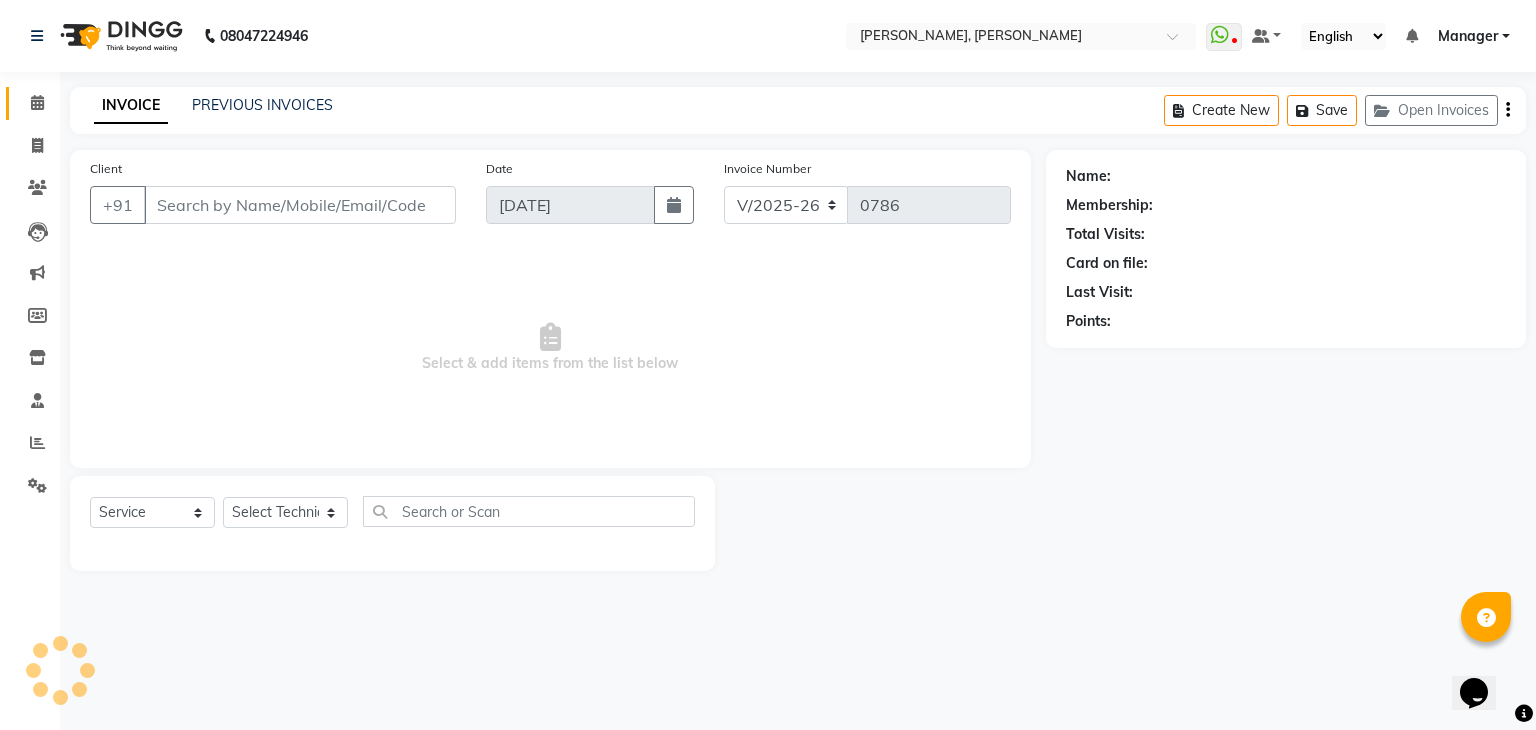 type on "13*******73" 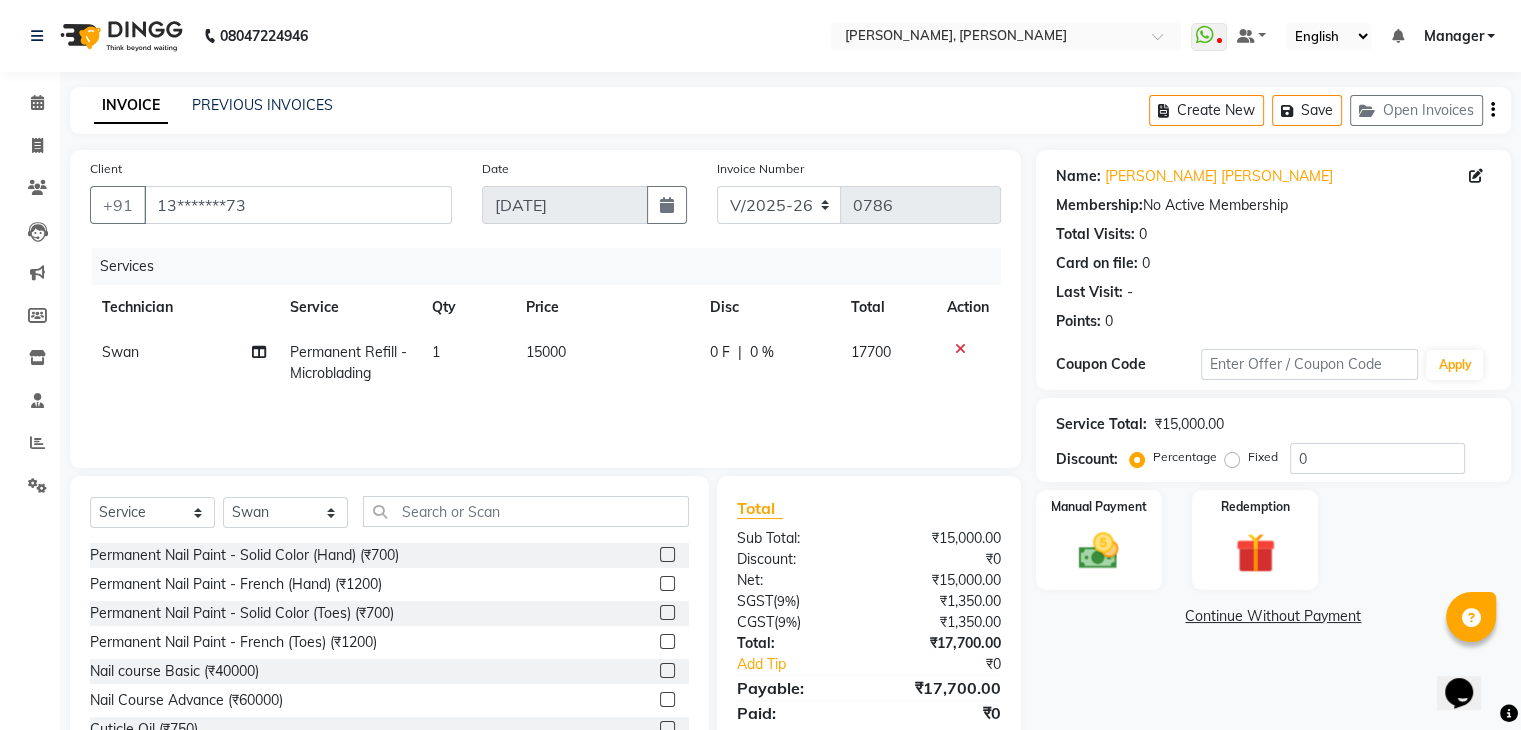 click 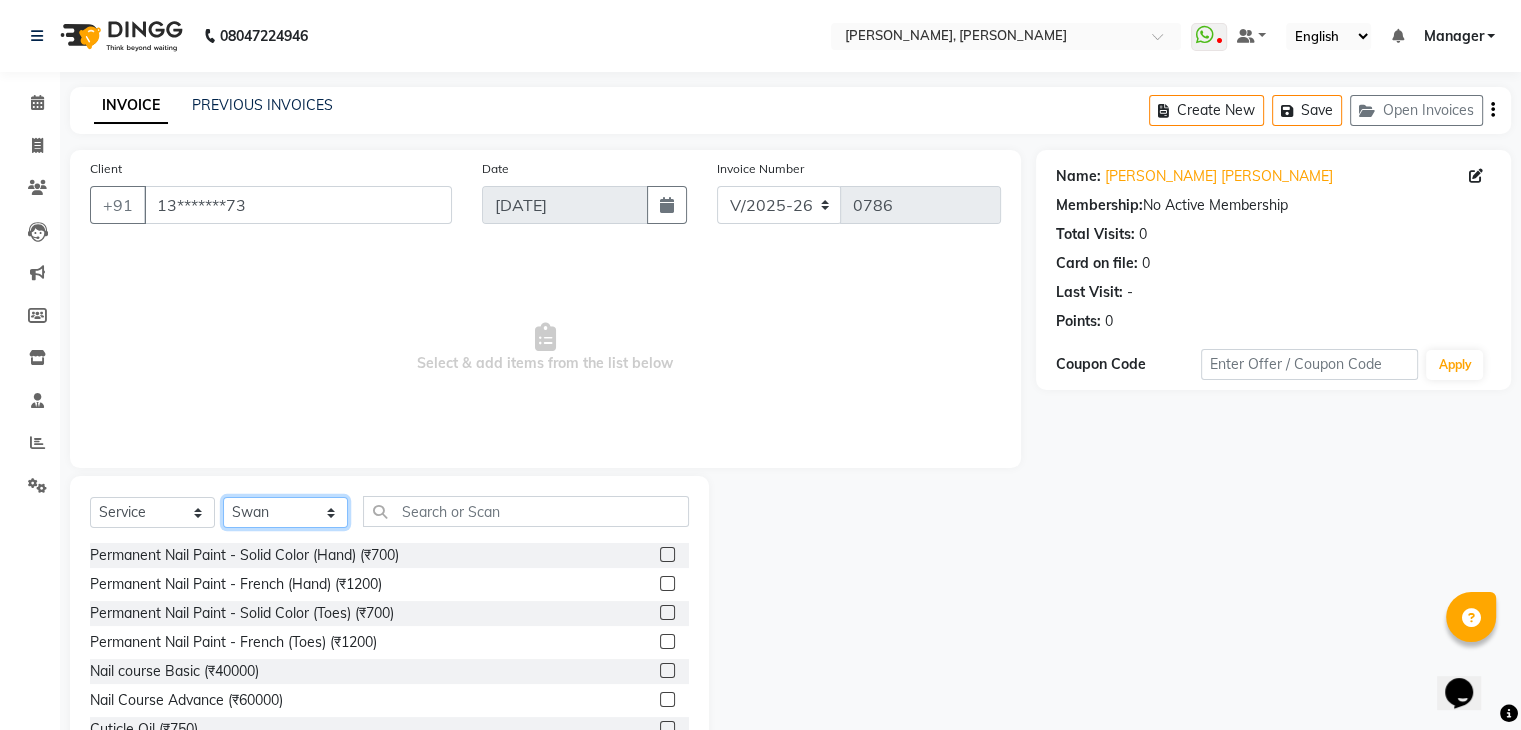 click on "Select Technician [PERSON_NAME] [PERSON_NAME] Apshana [PERSON_NAME] Manager Nikhil [PERSON_NAME] [PERSON_NAME]" 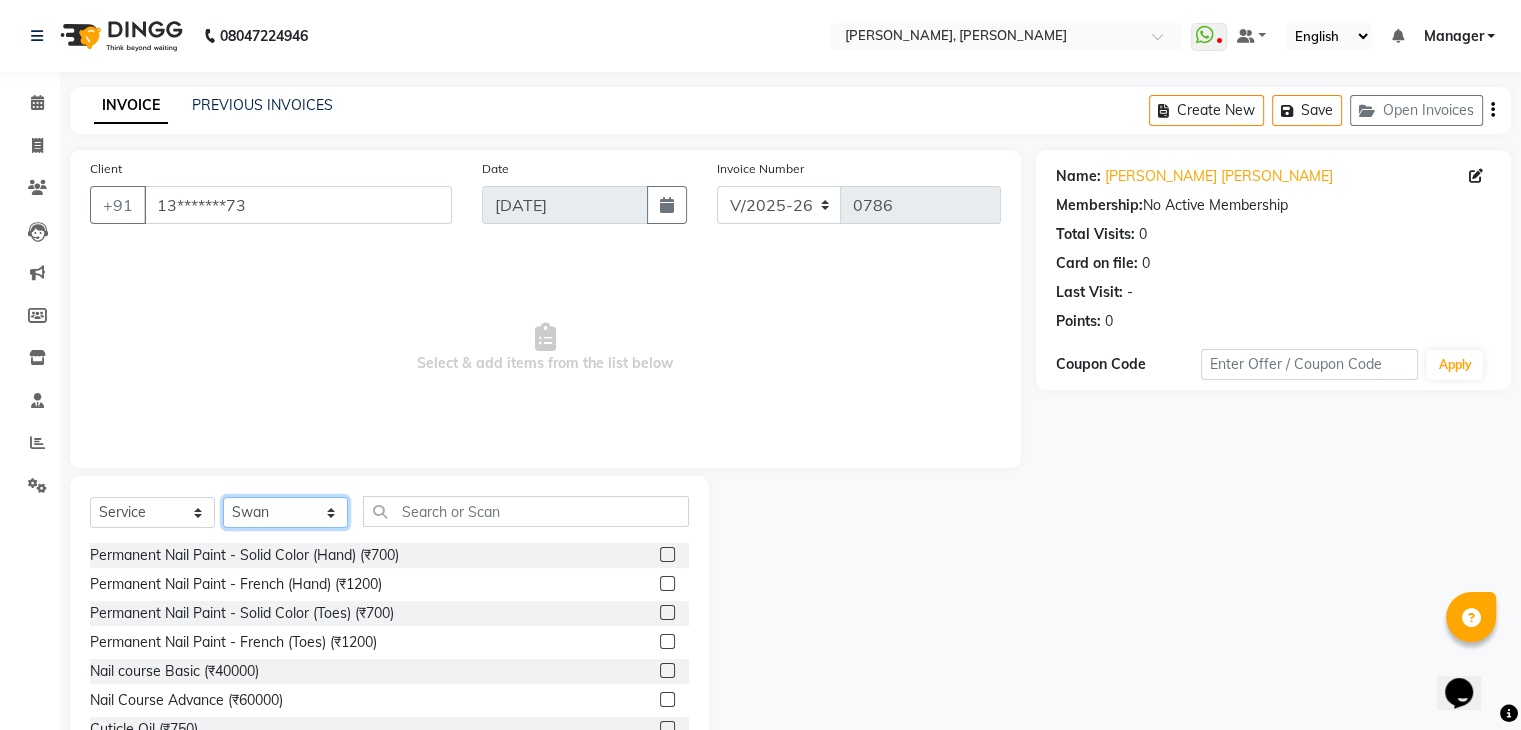 select on "86243" 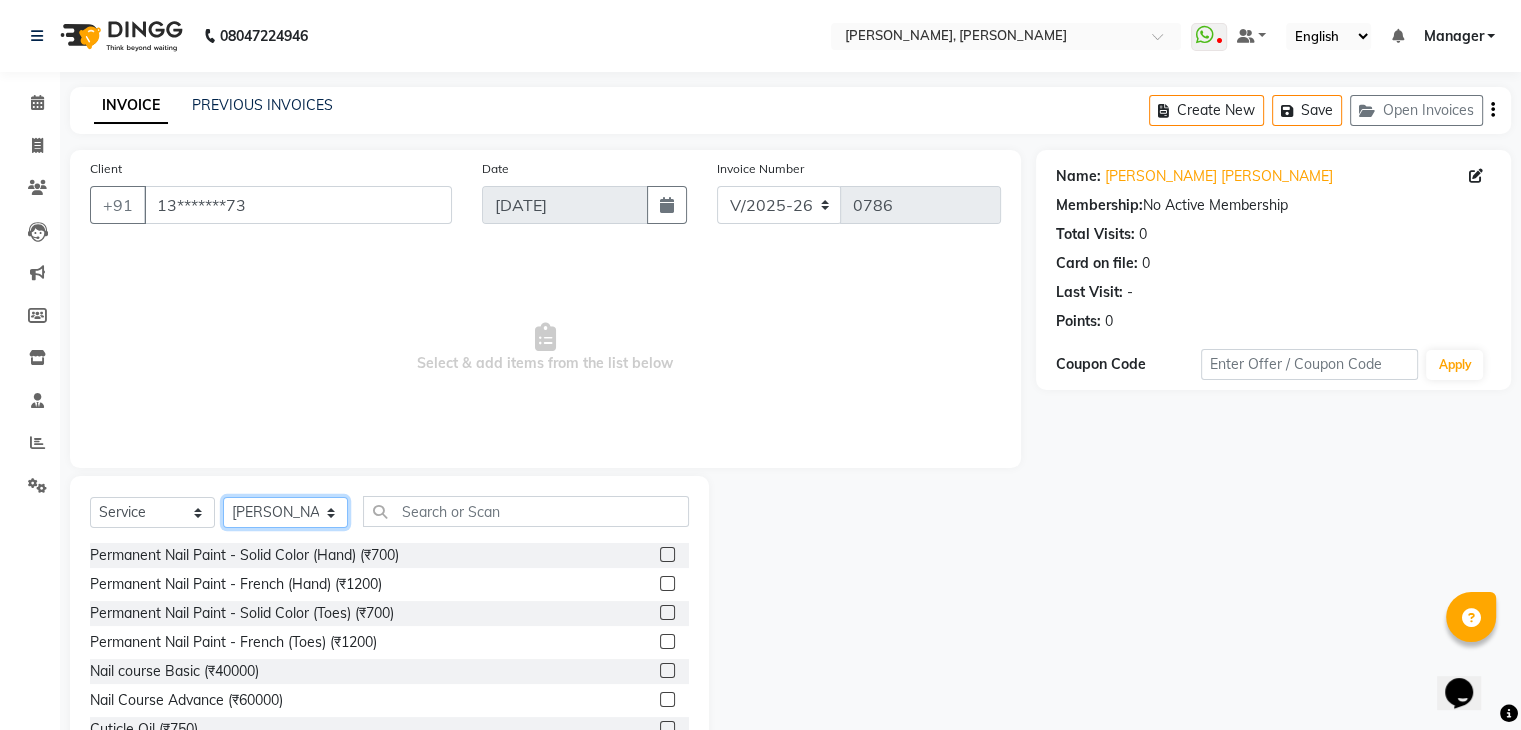 click on "Select Technician [PERSON_NAME] [PERSON_NAME] Apshana [PERSON_NAME] Manager Nikhil [PERSON_NAME] [PERSON_NAME]" 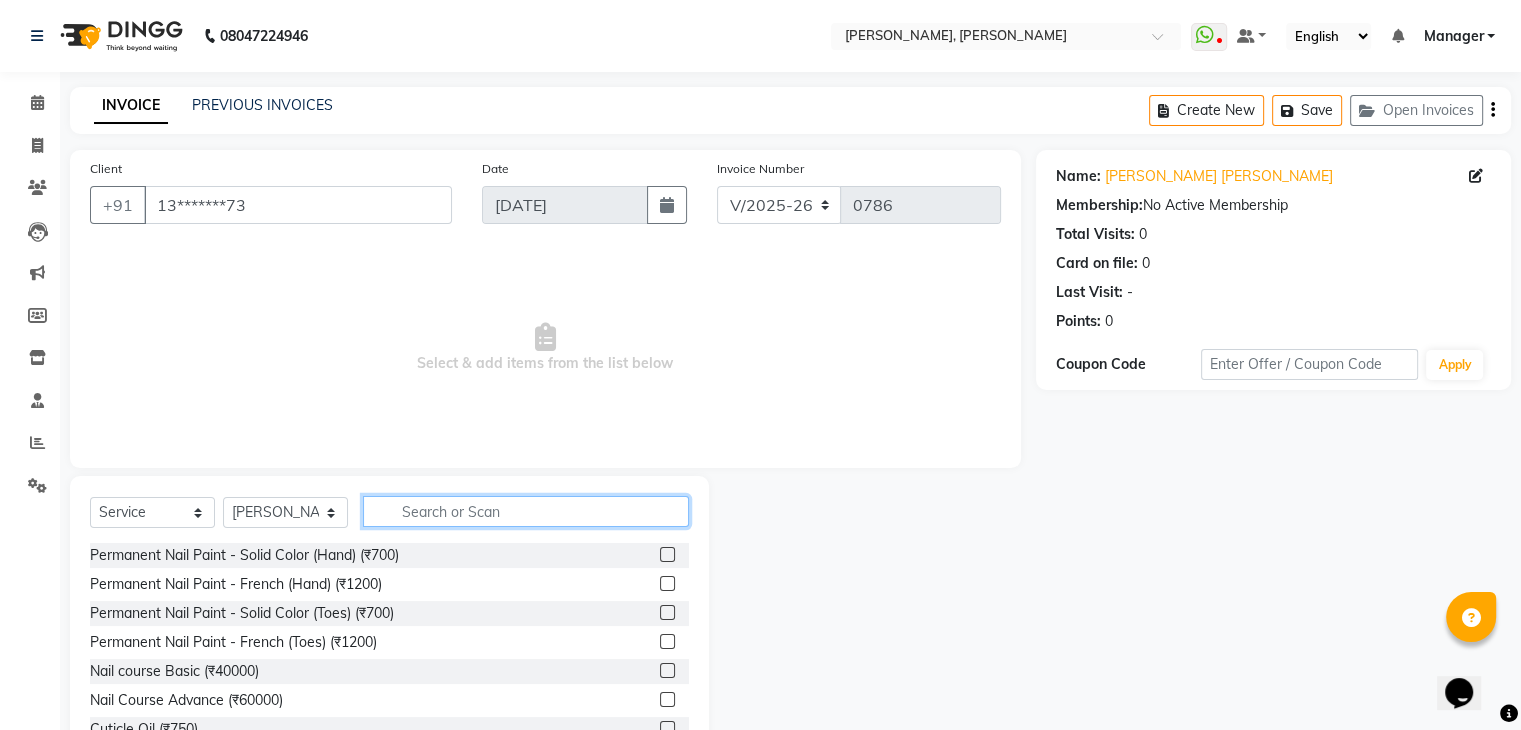 click 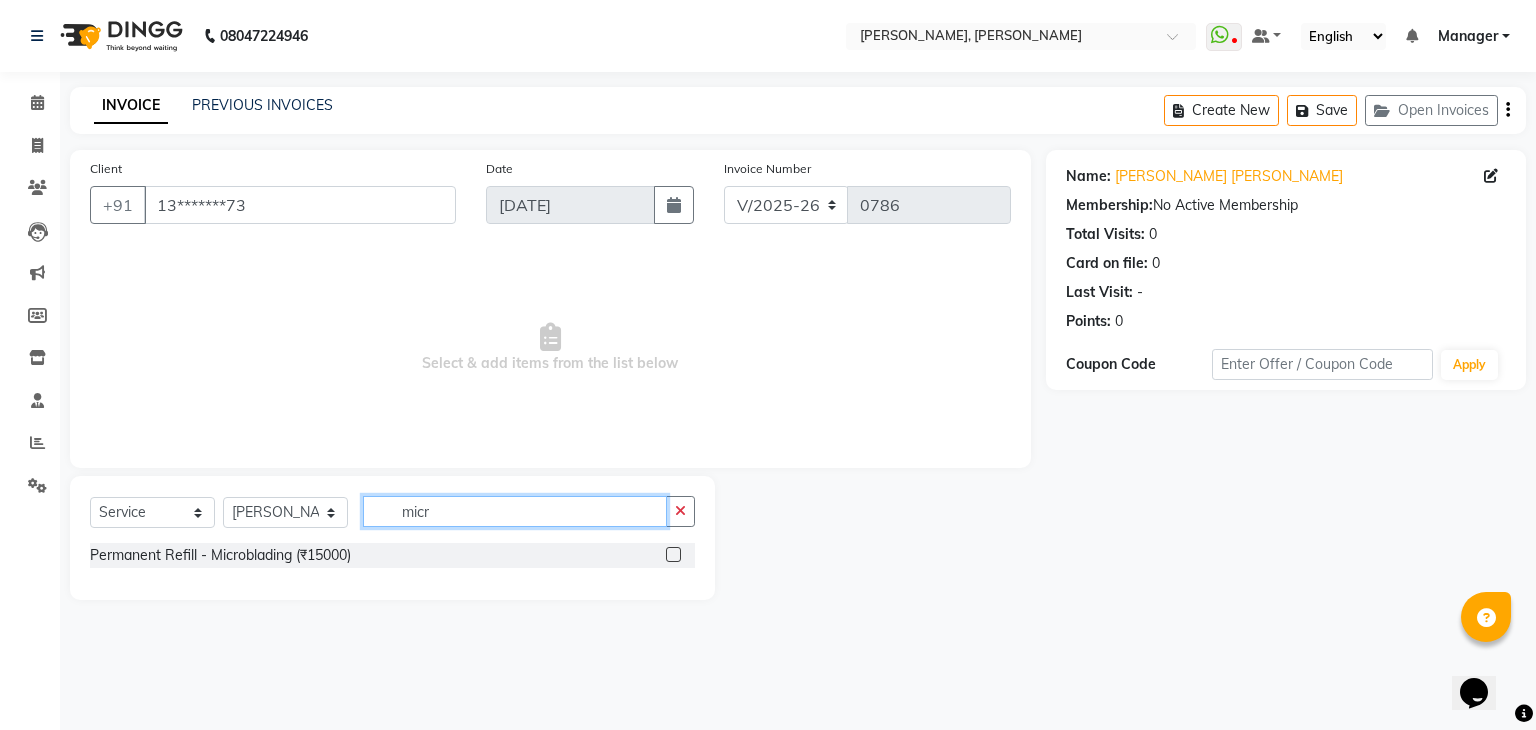 type on "micr" 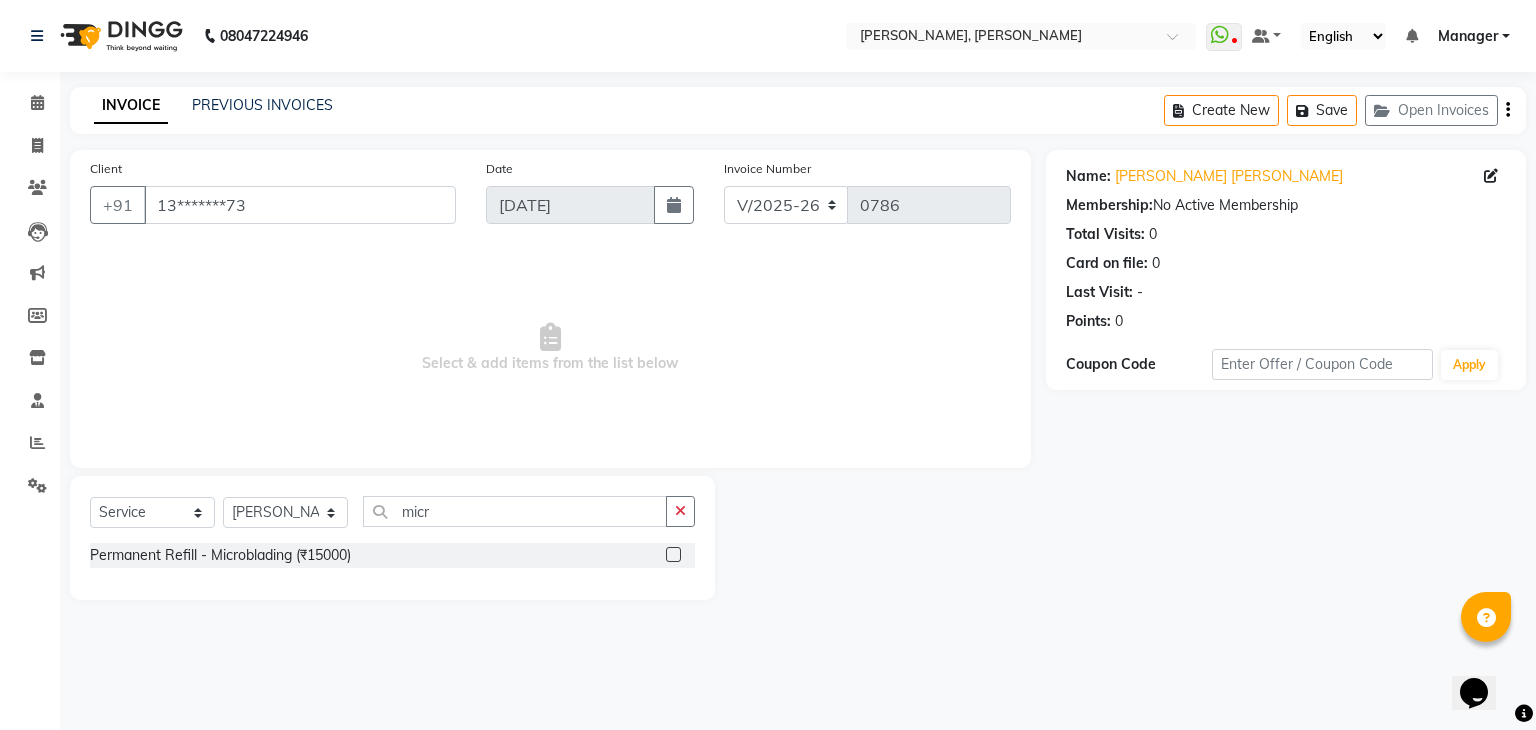 click 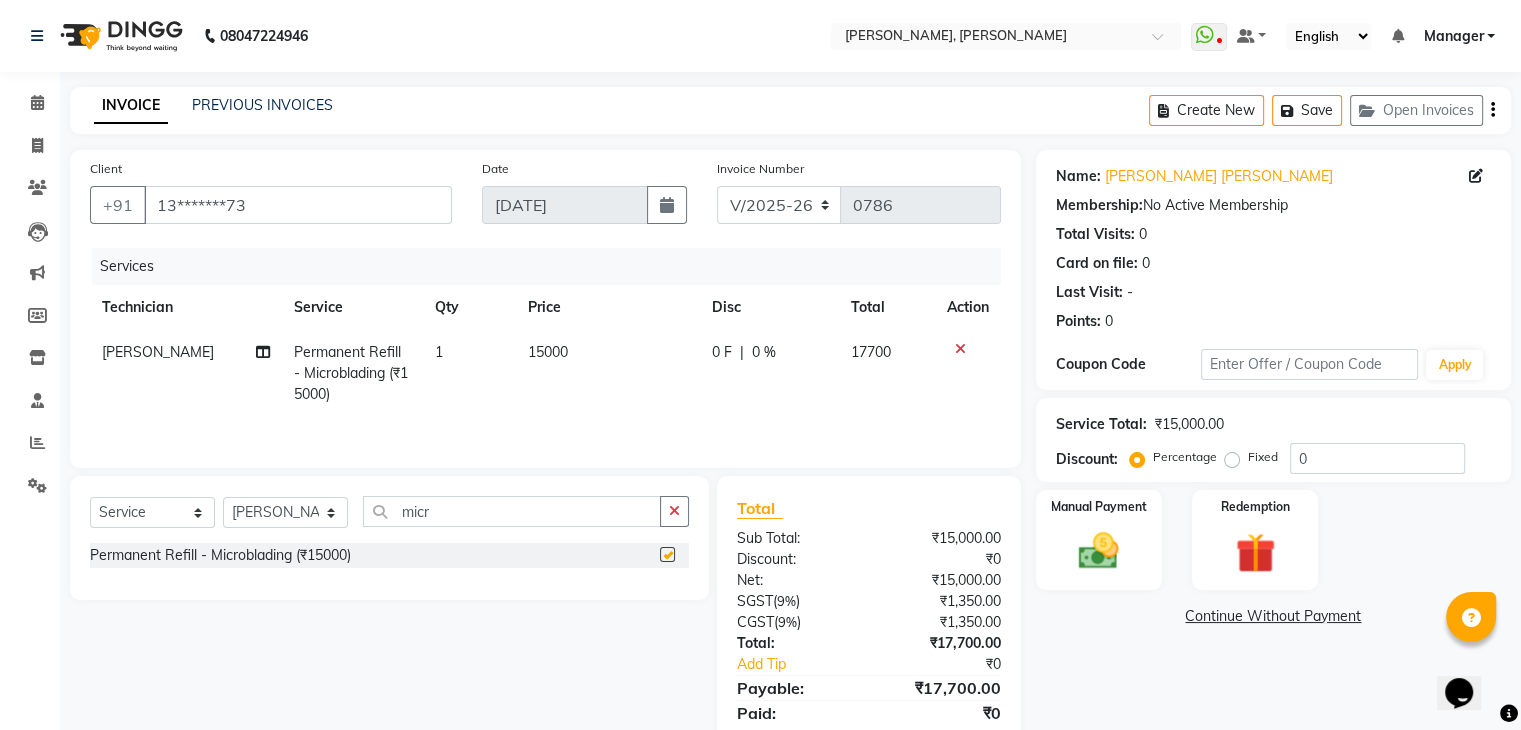 checkbox on "false" 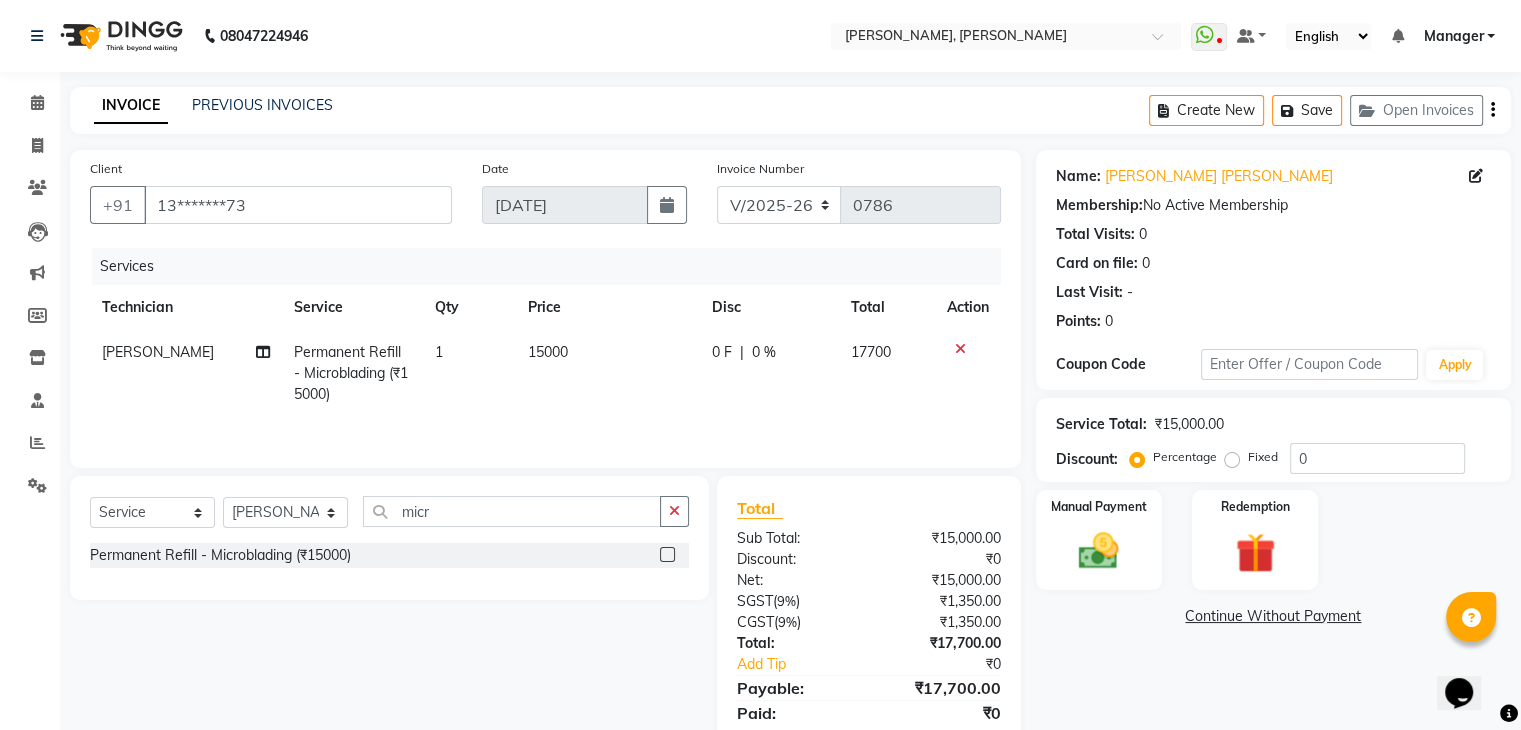 scroll, scrollTop: 71, scrollLeft: 0, axis: vertical 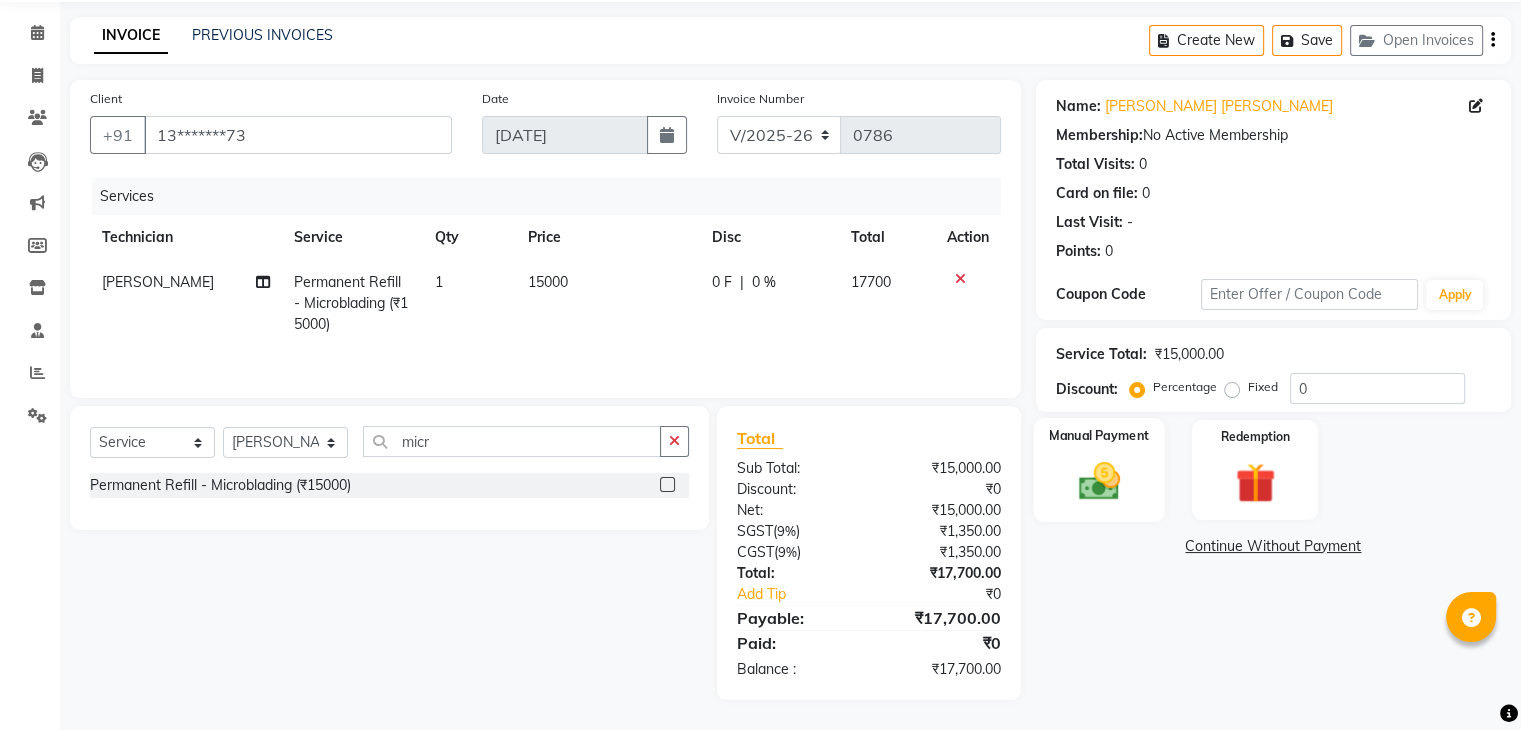 click 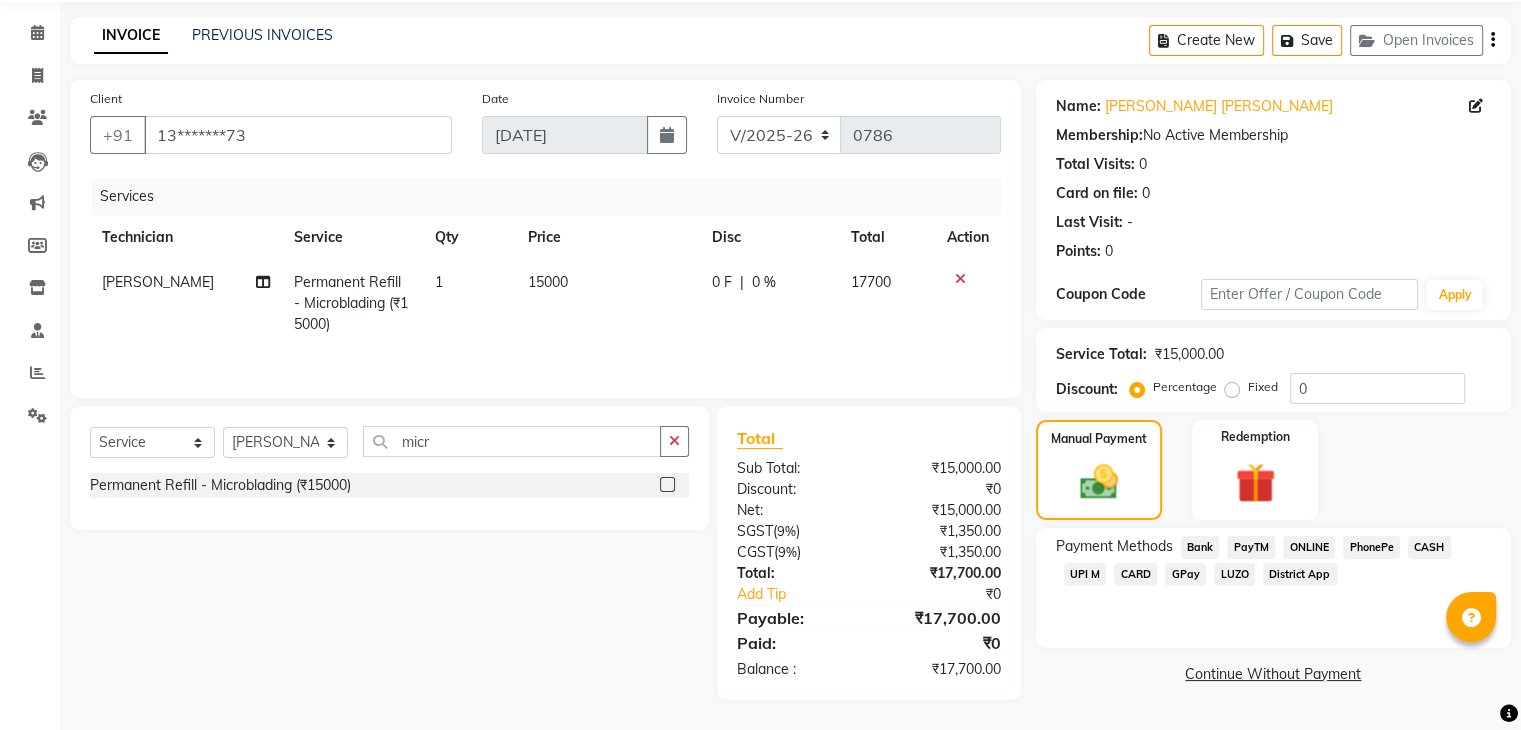 click on "CARD" 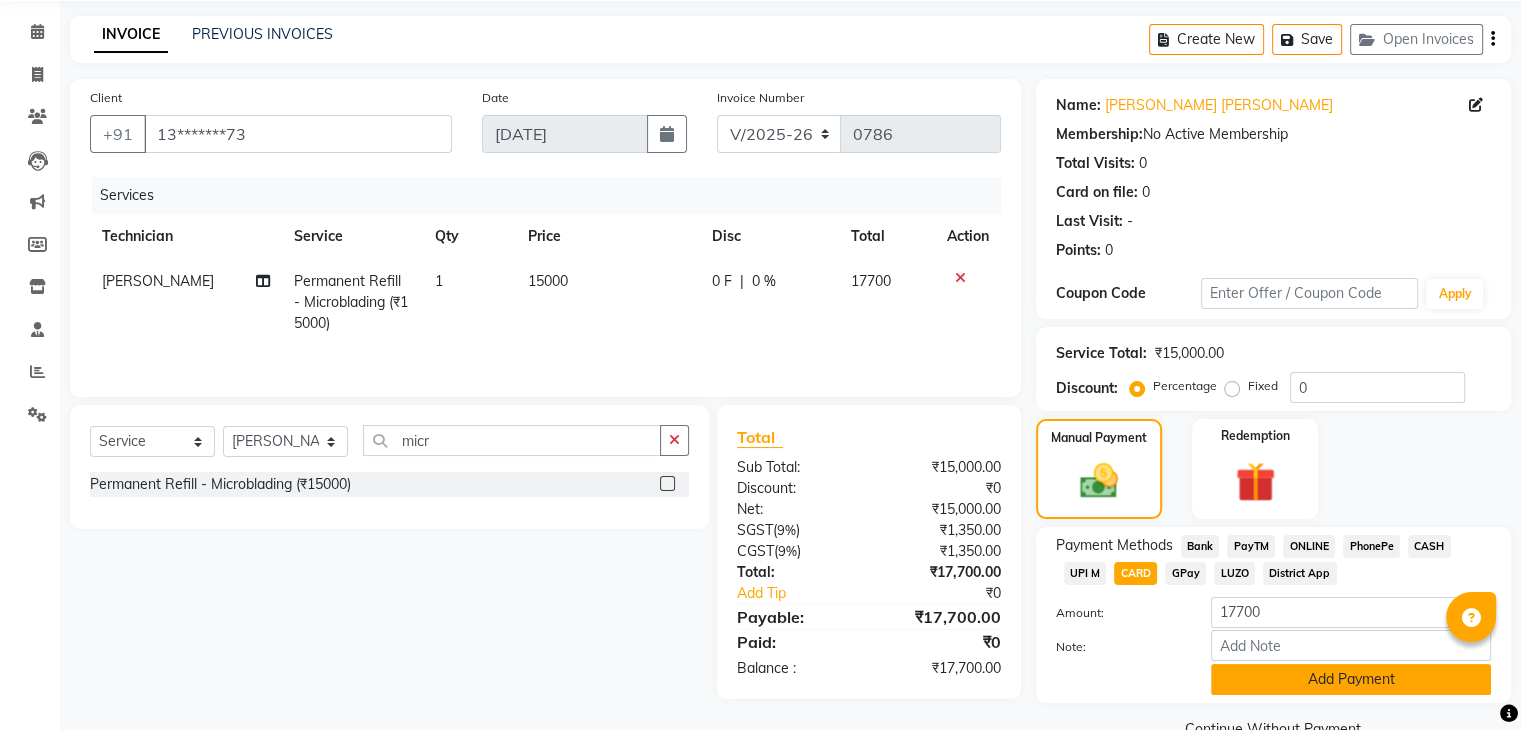 click on "Add Payment" 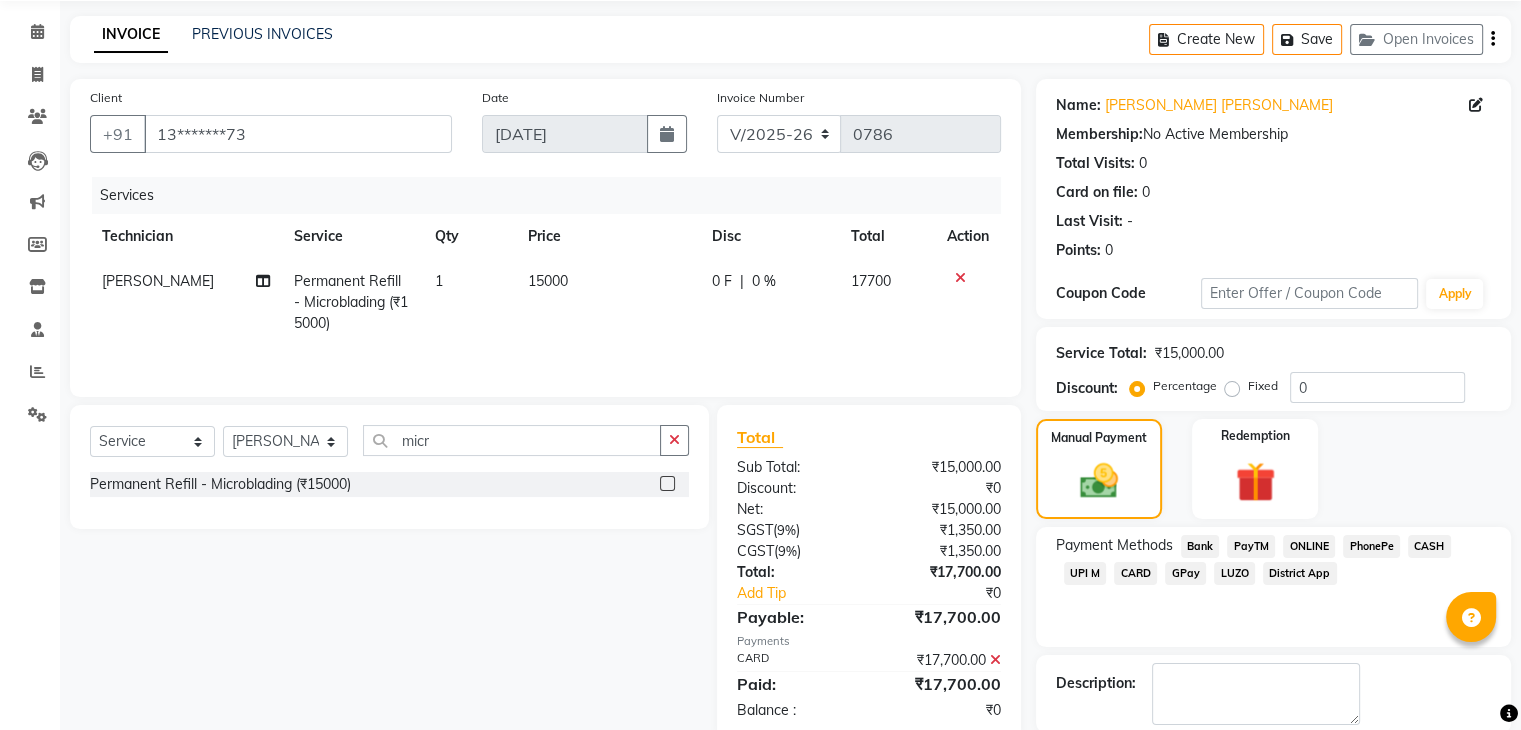 scroll, scrollTop: 171, scrollLeft: 0, axis: vertical 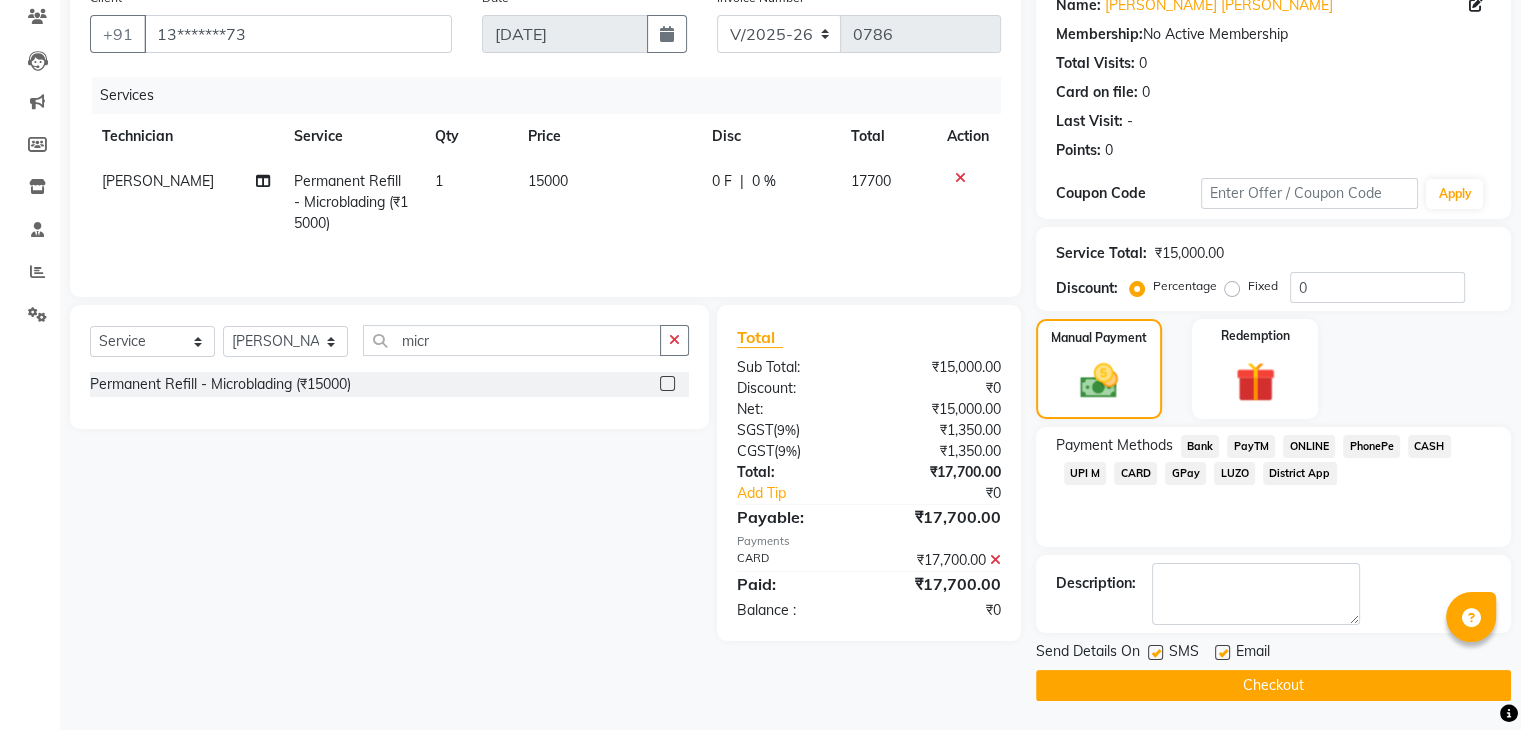 click on "Checkout" 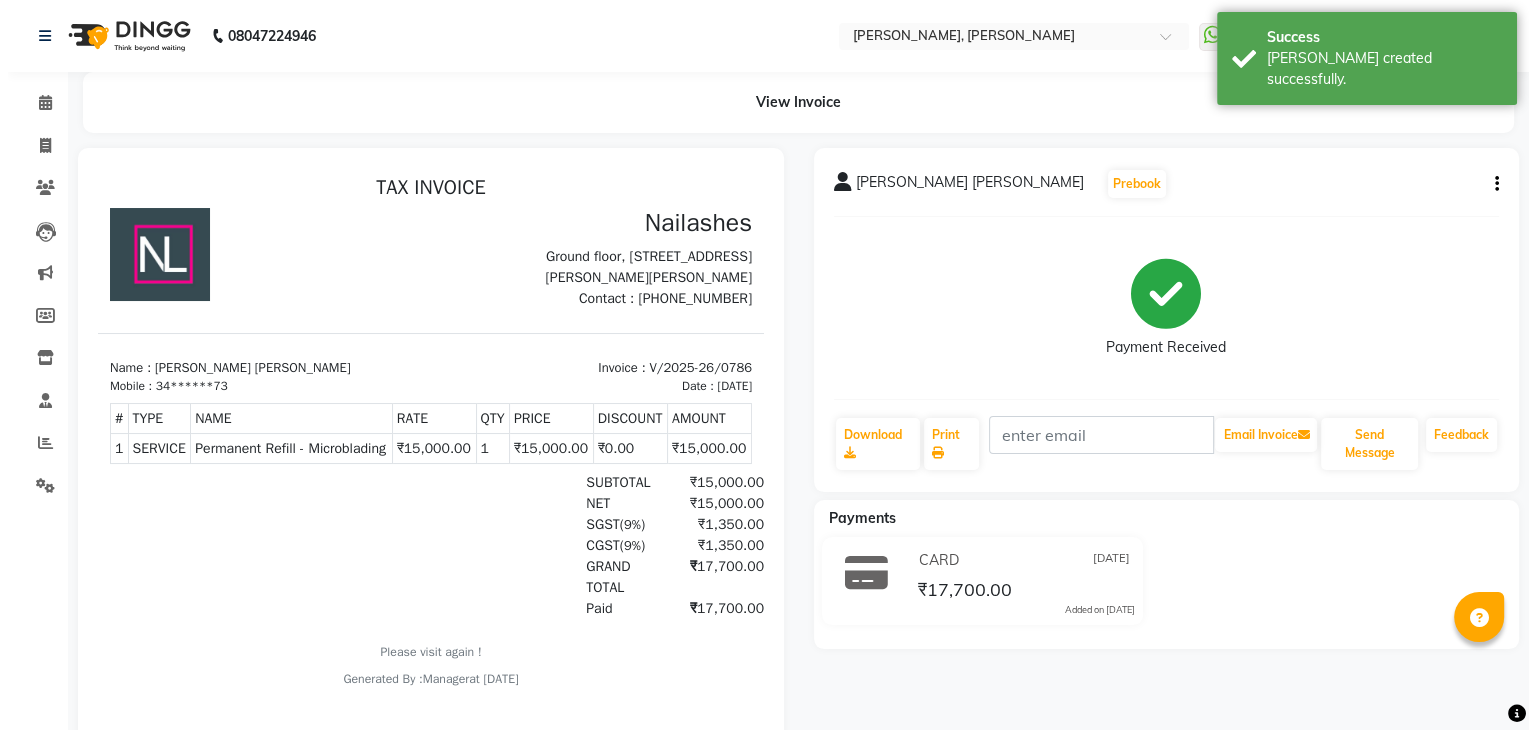scroll, scrollTop: 0, scrollLeft: 0, axis: both 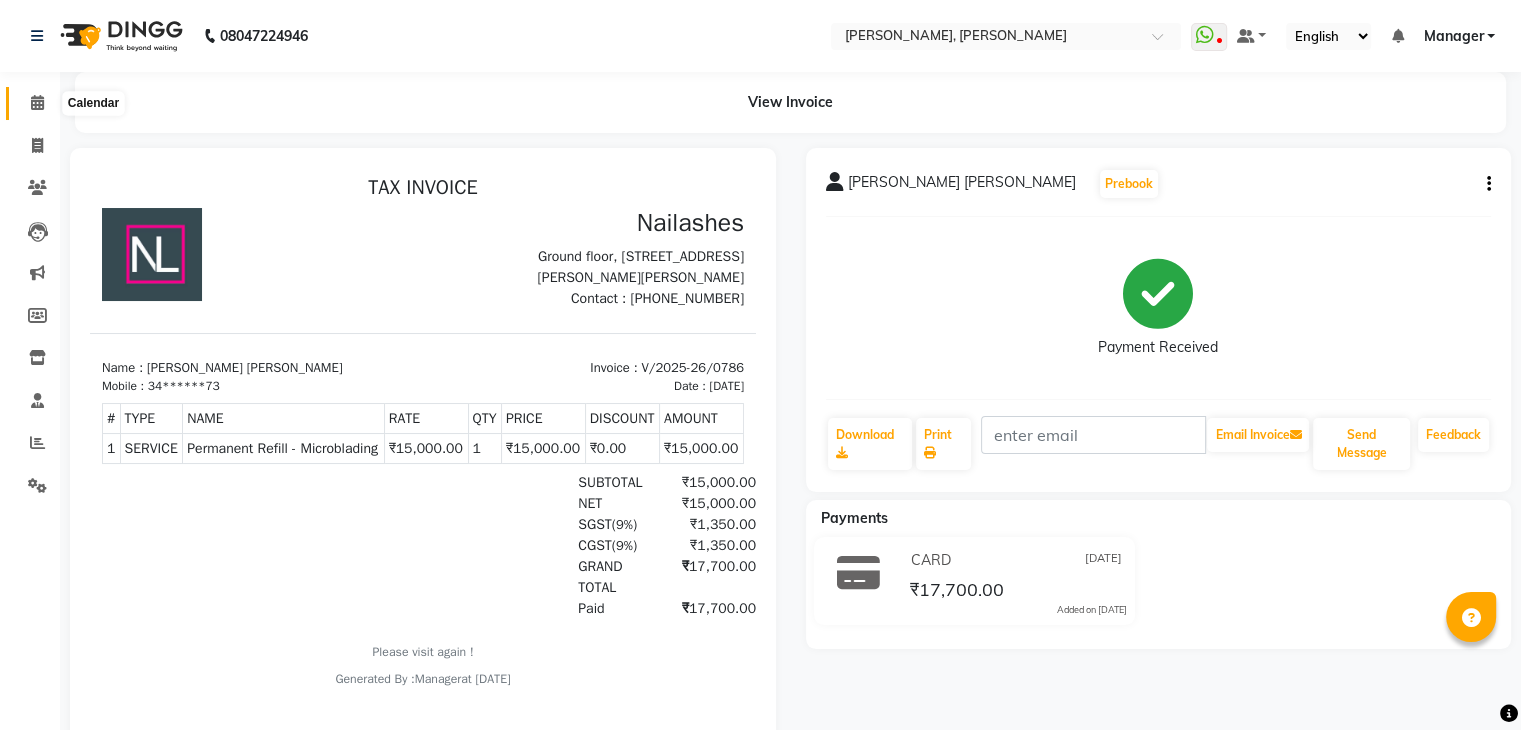 click 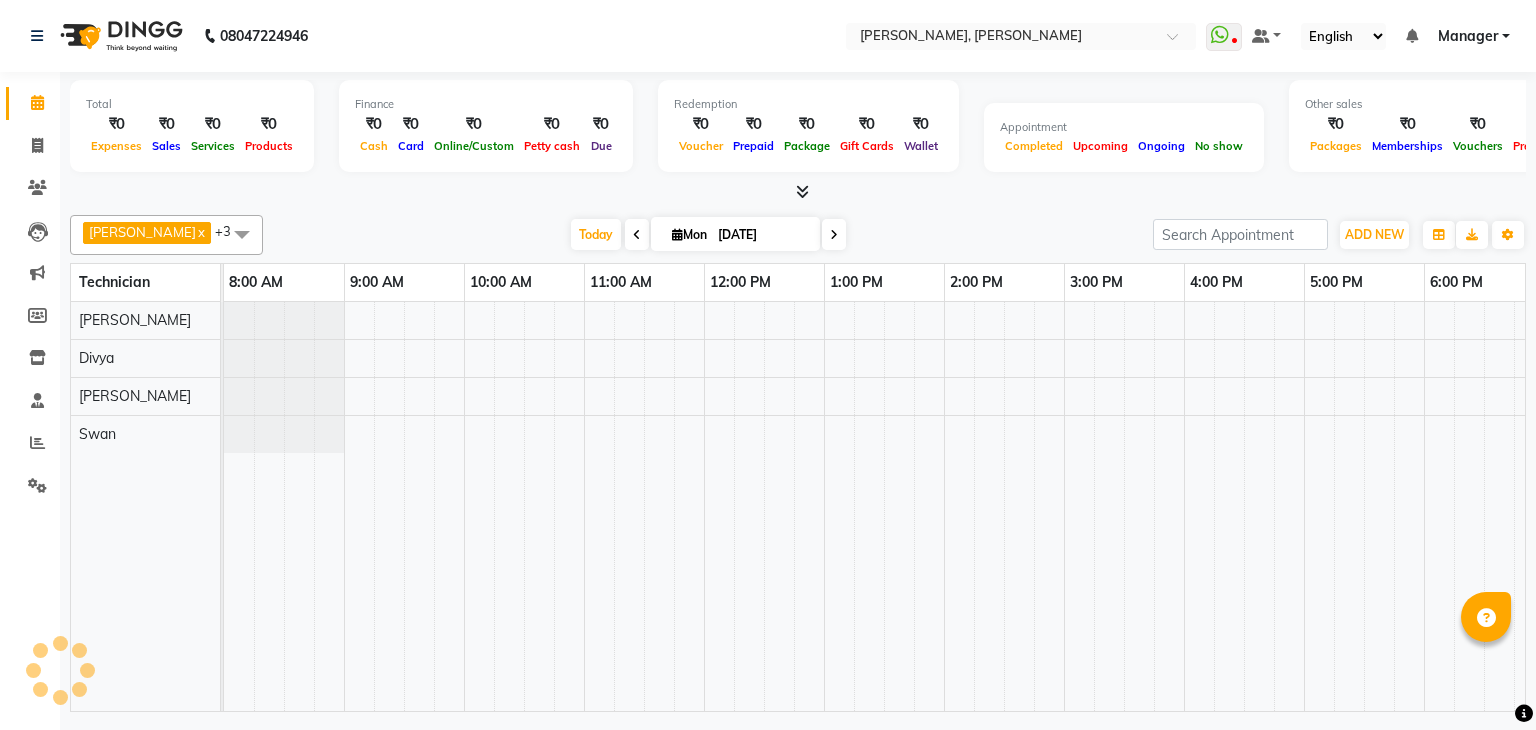scroll, scrollTop: 0, scrollLeft: 258, axis: horizontal 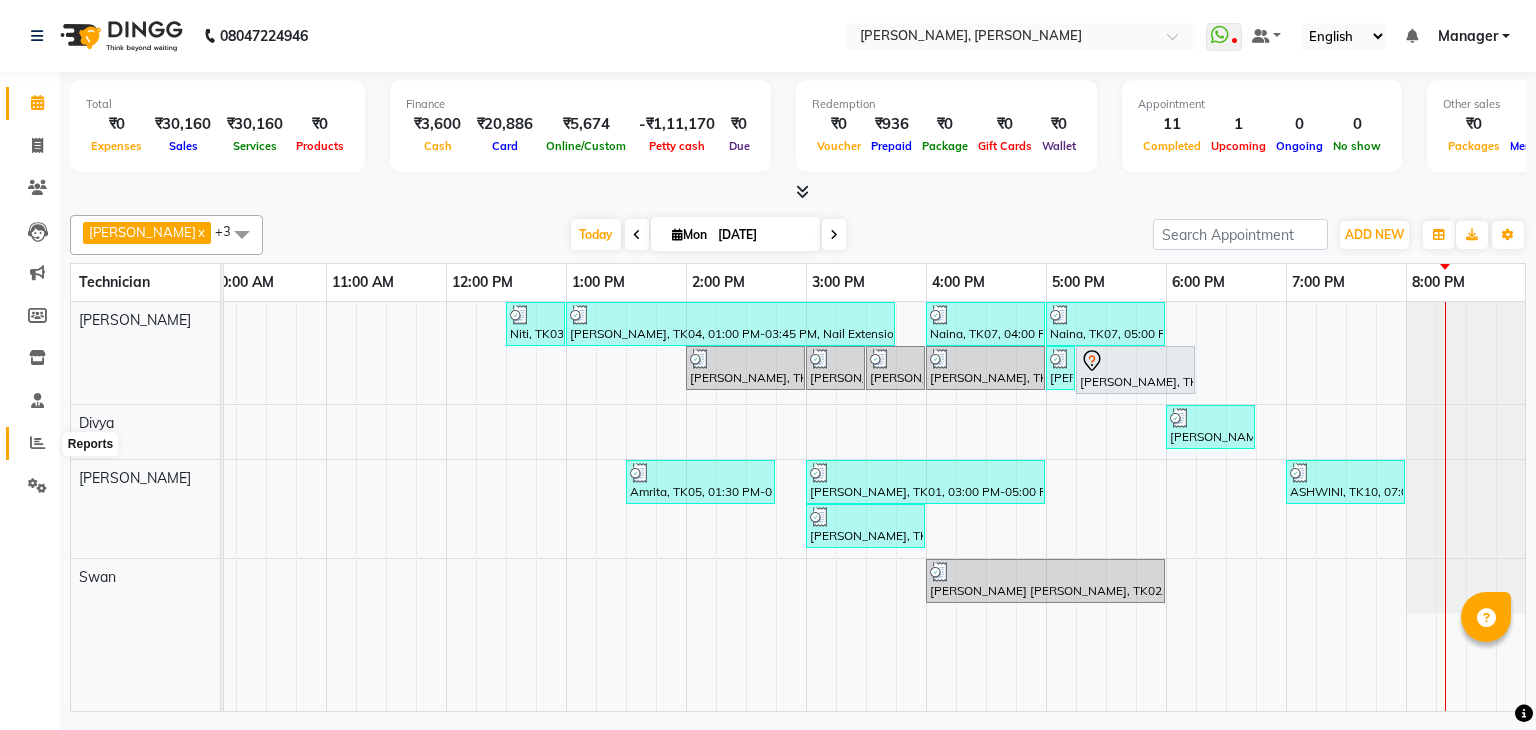 click 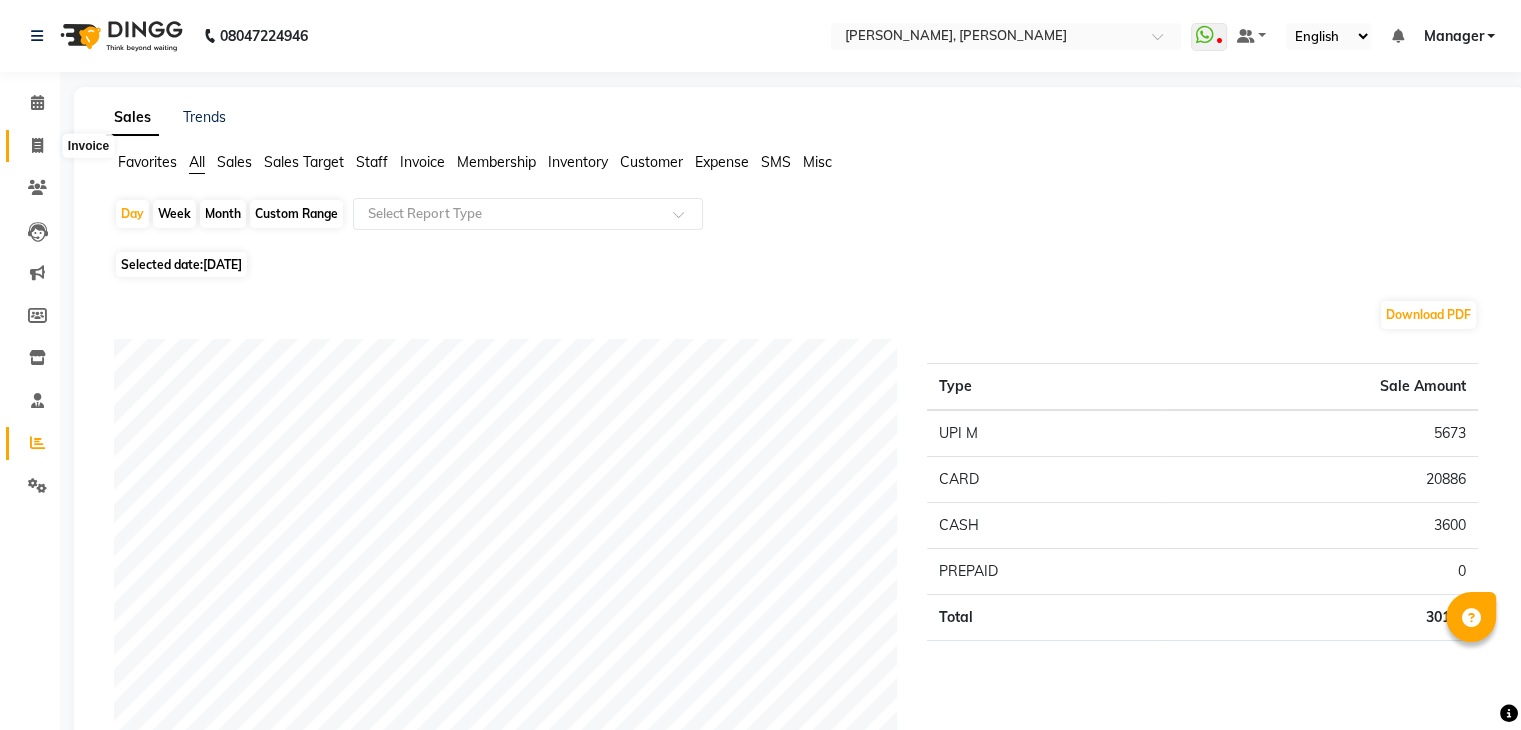click 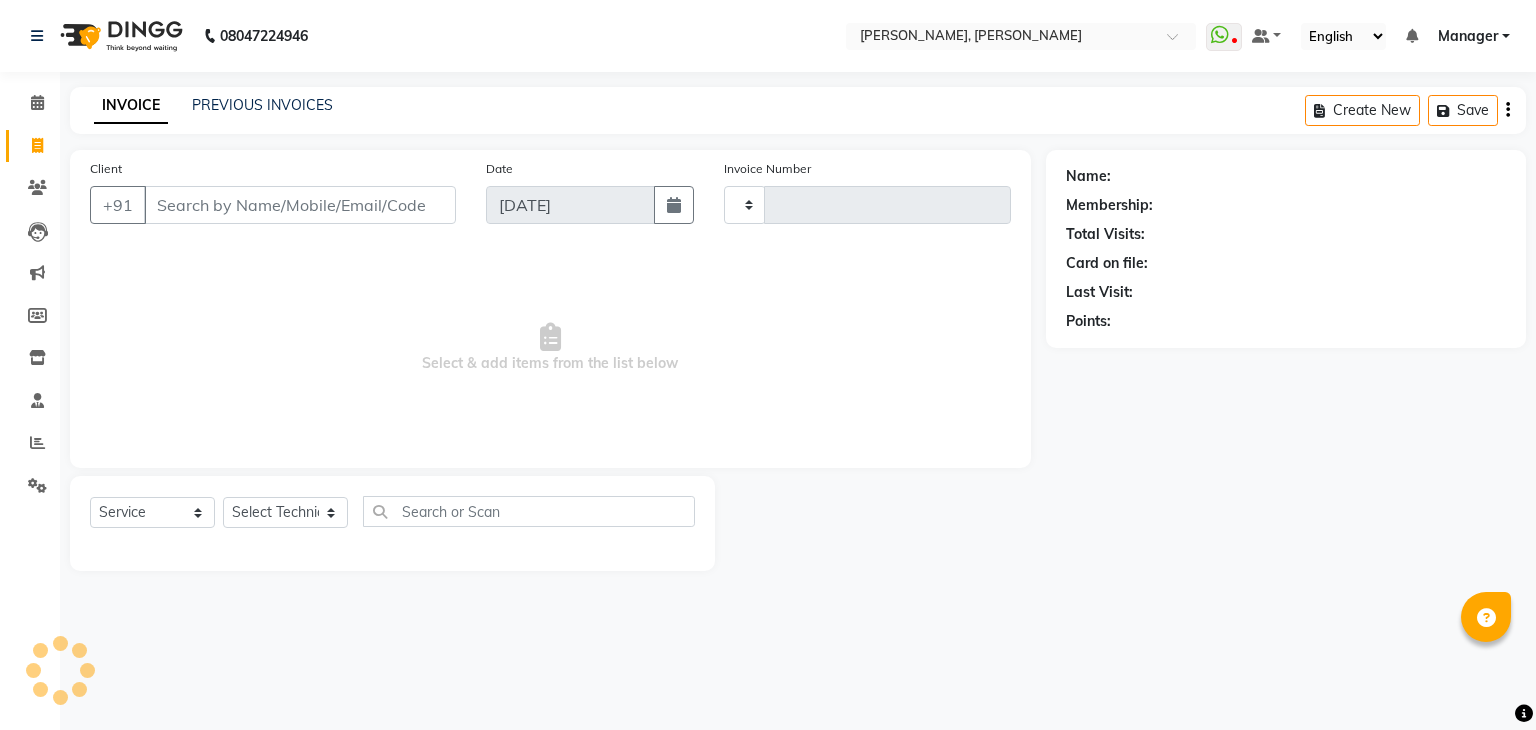 type on "0787" 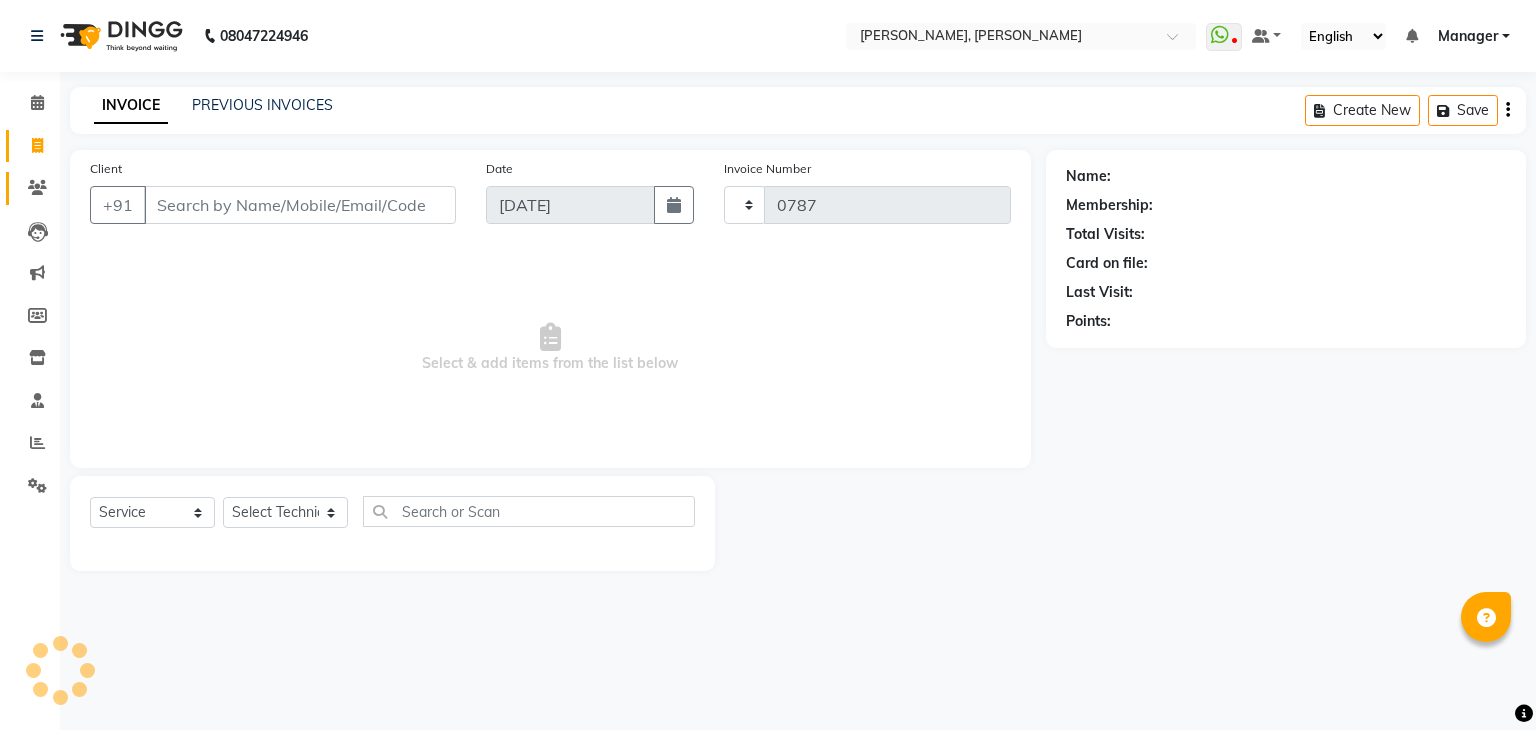 select on "6455" 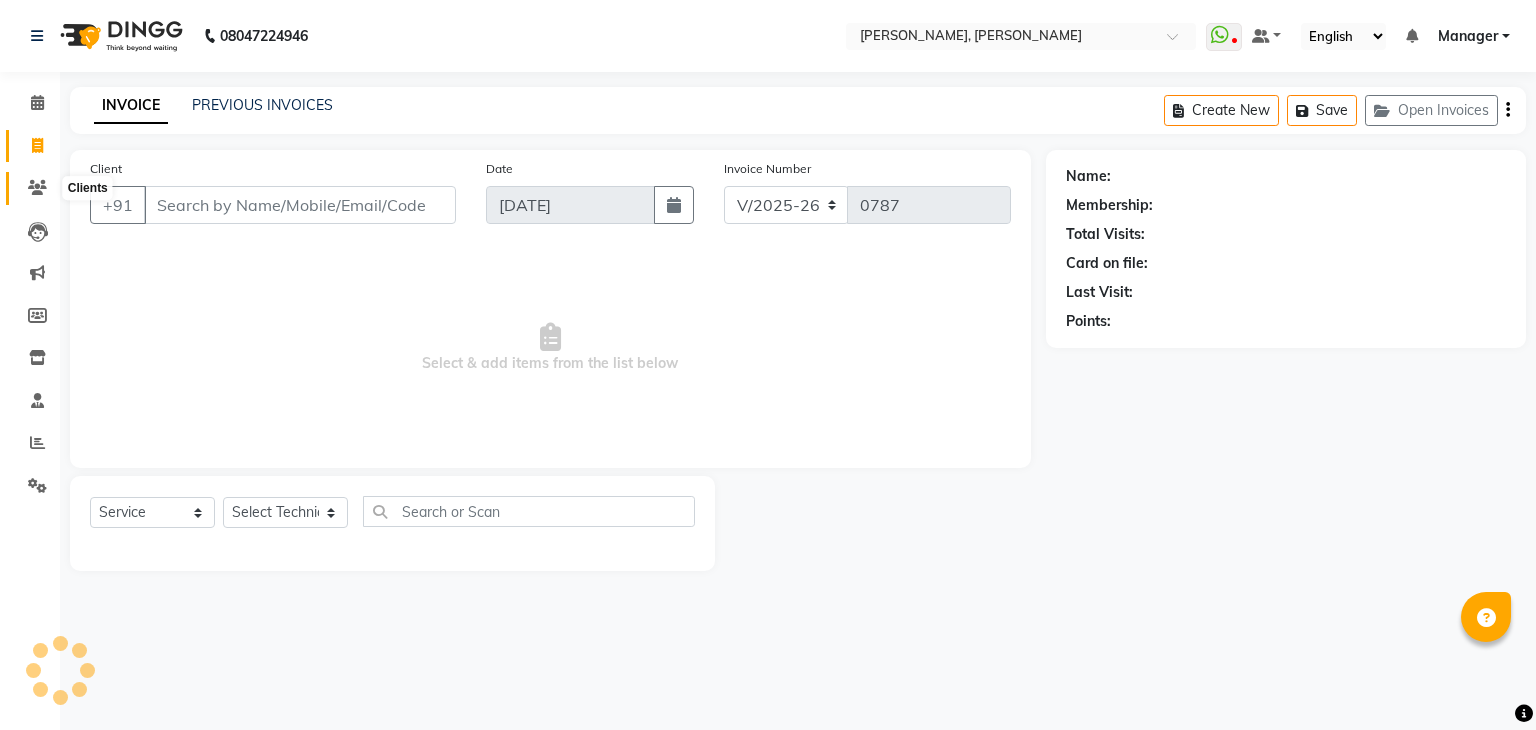 click 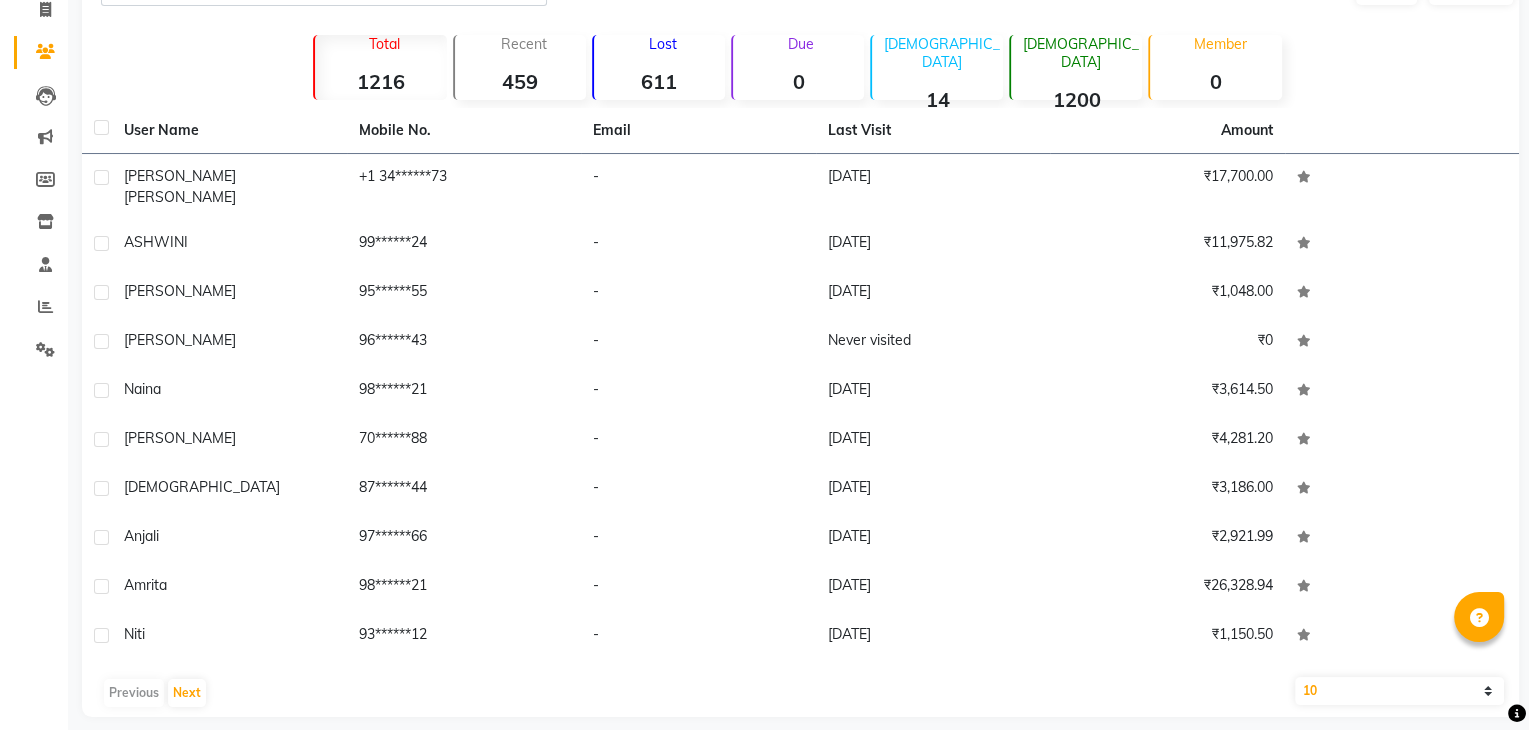scroll, scrollTop: 0, scrollLeft: 0, axis: both 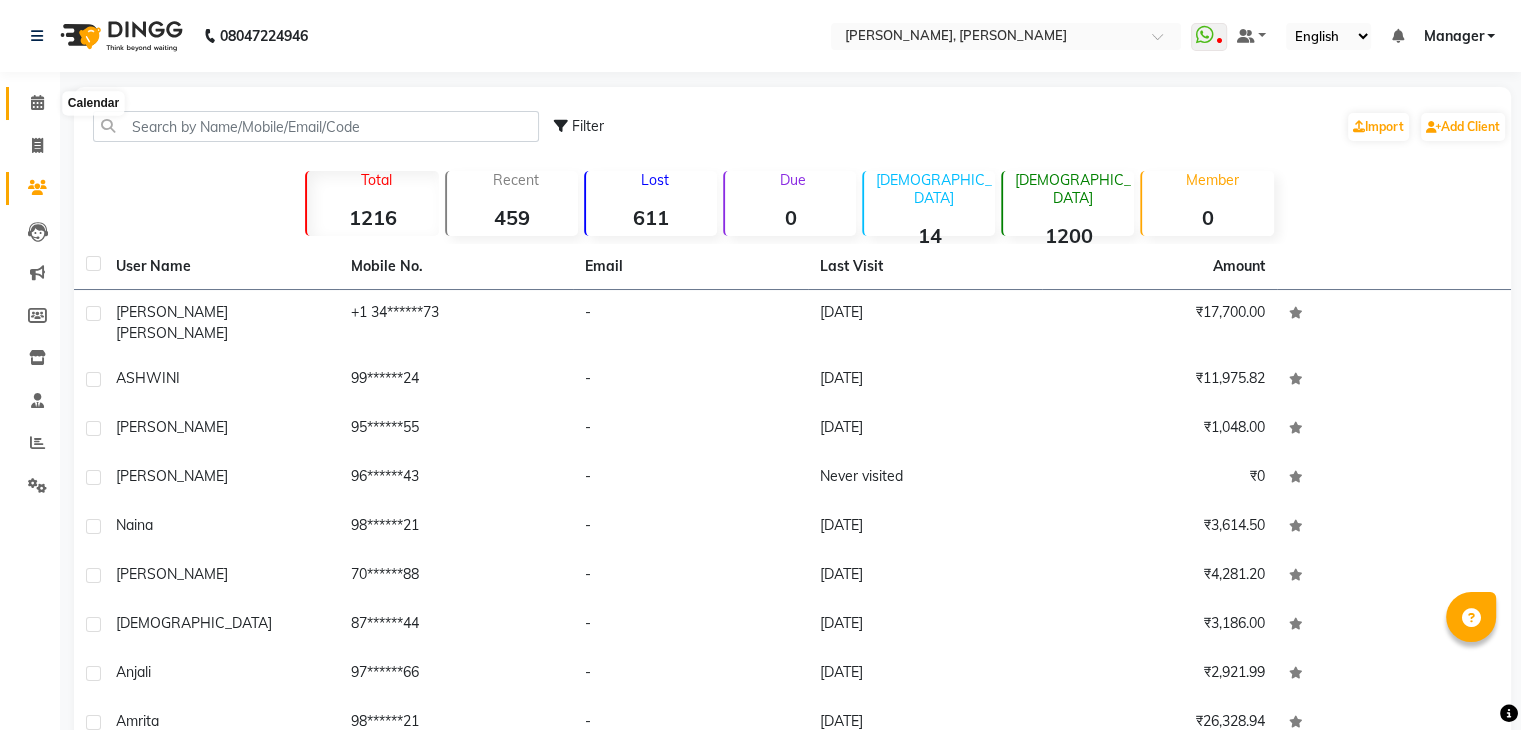 click 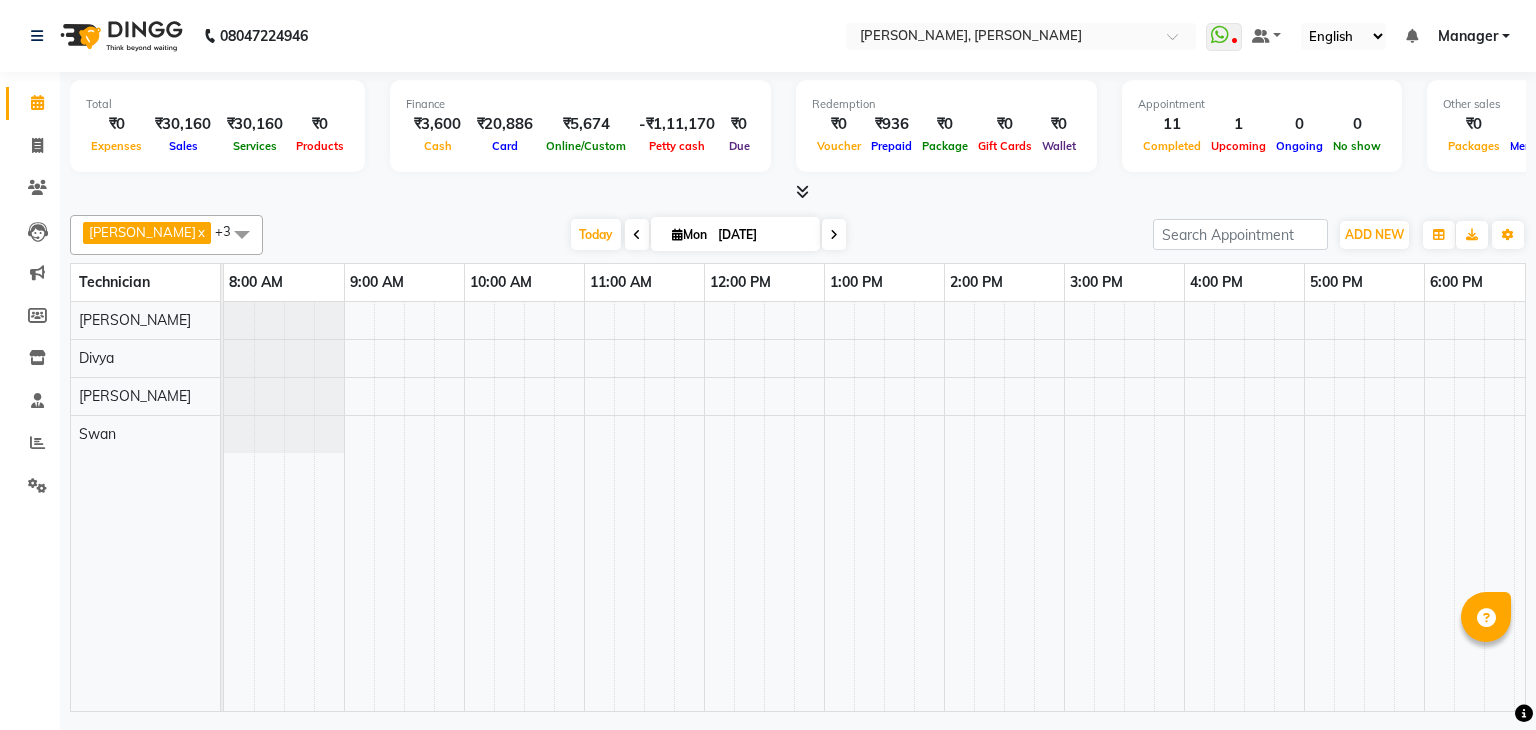 scroll, scrollTop: 0, scrollLeft: 0, axis: both 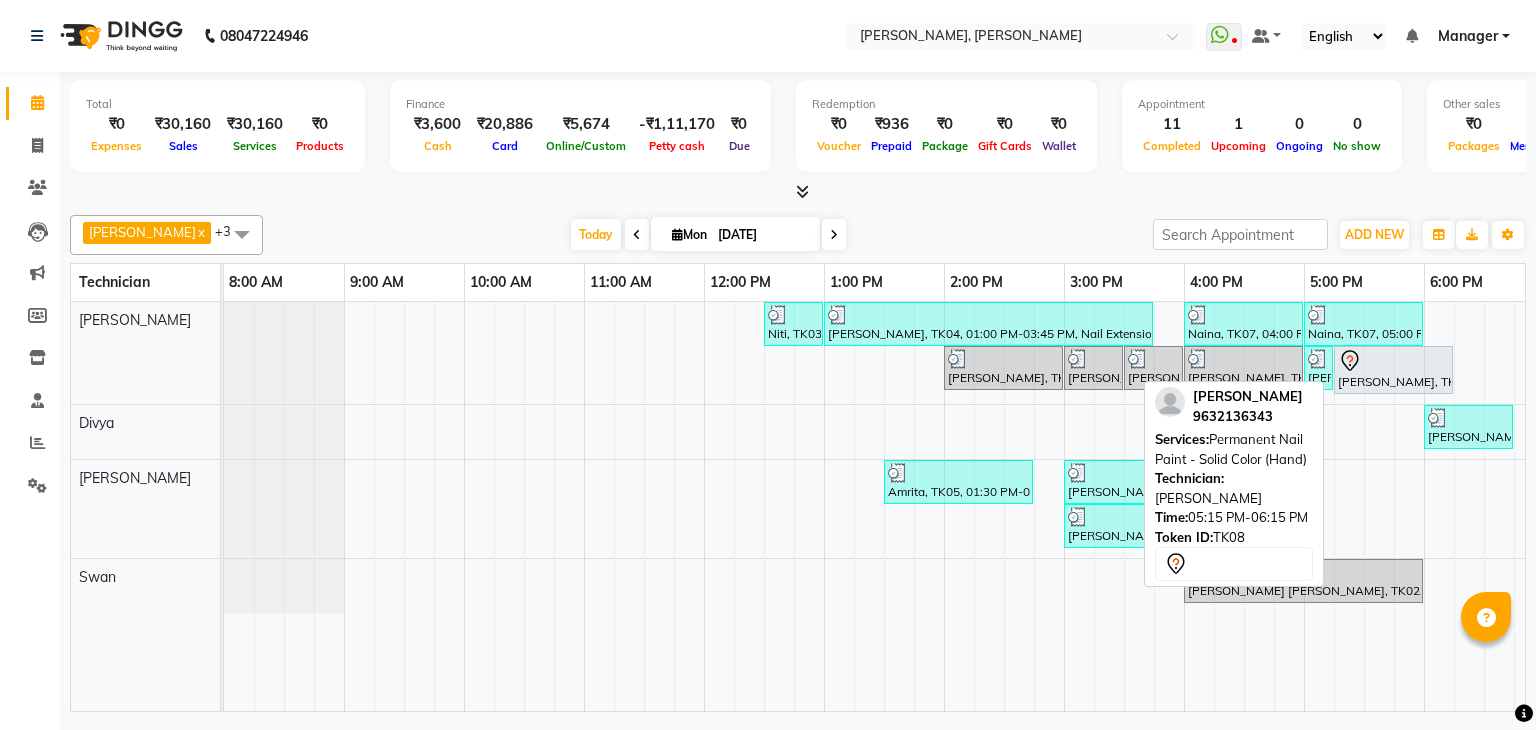click on "[PERSON_NAME], TK08, 05:15 PM-06:15 PM, Permanent Nail Paint - Solid Color (Hand)" at bounding box center [1393, 370] 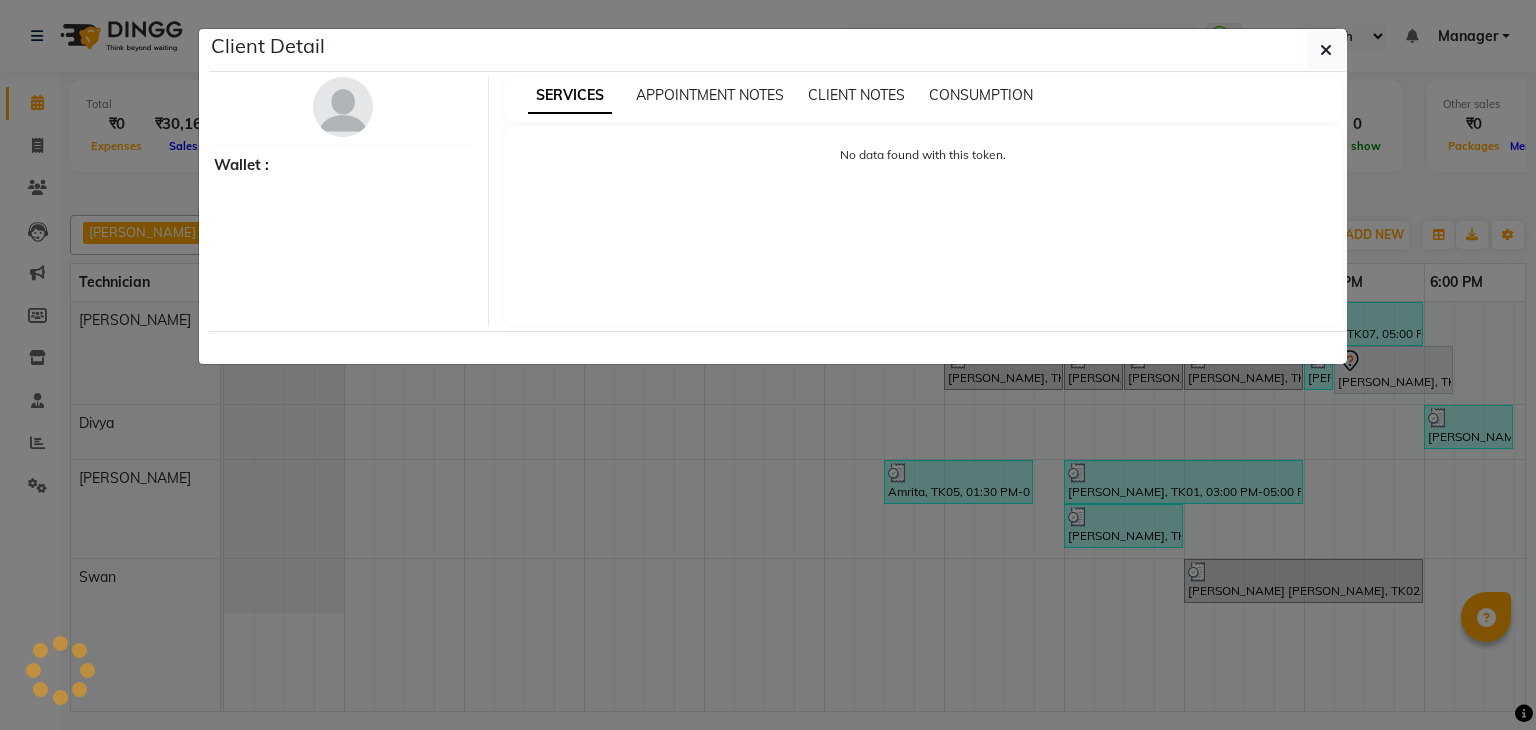 select on "7" 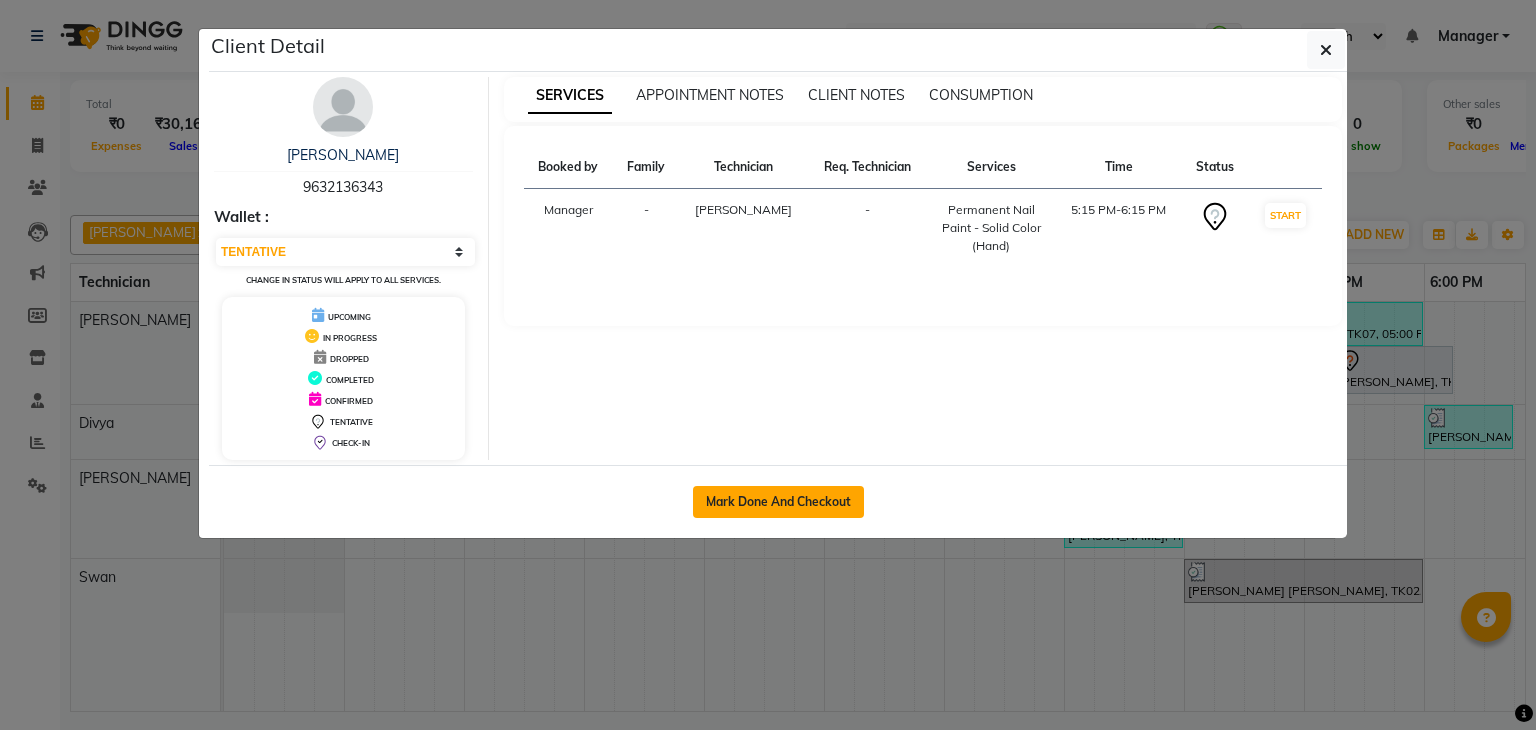 click on "Mark Done And Checkout" 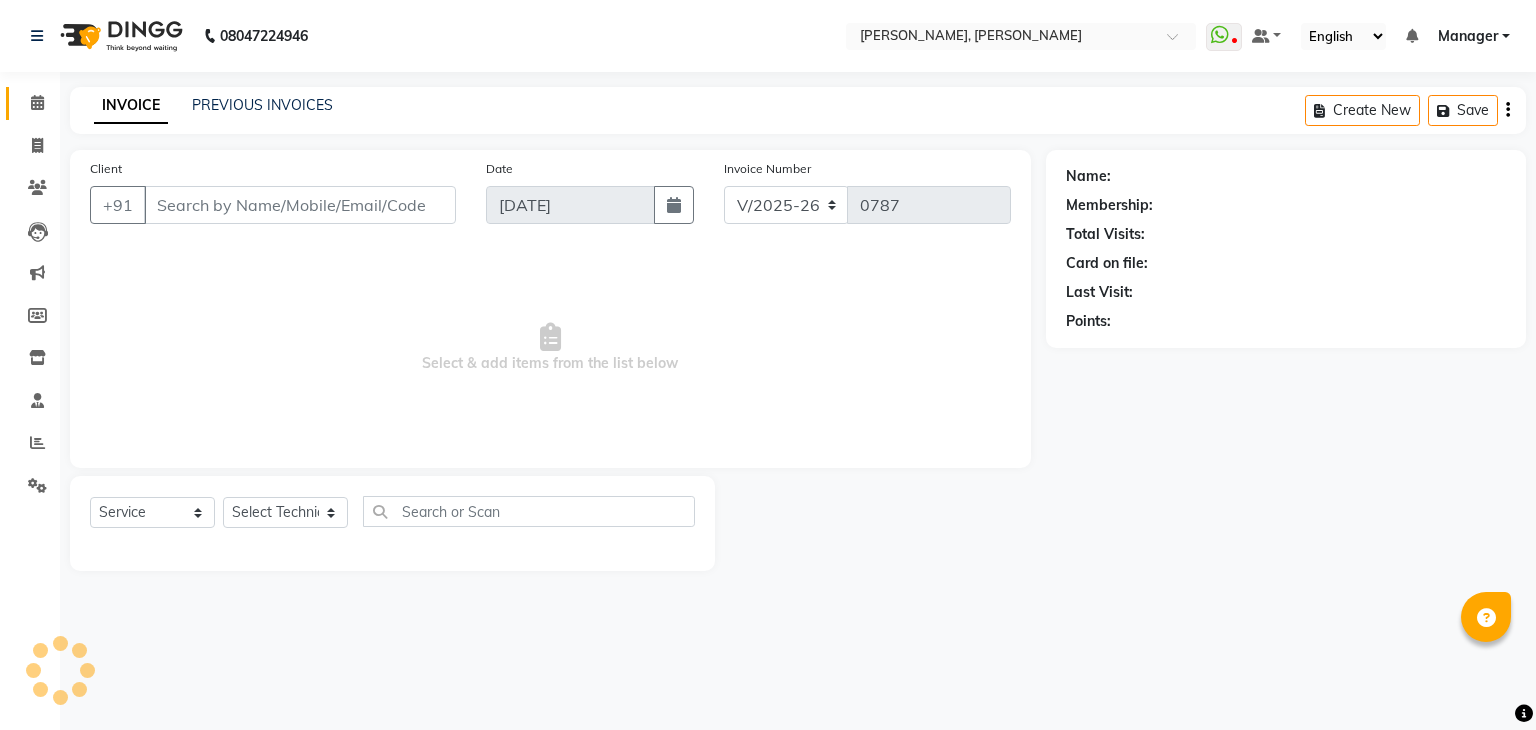 select on "3" 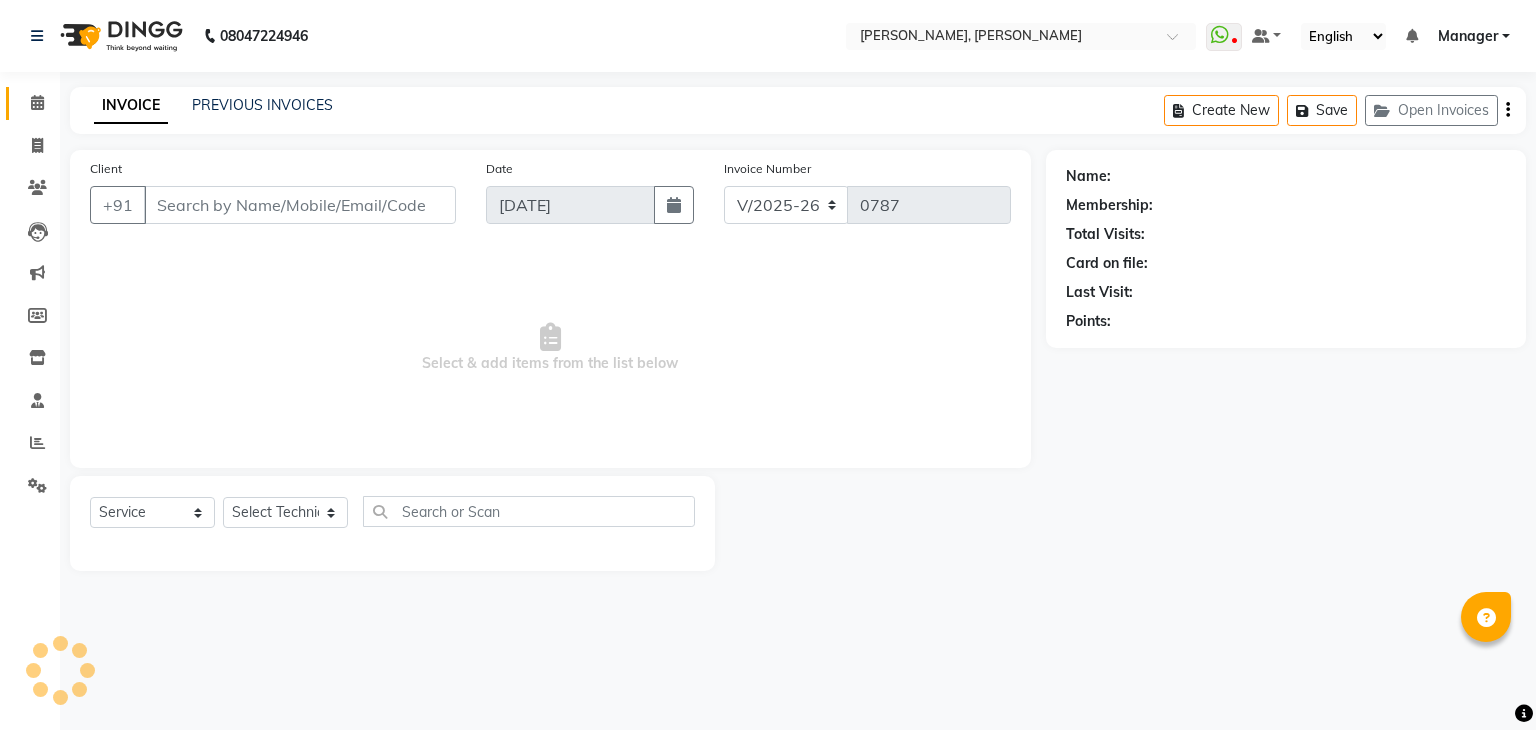 type on "96******43" 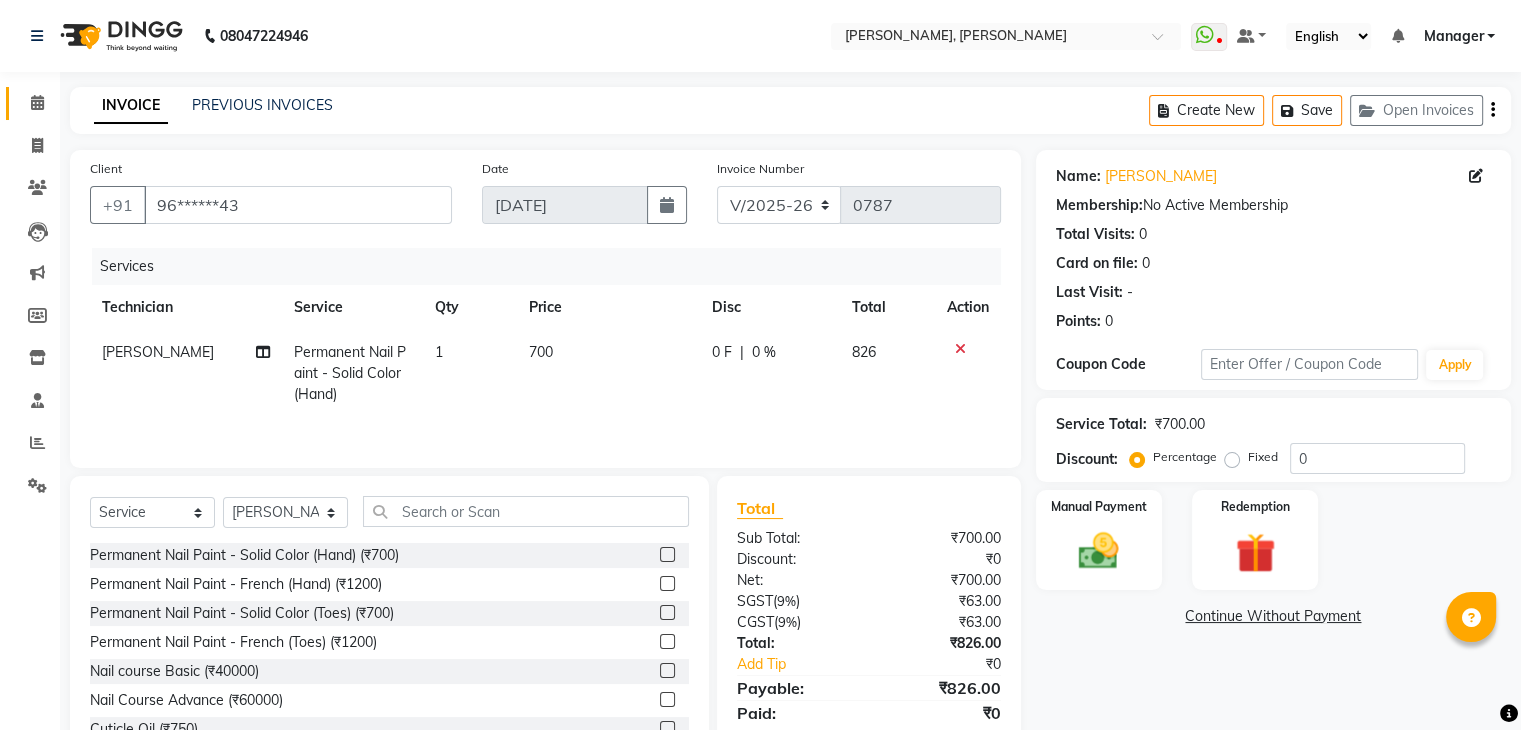 scroll, scrollTop: 72, scrollLeft: 0, axis: vertical 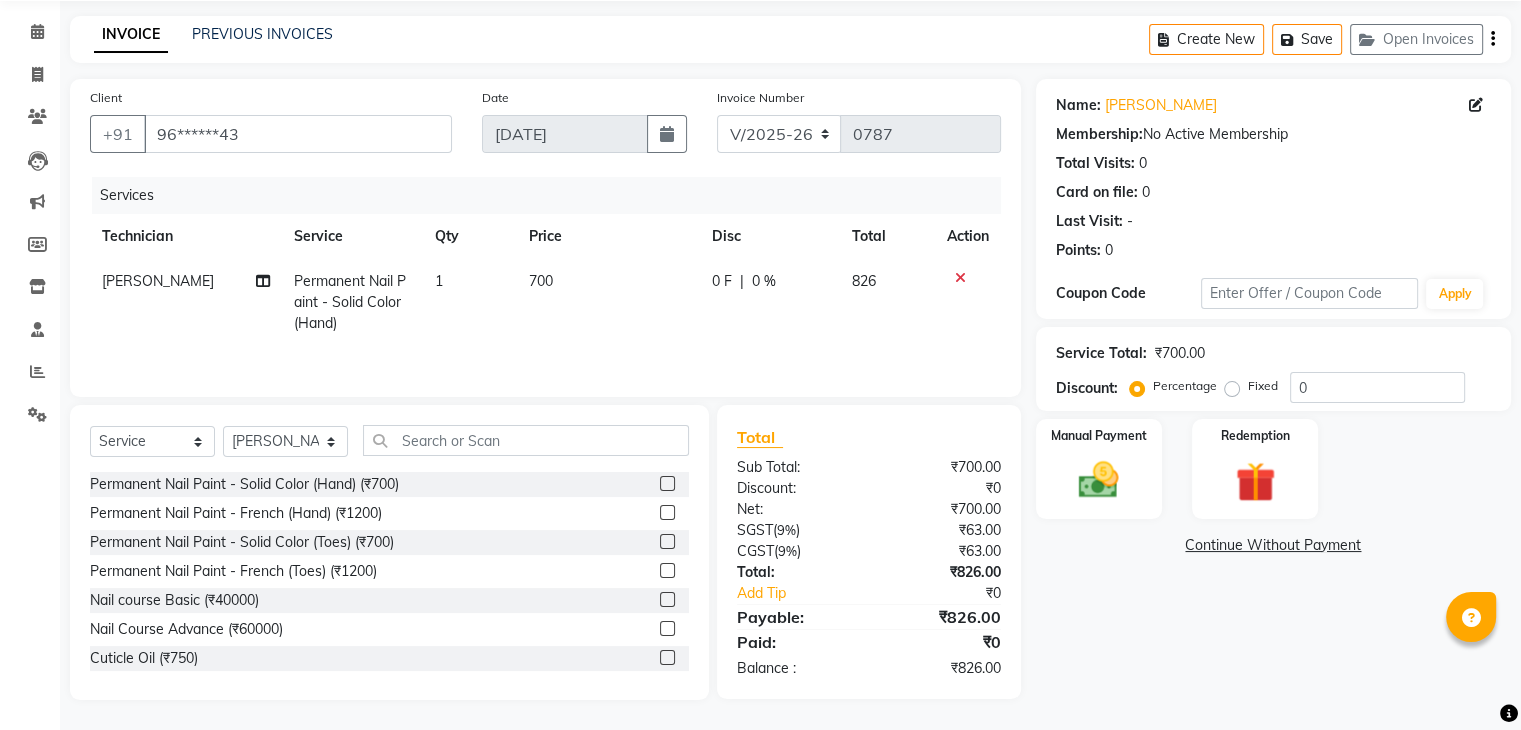 click 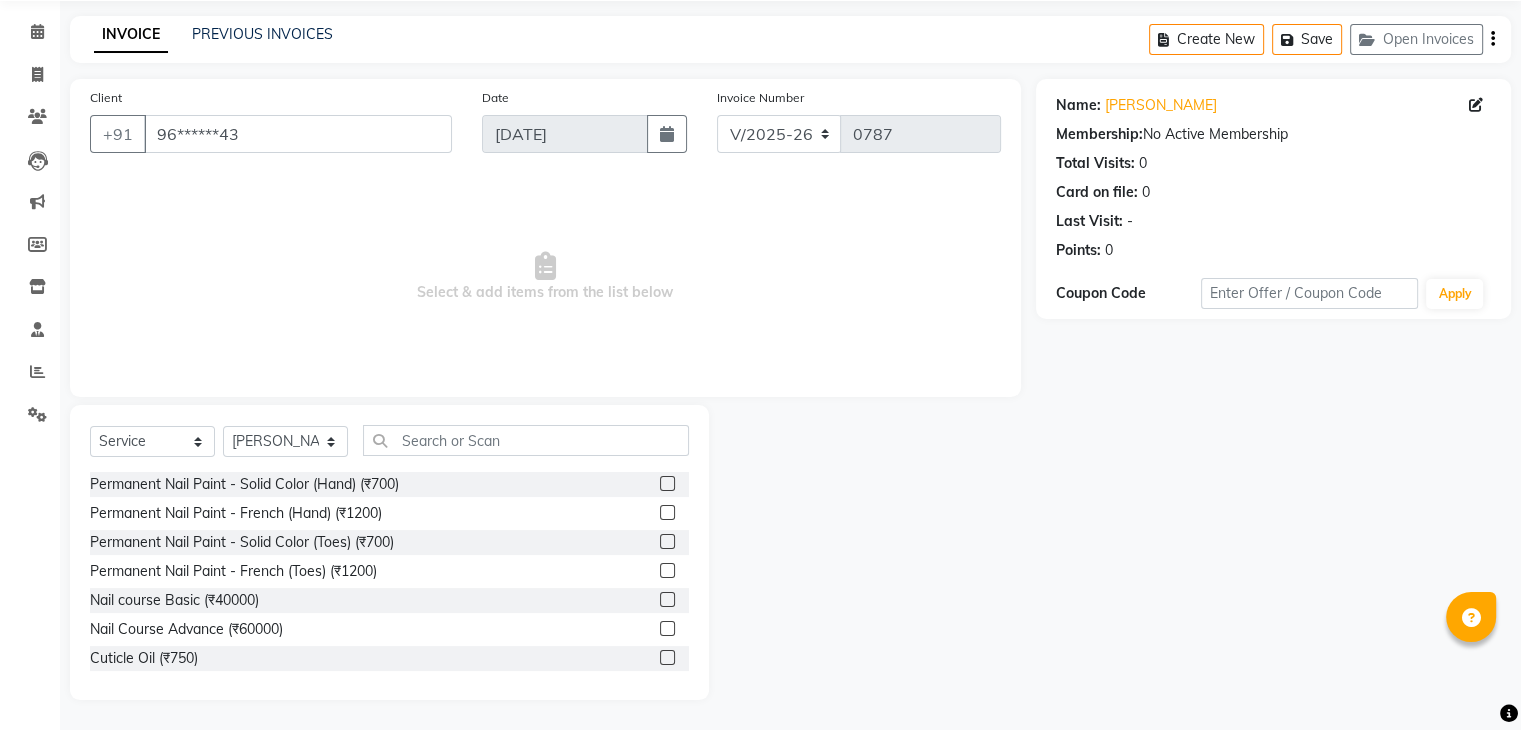 scroll, scrollTop: 72, scrollLeft: 0, axis: vertical 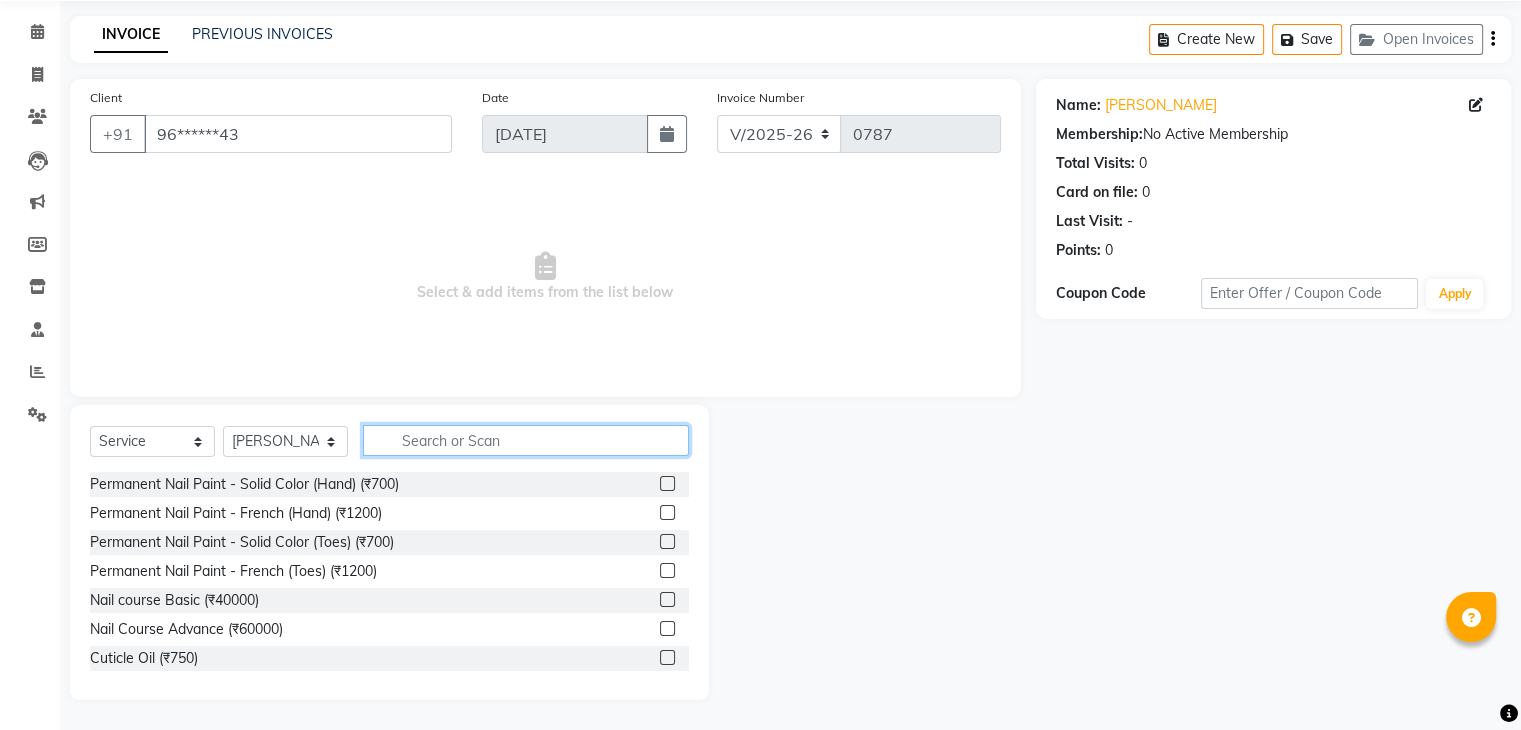click 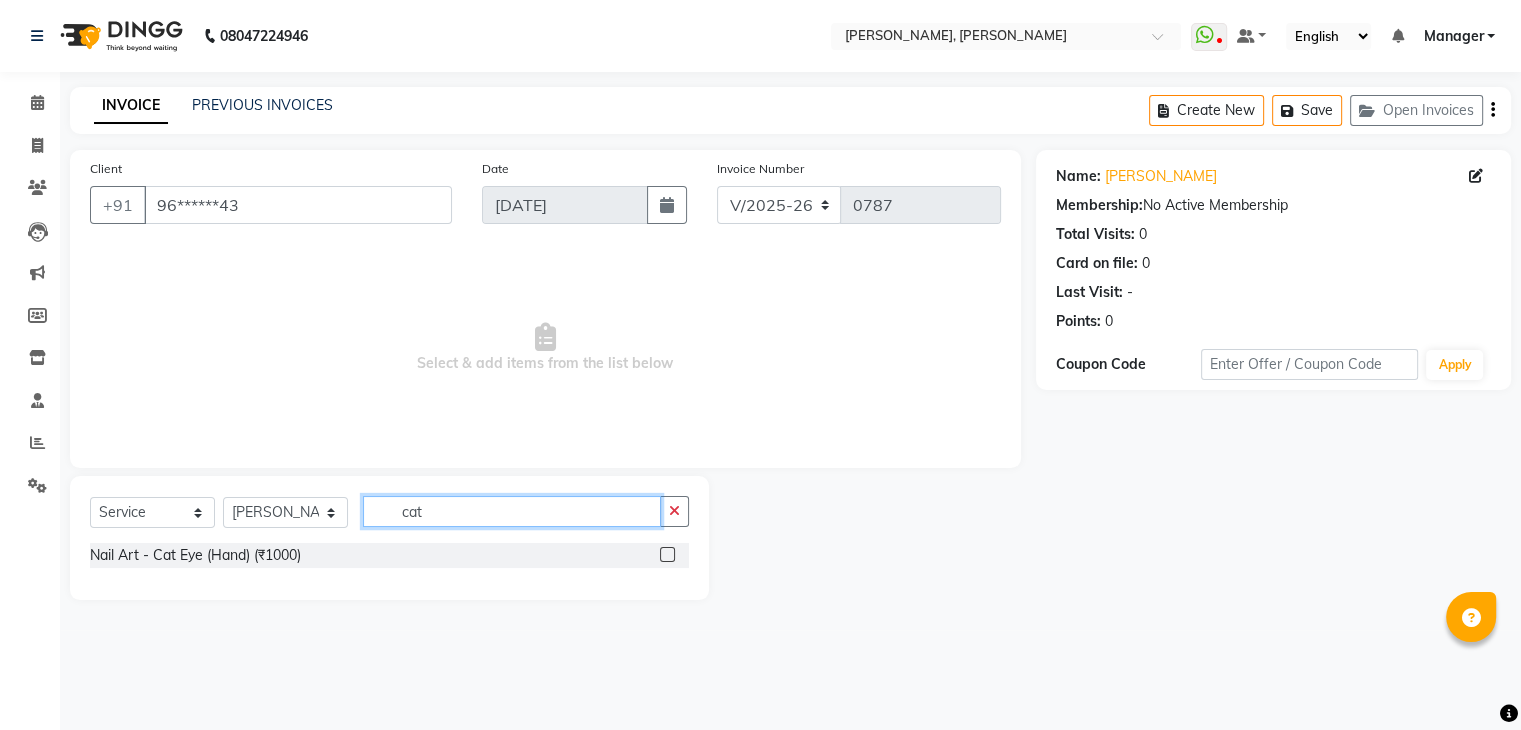 scroll, scrollTop: 0, scrollLeft: 0, axis: both 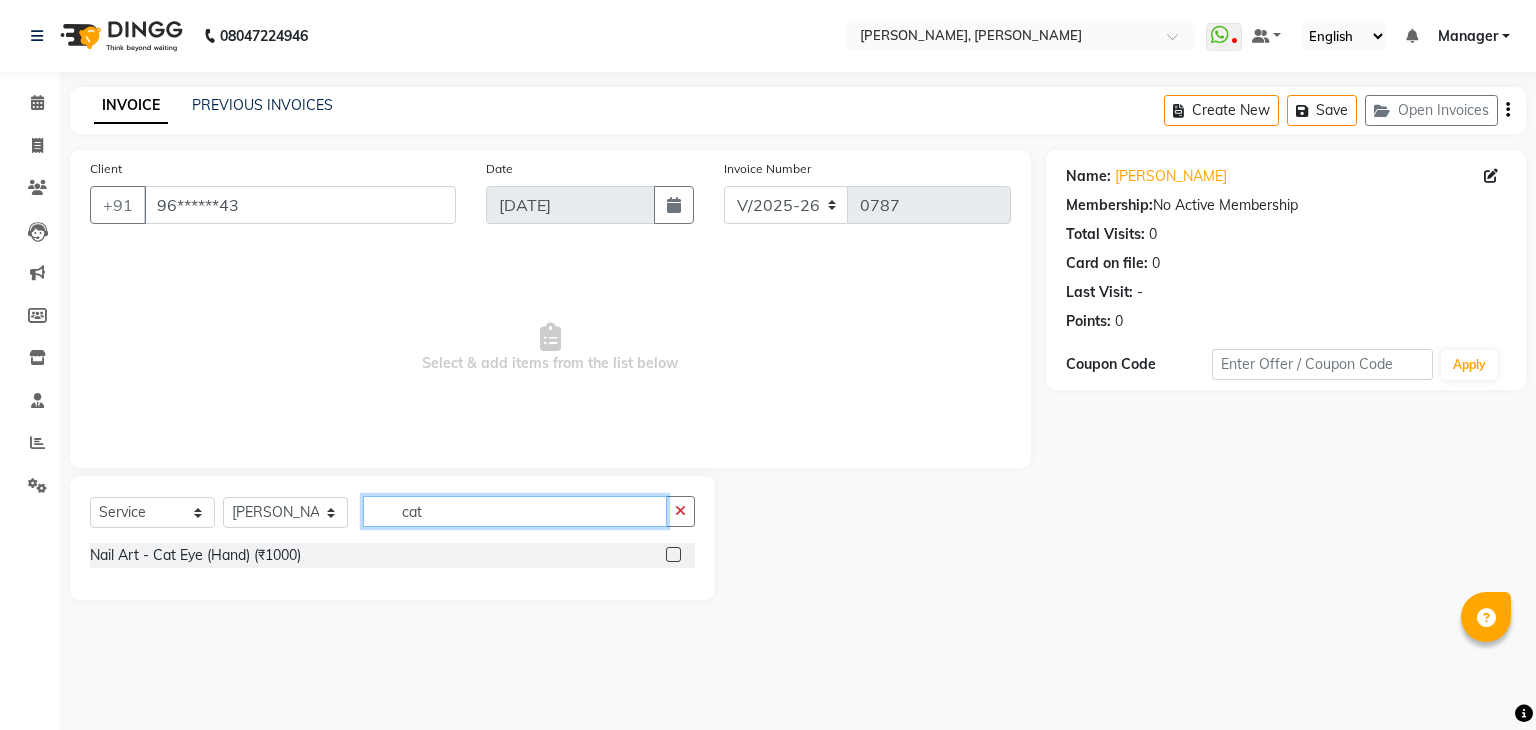 type on "cat" 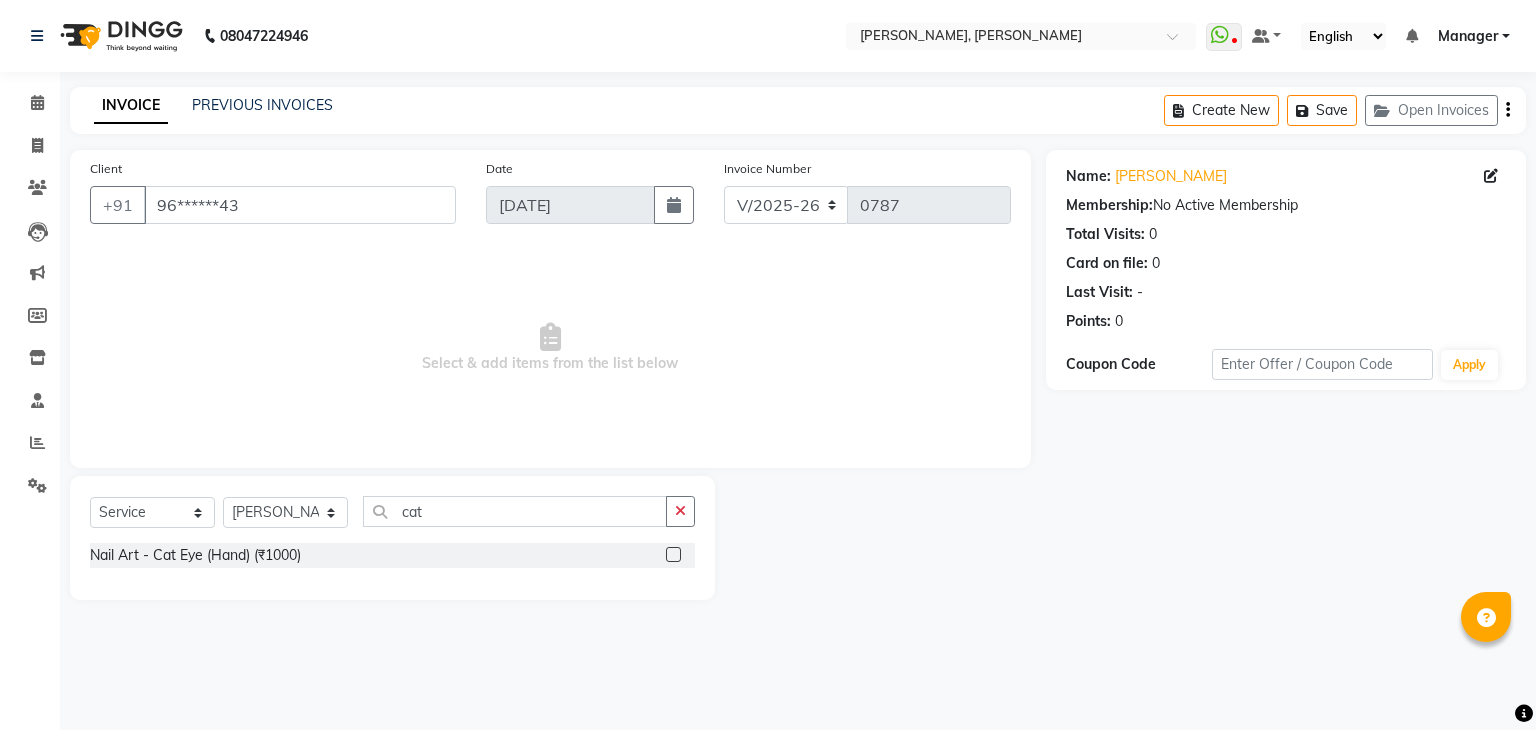 click 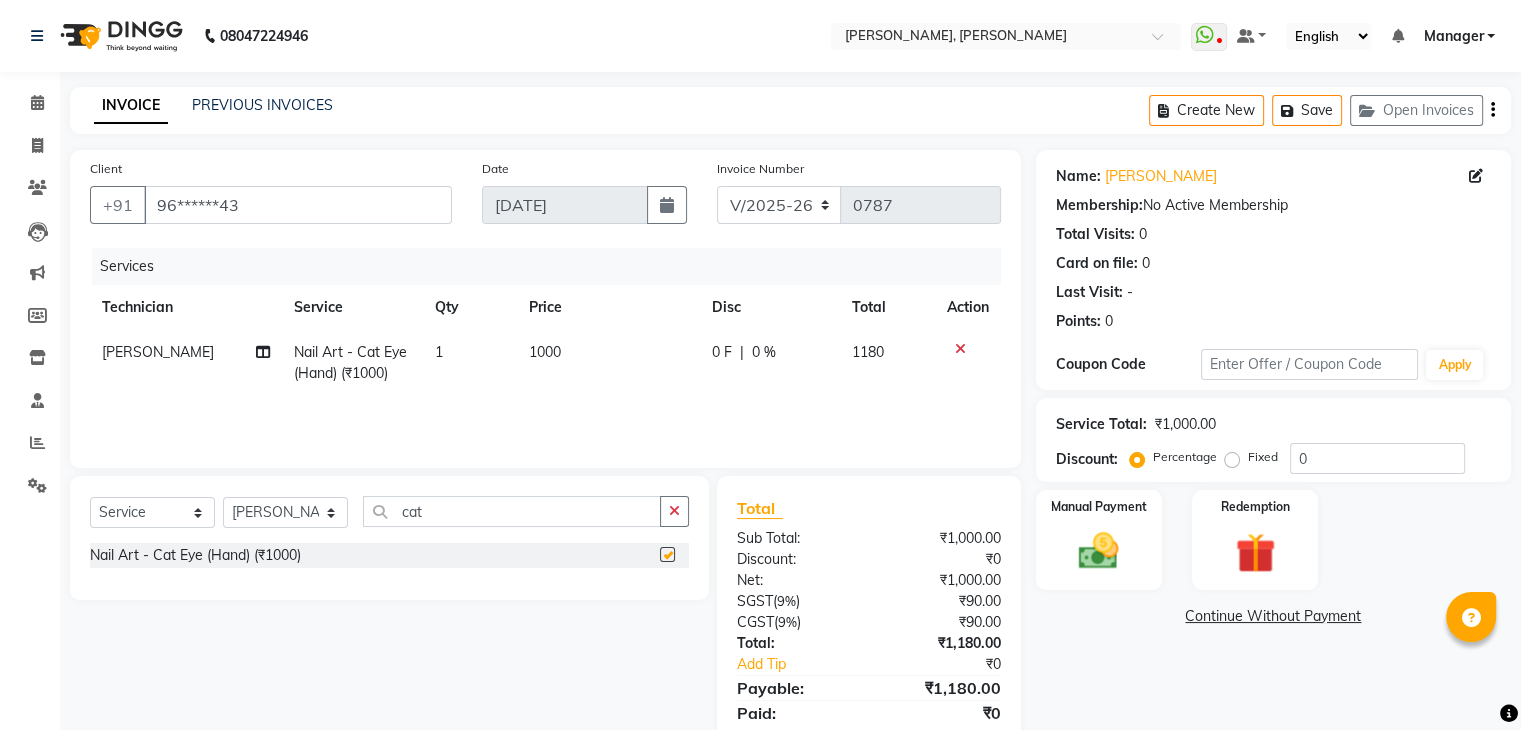 checkbox on "false" 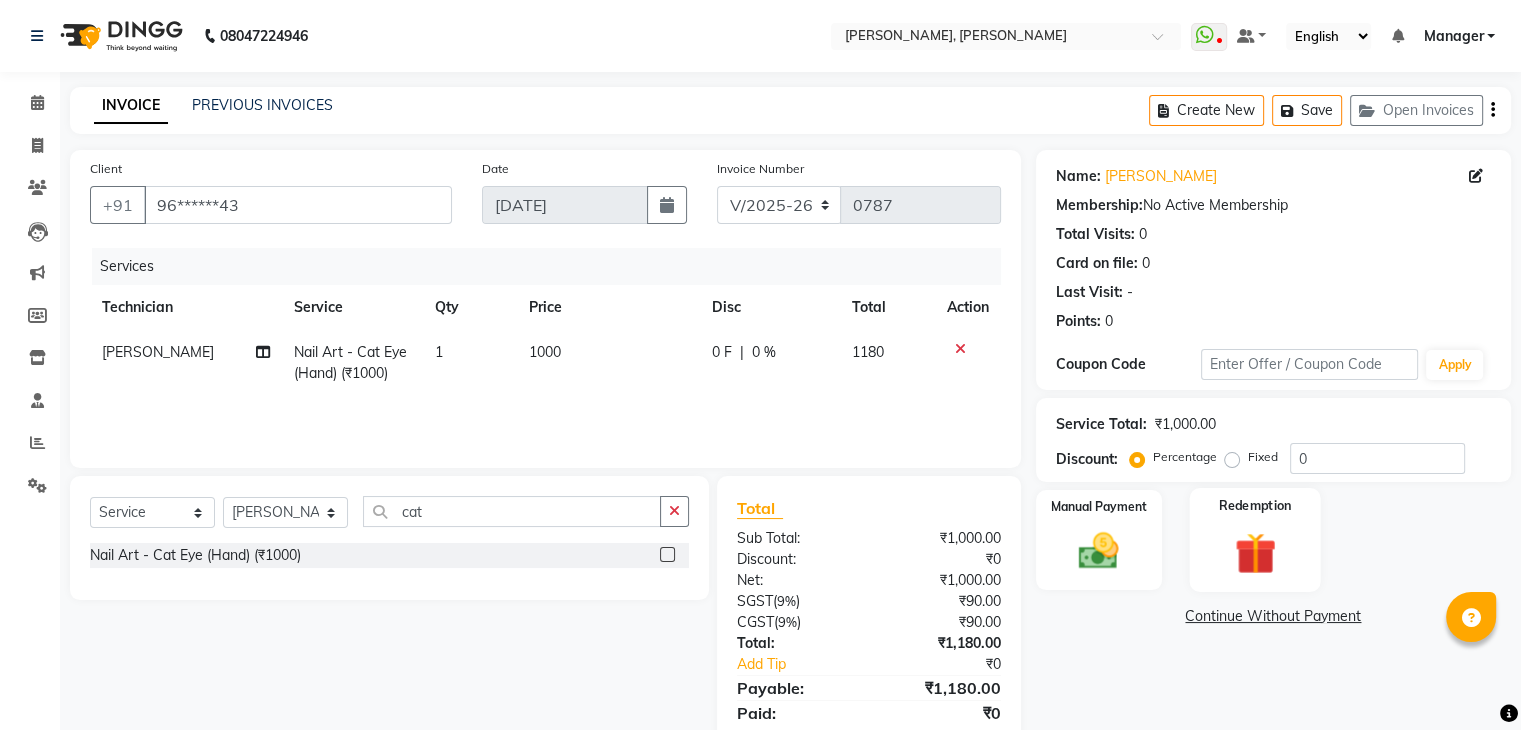scroll, scrollTop: 71, scrollLeft: 0, axis: vertical 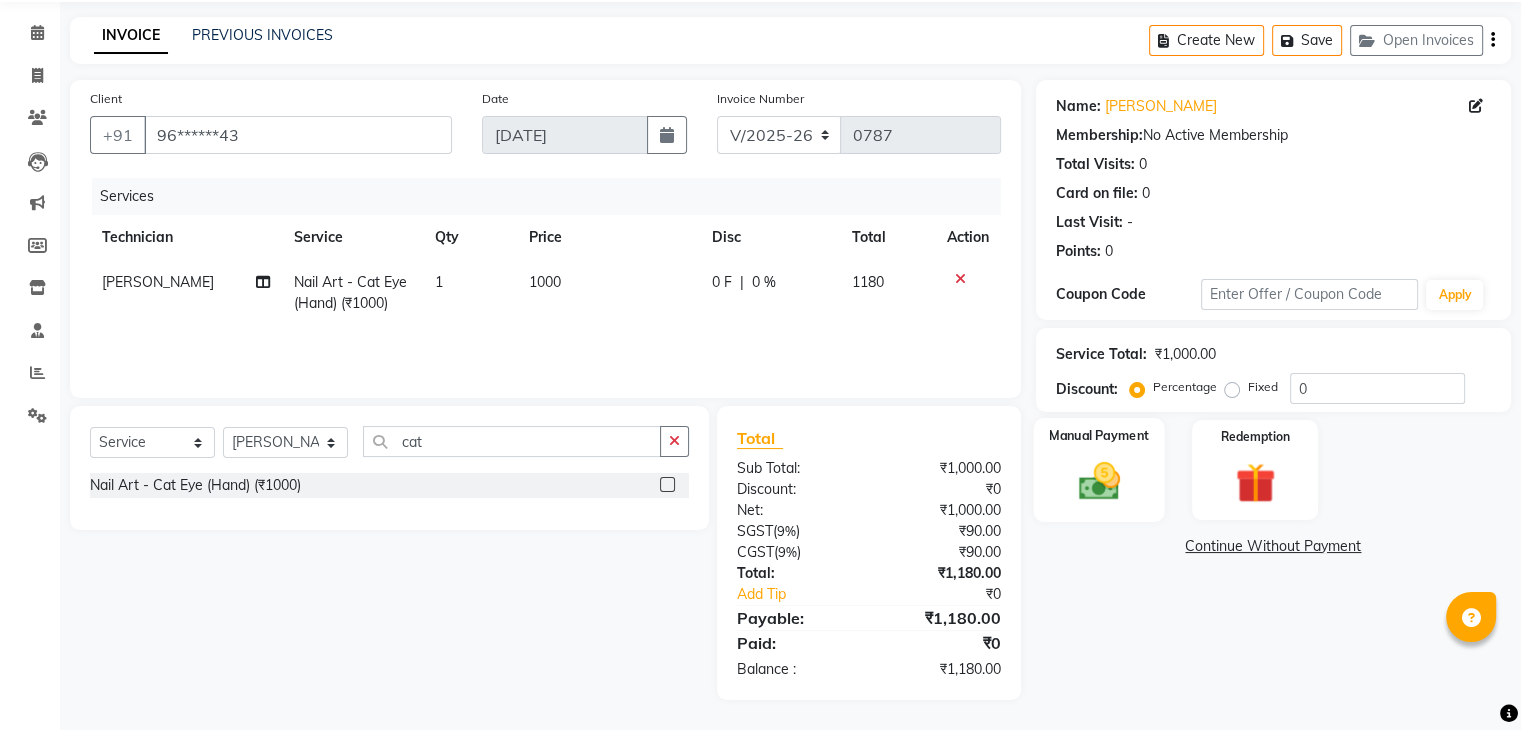 click 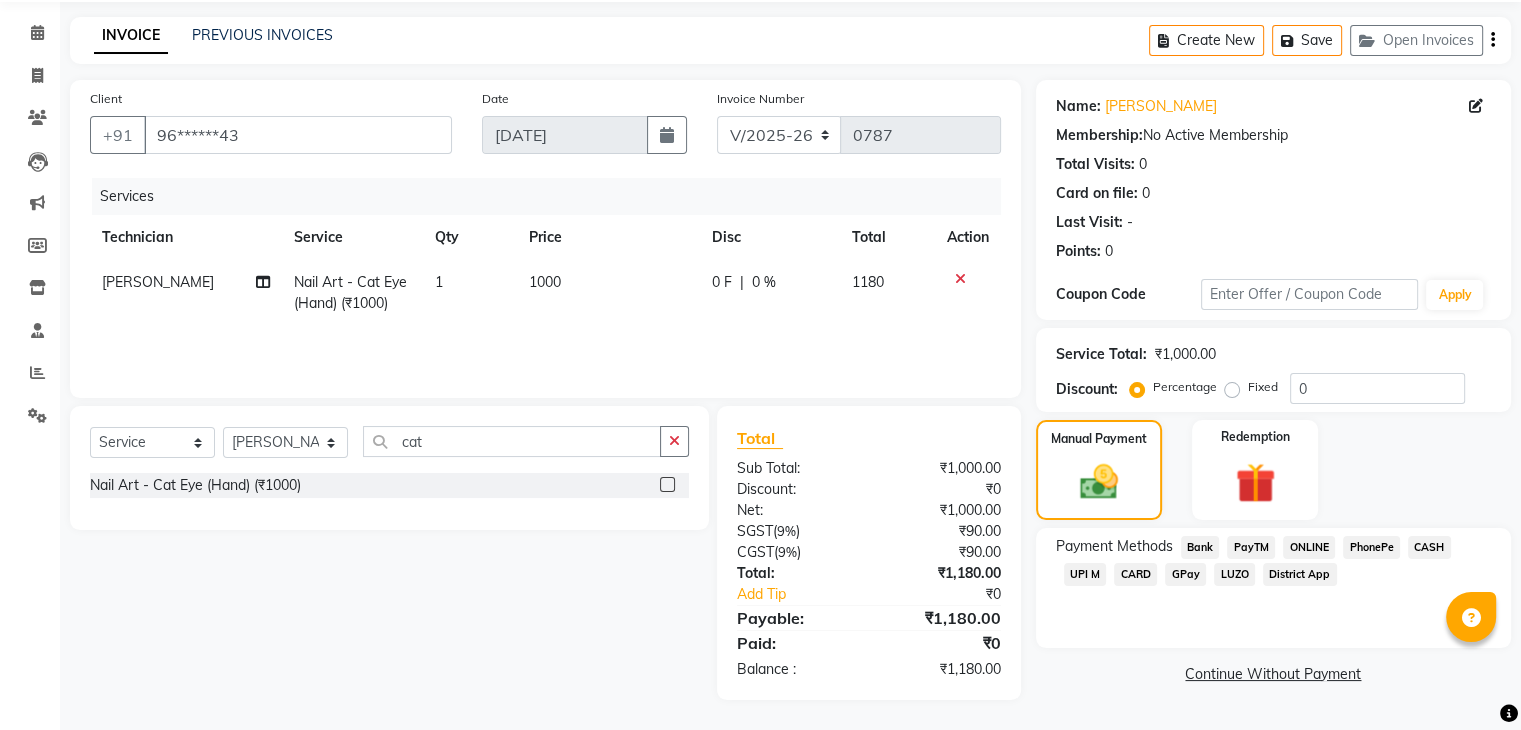click on "UPI M" 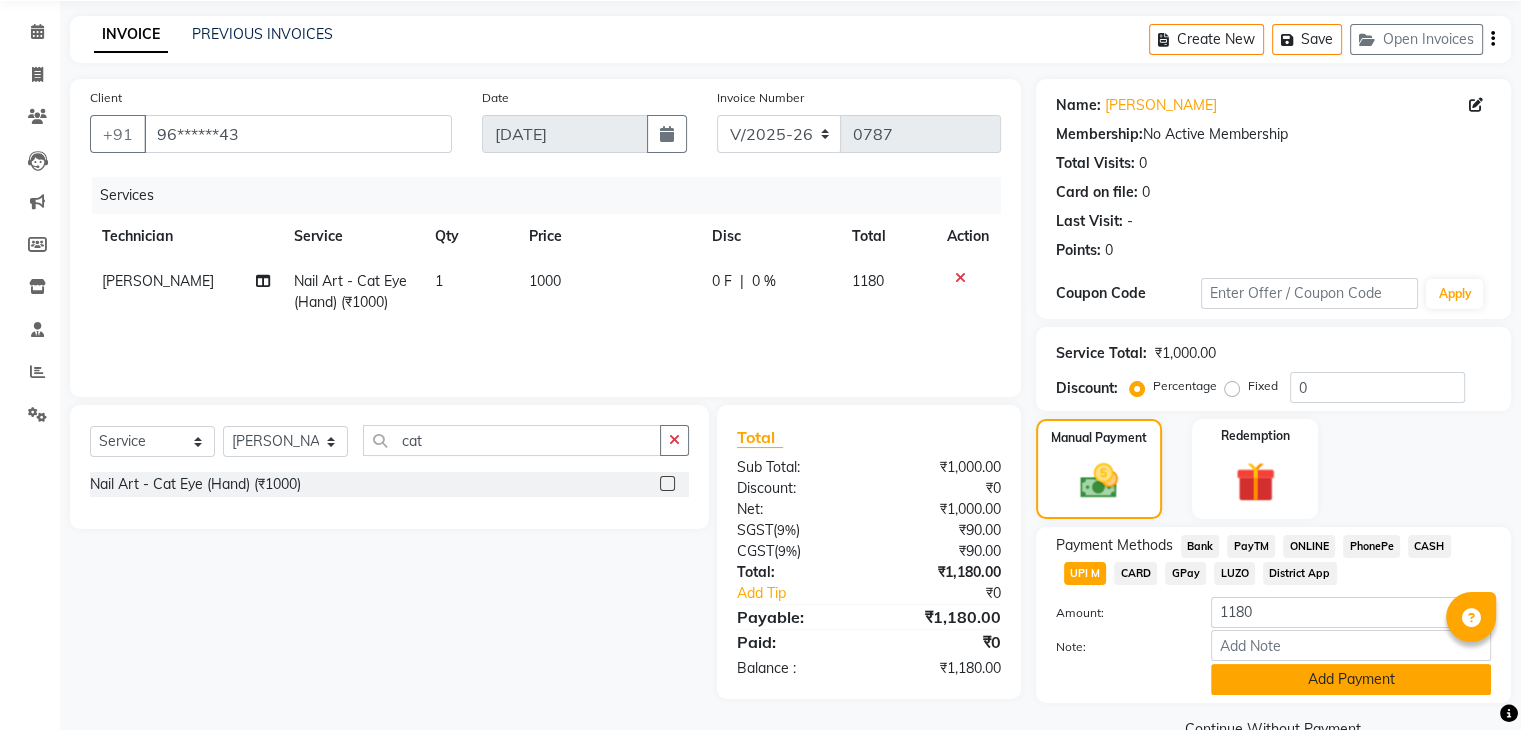 click on "Add Payment" 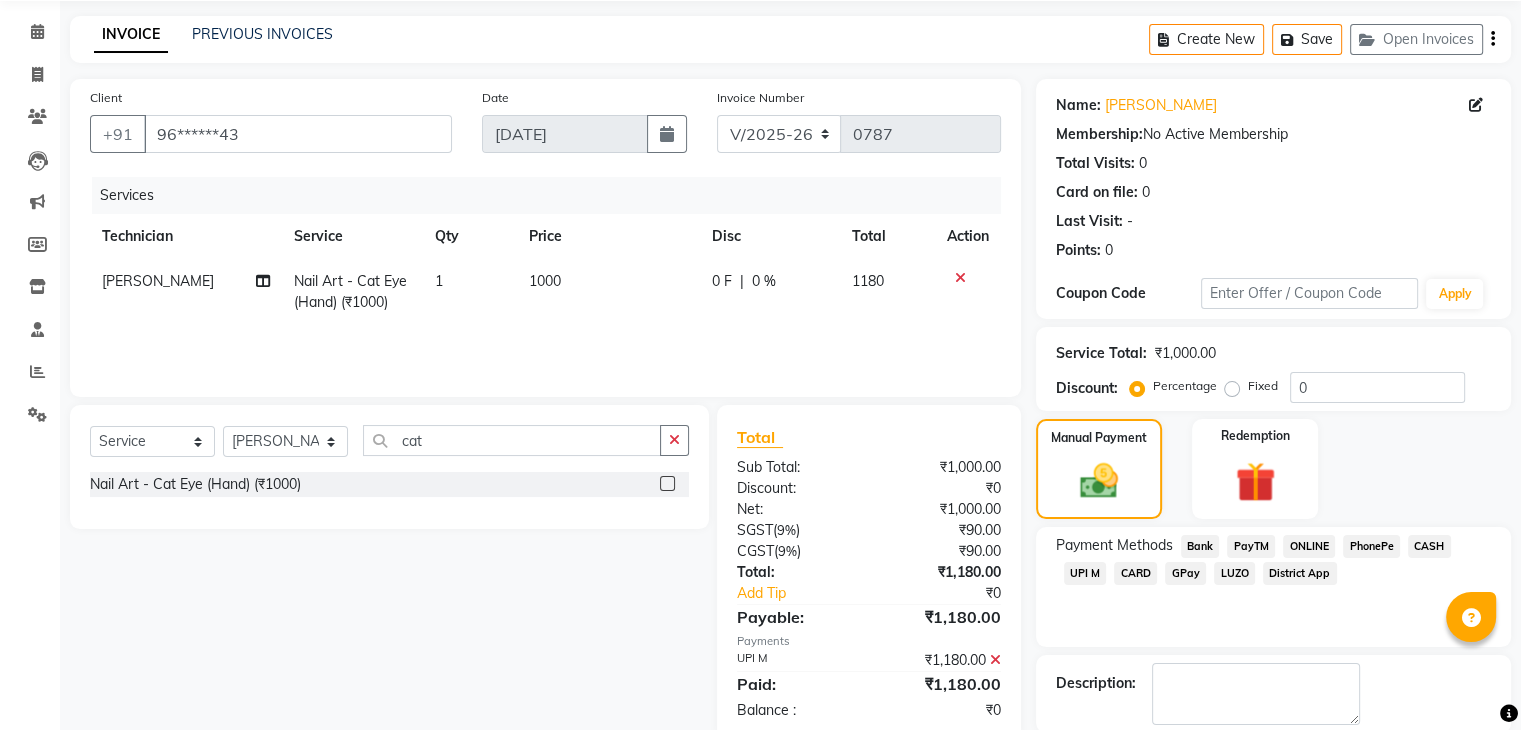 scroll, scrollTop: 171, scrollLeft: 0, axis: vertical 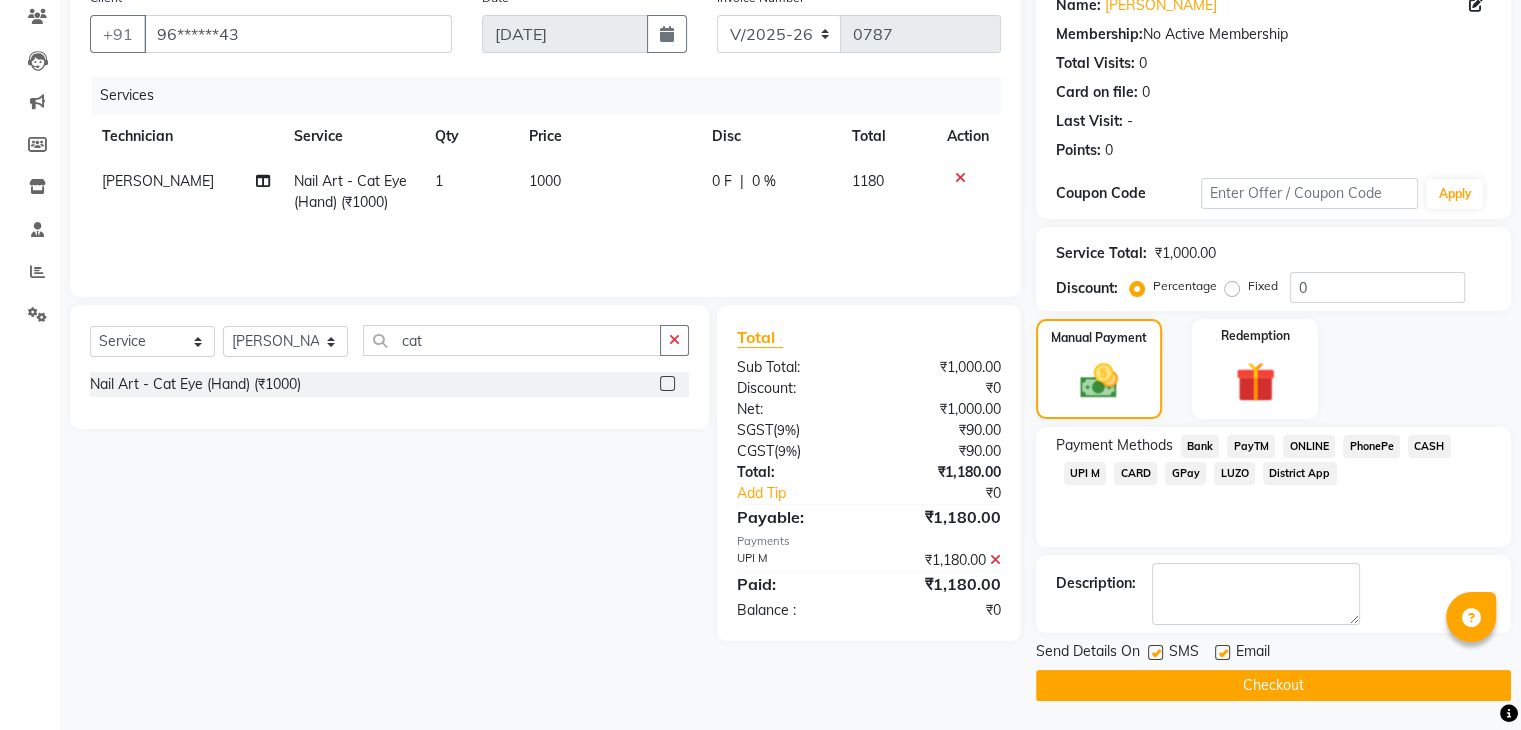 click on "Checkout" 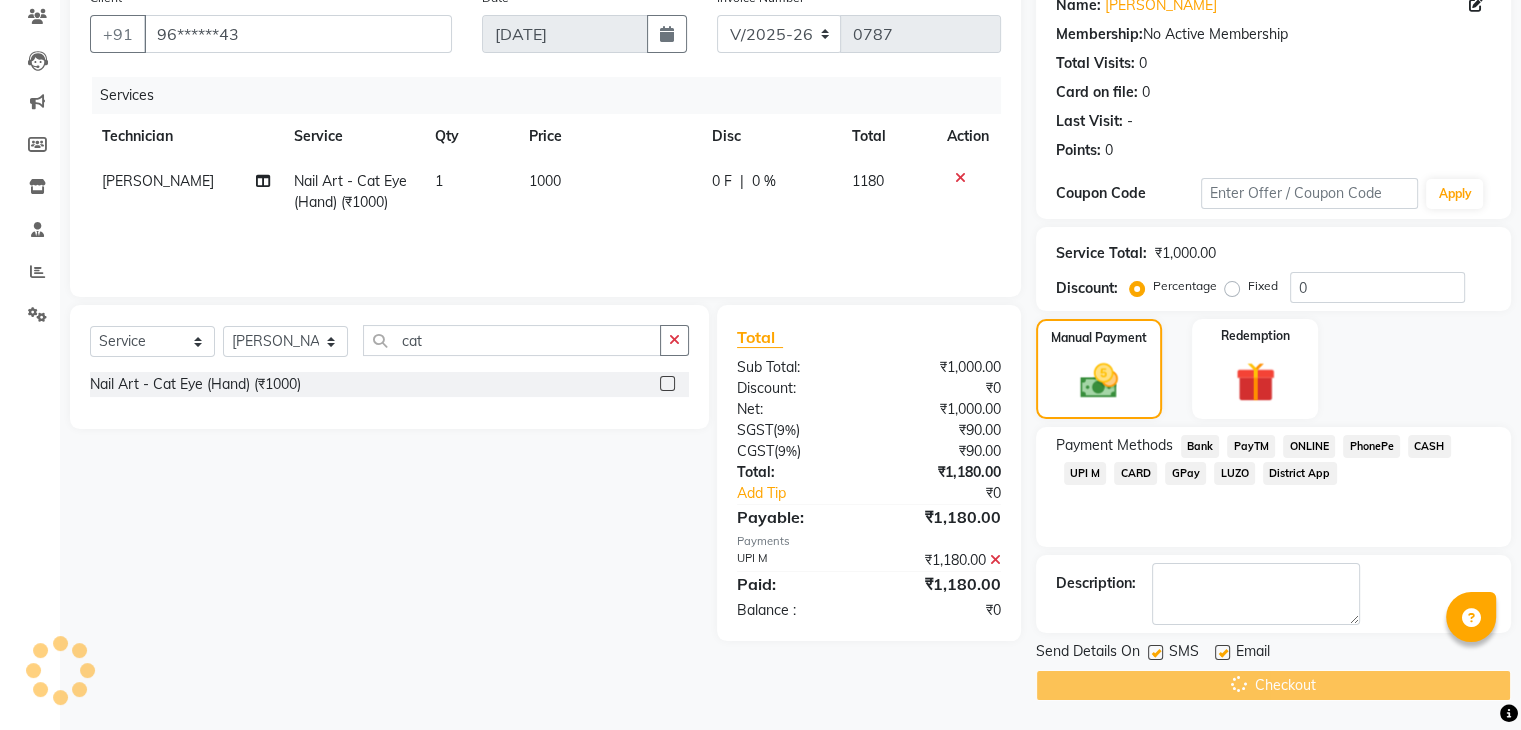 click on "Checkout" 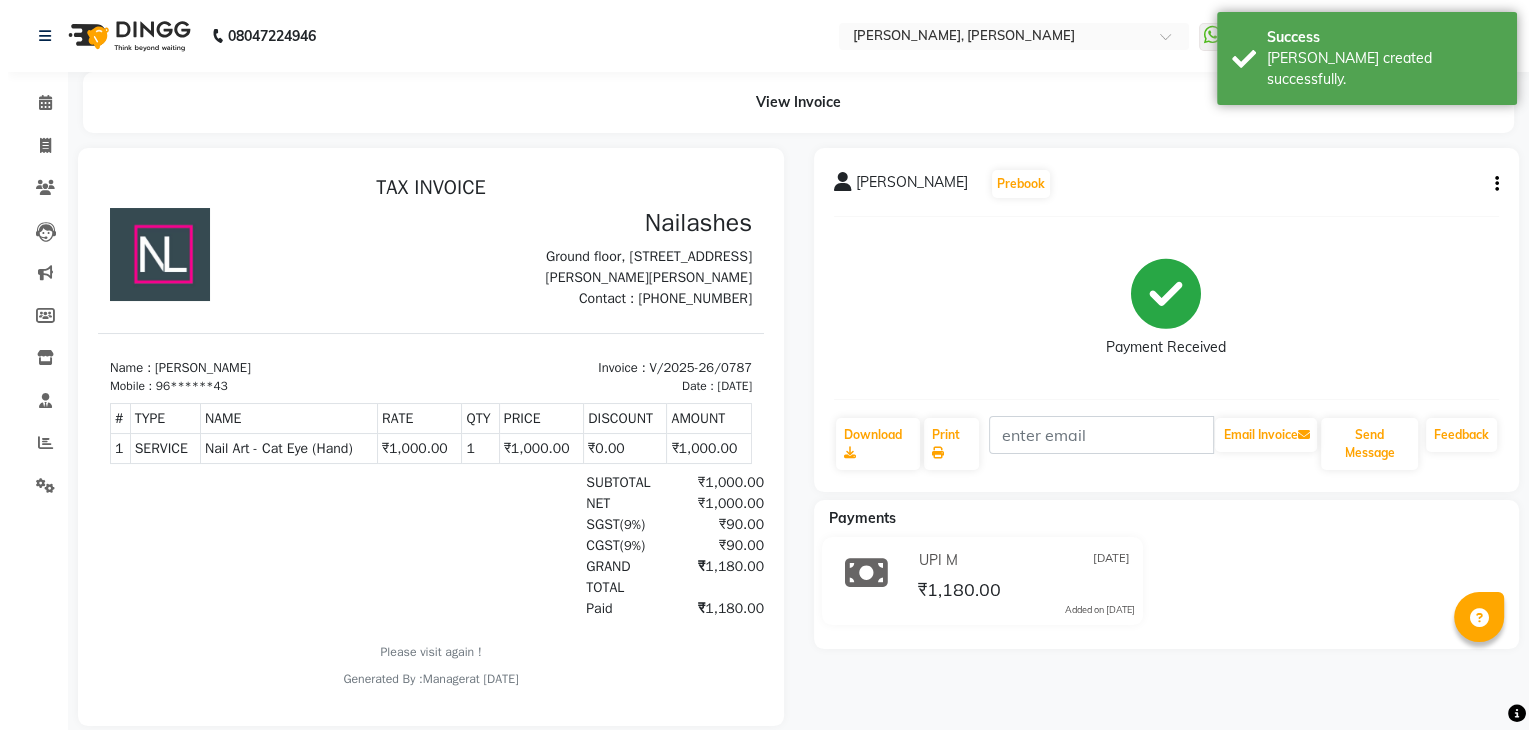 scroll, scrollTop: 0, scrollLeft: 0, axis: both 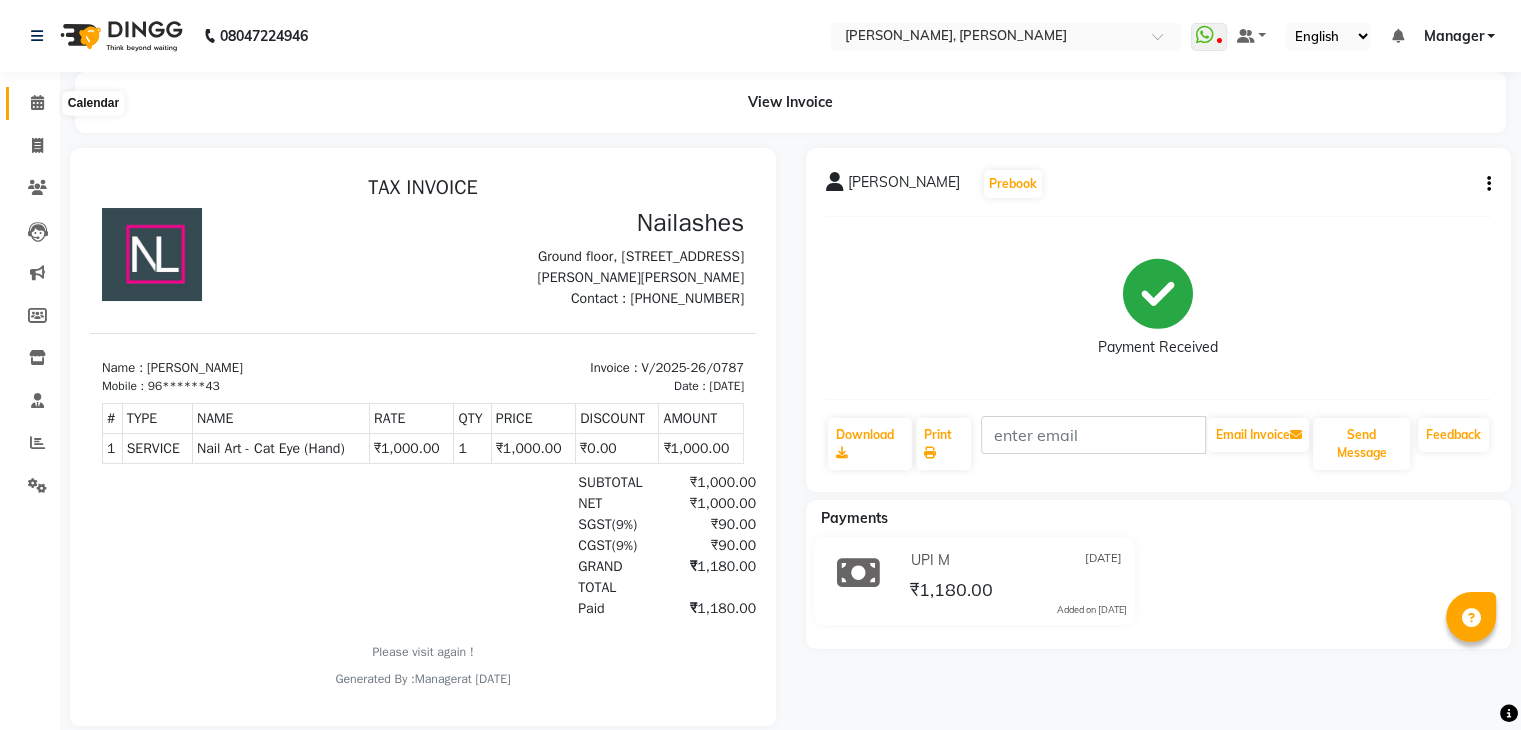 click 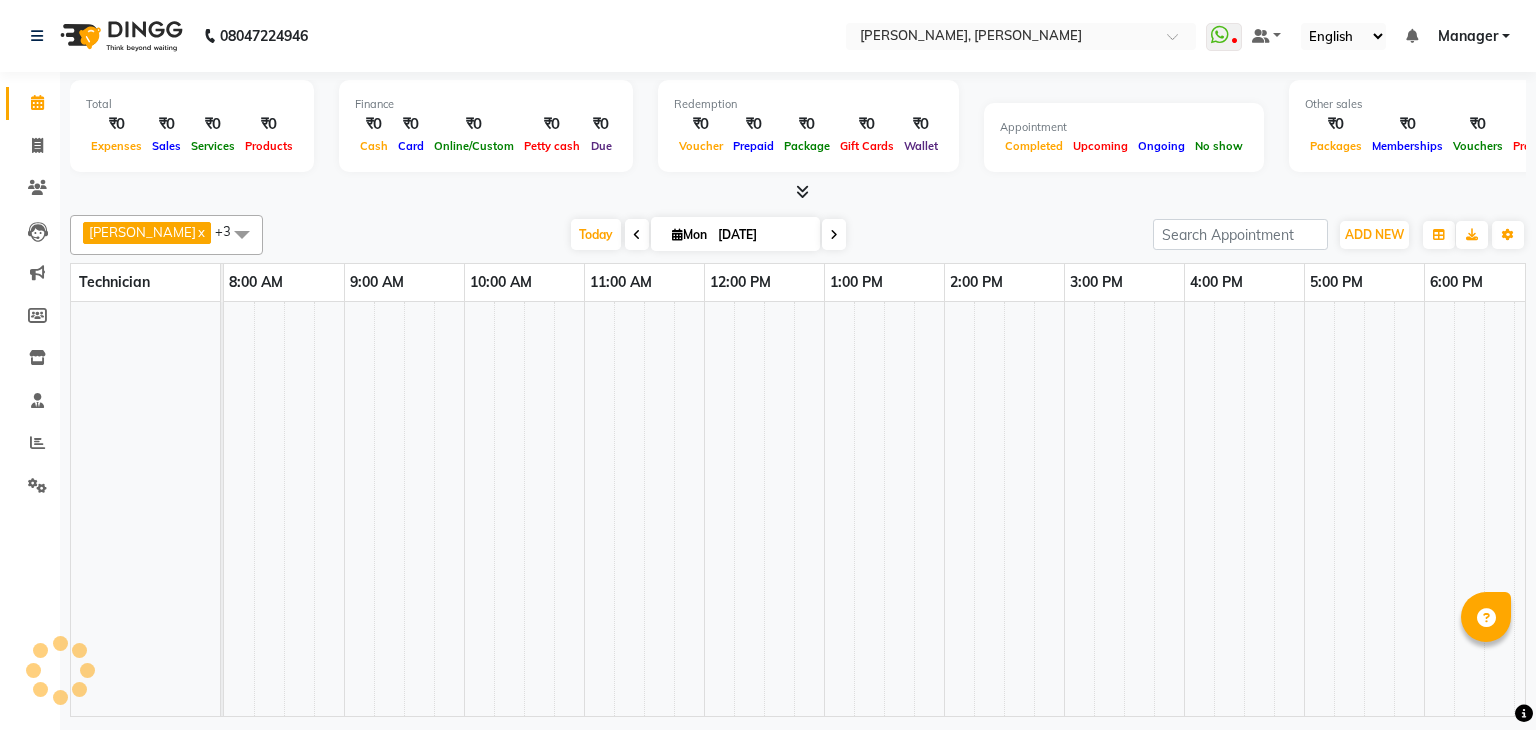 scroll, scrollTop: 0, scrollLeft: 0, axis: both 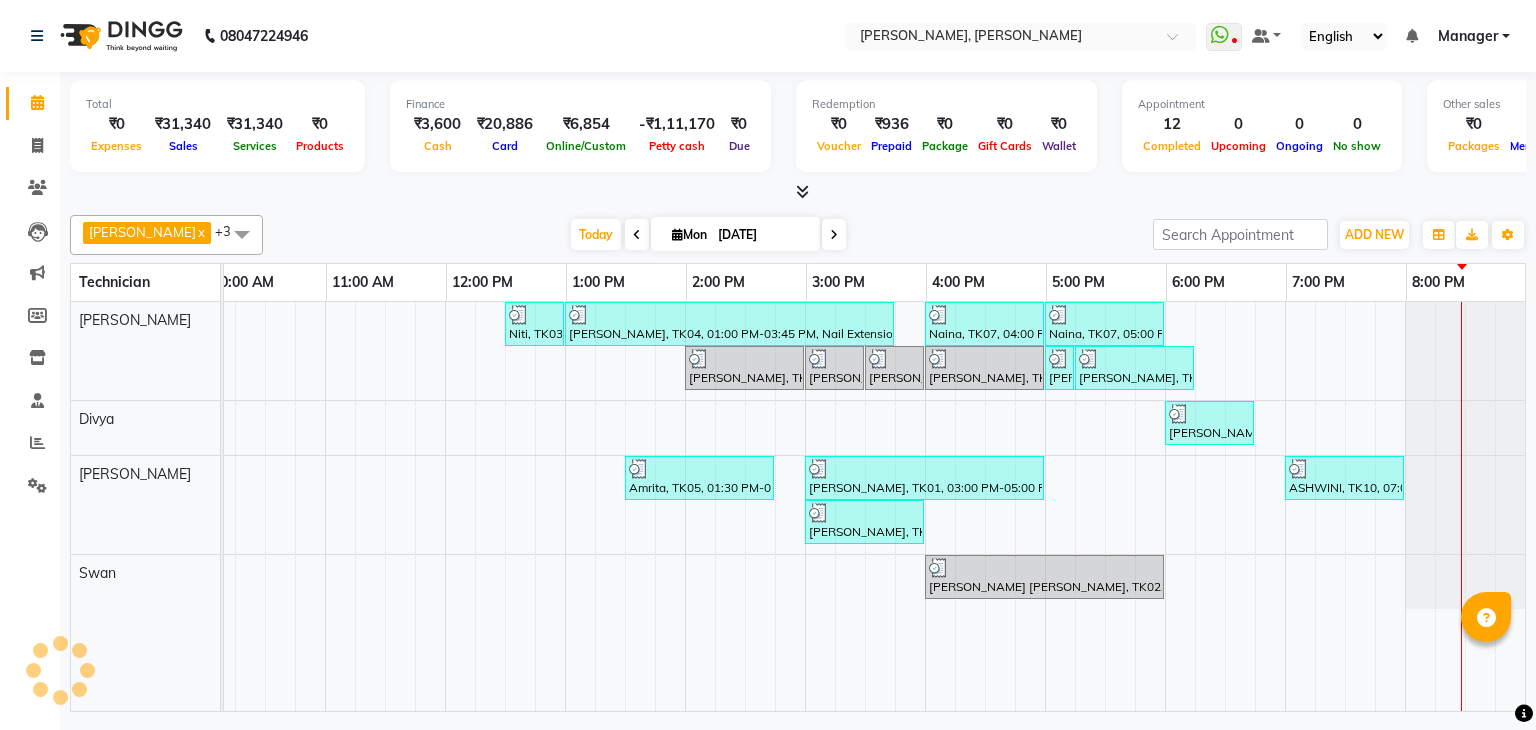 drag, startPoint x: 1410, startPoint y: 313, endPoint x: 1373, endPoint y: 362, distance: 61.400326 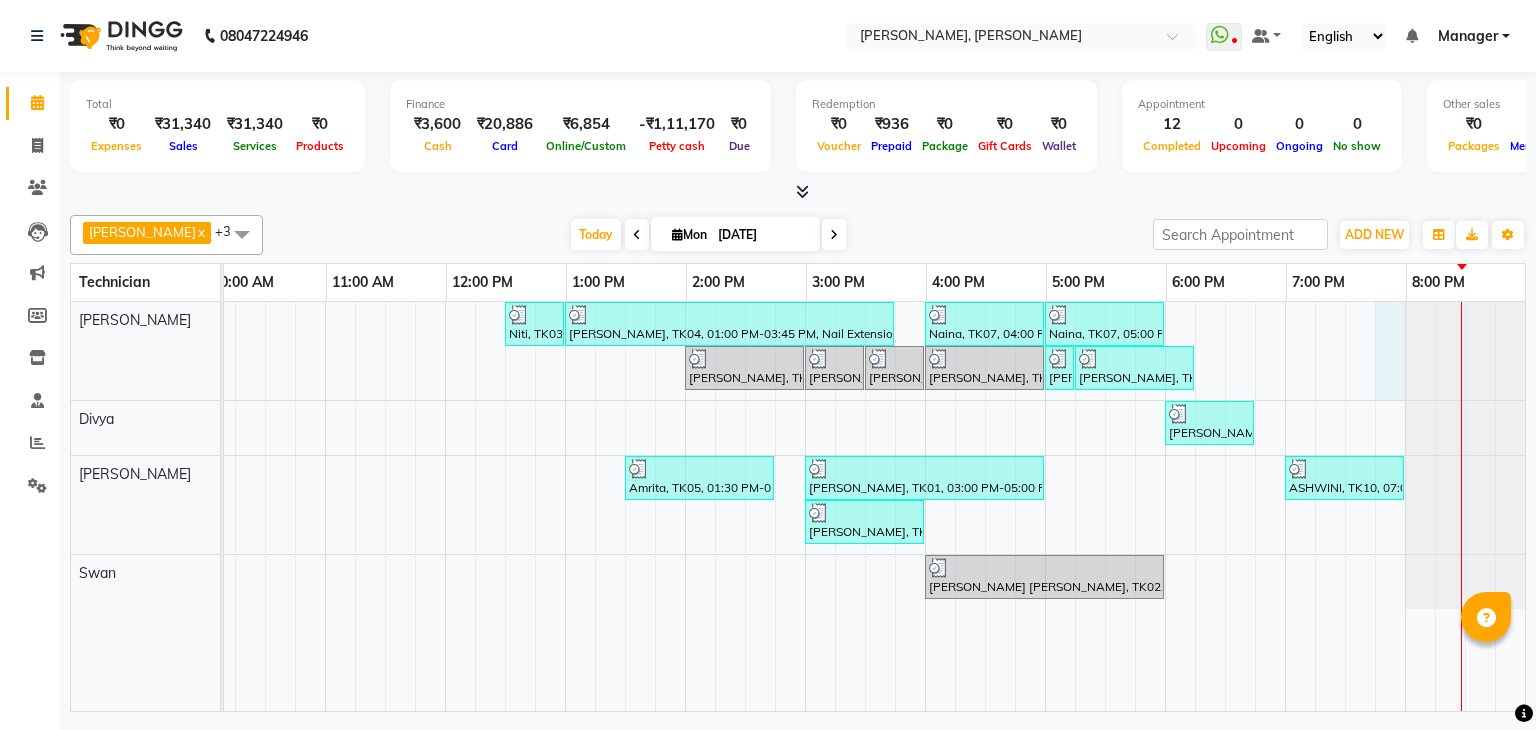 click on "Niti, TK03, 12:30 PM-01:00 PM, Gel polish removal     Anjali, TK04, 01:00 PM-03:45 PM, Nail Extension - Acrylic (Hand),Nail Art - Cat Eye (Hand) (₹1000),Café H&F Pedicure (₹600)     Naina, TK07, 04:00 PM-05:00 PM, Permanent Nail Paint - Solid Color (Hand)     Naina, TK07, 05:00 PM-06:00 PM, Permanent Nail Paint - Solid Color (Hand)     Anjali, TK04, 02:00 PM-03:00 PM, Permanent Nail Paint - Solid Color (Hand)     [PERSON_NAME], TK01, 03:00 PM-03:30 PM, Nail Extension - Acrylic (Hand)     [PERSON_NAME], TK01, 03:30 PM-04:00 PM, Nail Art - Cat Eye (Hand)     [PERSON_NAME], TK06, 04:00 PM-05:00 PM, Permanent Nail Paint - Solid Color (Hand)     [PERSON_NAME], TK06, 05:00 PM-05:15 PM, Nail Art - [PERSON_NAME] Per Finger (Hand)     [PERSON_NAME], TK08, 05:15 PM-06:15 PM, Nail Art - Cat Eye (Hand) (₹1000)     [PERSON_NAME], TK09, 06:00 PM-06:45 PM, Café H&F Pedicure     Amrita, TK05, 01:30 PM-02:45 PM, Refills - Acylic (Hand),Nail Art - Glitter Per Finger (Hand) (₹100)" at bounding box center (745, 506) 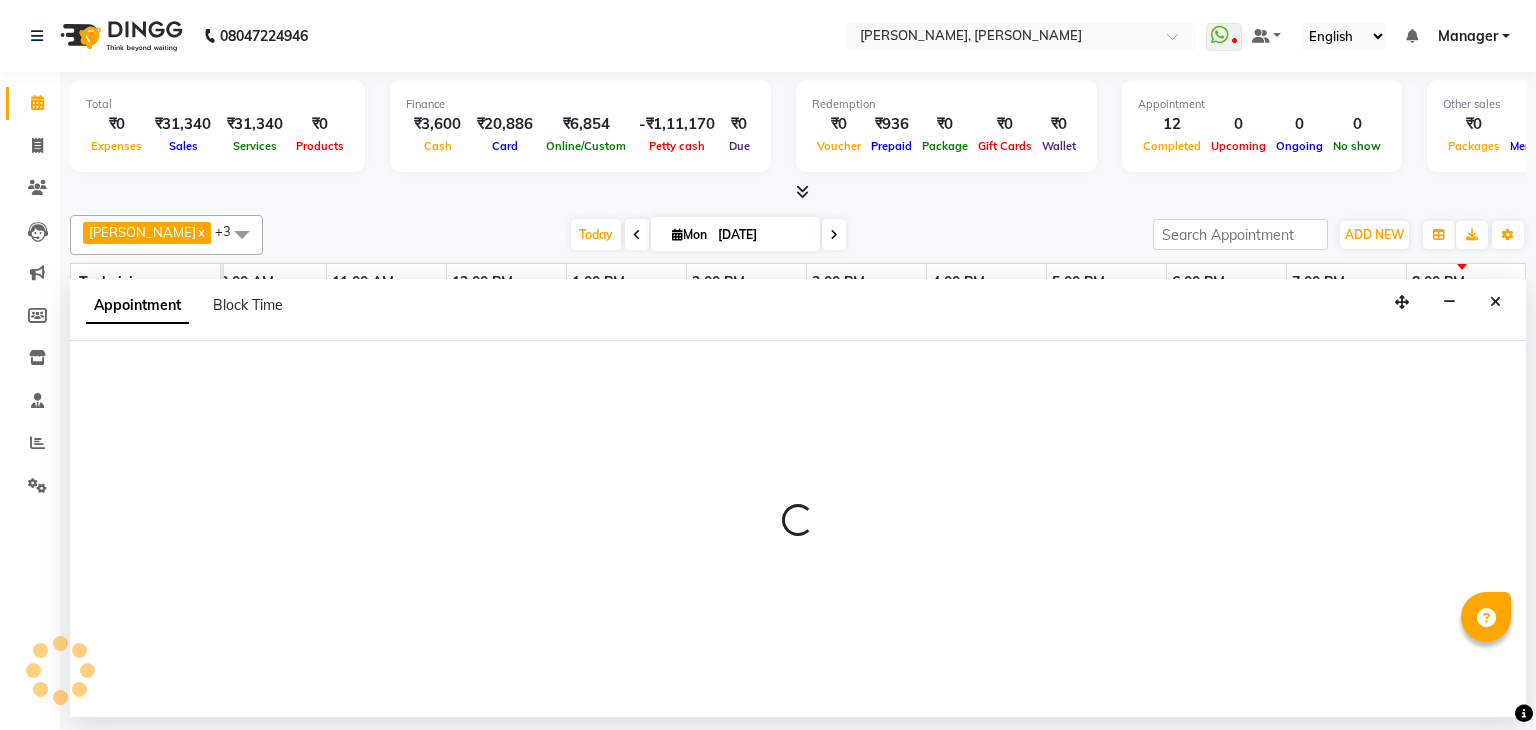 select on "54412" 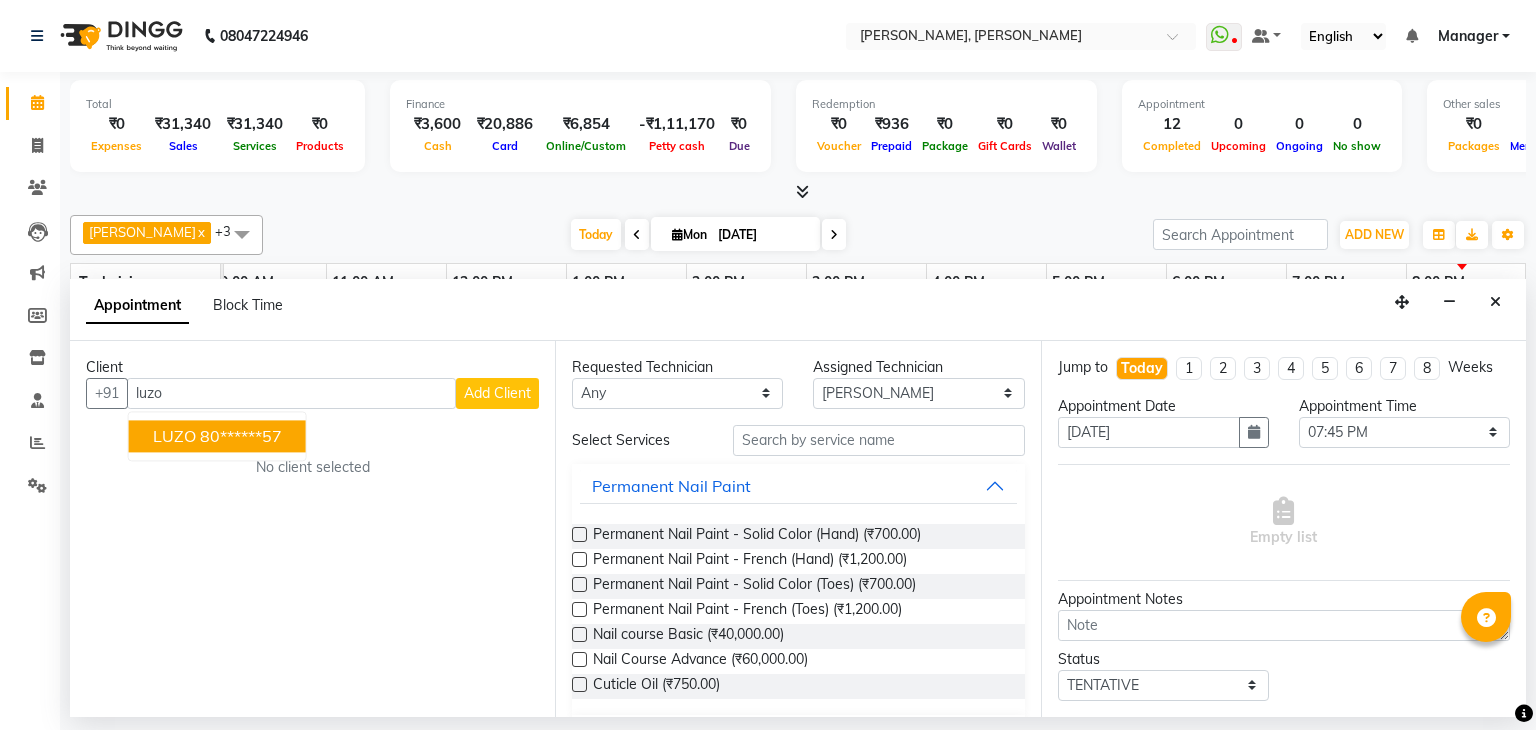 click on "80******57" at bounding box center [241, 436] 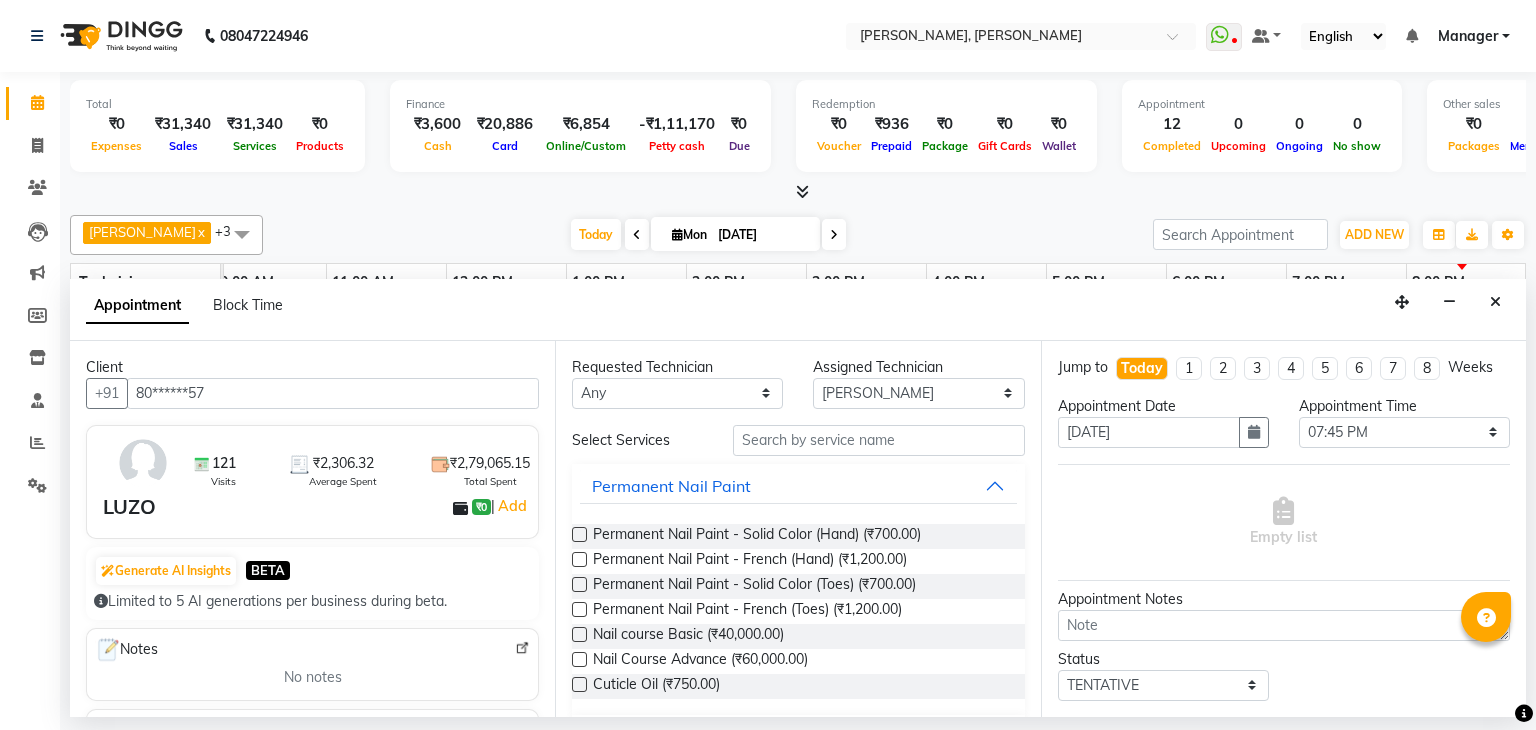 type on "80******57" 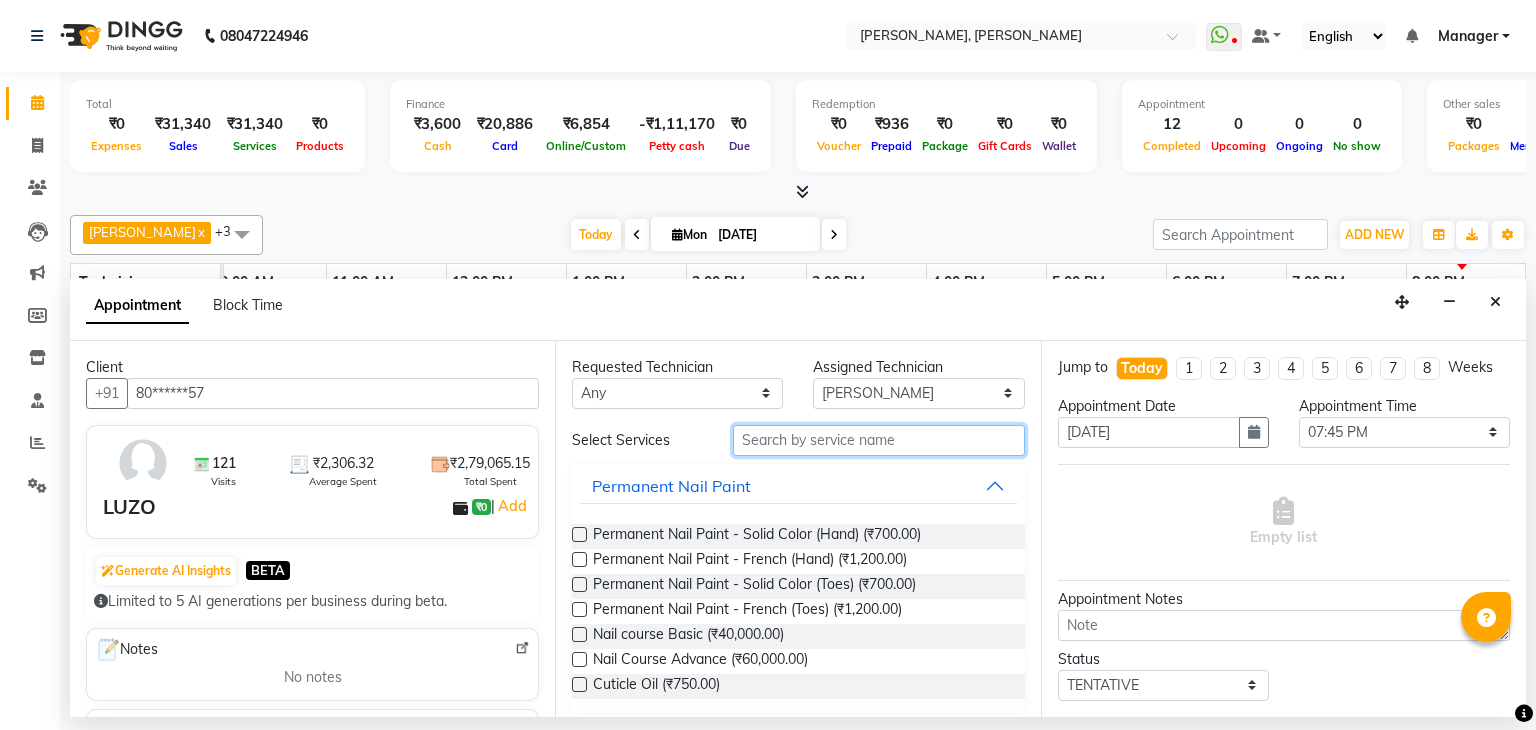 click at bounding box center (879, 440) 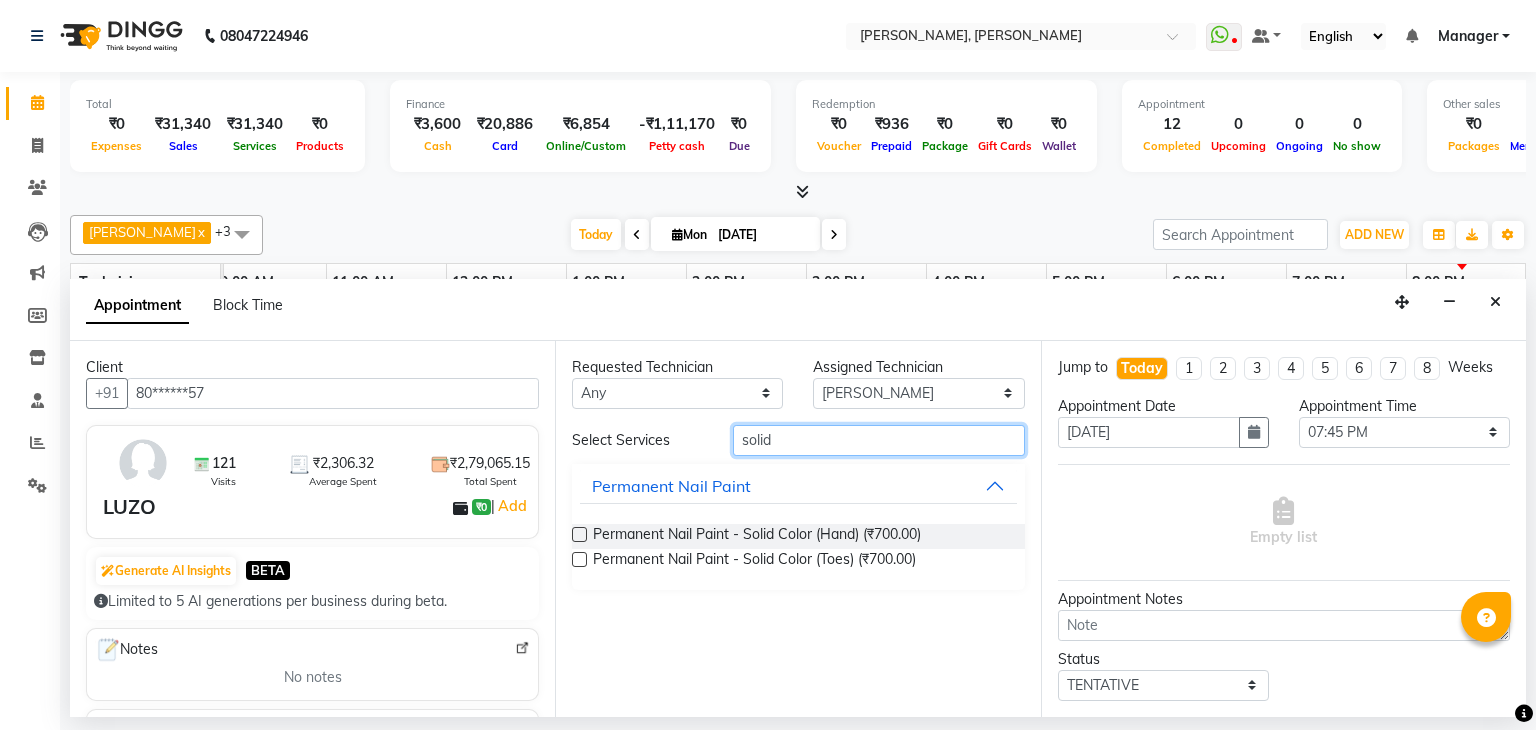 type on "solid" 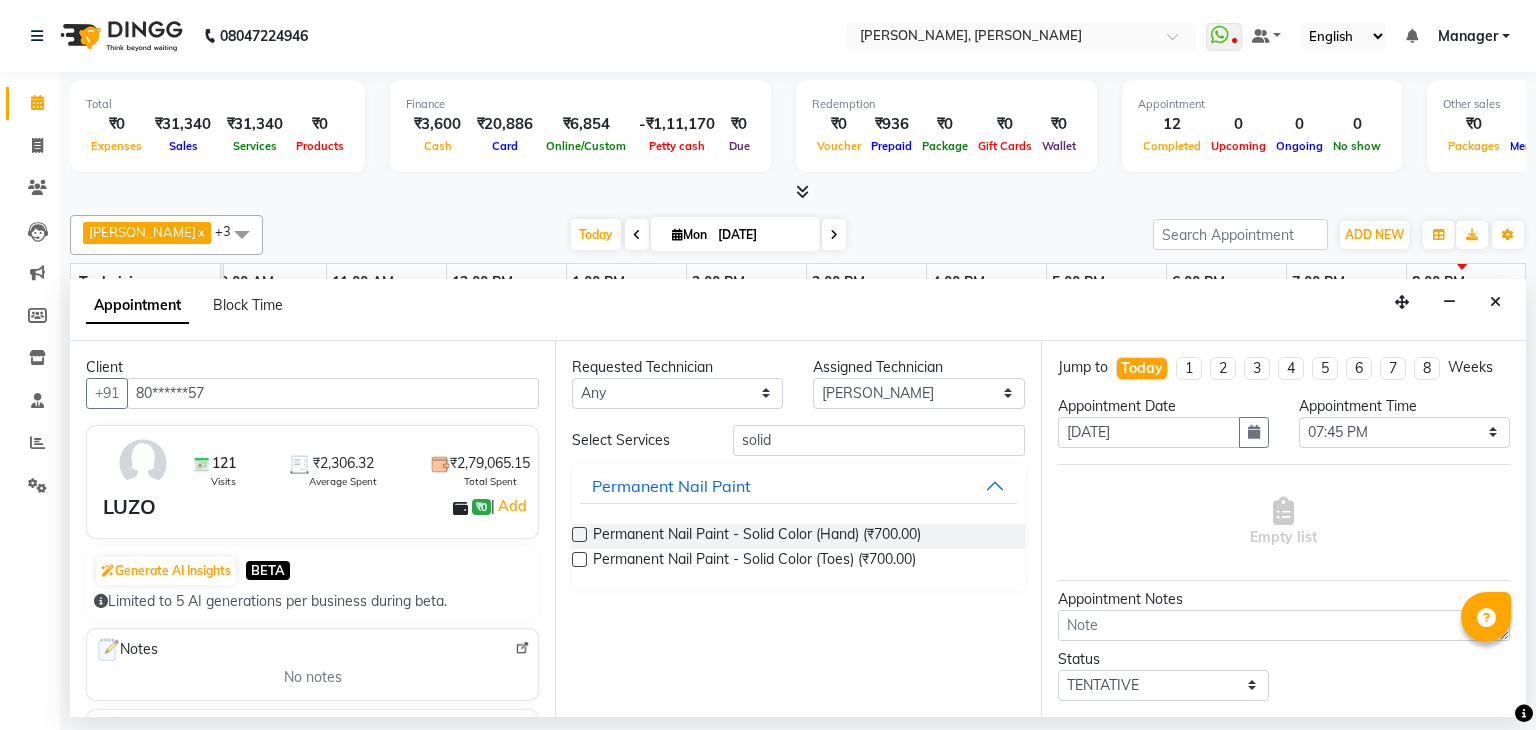 click at bounding box center (579, 534) 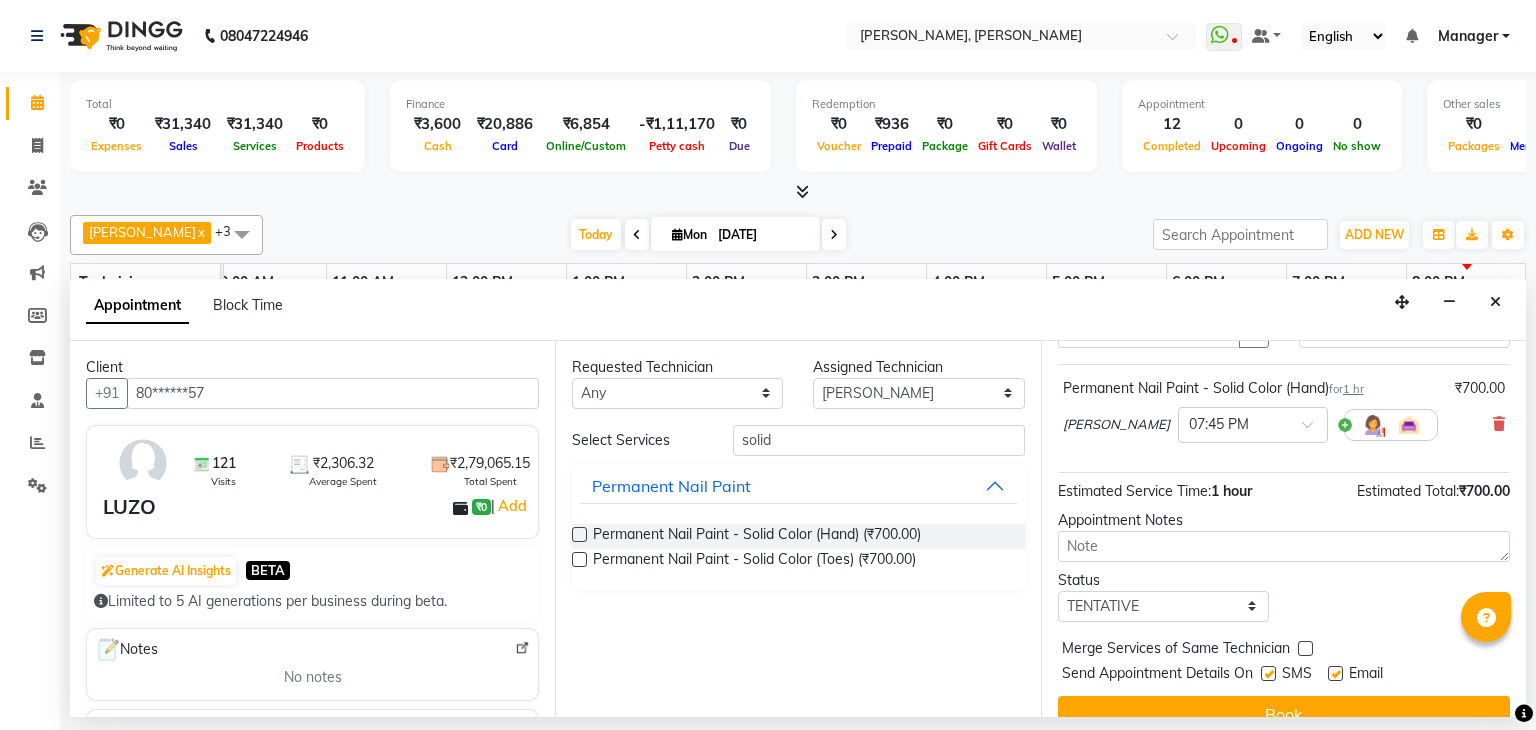 scroll, scrollTop: 130, scrollLeft: 0, axis: vertical 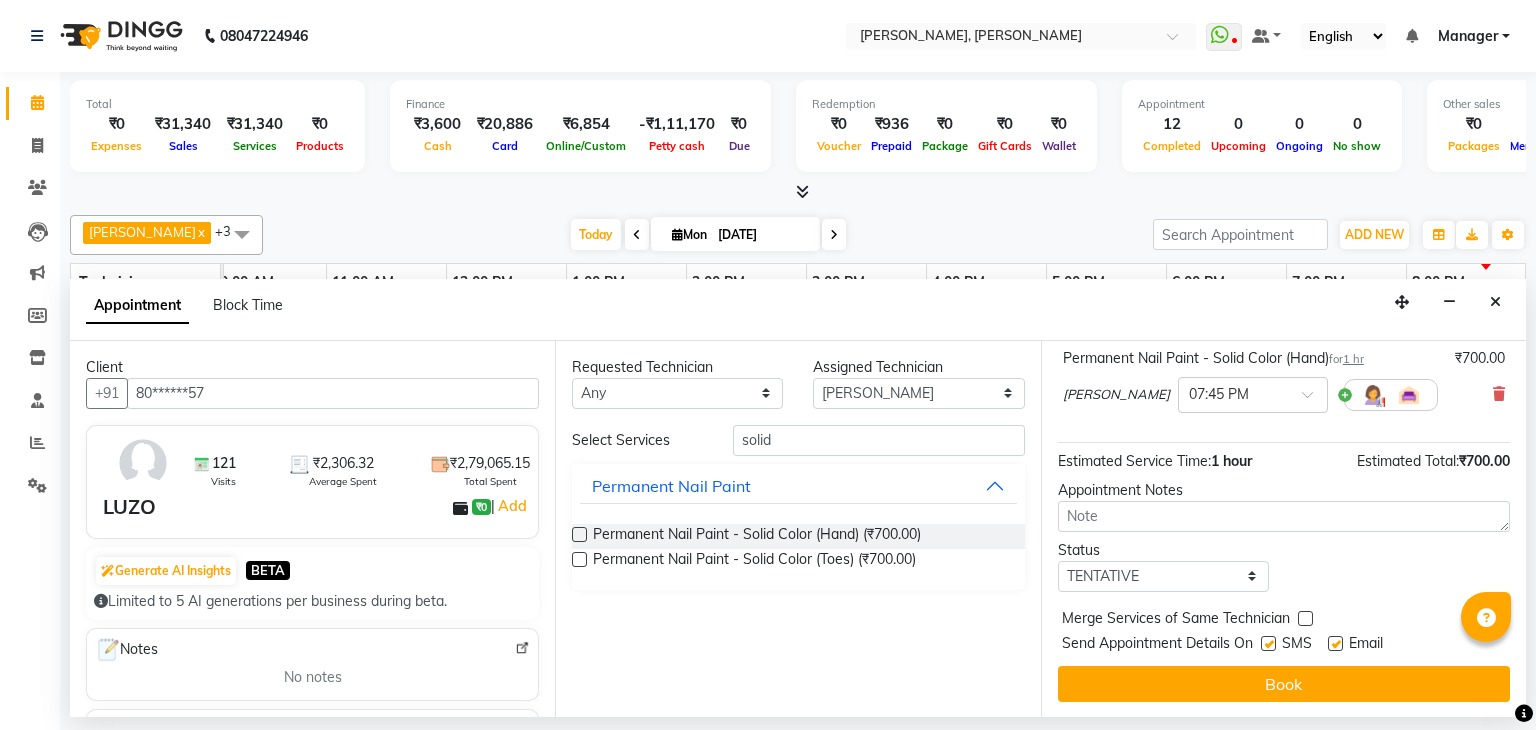 click at bounding box center (579, 534) 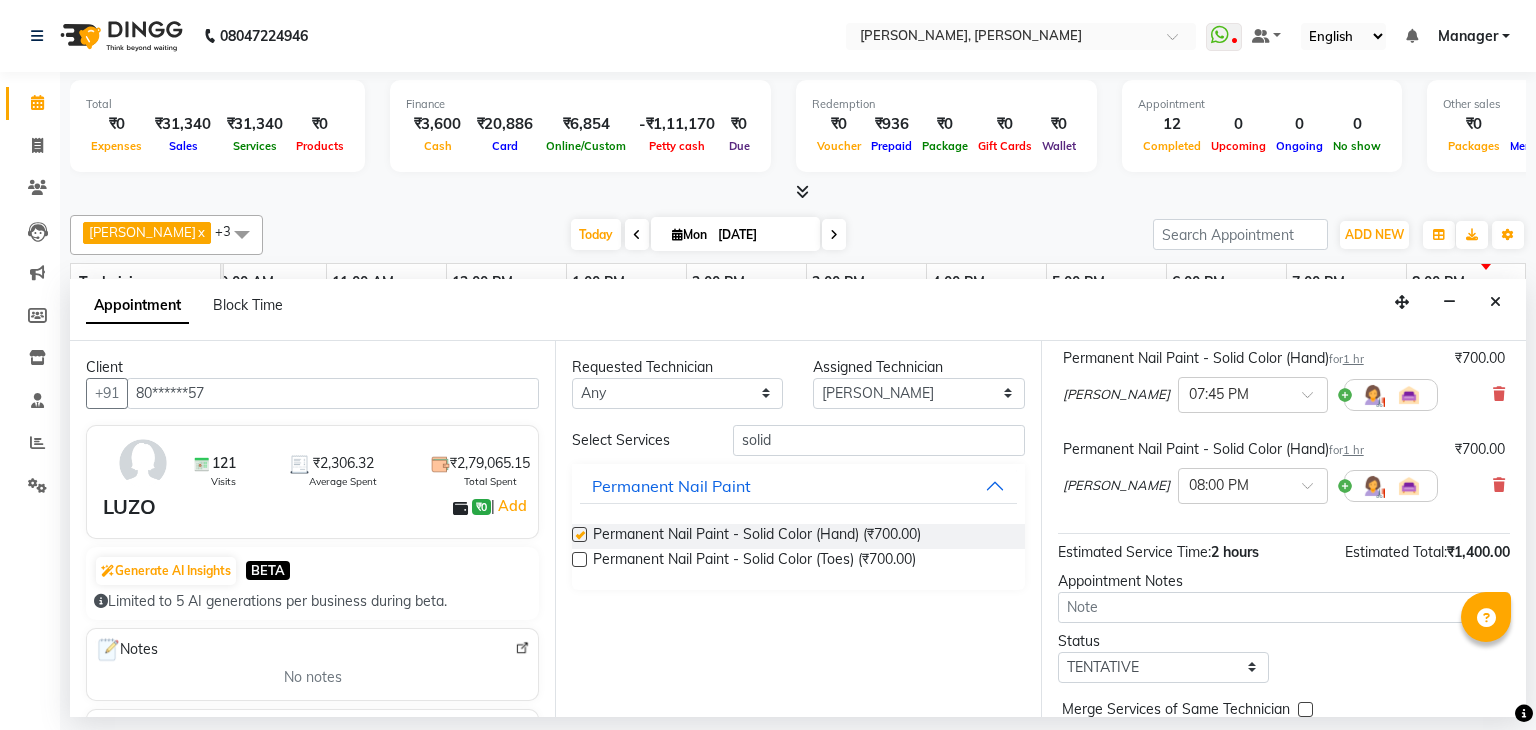 checkbox on "false" 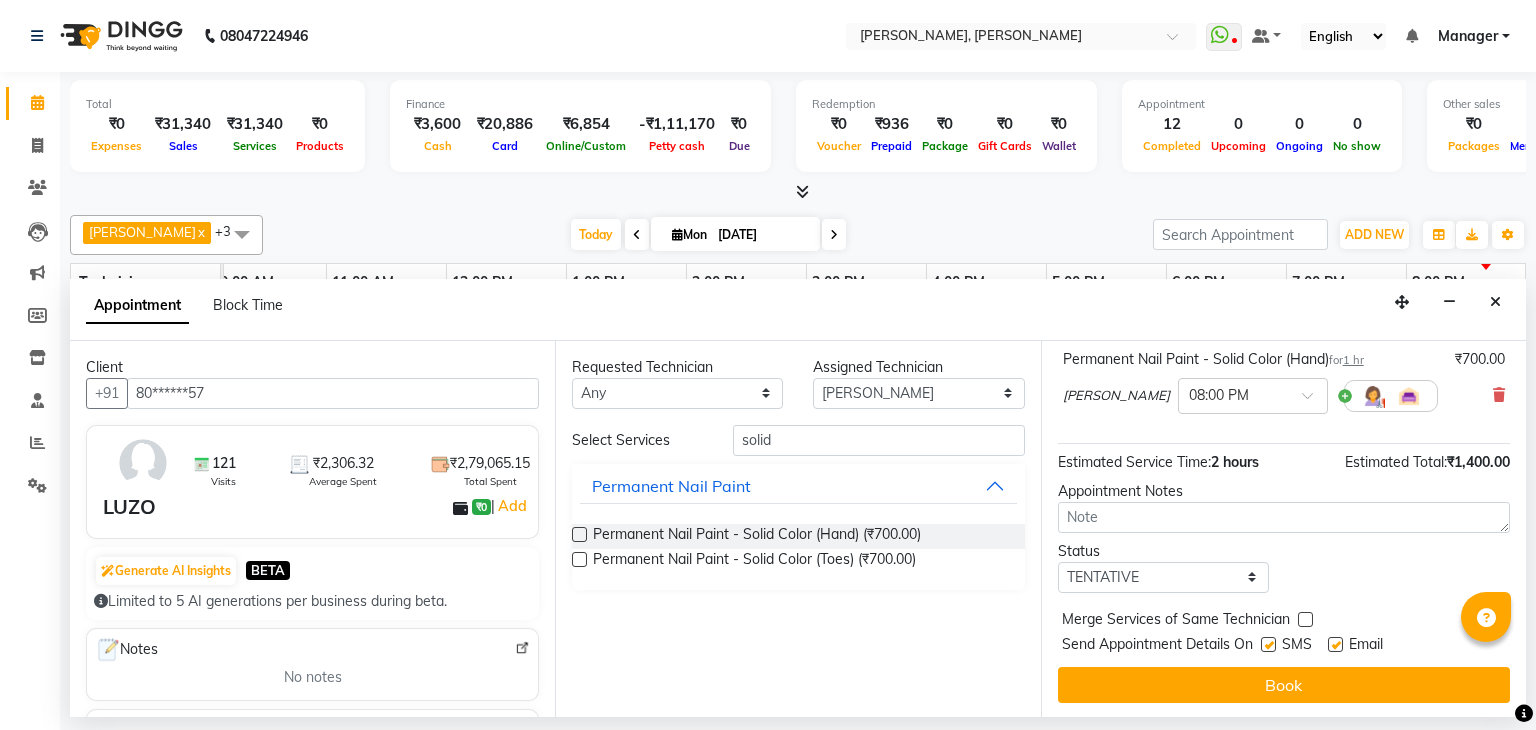 scroll, scrollTop: 0, scrollLeft: 0, axis: both 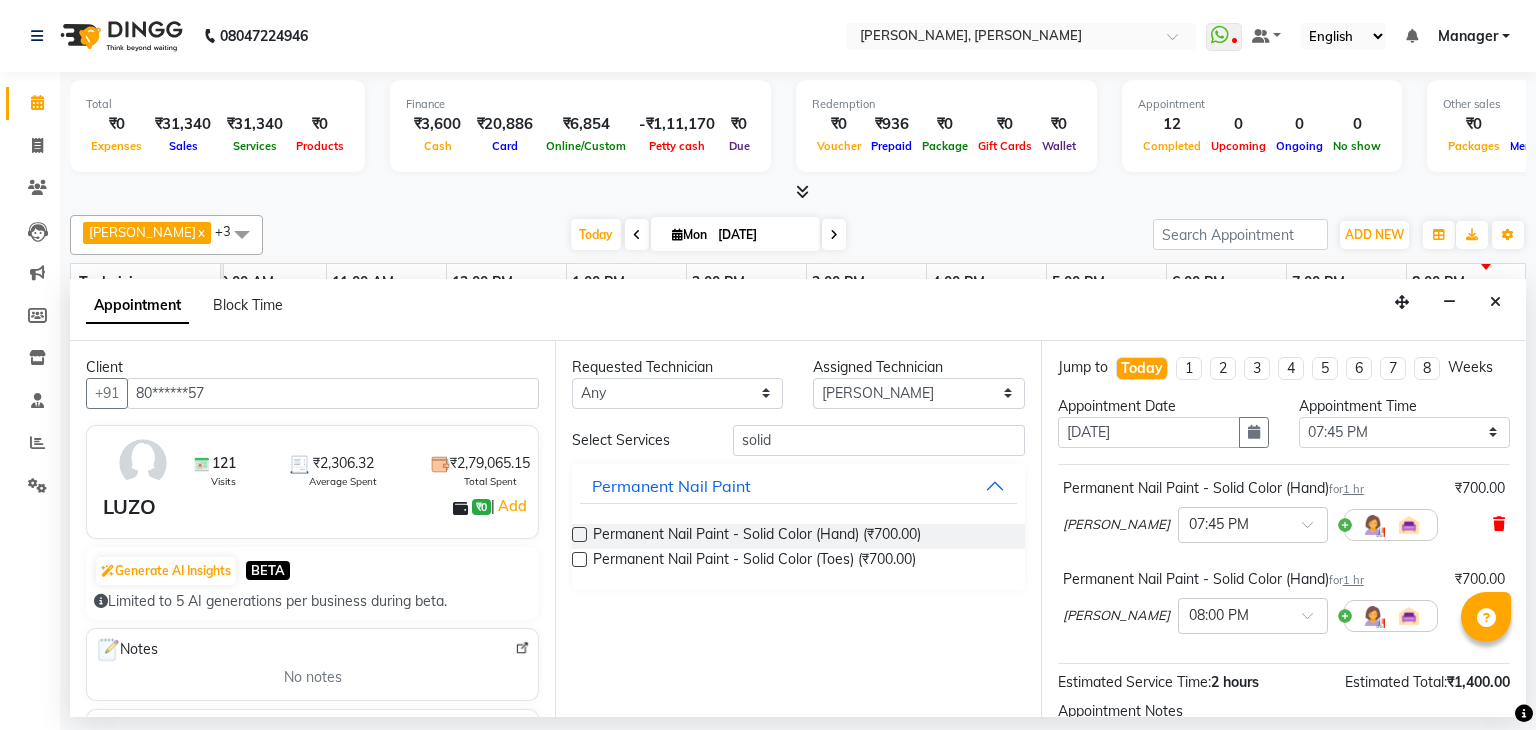 click at bounding box center [1499, 524] 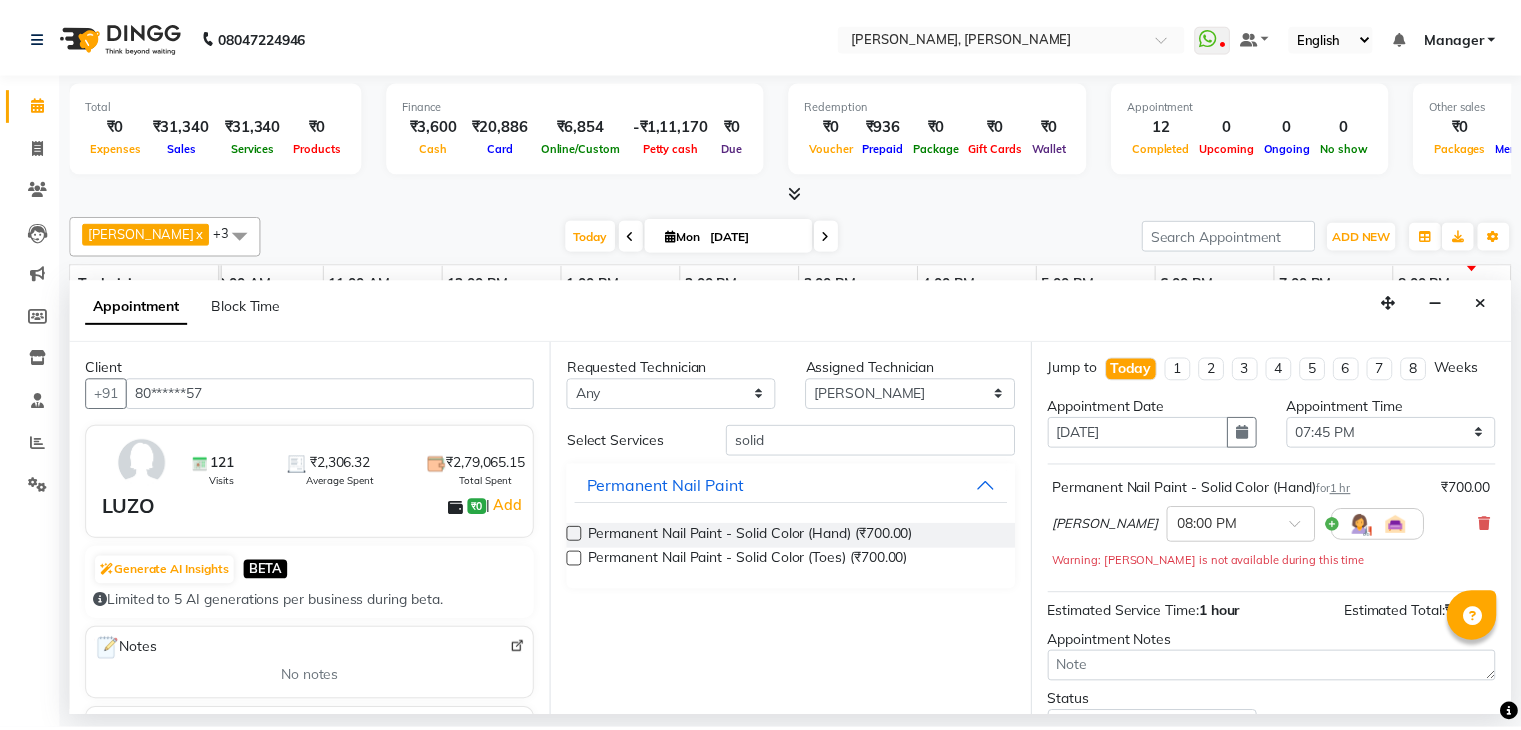 scroll, scrollTop: 151, scrollLeft: 0, axis: vertical 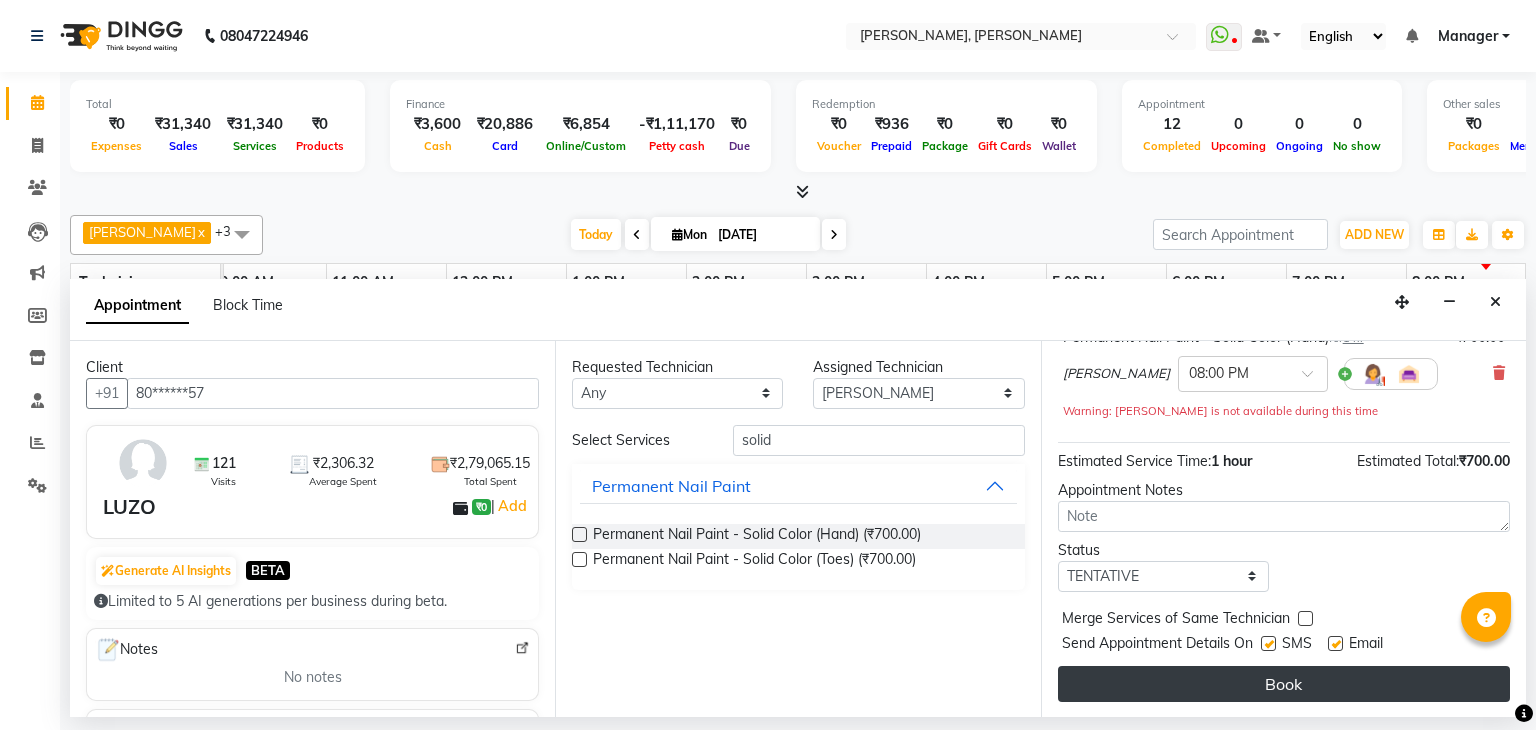 click on "Book" at bounding box center (1284, 684) 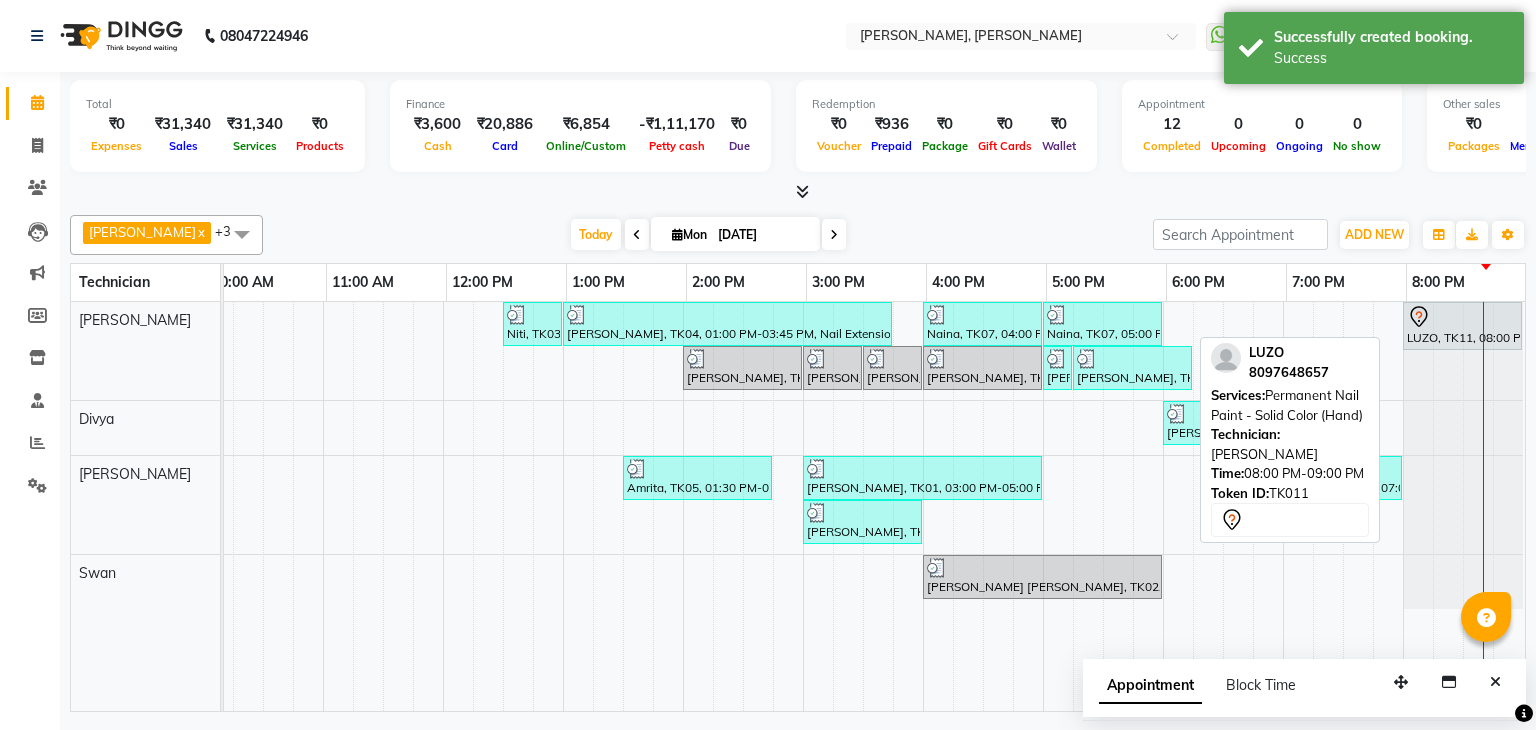click on "LUZO, TK11, 08:00 PM-09:00 PM, Permanent Nail Paint - Solid Color (Hand)" at bounding box center [1462, 326] 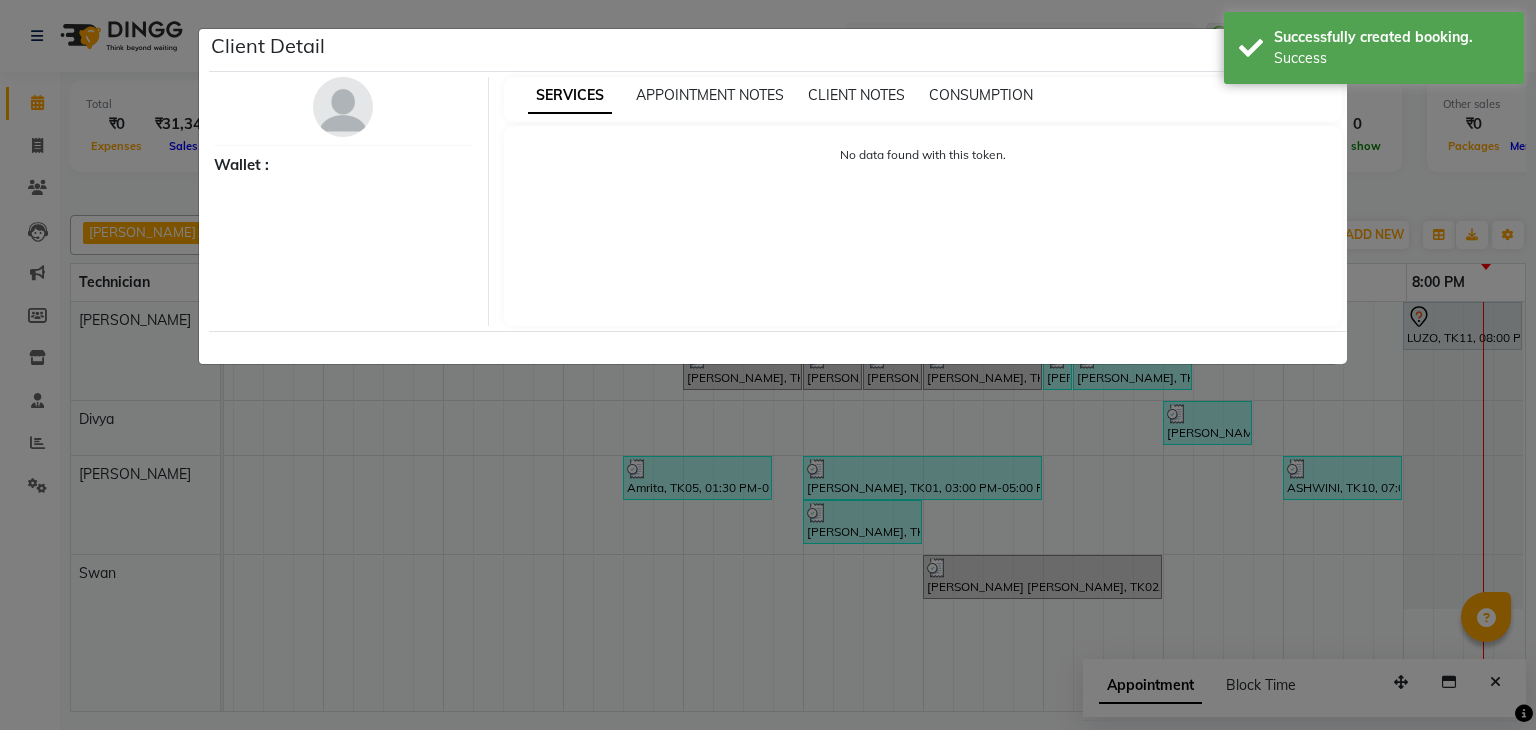 select on "7" 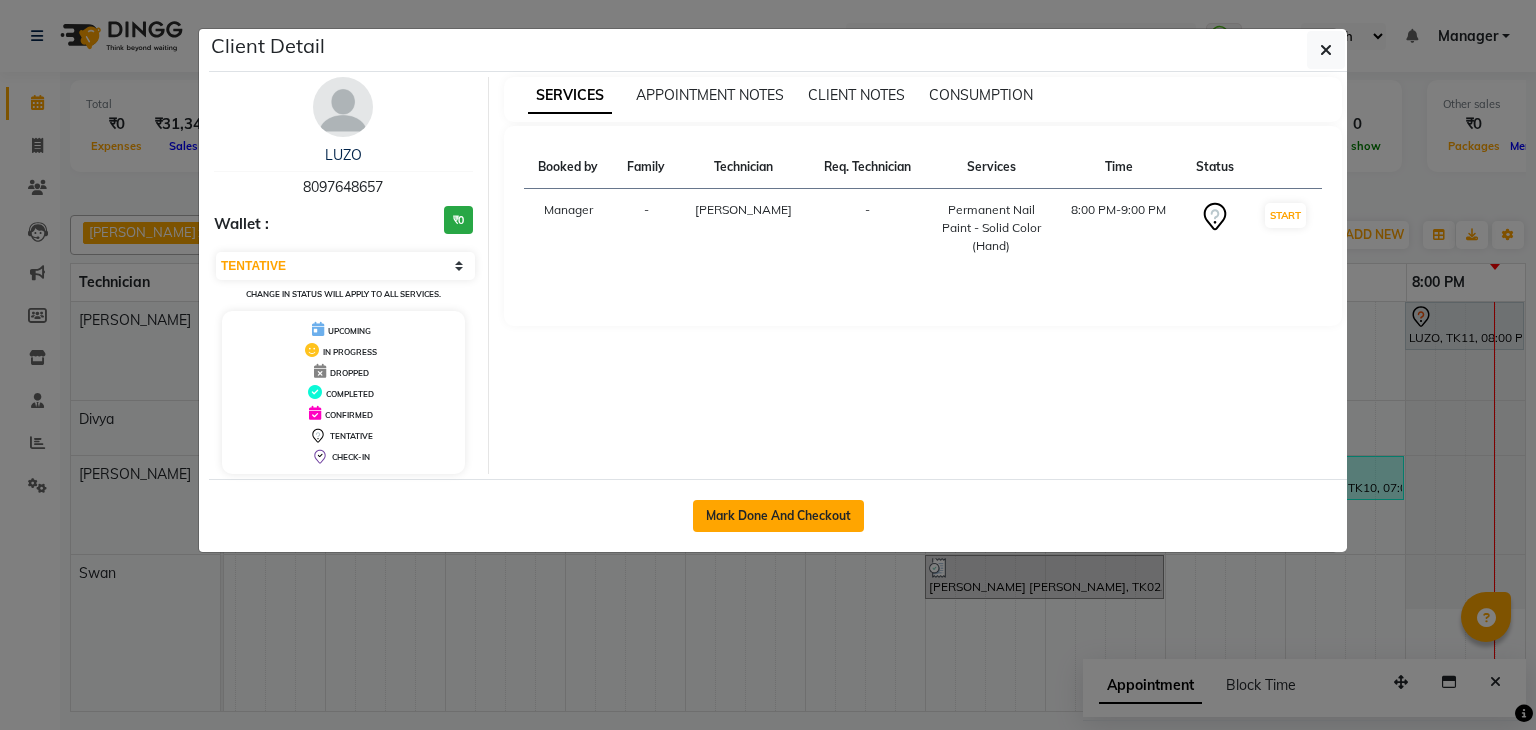 click on "Mark Done And Checkout" 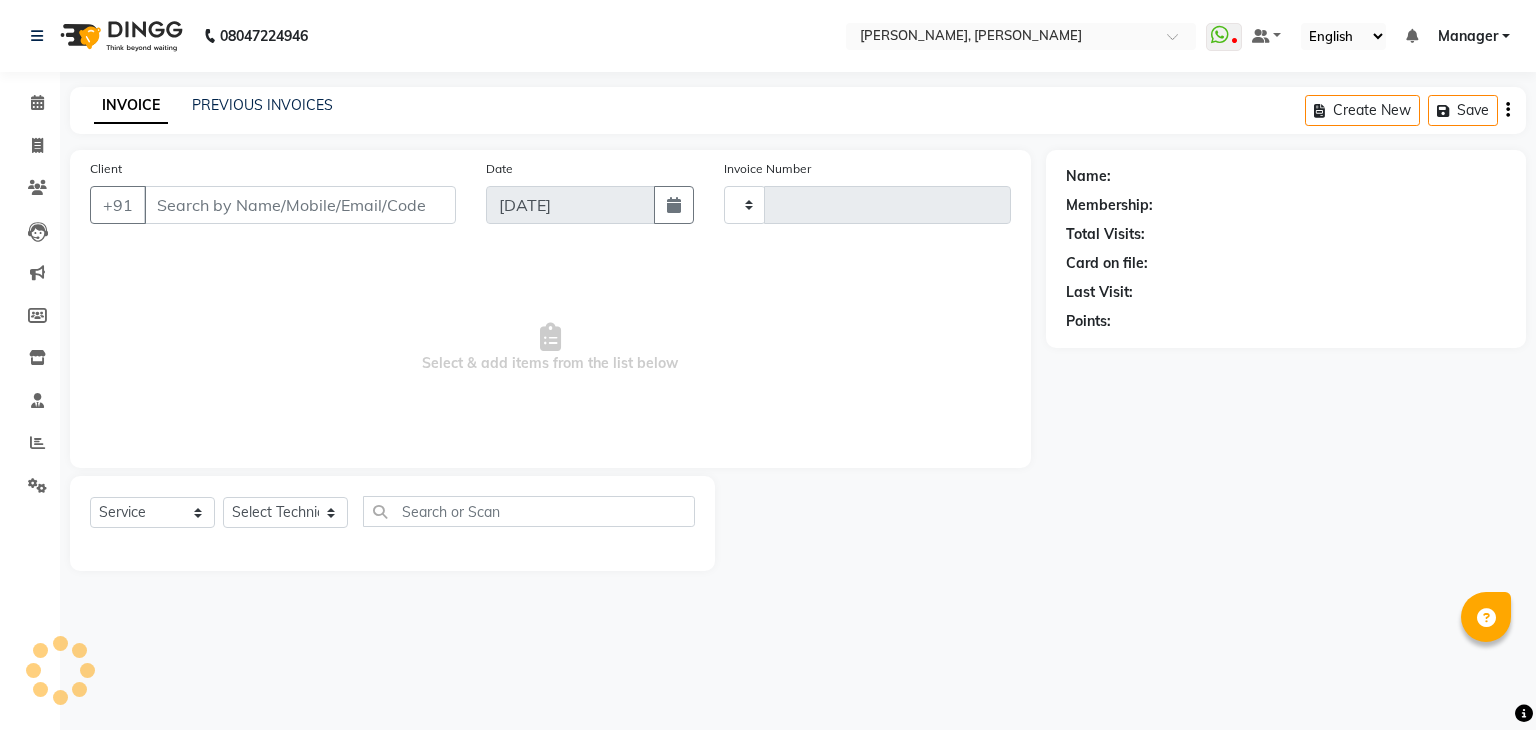 type on "0788" 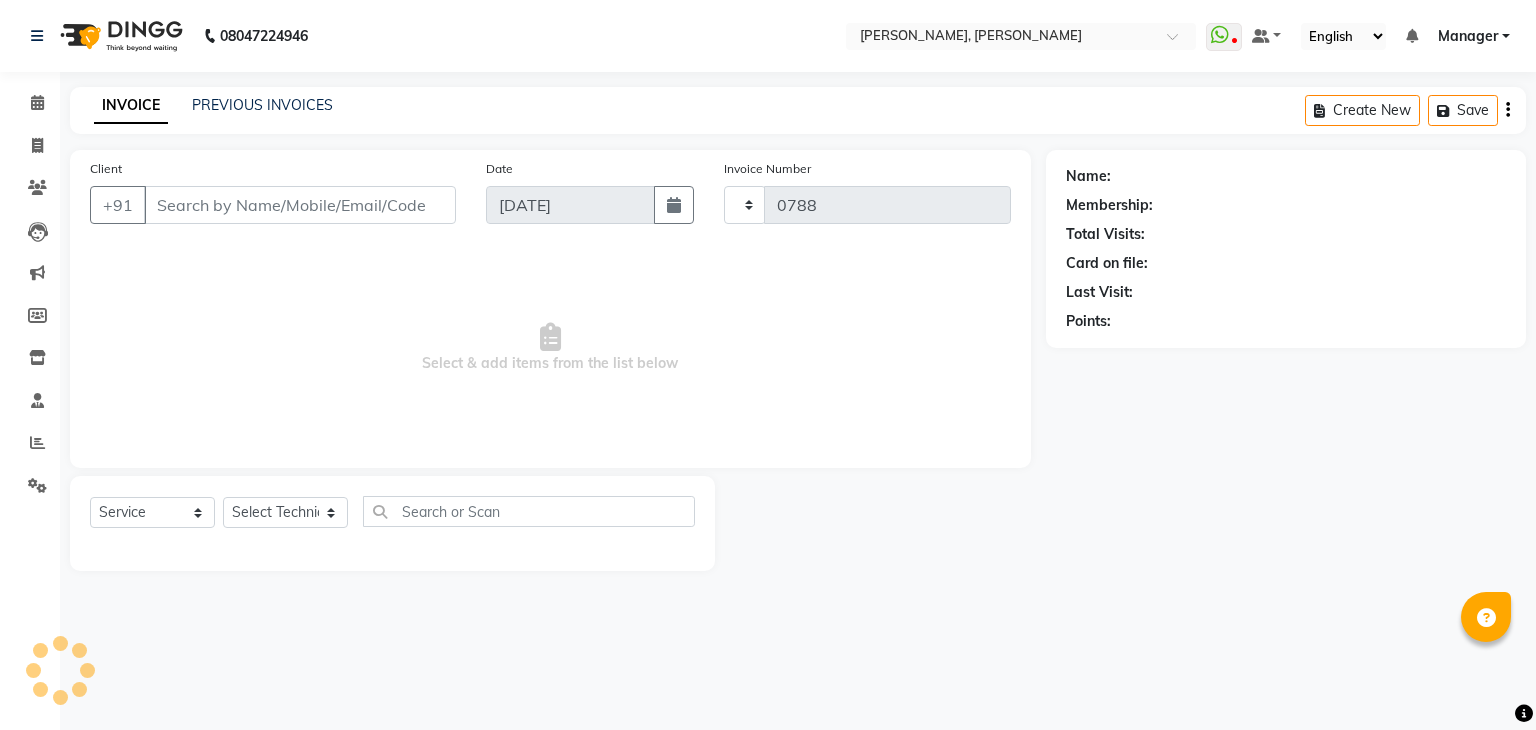 select on "6455" 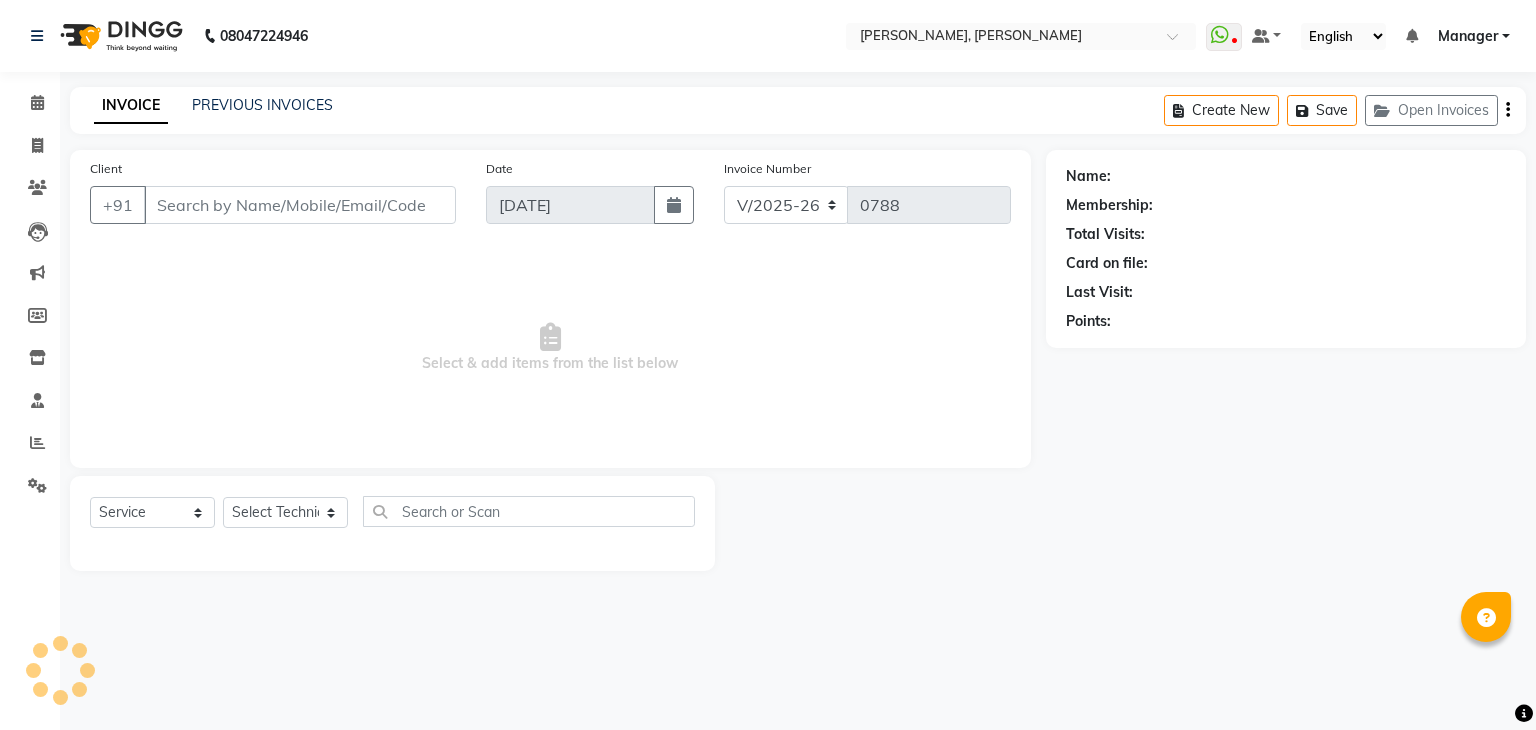 type on "80******57" 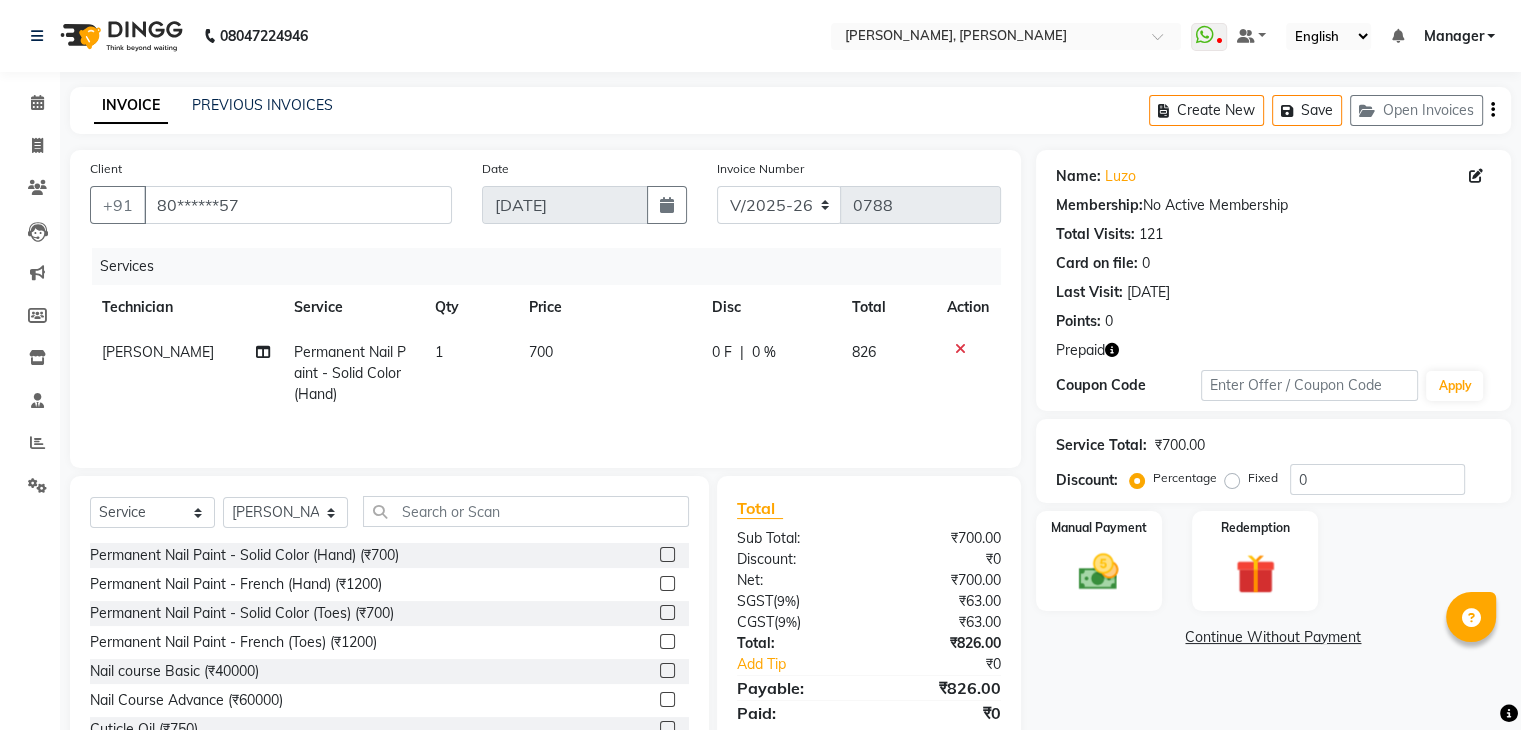 scroll, scrollTop: 72, scrollLeft: 0, axis: vertical 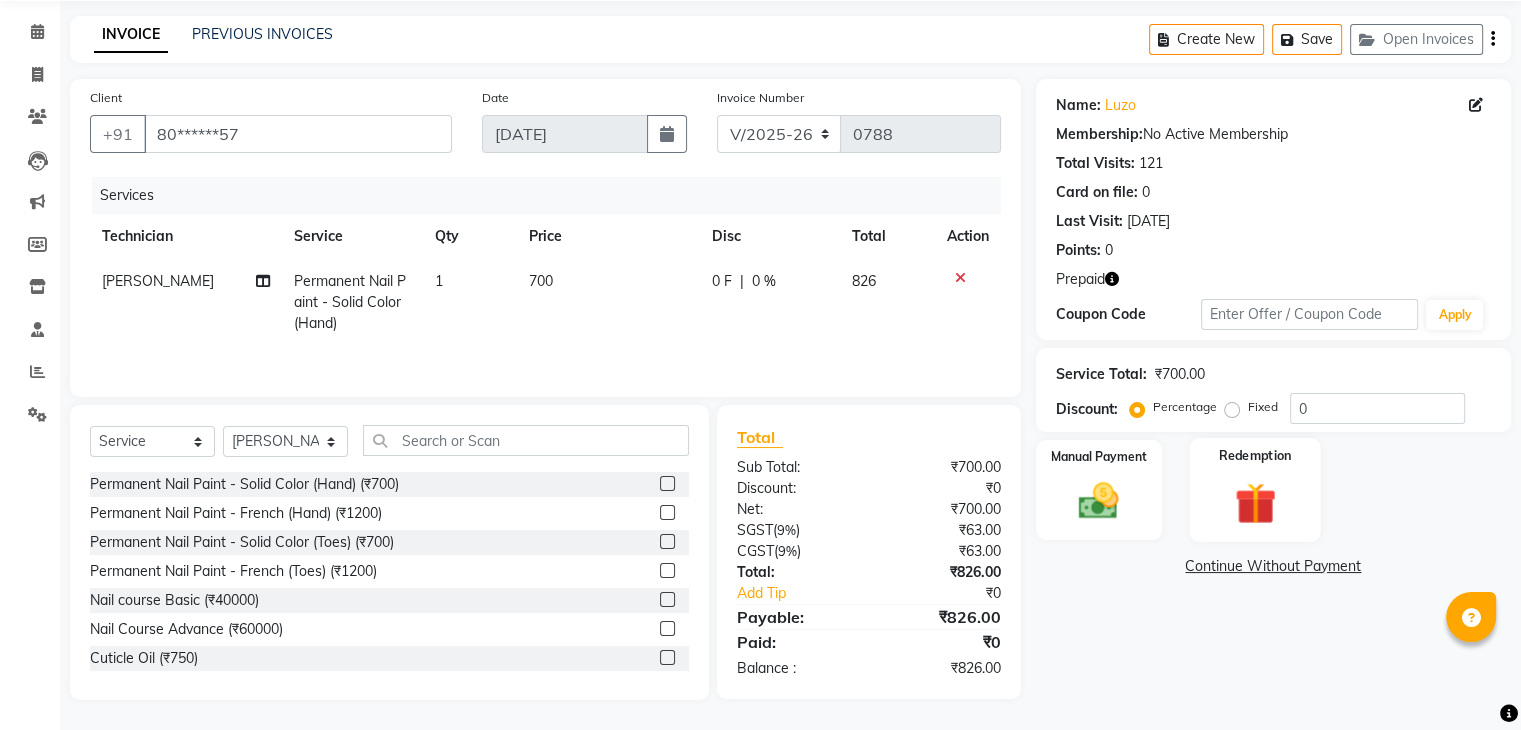 click on "Redemption" 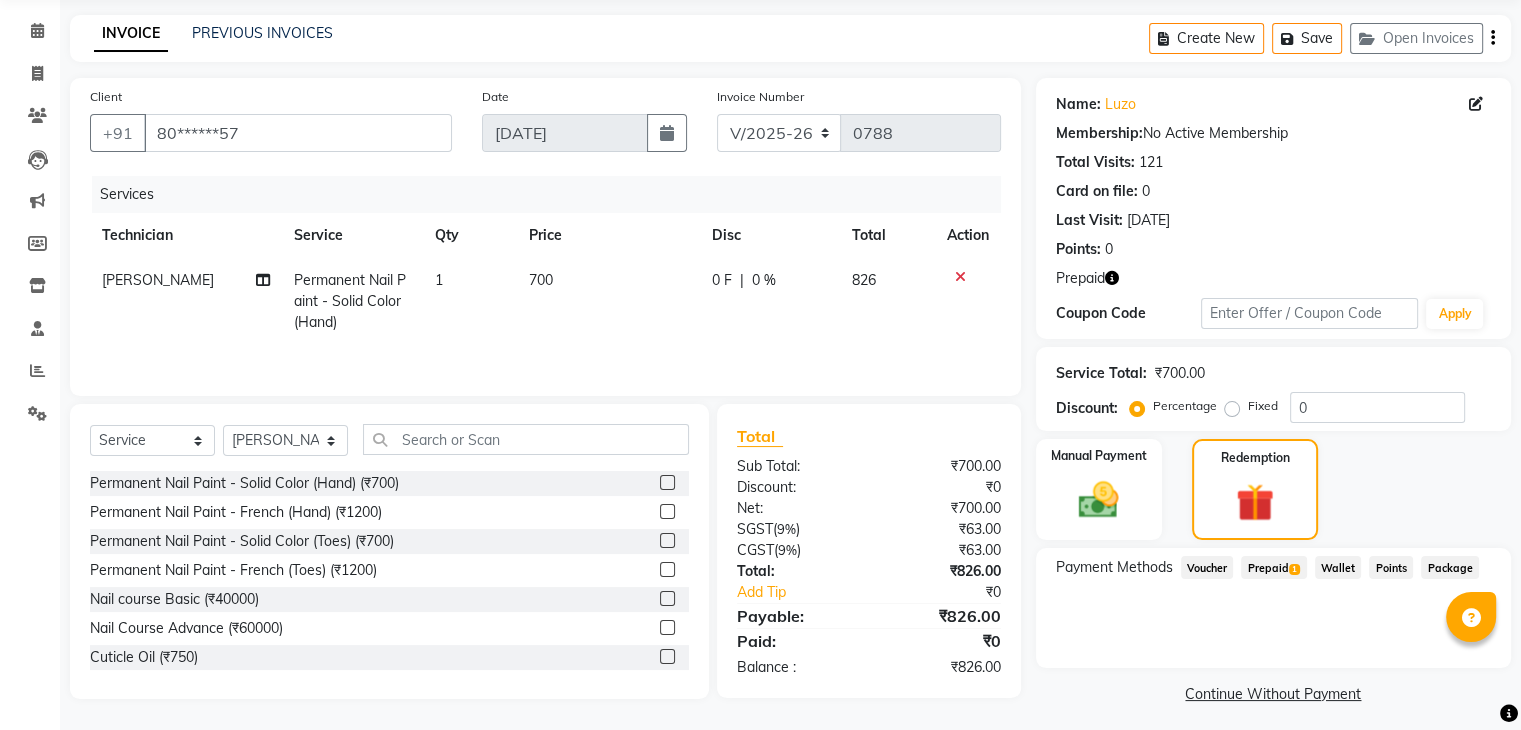 click on "Prepaid  1" 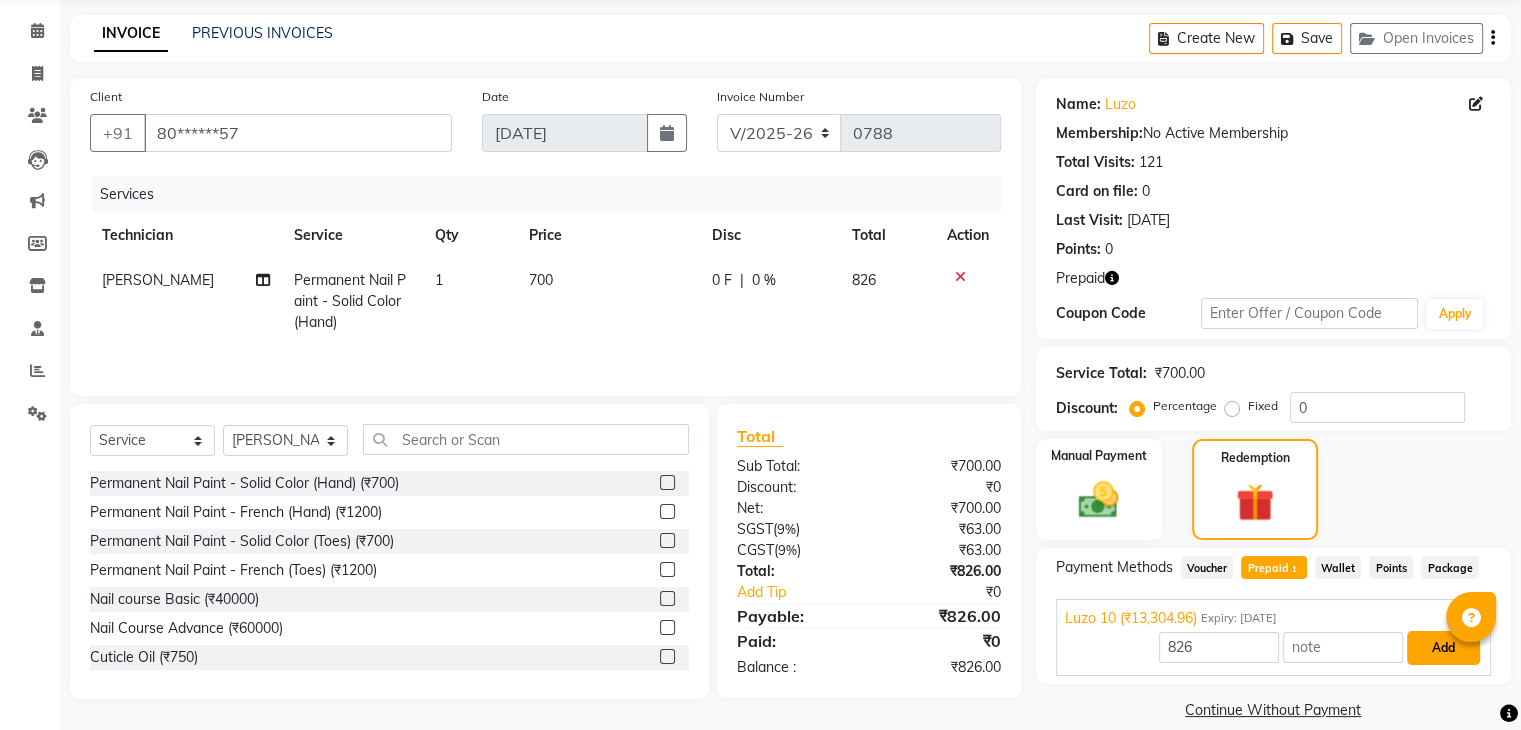 click on "Add" at bounding box center (1443, 648) 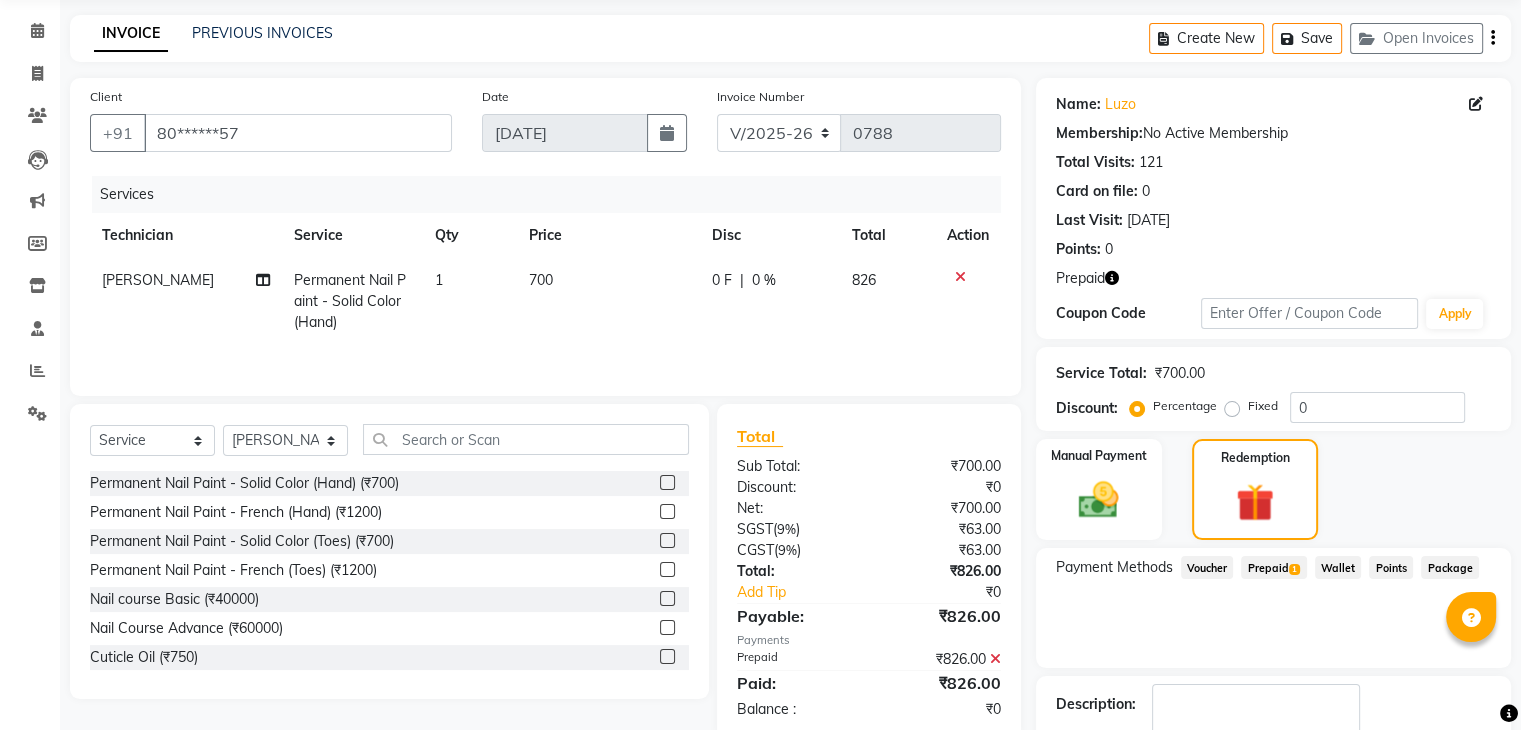 scroll, scrollTop: 193, scrollLeft: 0, axis: vertical 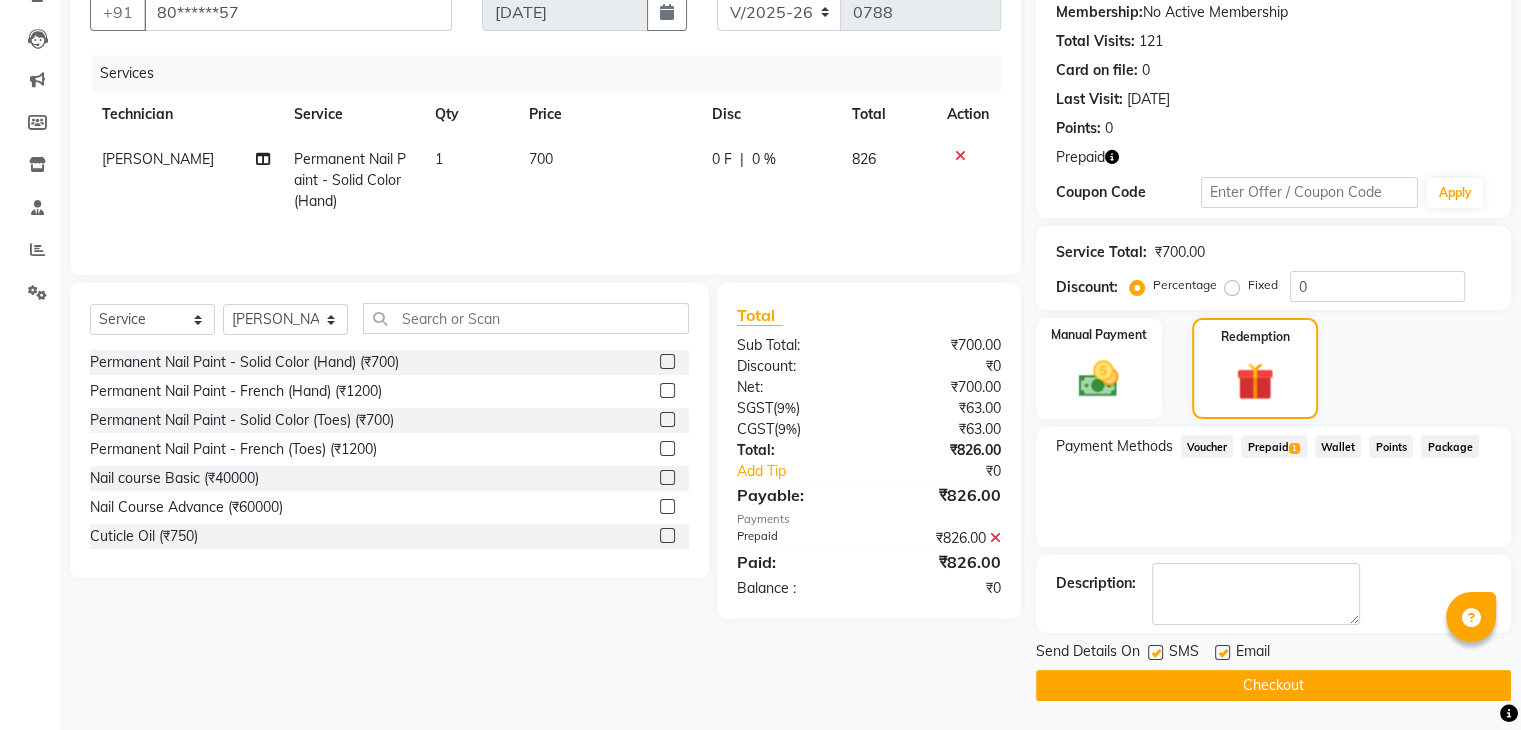 click on "Checkout" 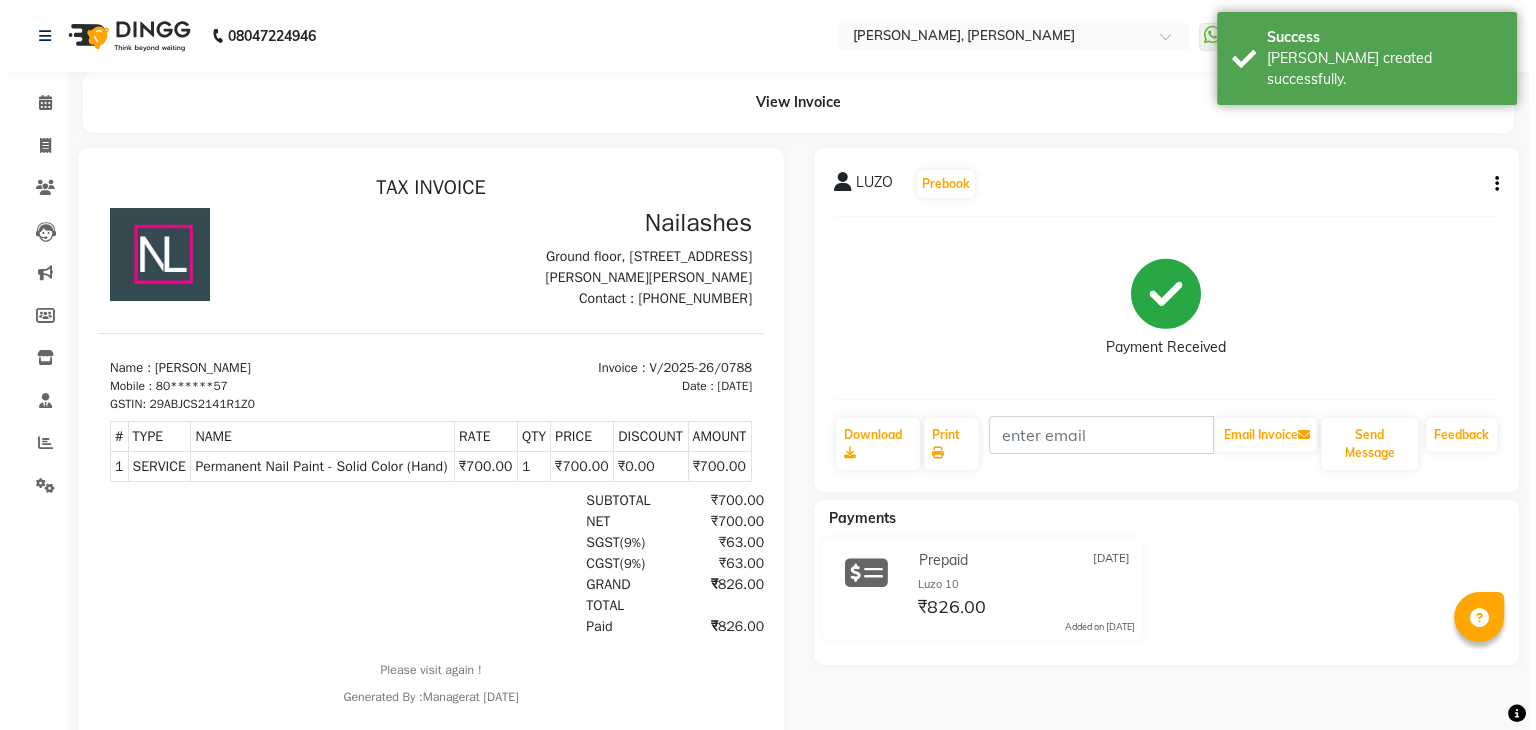 scroll, scrollTop: 0, scrollLeft: 0, axis: both 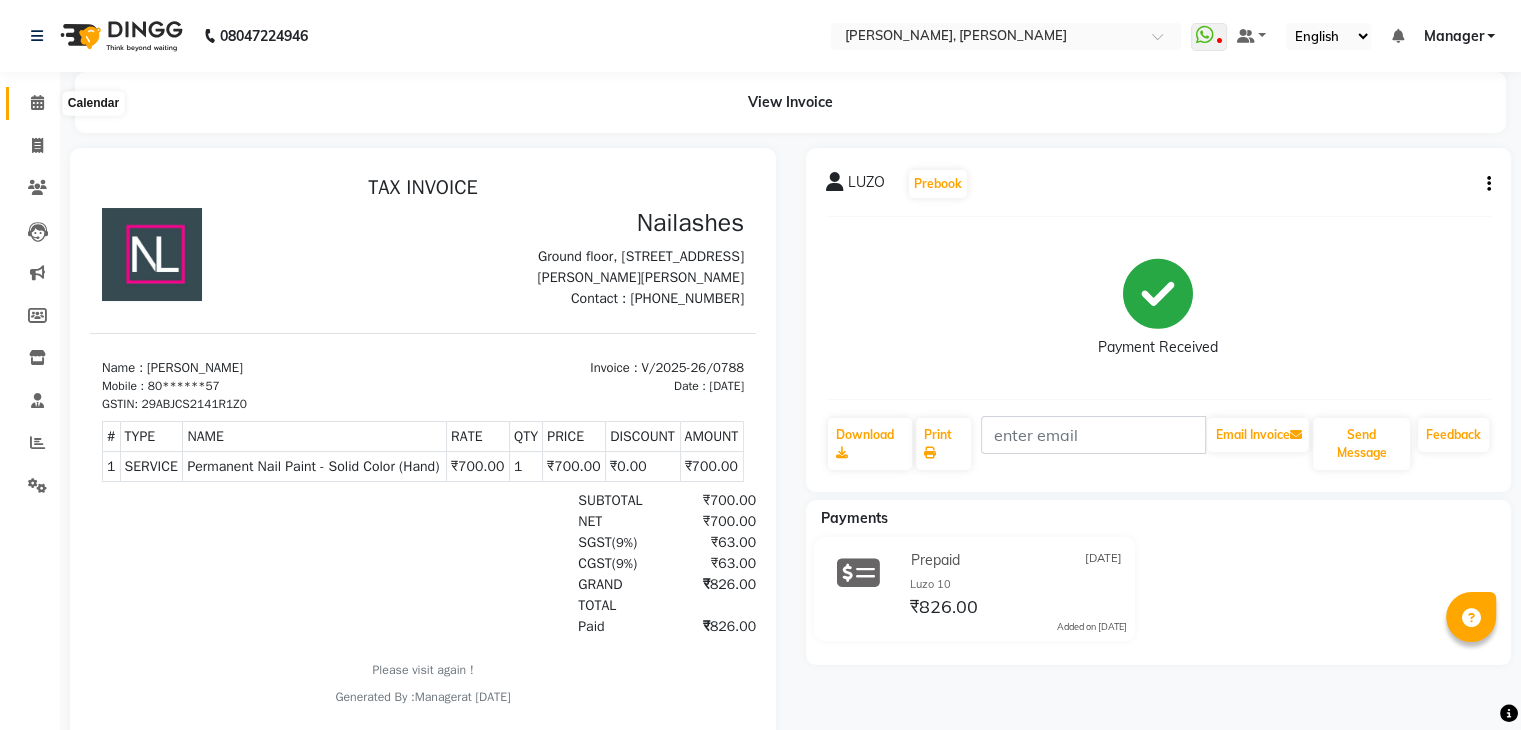 click 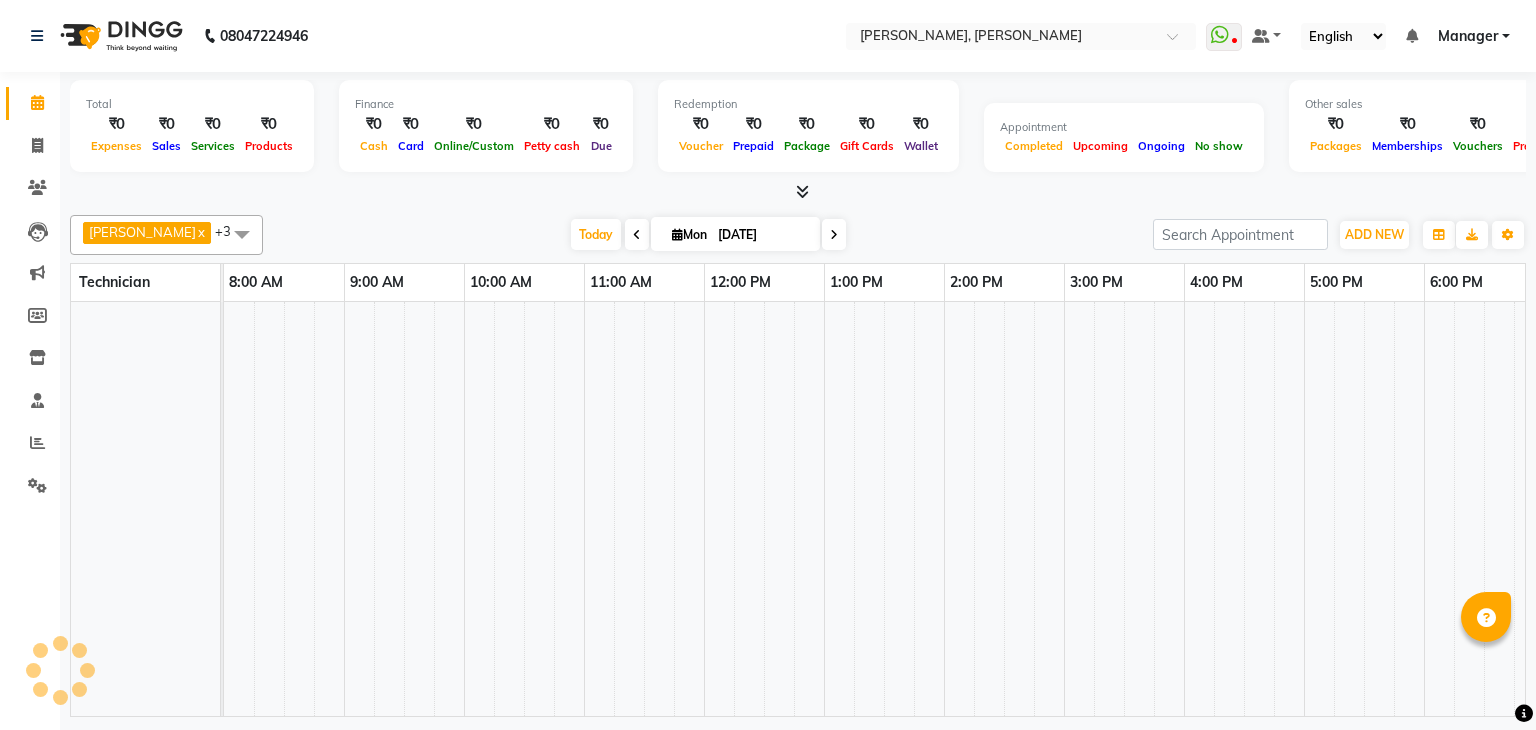 scroll, scrollTop: 0, scrollLeft: 0, axis: both 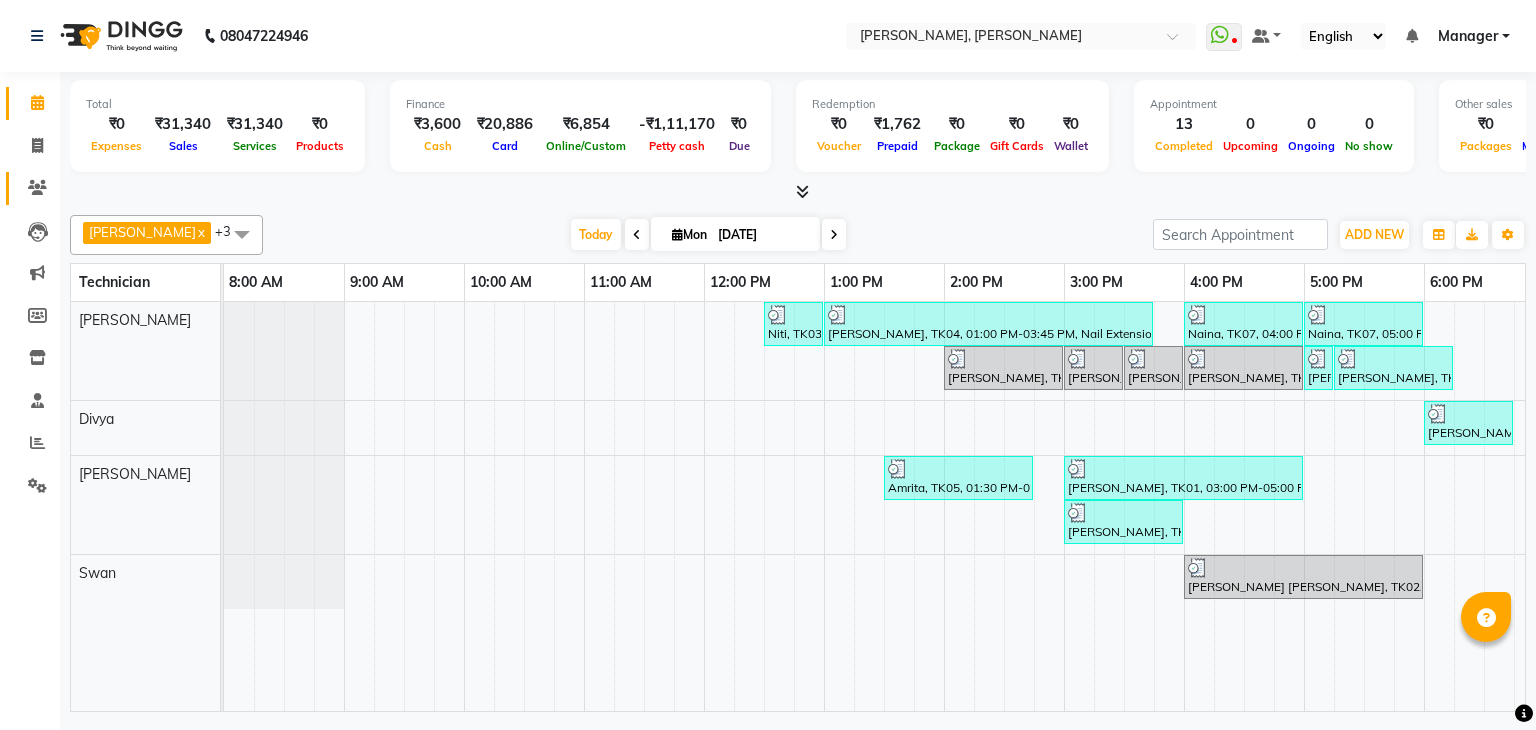 click 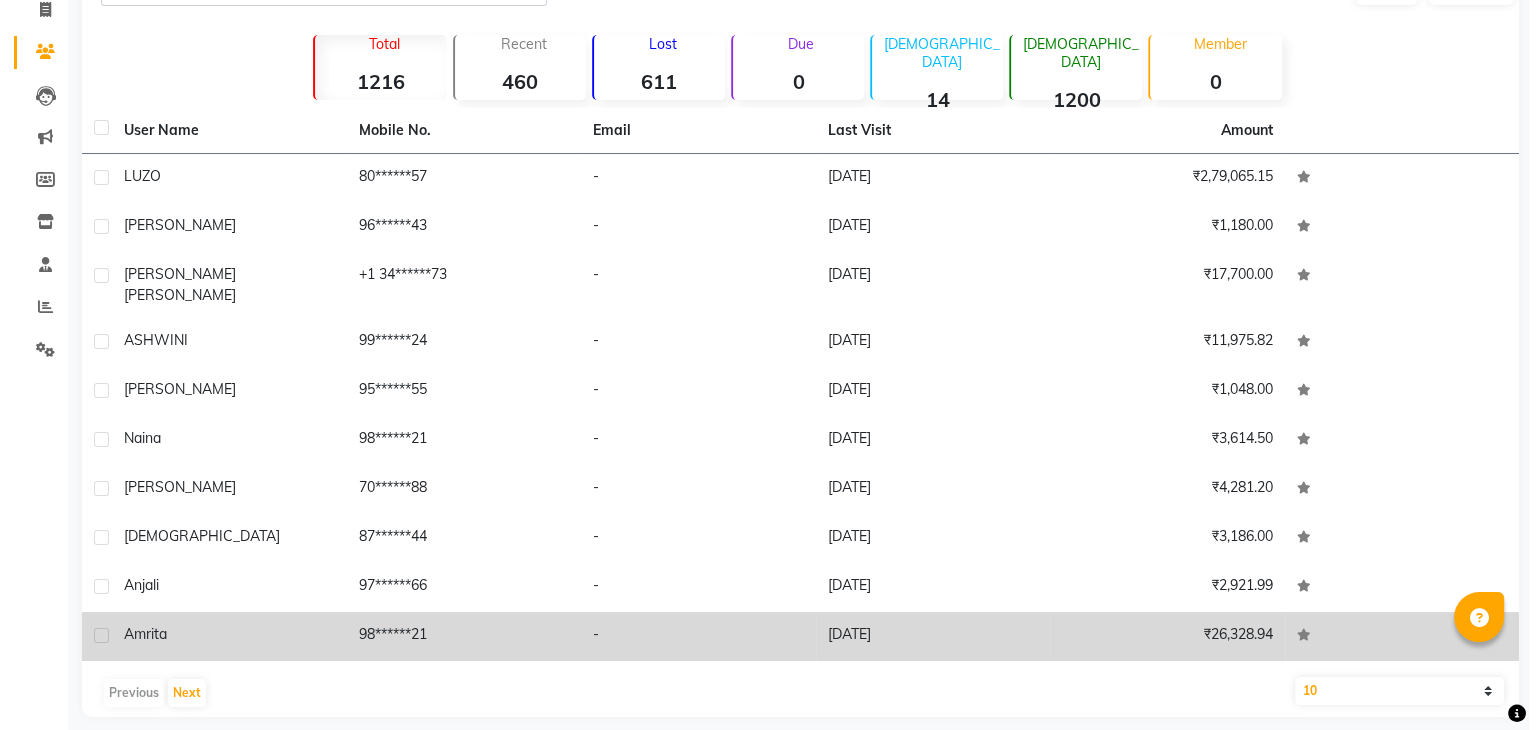 scroll, scrollTop: 0, scrollLeft: 0, axis: both 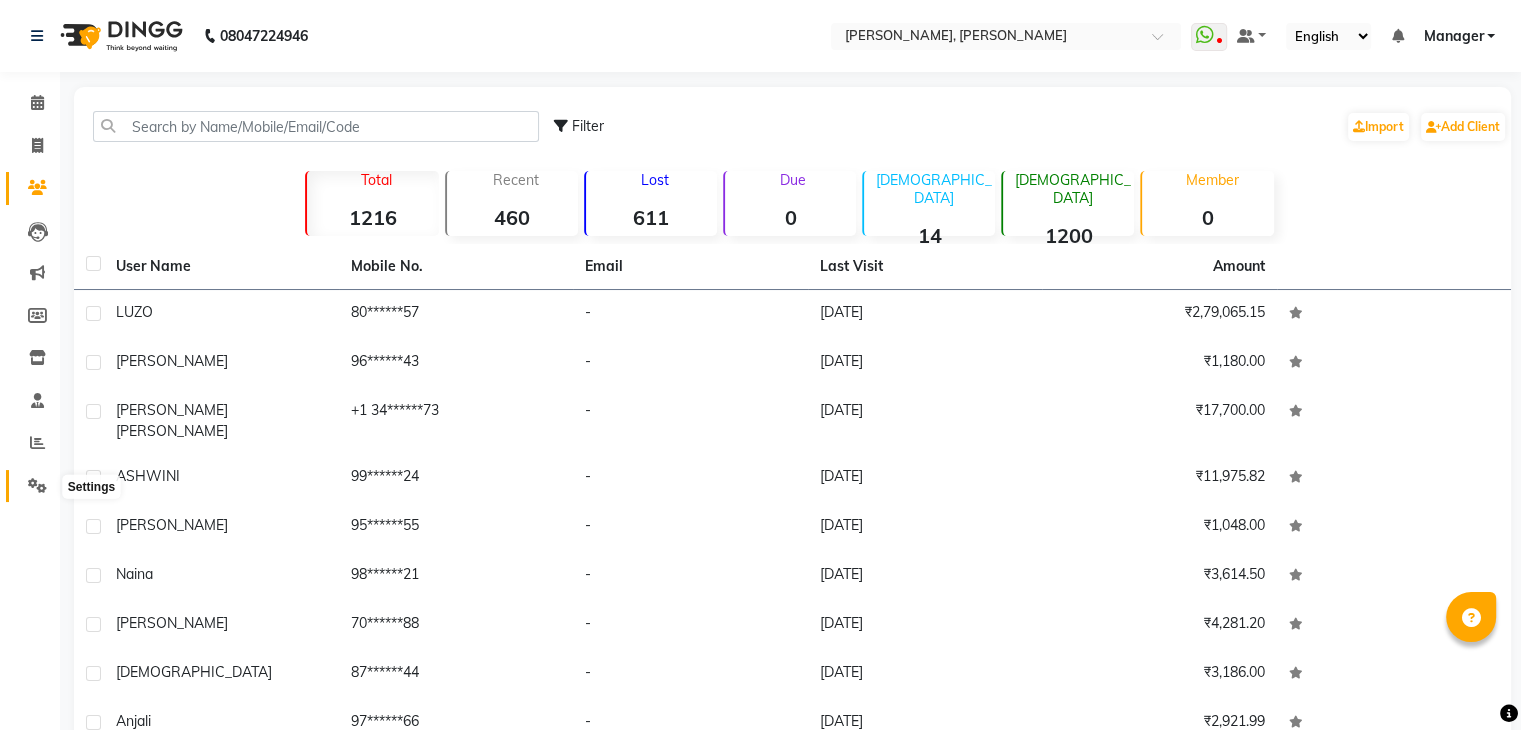 click 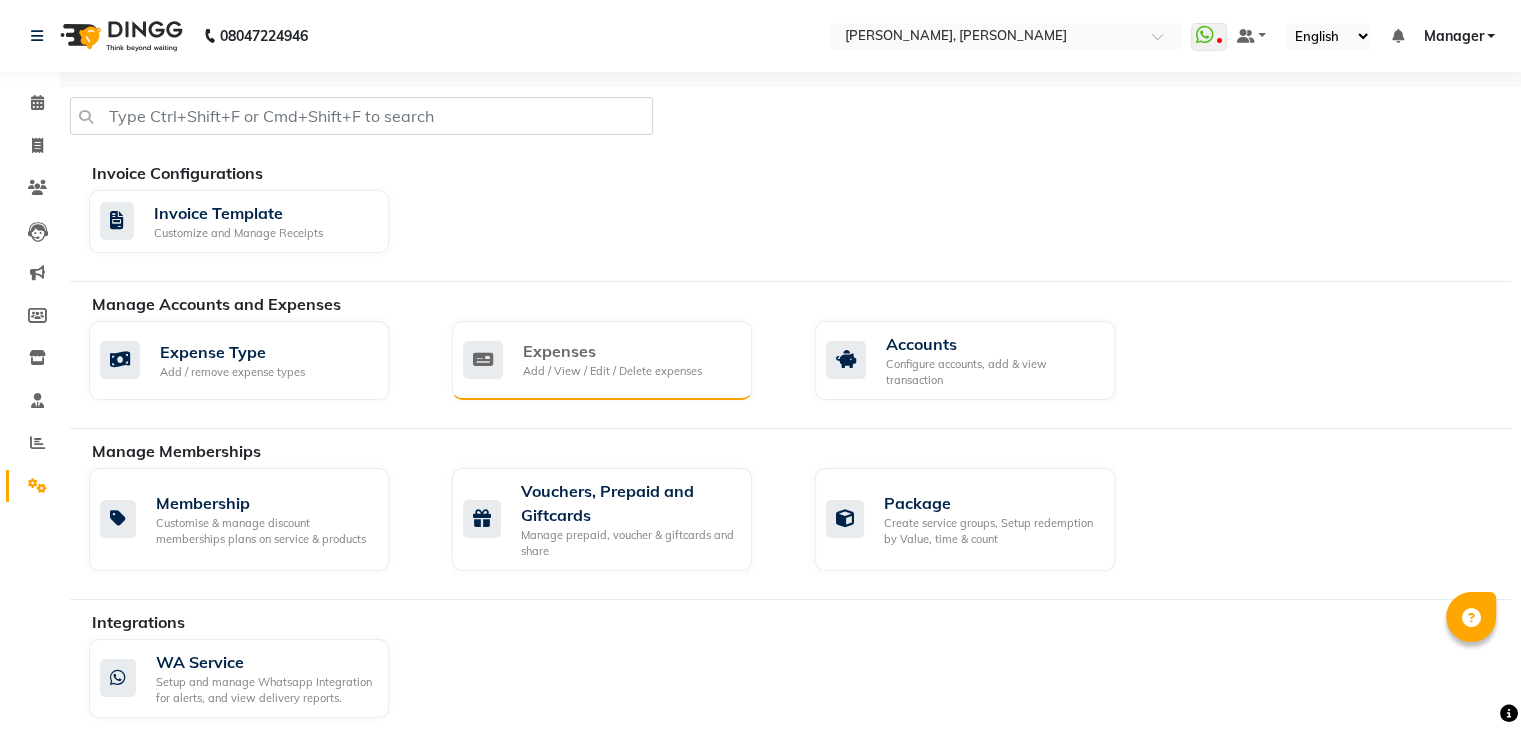 click on "Expenses Add / View / Edit / Delete expenses" 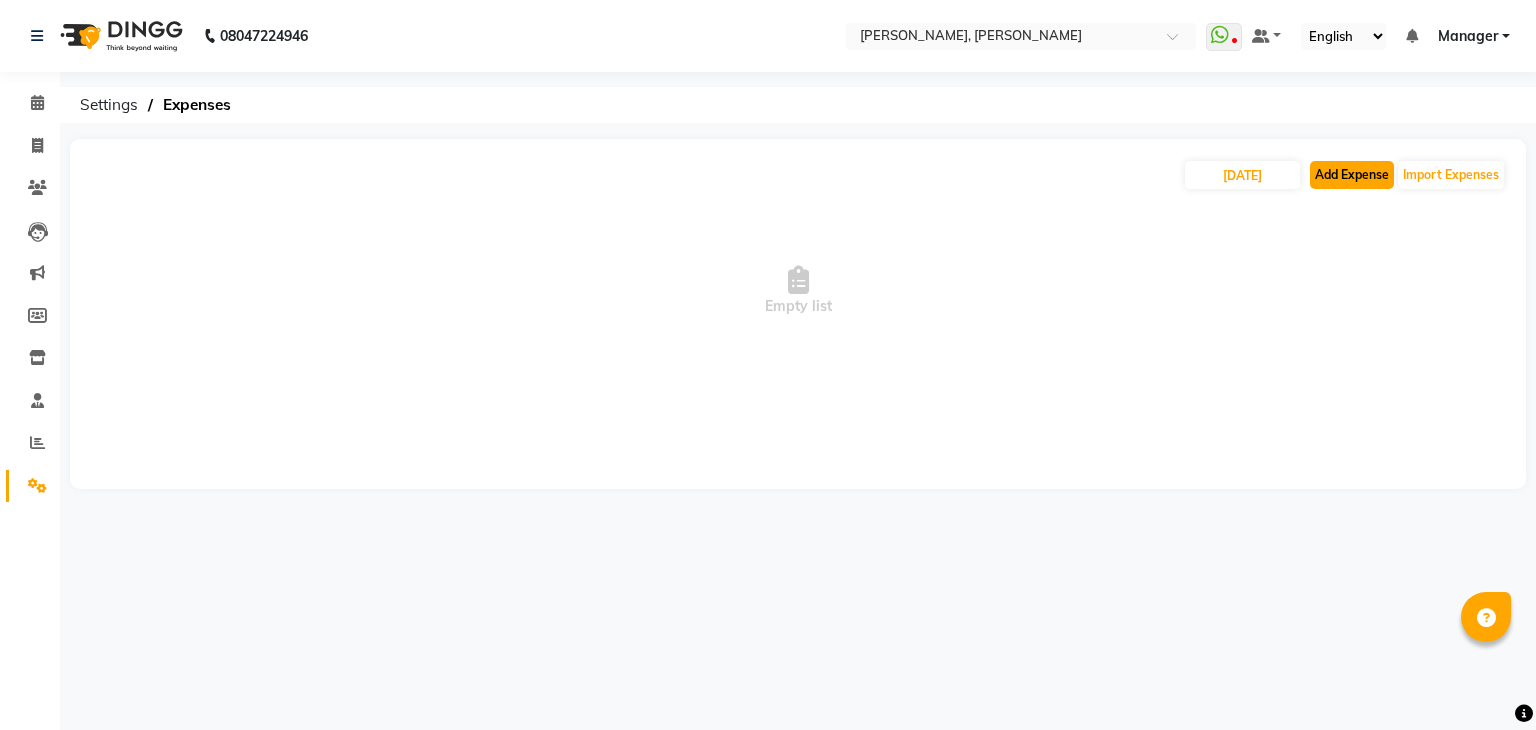 click on "Add Expense" 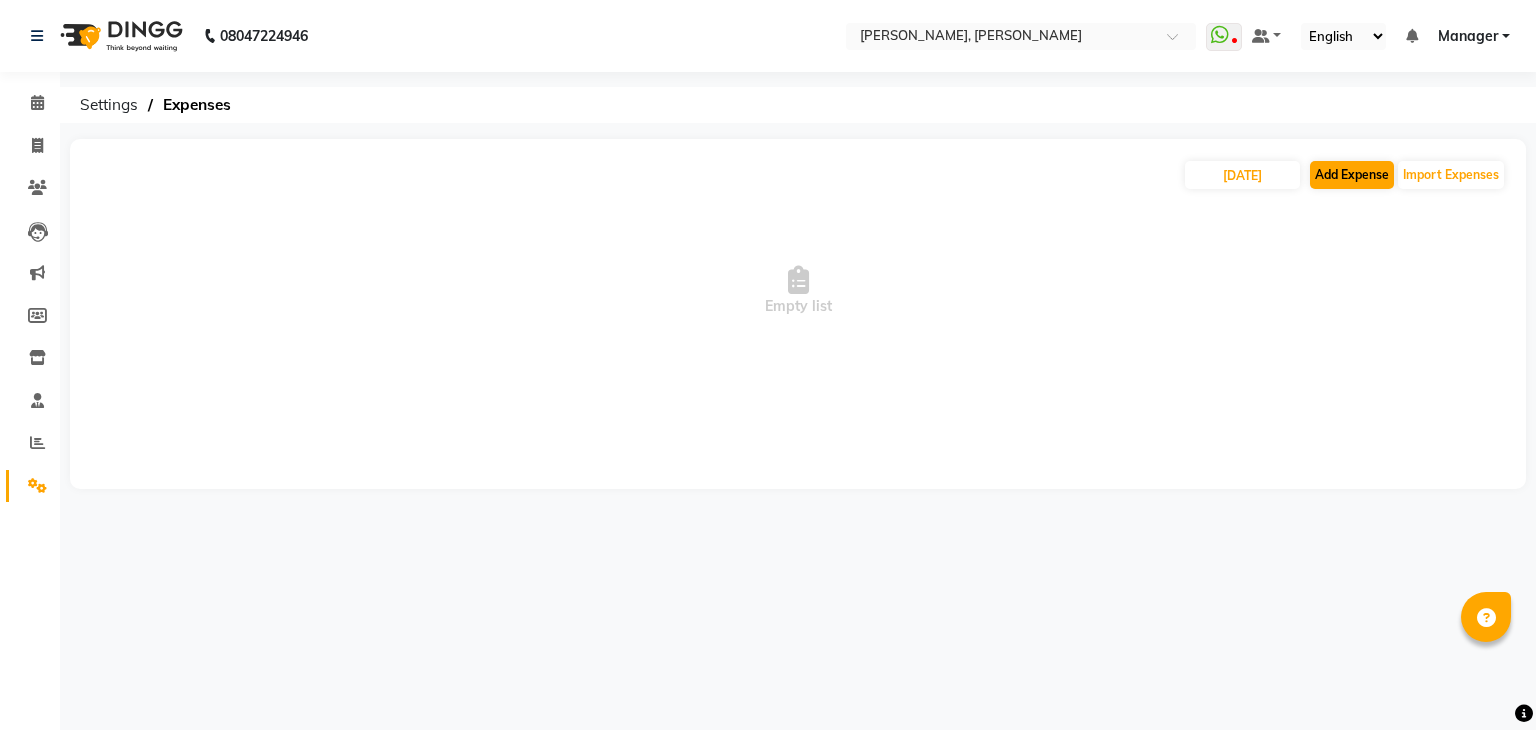 select on "1" 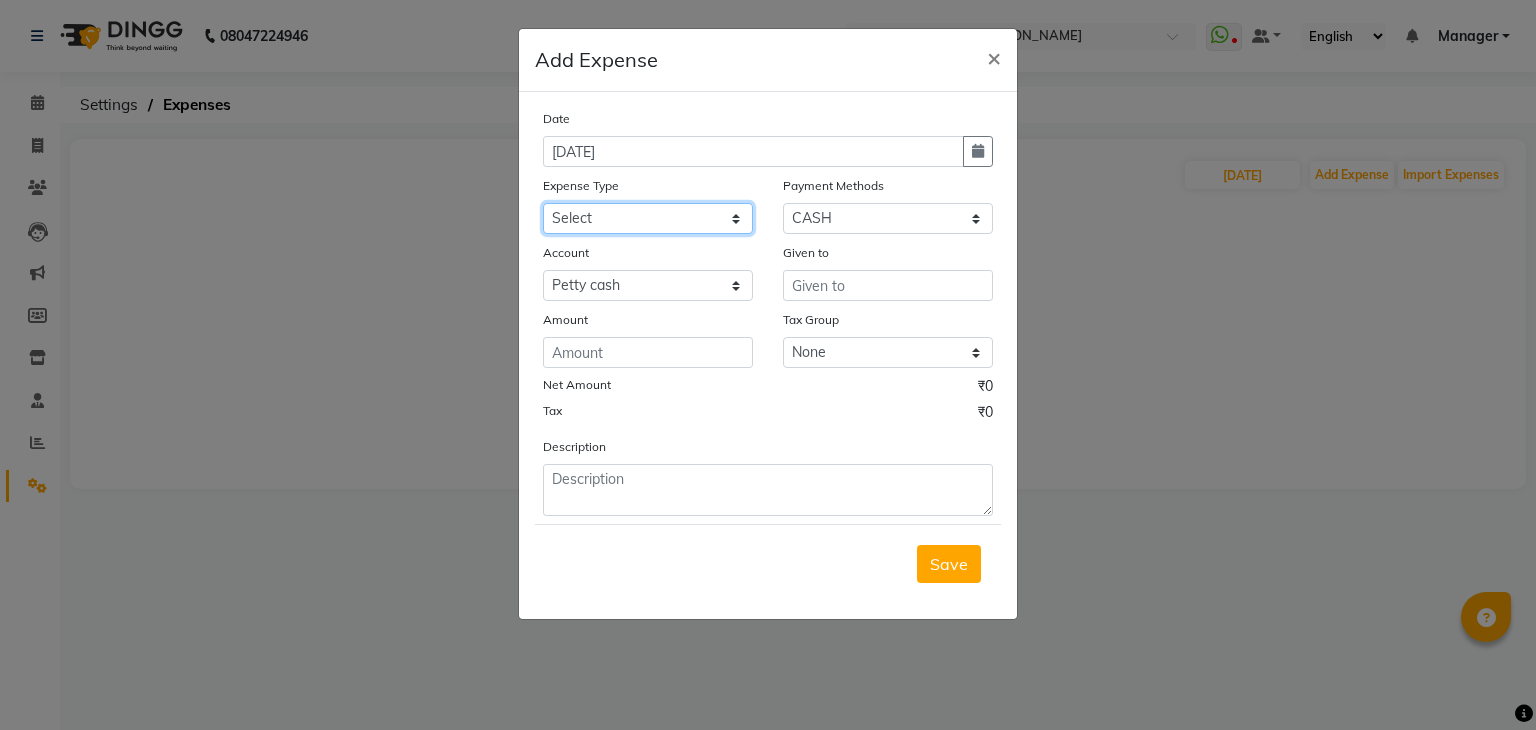 click on "Select acetone Advance Salary bank deposite BBMP Beauty products Bed charges BIRTHDAY CAKE Bonus [PERSON_NAME] CASH EXPENSE VOUCHER Cash handover Client Refreshment coconut water for clients COFFEE coffee powder Commission Conveyance Cotton Courier decoration Diesel for generator Donation Drinking Water Electricity Eyelashes return Face mask floor cleaner flowers daily garbage generator diesel green tea GST handover HANDWASH House Keeping Material House keeping Salary Incentive Internet Bill juice LAUNDRY Maintainance Marketing Medical Membership Milk Milk miscelleneous Naturals salon NEWSPAPER O T Other Pantry PETROL Phone Bill Plants plumber pooja items Porter priest Product Purchase product return Product sale puja items RAPIDO Refund Rent Shop Rent Staff Accommodation Royalty Salary Staff cab charges Staff dinner Staff Flight Ticket Staff  Hiring from another Branch Staff Snacks Stationary sugar sweets TEAM DINNER TIPS Tissue [DEMOGRAPHIC_DATA] Utilities Water Bottle Water cane week of salary Wi Fi Payment" 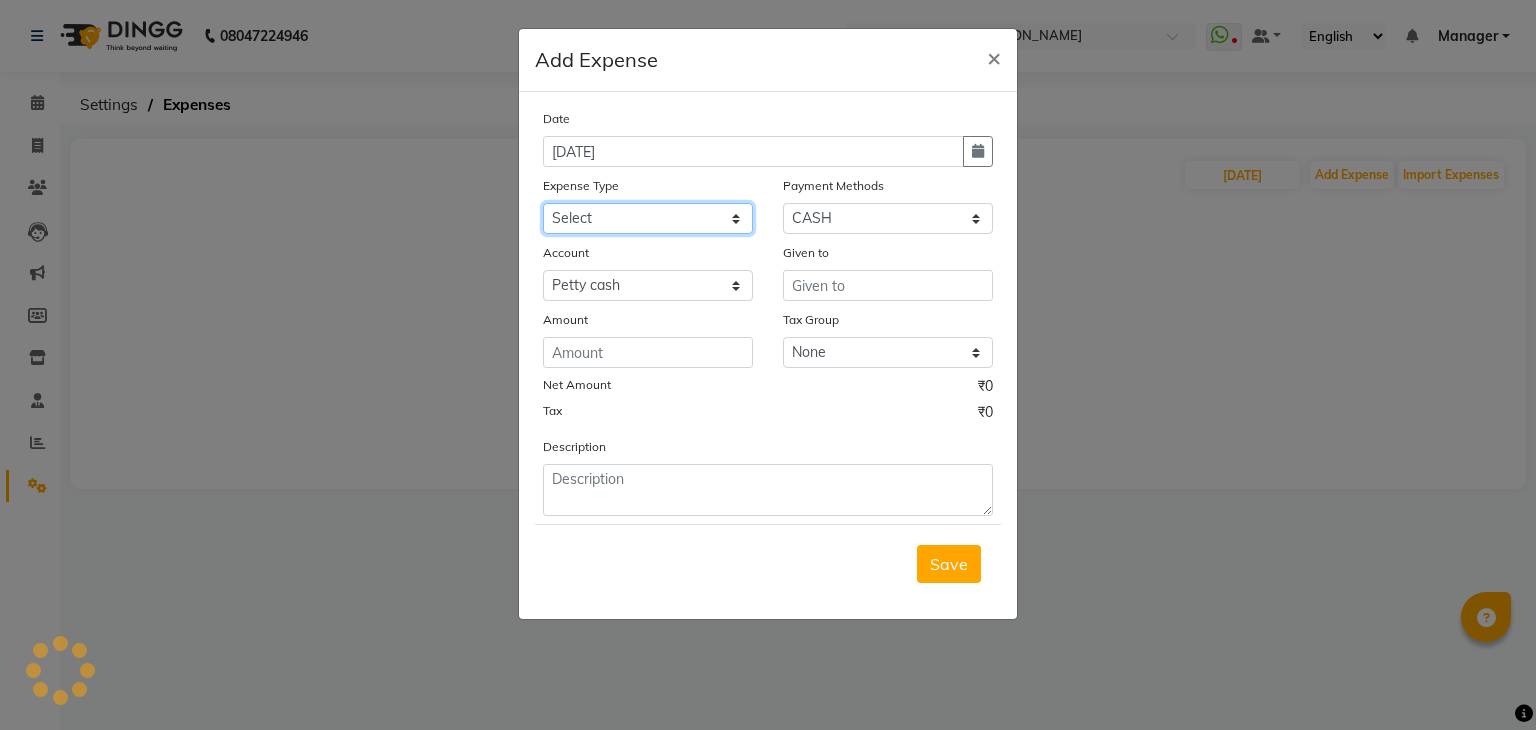 click on "Select acetone Advance Salary bank deposite BBMP Beauty products Bed charges BIRTHDAY CAKE Bonus [PERSON_NAME] CASH EXPENSE VOUCHER Cash handover Client Refreshment coconut water for clients COFFEE coffee powder Commission Conveyance Cotton Courier decoration Diesel for generator Donation Drinking Water Electricity Eyelashes return Face mask floor cleaner flowers daily garbage generator diesel green tea GST handover HANDWASH House Keeping Material House keeping Salary Incentive Internet Bill juice LAUNDRY Maintainance Marketing Medical Membership Milk Milk miscelleneous Naturals salon NEWSPAPER O T Other Pantry PETROL Phone Bill Plants plumber pooja items Porter priest Product Purchase product return Product sale puja items RAPIDO Refund Rent Shop Rent Staff Accommodation Royalty Salary Staff cab charges Staff dinner Staff Flight Ticket Staff  Hiring from another Branch Staff Snacks Stationary sugar sweets TEAM DINNER TIPS Tissue [DEMOGRAPHIC_DATA] Utilities Water Bottle Water cane week of salary Wi Fi Payment" 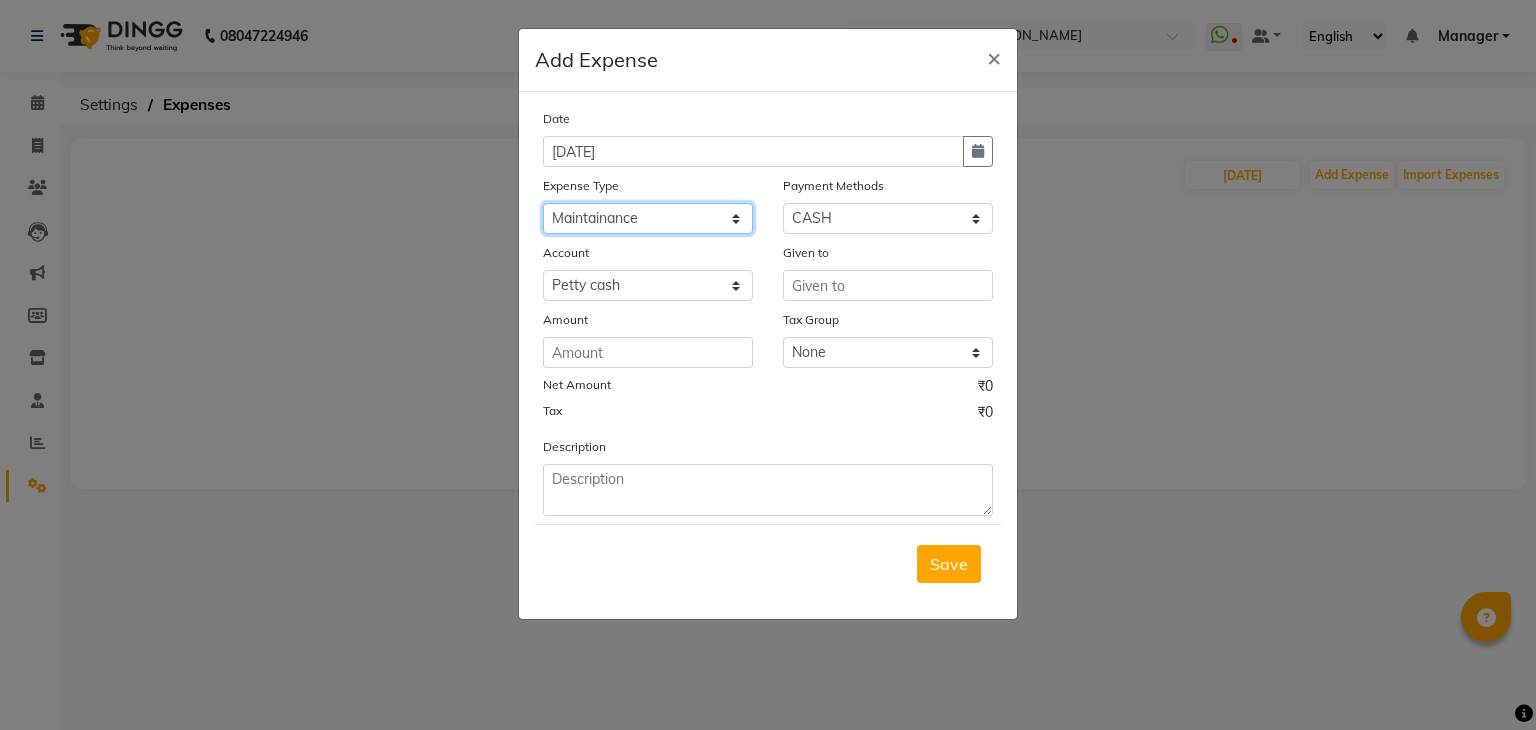 select on "19733" 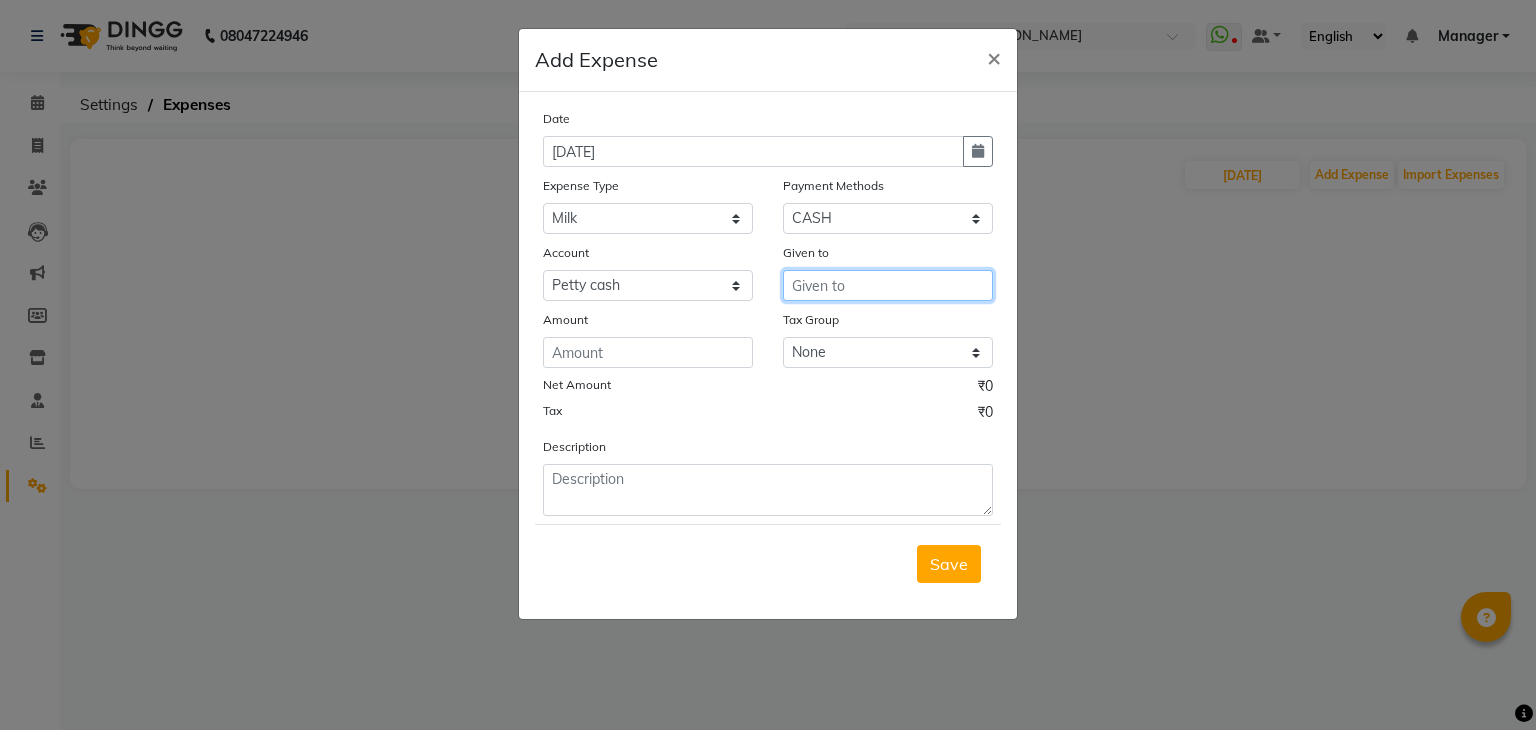 click at bounding box center [888, 285] 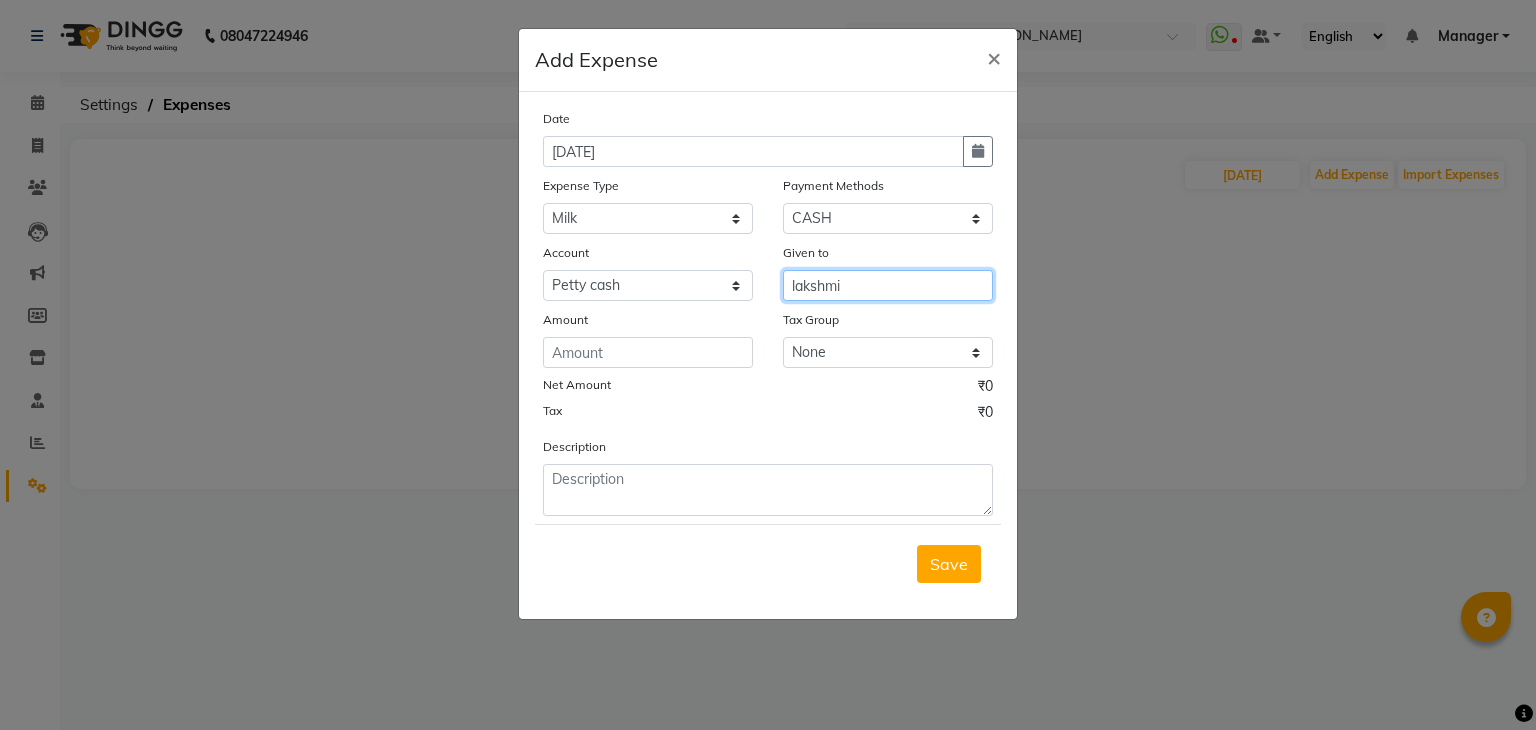 type on "lakshmi" 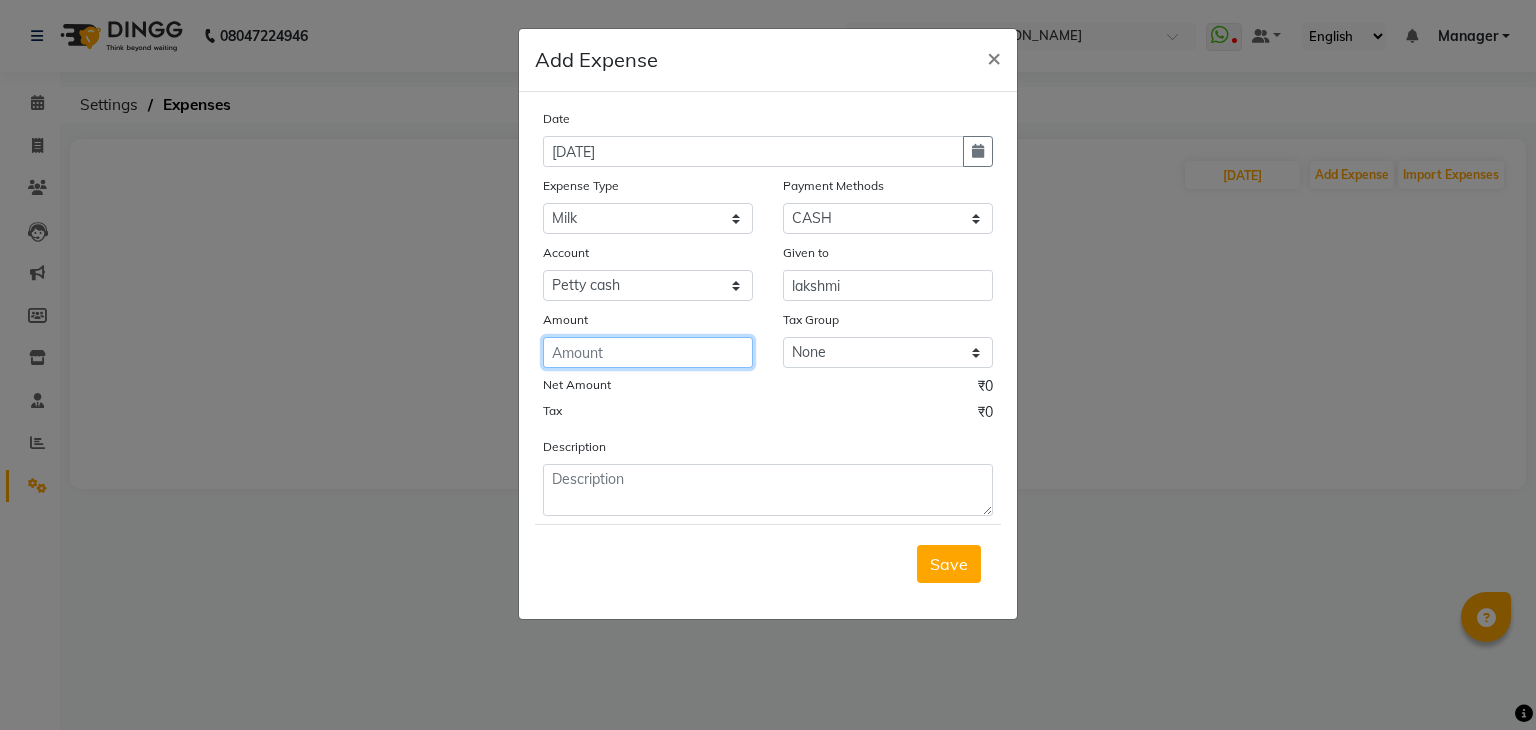 click 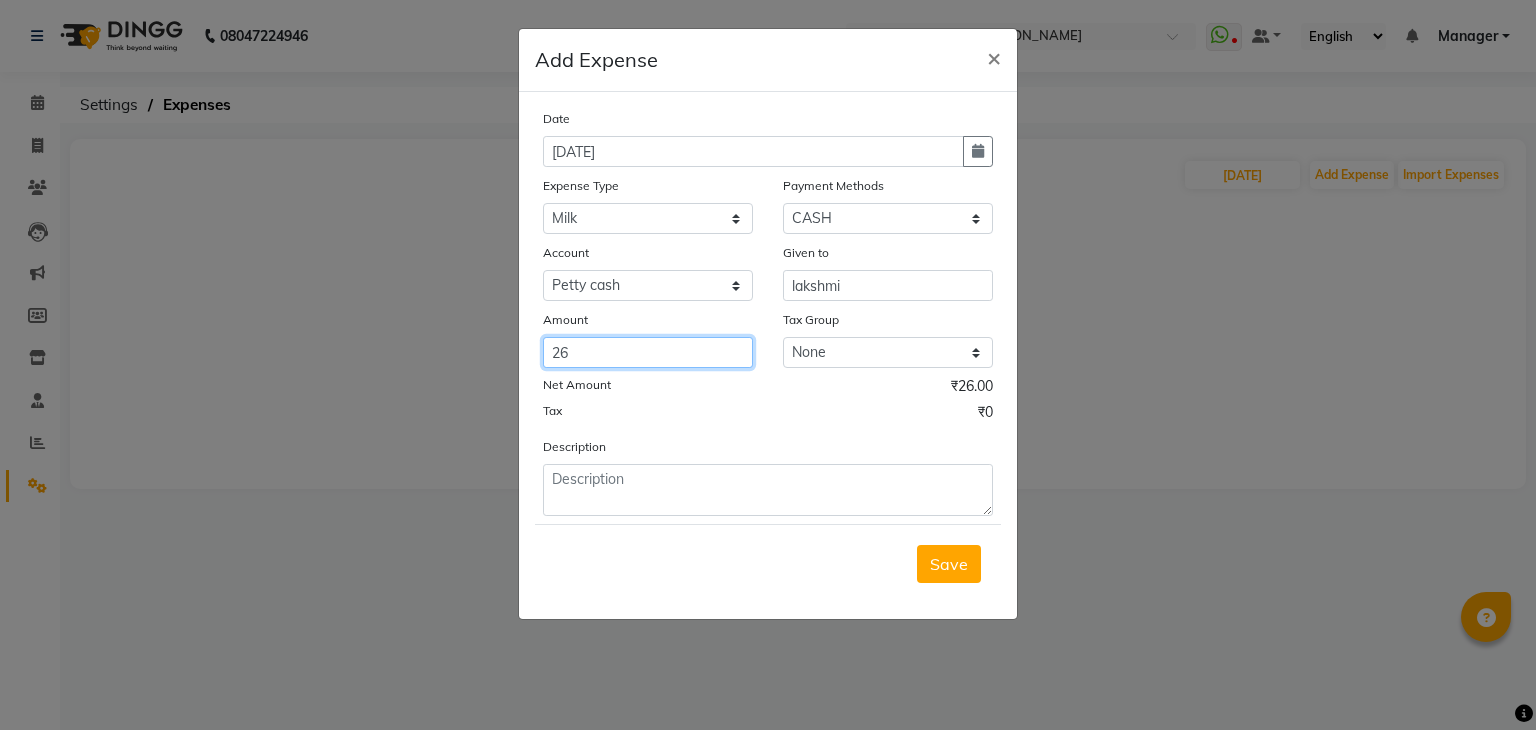 type on "26" 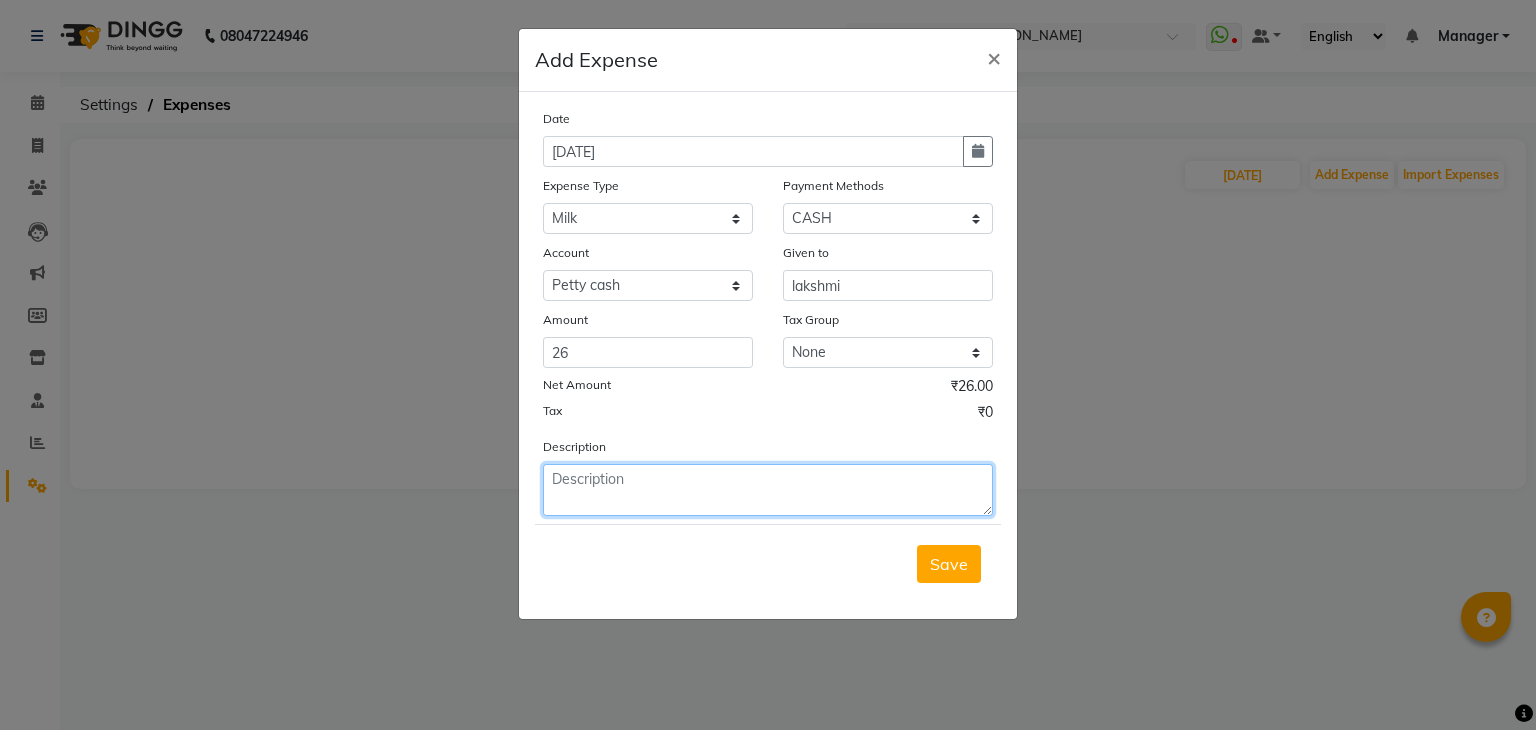click 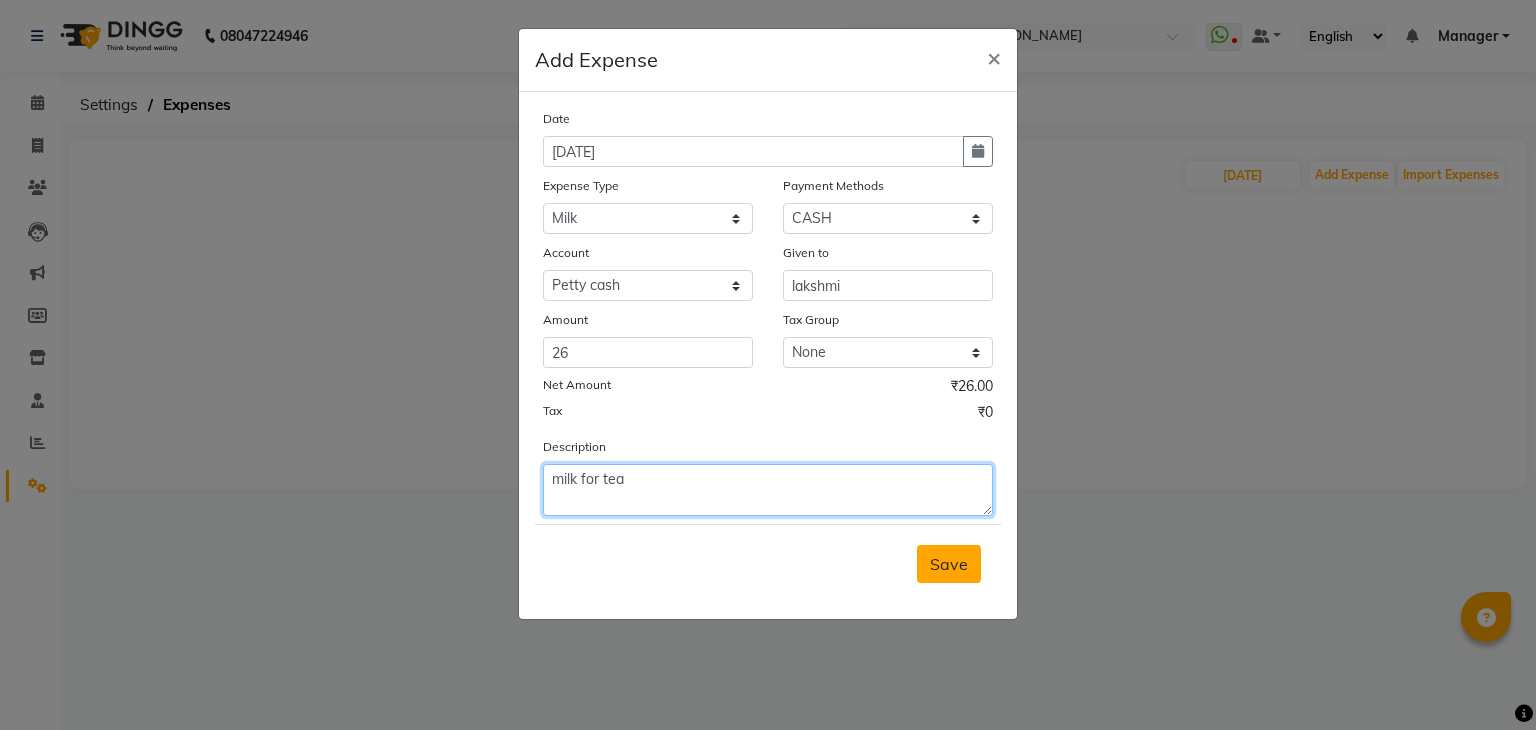 type on "milk for tea" 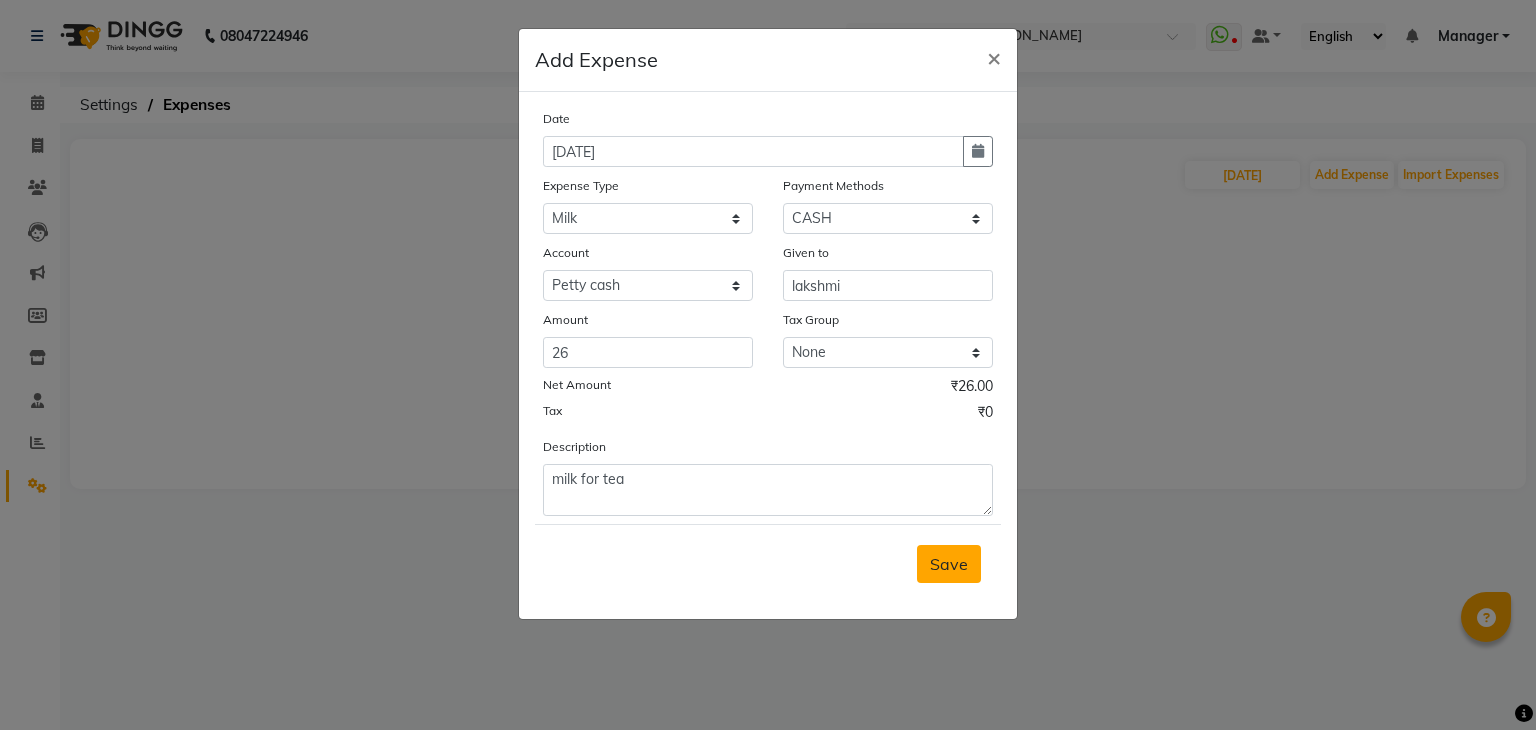 click on "Save" at bounding box center (949, 564) 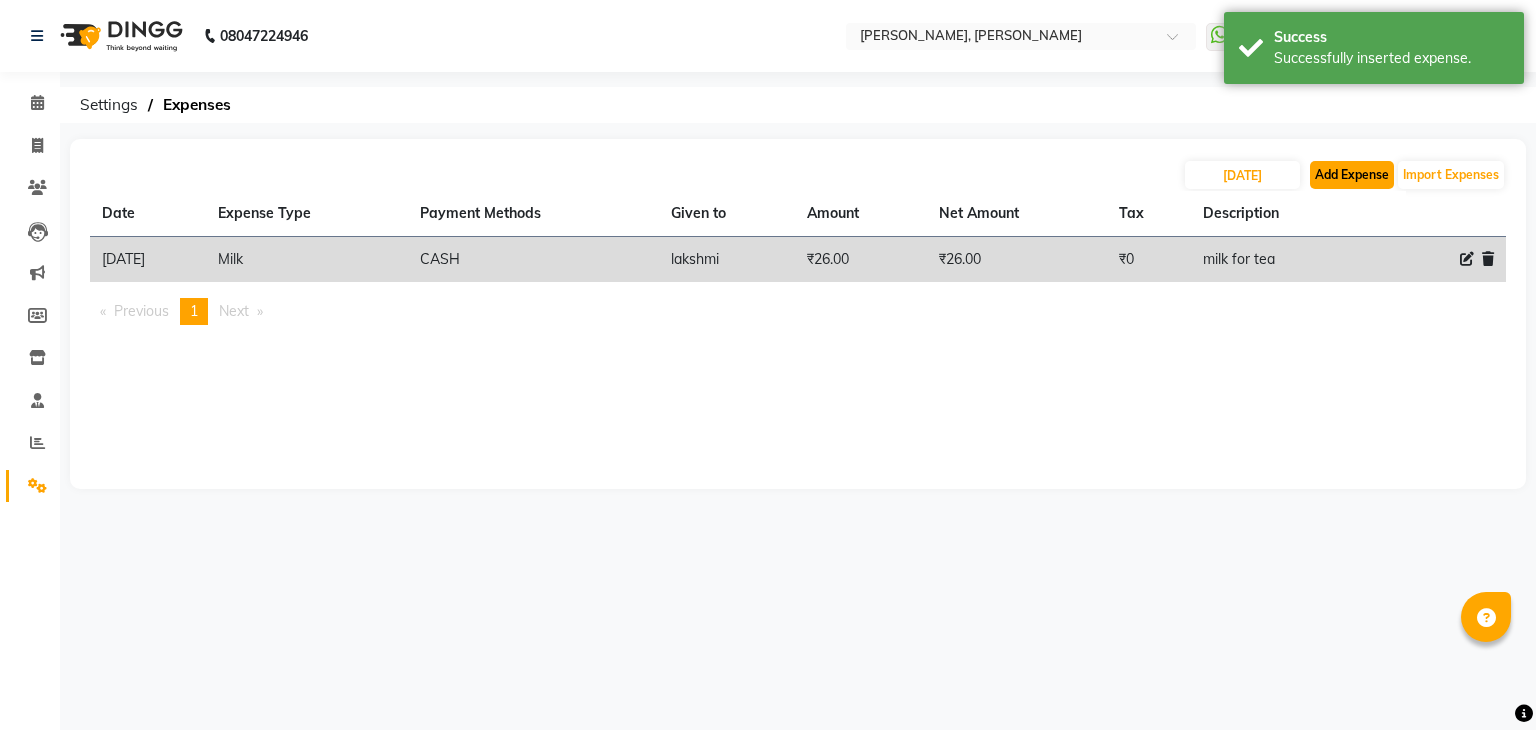 click on "Add Expense" 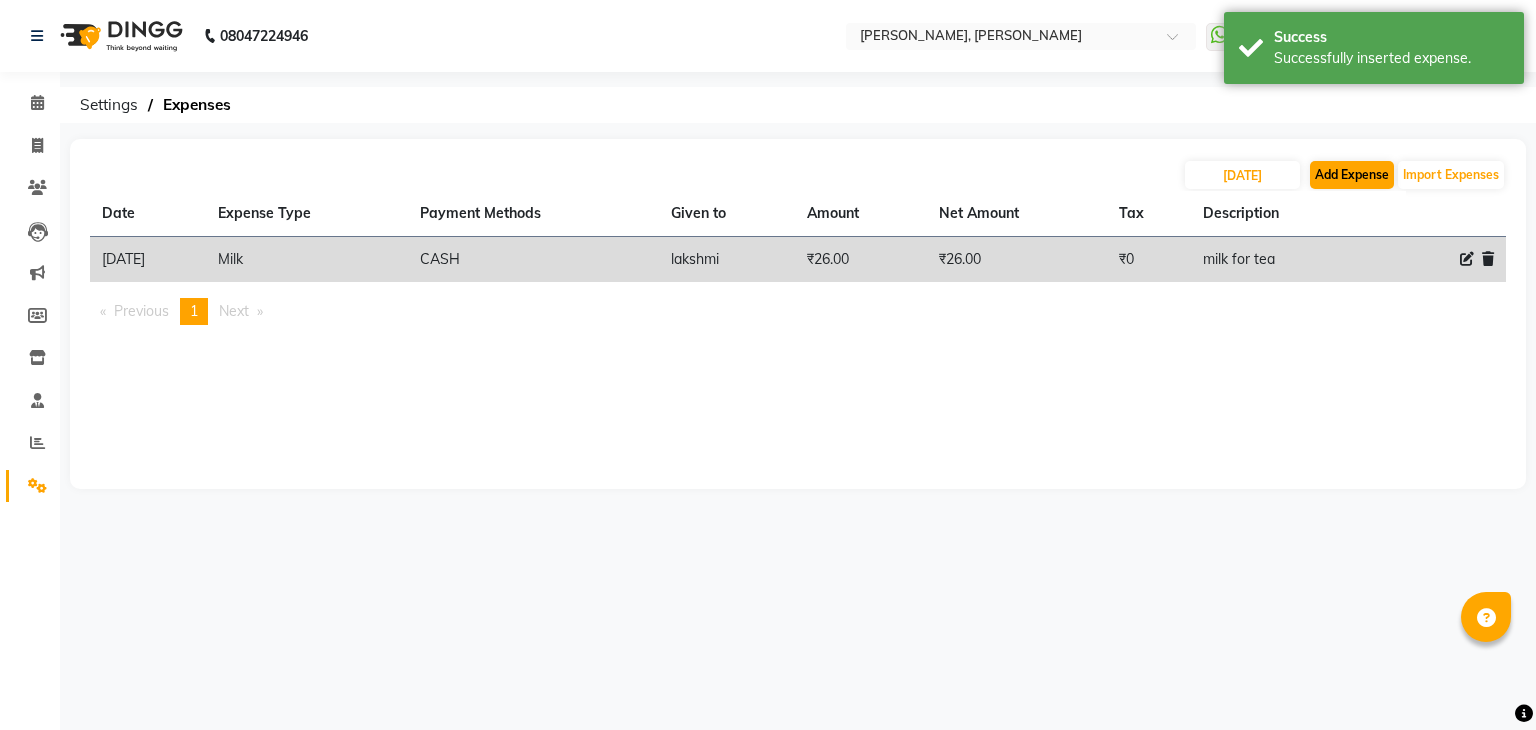 select on "1" 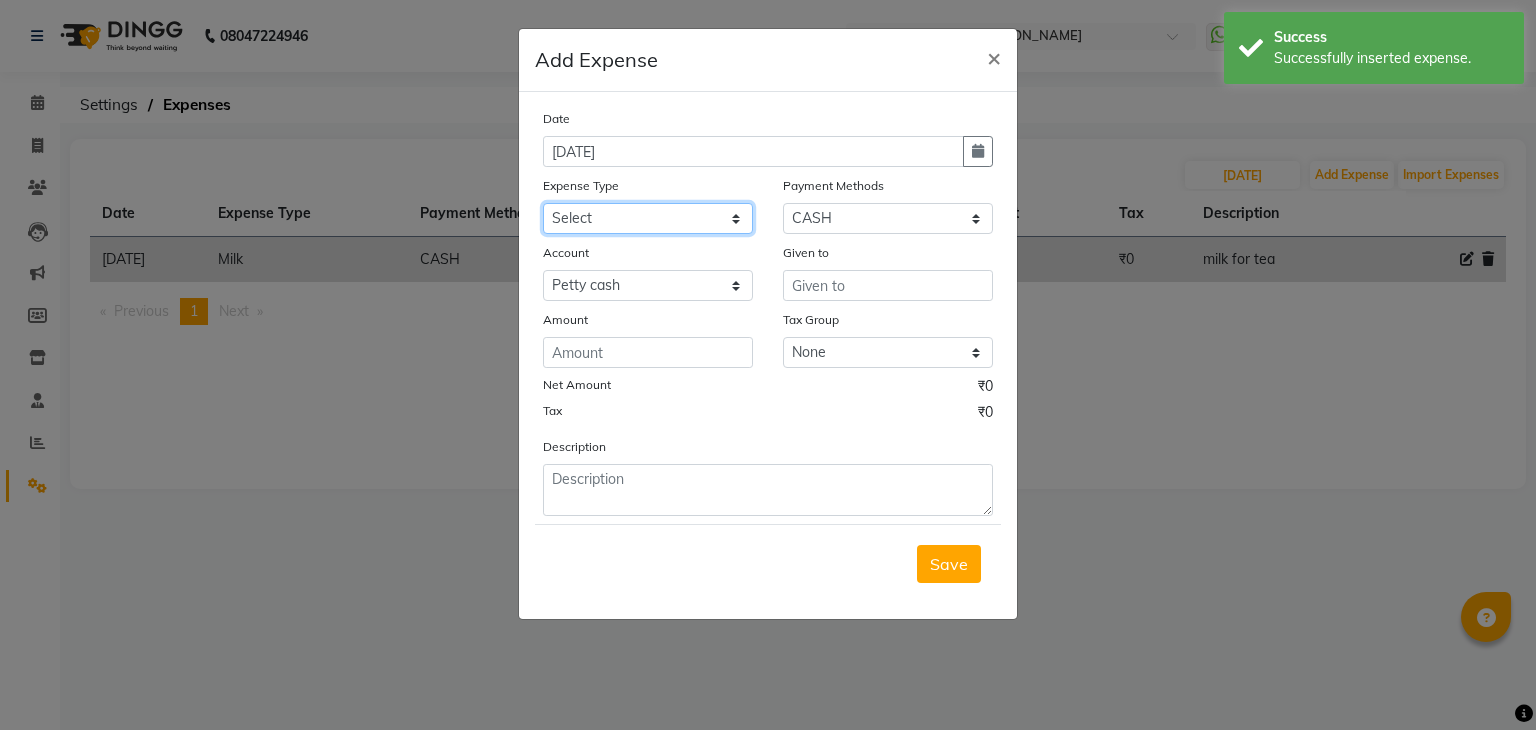 click on "Select acetone Advance Salary bank deposite BBMP Beauty products Bed charges BIRTHDAY CAKE Bonus [PERSON_NAME] CASH EXPENSE VOUCHER Cash handover Client Refreshment coconut water for clients COFFEE coffee powder Commission Conveyance Cotton Courier decoration Diesel for generator Donation Drinking Water Electricity Eyelashes return Face mask floor cleaner flowers daily garbage generator diesel green tea GST handover HANDWASH House Keeping Material House keeping Salary Incentive Internet Bill juice LAUNDRY Maintainance Marketing Medical Membership Milk Milk miscelleneous Naturals salon NEWSPAPER O T Other Pantry PETROL Phone Bill Plants plumber pooja items Porter priest Product Purchase product return Product sale puja items RAPIDO Refund Rent Shop Rent Staff Accommodation Royalty Salary Staff cab charges Staff dinner Staff Flight Ticket Staff  Hiring from another Branch Staff Snacks Stationary sugar sweets TEAM DINNER TIPS Tissue [DEMOGRAPHIC_DATA] Utilities Water Bottle Water cane week of salary Wi Fi Payment" 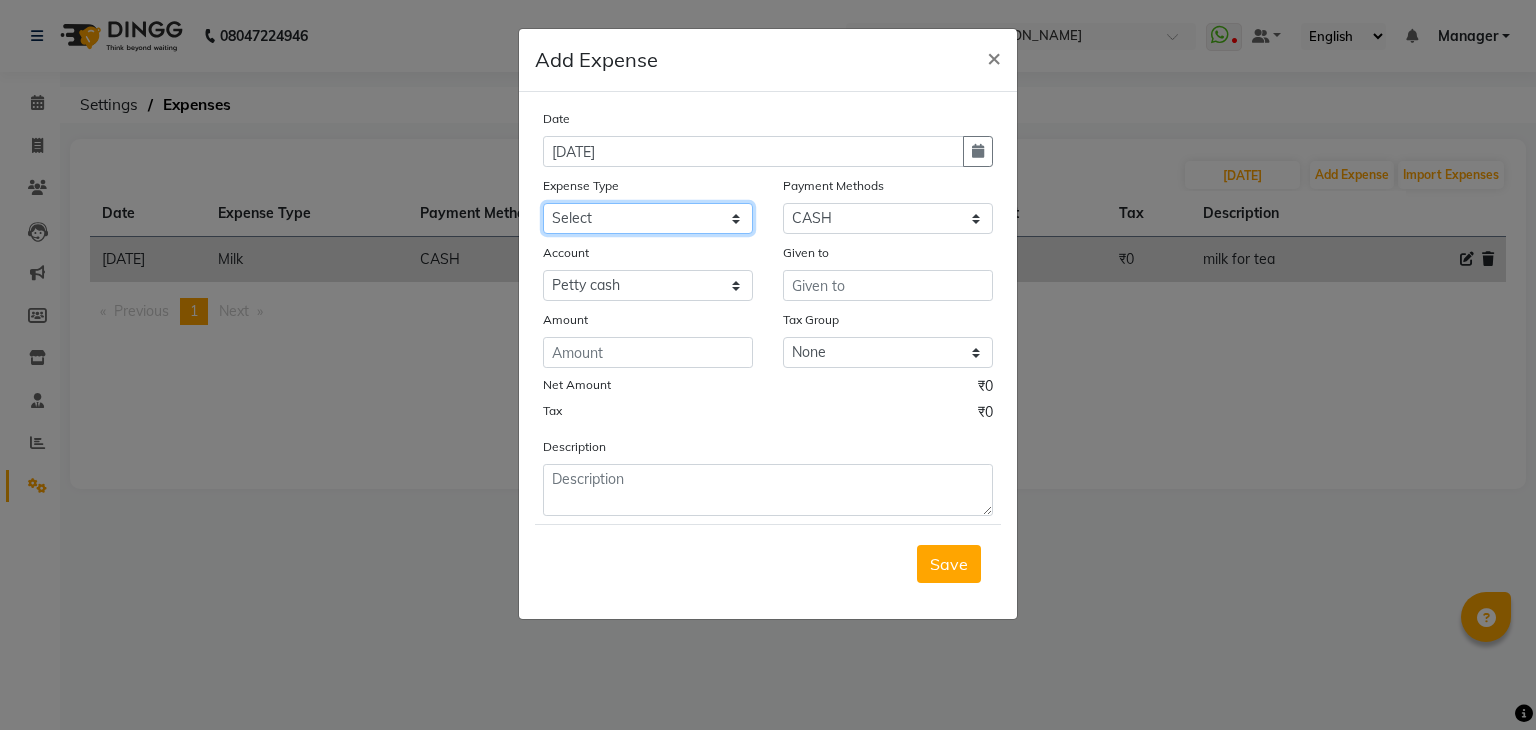 select on "16936" 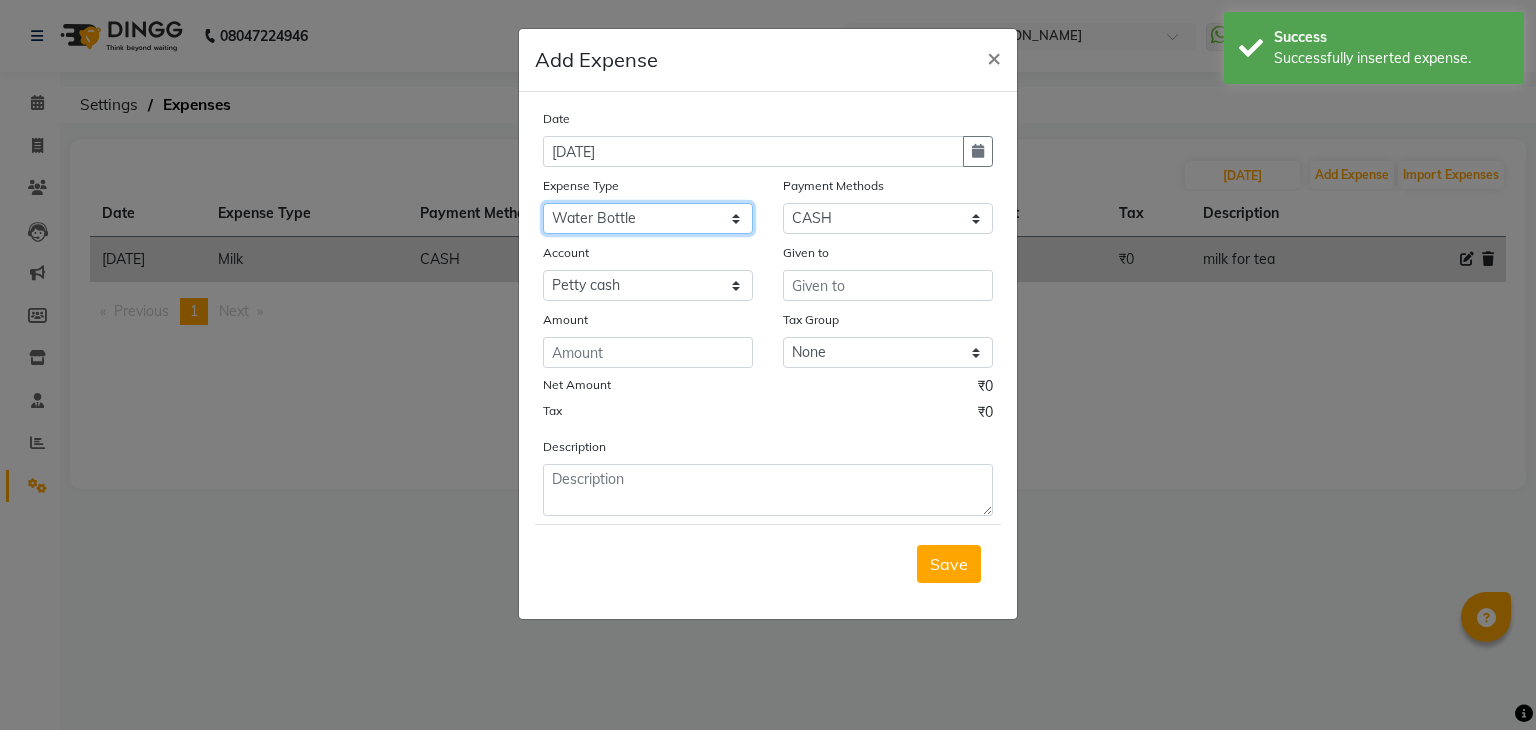 click on "Select acetone Advance Salary bank deposite BBMP Beauty products Bed charges BIRTHDAY CAKE Bonus [PERSON_NAME] CASH EXPENSE VOUCHER Cash handover Client Refreshment coconut water for clients COFFEE coffee powder Commission Conveyance Cotton Courier decoration Diesel for generator Donation Drinking Water Electricity Eyelashes return Face mask floor cleaner flowers daily garbage generator diesel green tea GST handover HANDWASH House Keeping Material House keeping Salary Incentive Internet Bill juice LAUNDRY Maintainance Marketing Medical Membership Milk Milk miscelleneous Naturals salon NEWSPAPER O T Other Pantry PETROL Phone Bill Plants plumber pooja items Porter priest Product Purchase product return Product sale puja items RAPIDO Refund Rent Shop Rent Staff Accommodation Royalty Salary Staff cab charges Staff dinner Staff Flight Ticket Staff  Hiring from another Branch Staff Snacks Stationary sugar sweets TEAM DINNER TIPS Tissue [DEMOGRAPHIC_DATA] Utilities Water Bottle Water cane week of salary Wi Fi Payment" 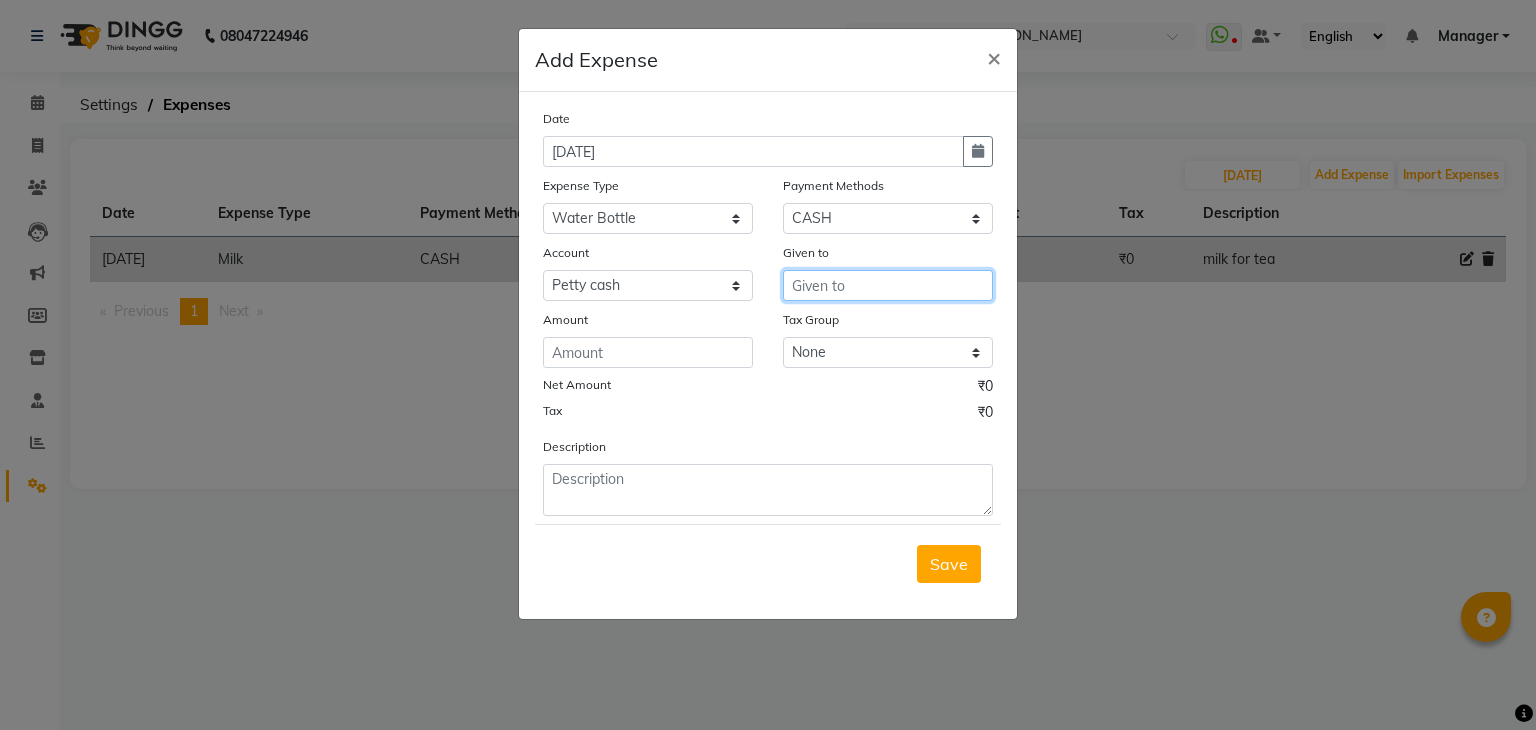 click at bounding box center (888, 285) 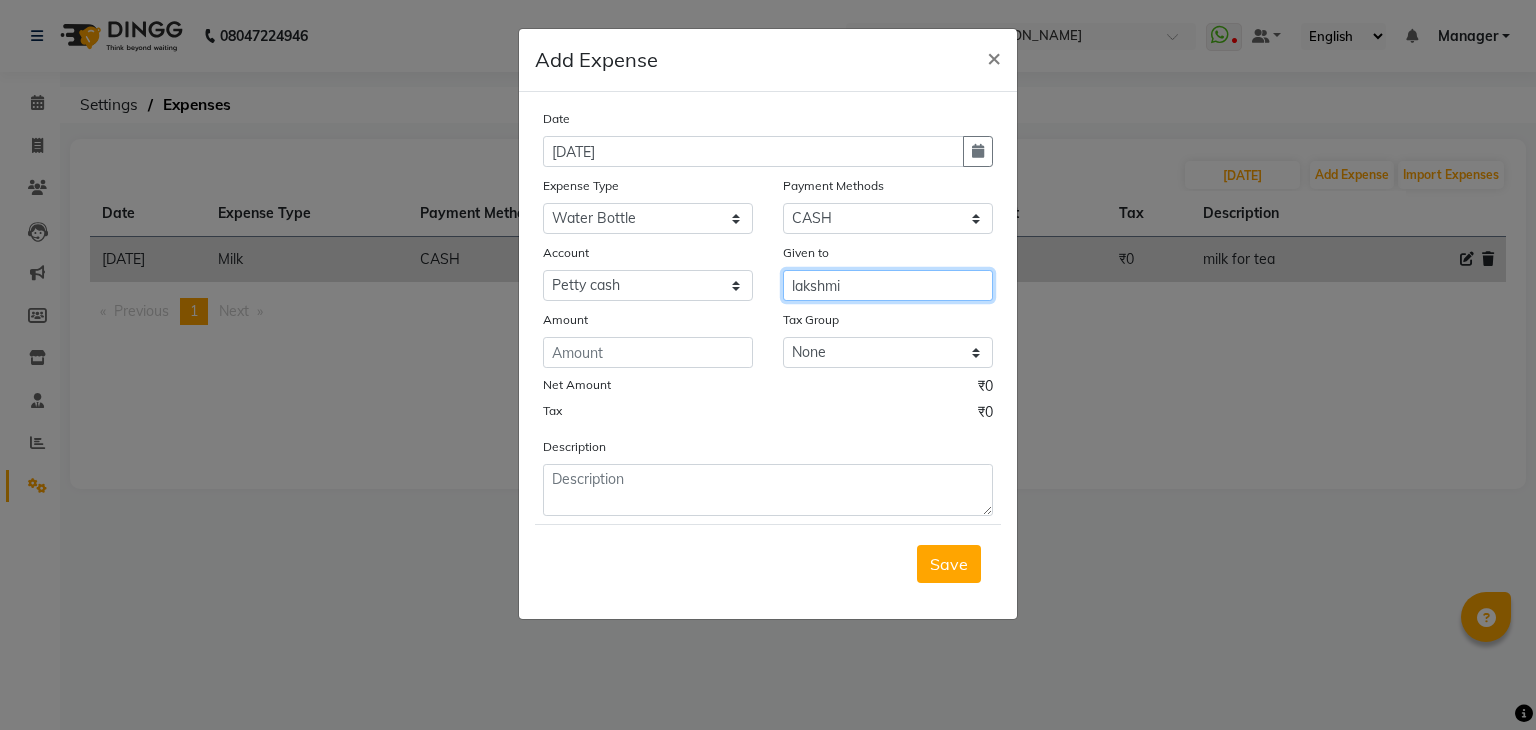 type on "lakshmi" 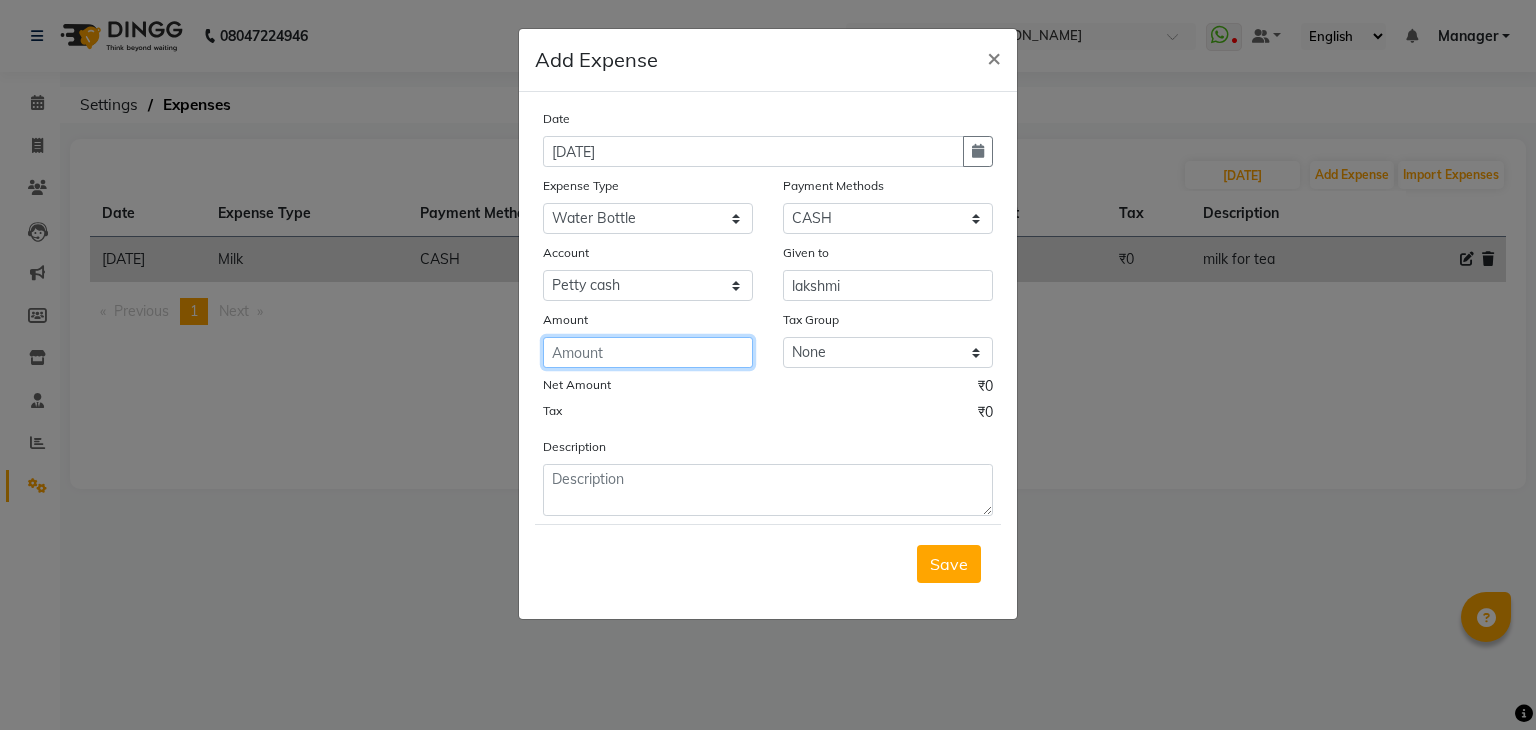 click 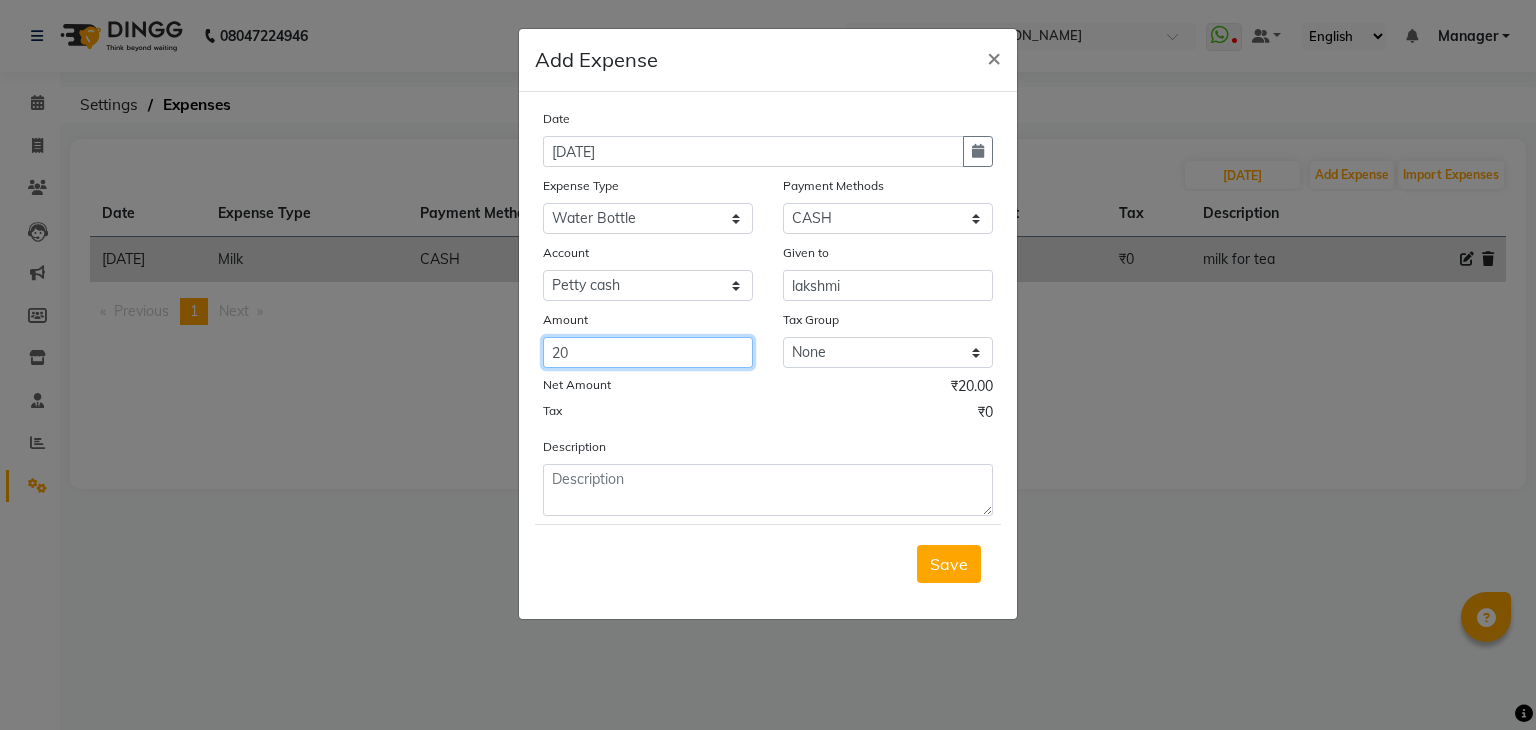 type on "20" 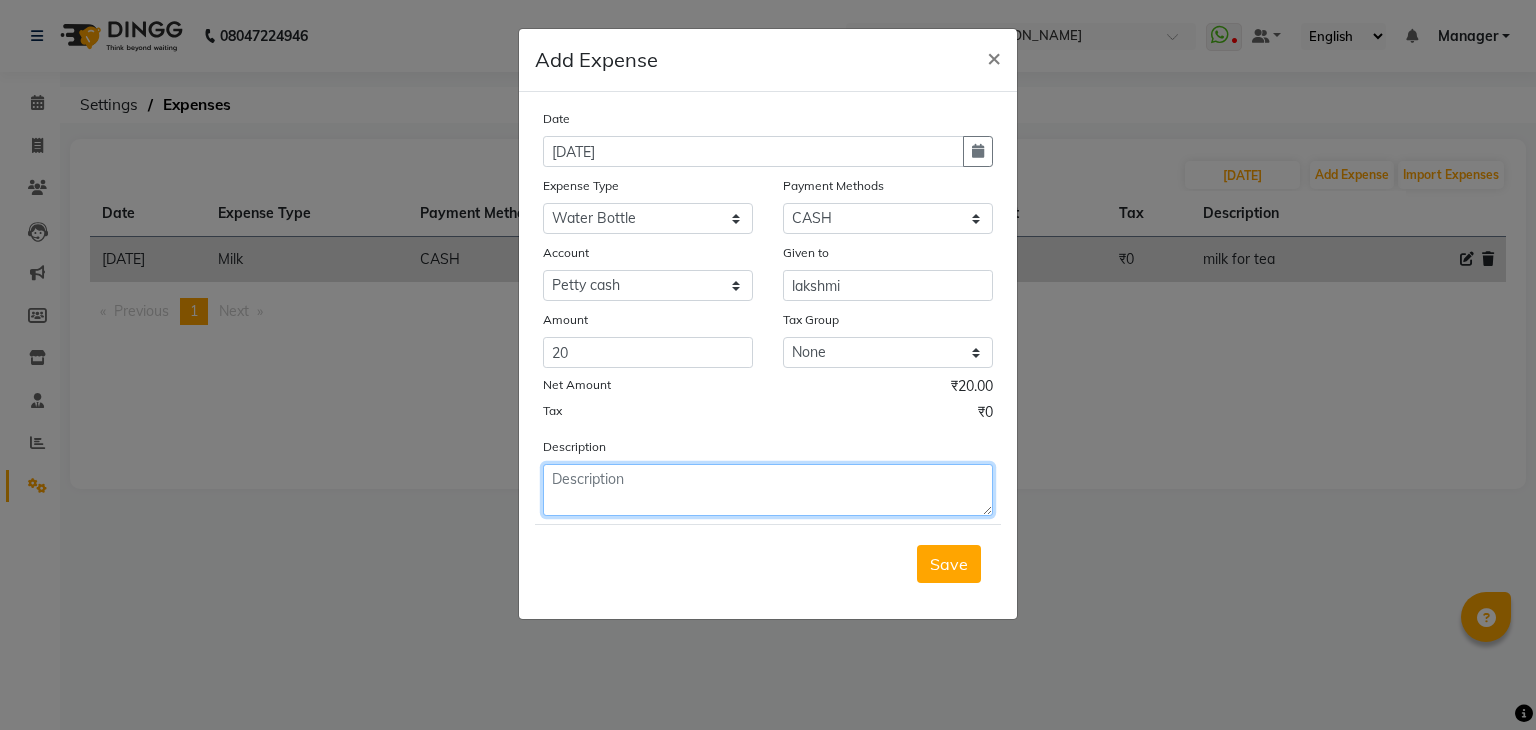 click 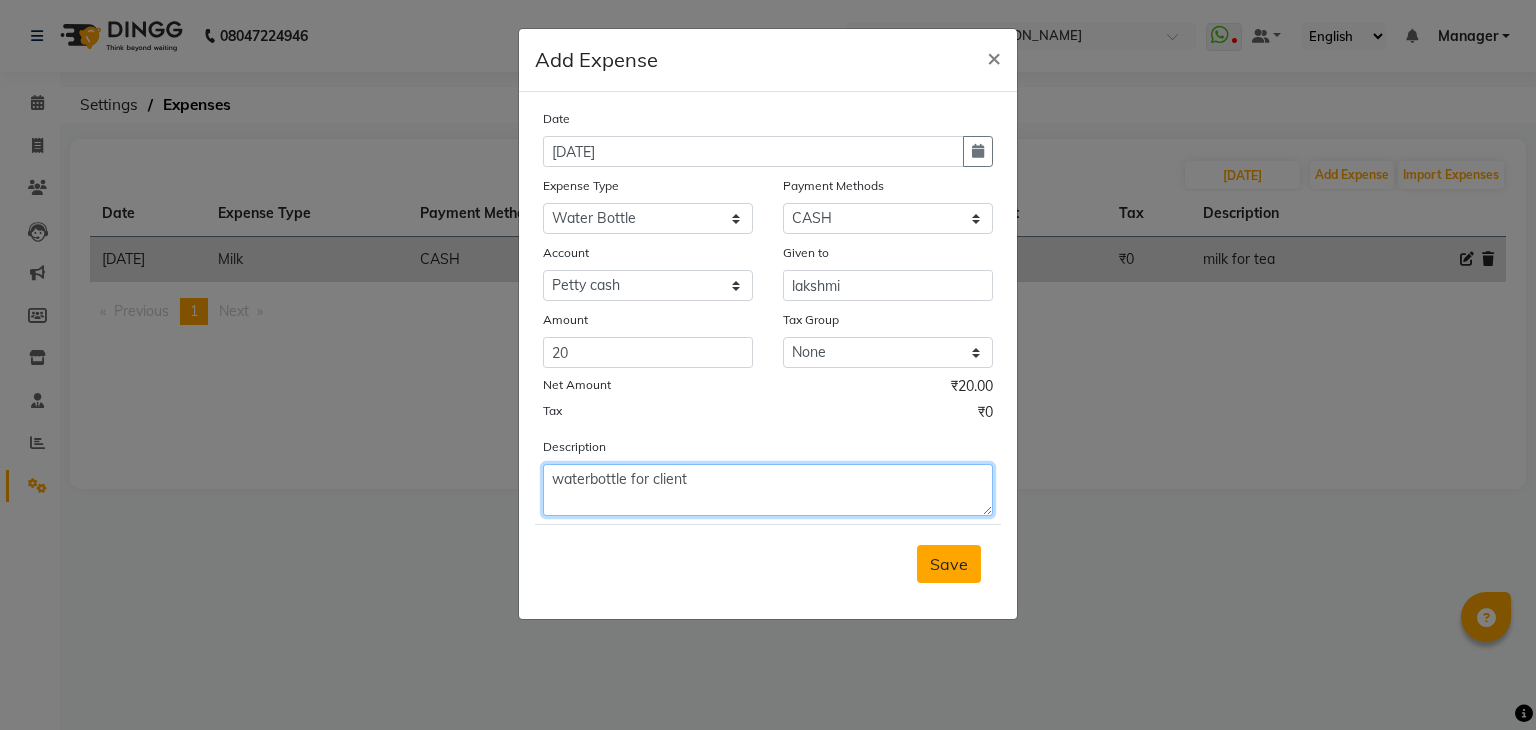 type on "waterbottle for client" 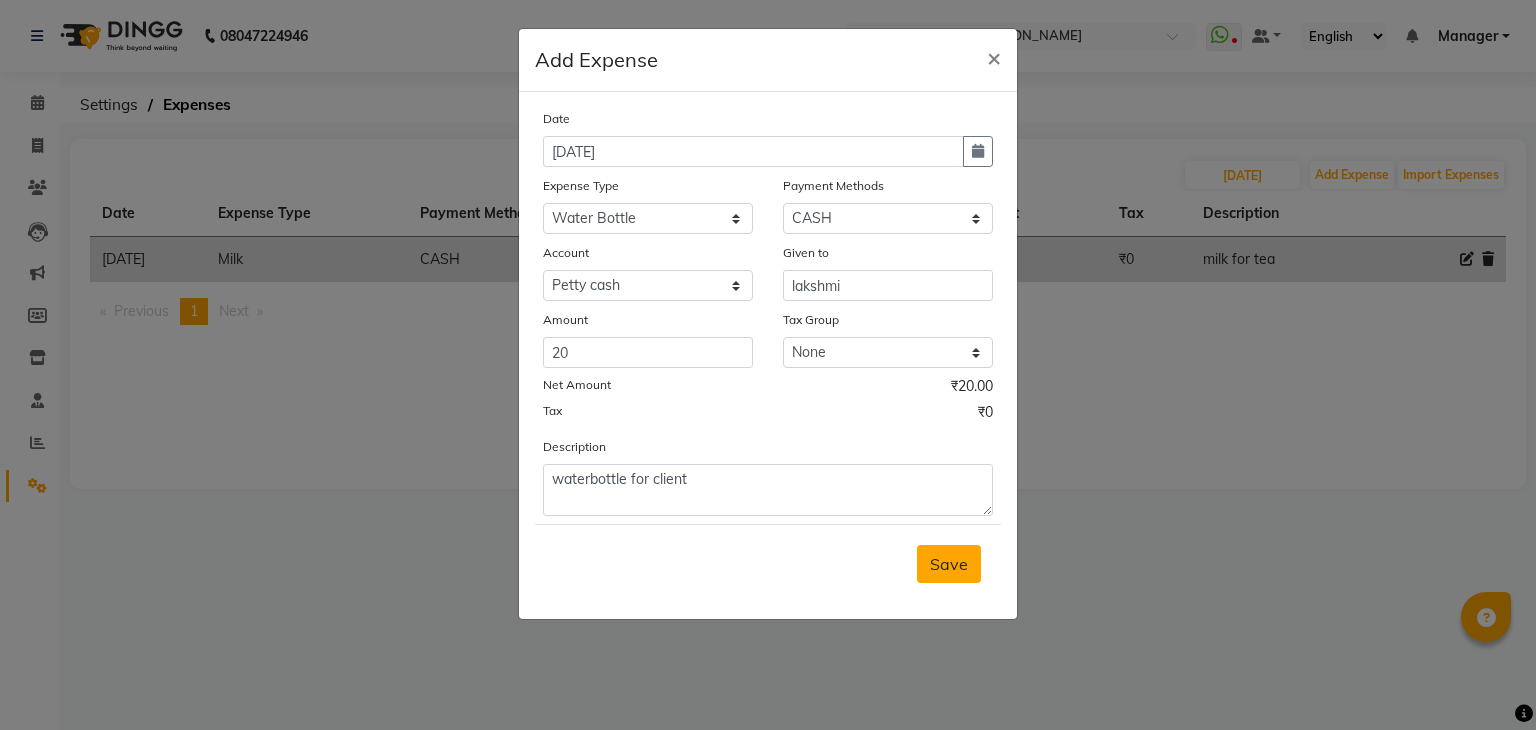 click on "Save" at bounding box center (949, 564) 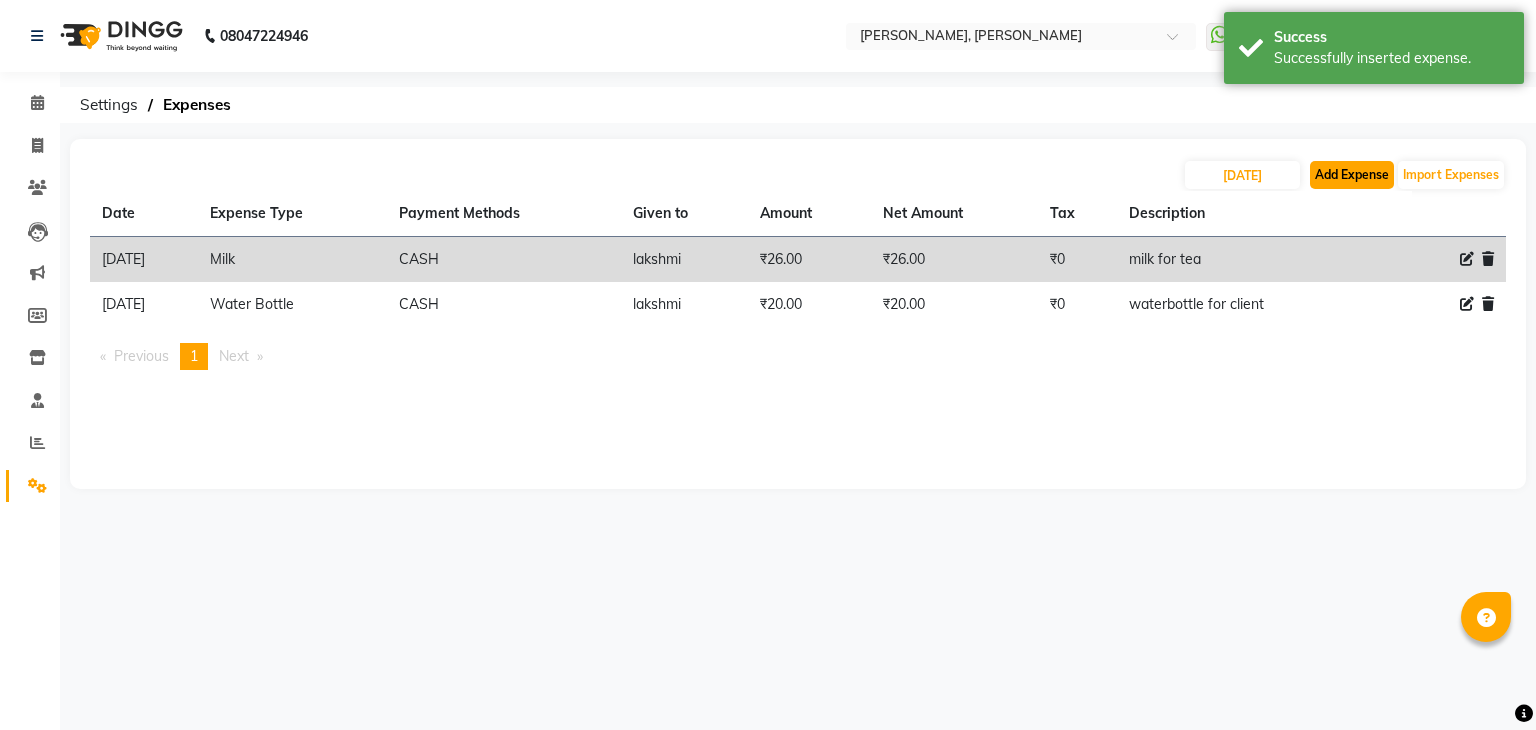 click on "Add Expense" 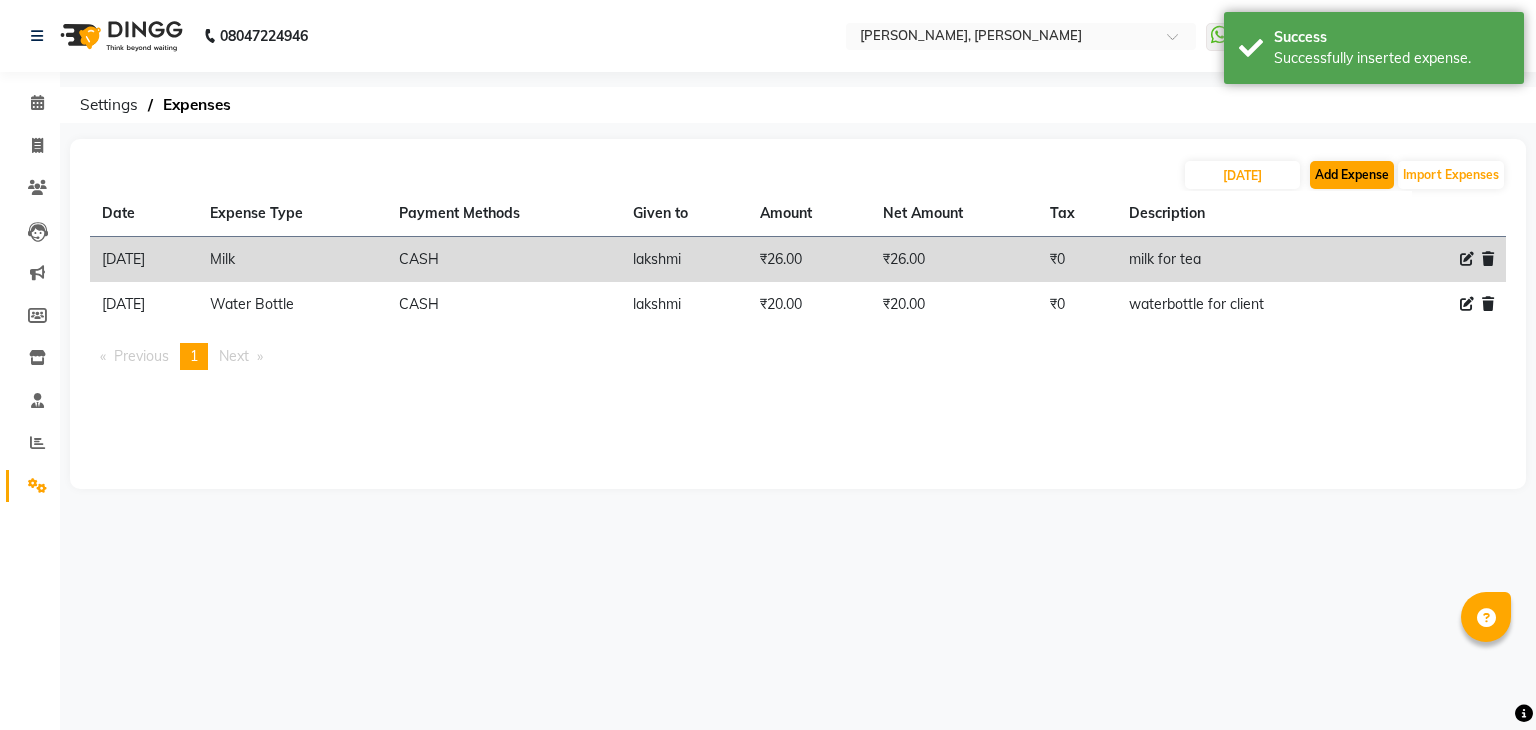 select on "1" 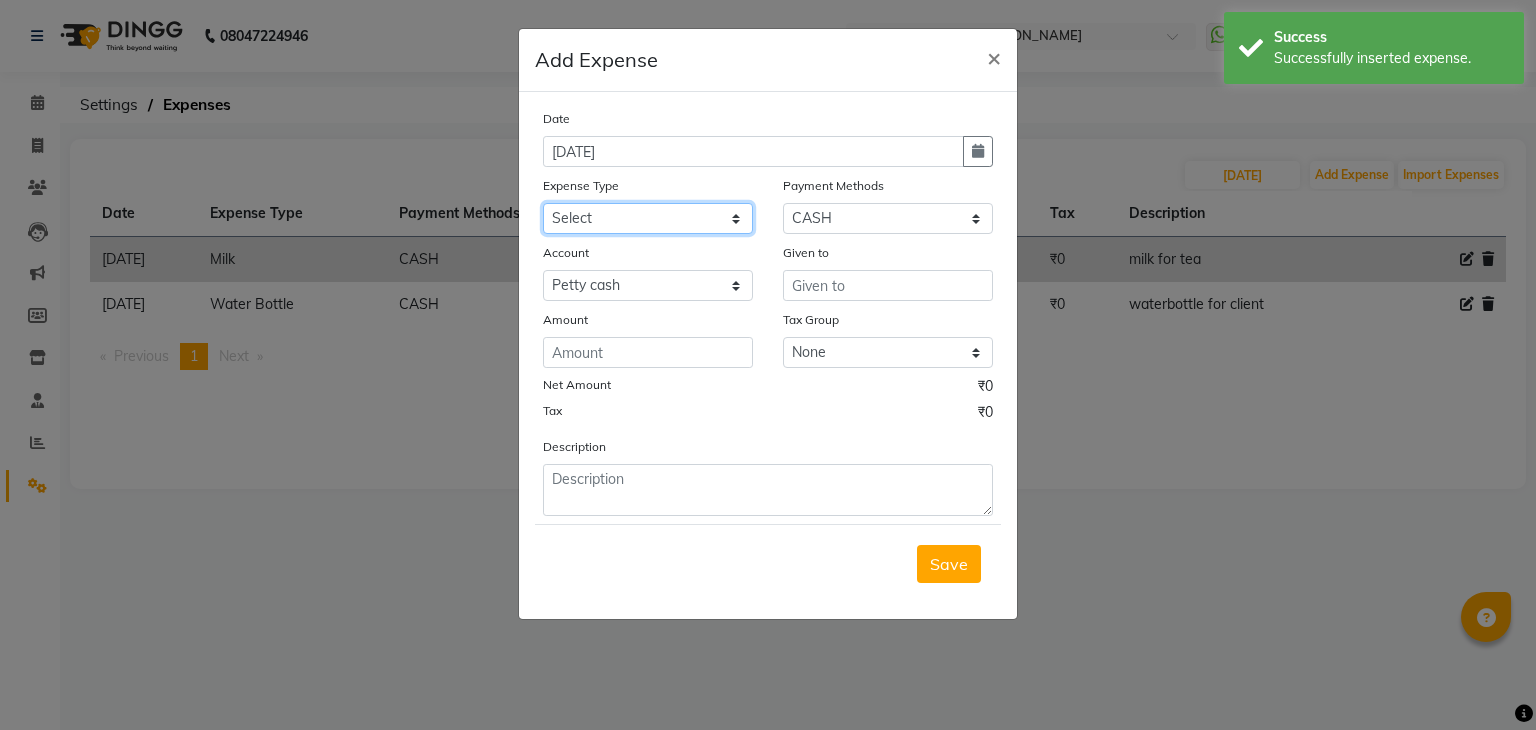 click on "Select acetone Advance Salary bank deposite BBMP Beauty products Bed charges BIRTHDAY CAKE Bonus [PERSON_NAME] CASH EXPENSE VOUCHER Cash handover Client Refreshment coconut water for clients COFFEE coffee powder Commission Conveyance Cotton Courier decoration Diesel for generator Donation Drinking Water Electricity Eyelashes return Face mask floor cleaner flowers daily garbage generator diesel green tea GST handover HANDWASH House Keeping Material House keeping Salary Incentive Internet Bill juice LAUNDRY Maintainance Marketing Medical Membership Milk Milk miscelleneous Naturals salon NEWSPAPER O T Other Pantry PETROL Phone Bill Plants plumber pooja items Porter priest Product Purchase product return Product sale puja items RAPIDO Refund Rent Shop Rent Staff Accommodation Royalty Salary Staff cab charges Staff dinner Staff Flight Ticket Staff  Hiring from another Branch Staff Snacks Stationary sugar sweets TEAM DINNER TIPS Tissue [DEMOGRAPHIC_DATA] Utilities Water Bottle Water cane week of salary Wi Fi Payment" 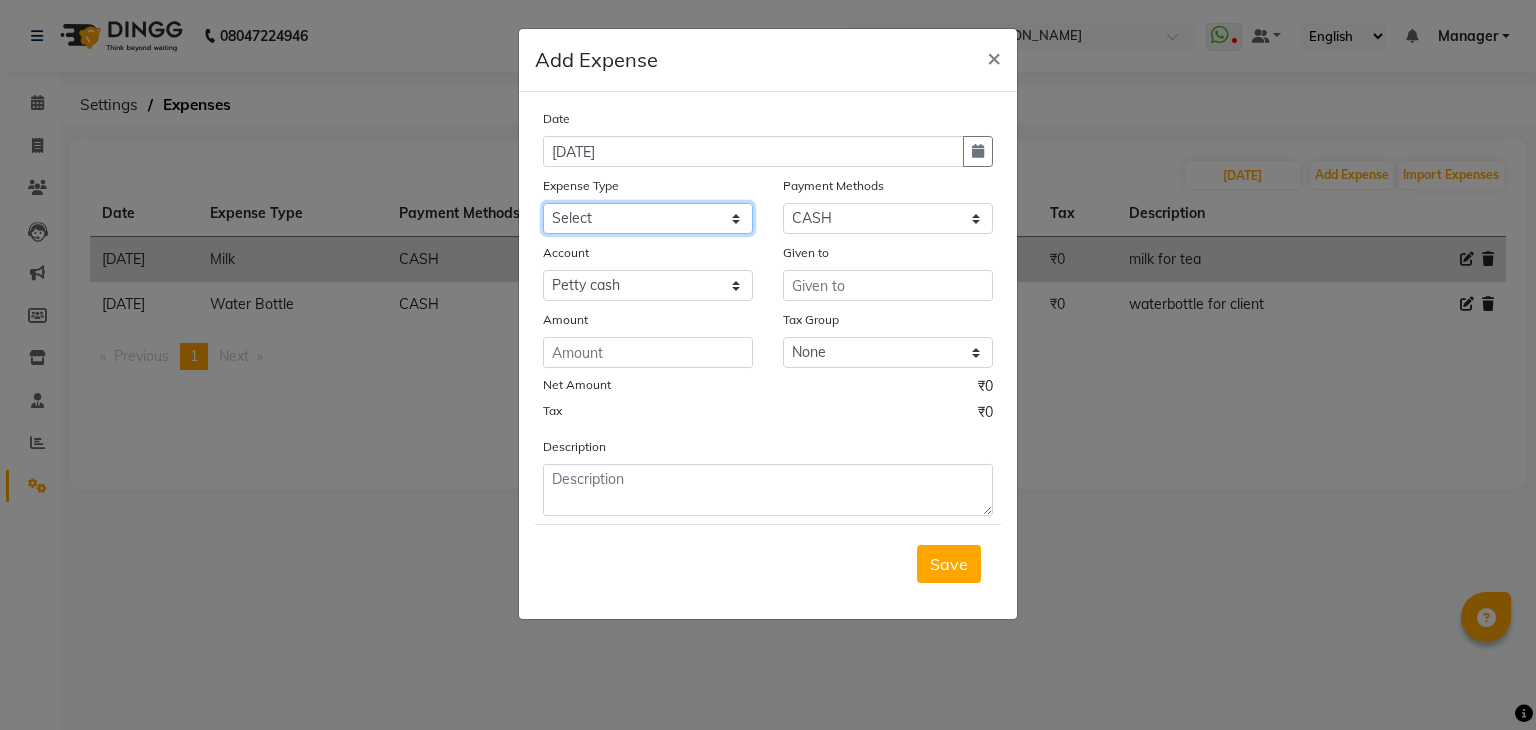 select on "3130" 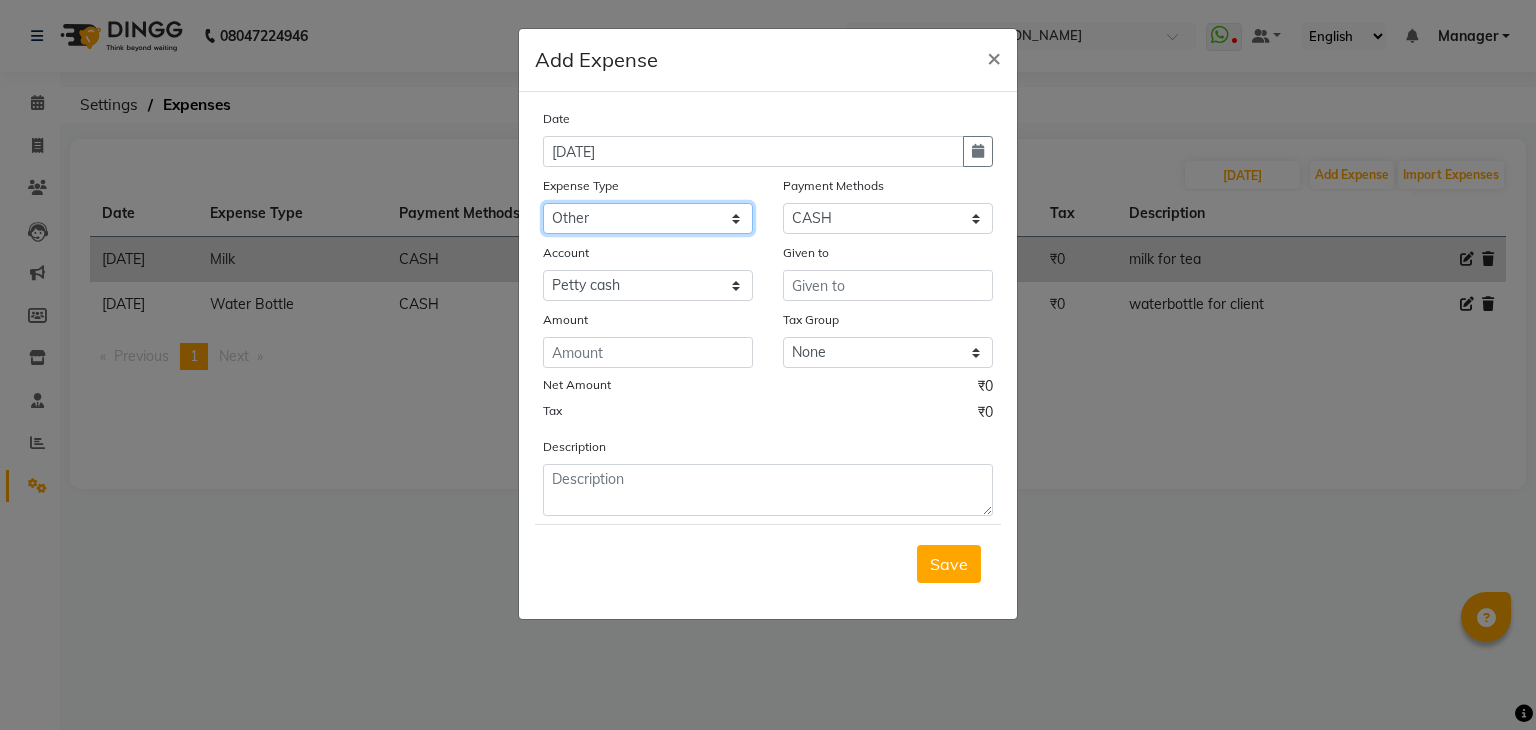 click on "Select acetone Advance Salary bank deposite BBMP Beauty products Bed charges BIRTHDAY CAKE Bonus [PERSON_NAME] CASH EXPENSE VOUCHER Cash handover Client Refreshment coconut water for clients COFFEE coffee powder Commission Conveyance Cotton Courier decoration Diesel for generator Donation Drinking Water Electricity Eyelashes return Face mask floor cleaner flowers daily garbage generator diesel green tea GST handover HANDWASH House Keeping Material House keeping Salary Incentive Internet Bill juice LAUNDRY Maintainance Marketing Medical Membership Milk Milk miscelleneous Naturals salon NEWSPAPER O T Other Pantry PETROL Phone Bill Plants plumber pooja items Porter priest Product Purchase product return Product sale puja items RAPIDO Refund Rent Shop Rent Staff Accommodation Royalty Salary Staff cab charges Staff dinner Staff Flight Ticket Staff  Hiring from another Branch Staff Snacks Stationary sugar sweets TEAM DINNER TIPS Tissue [DEMOGRAPHIC_DATA] Utilities Water Bottle Water cane week of salary Wi Fi Payment" 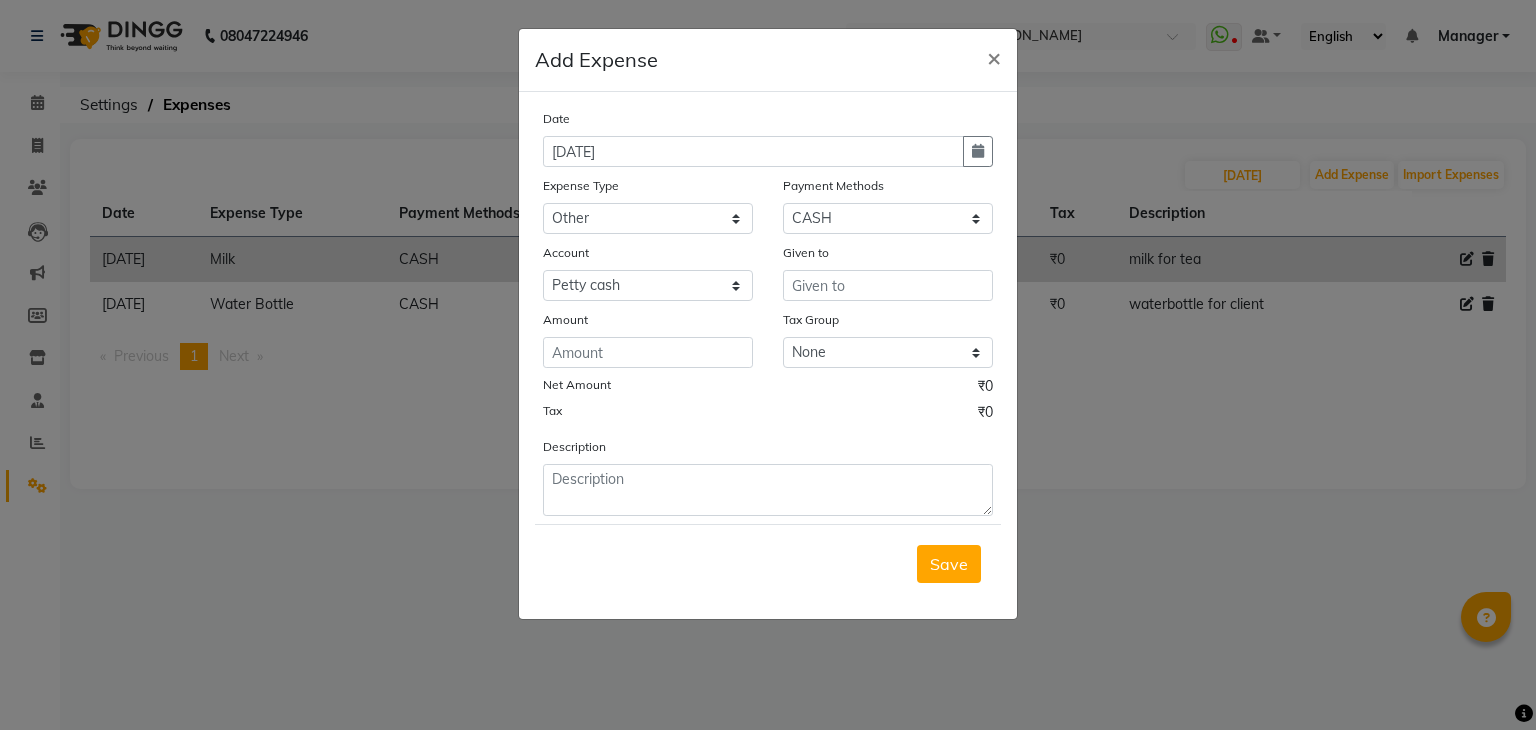 click on "Account" 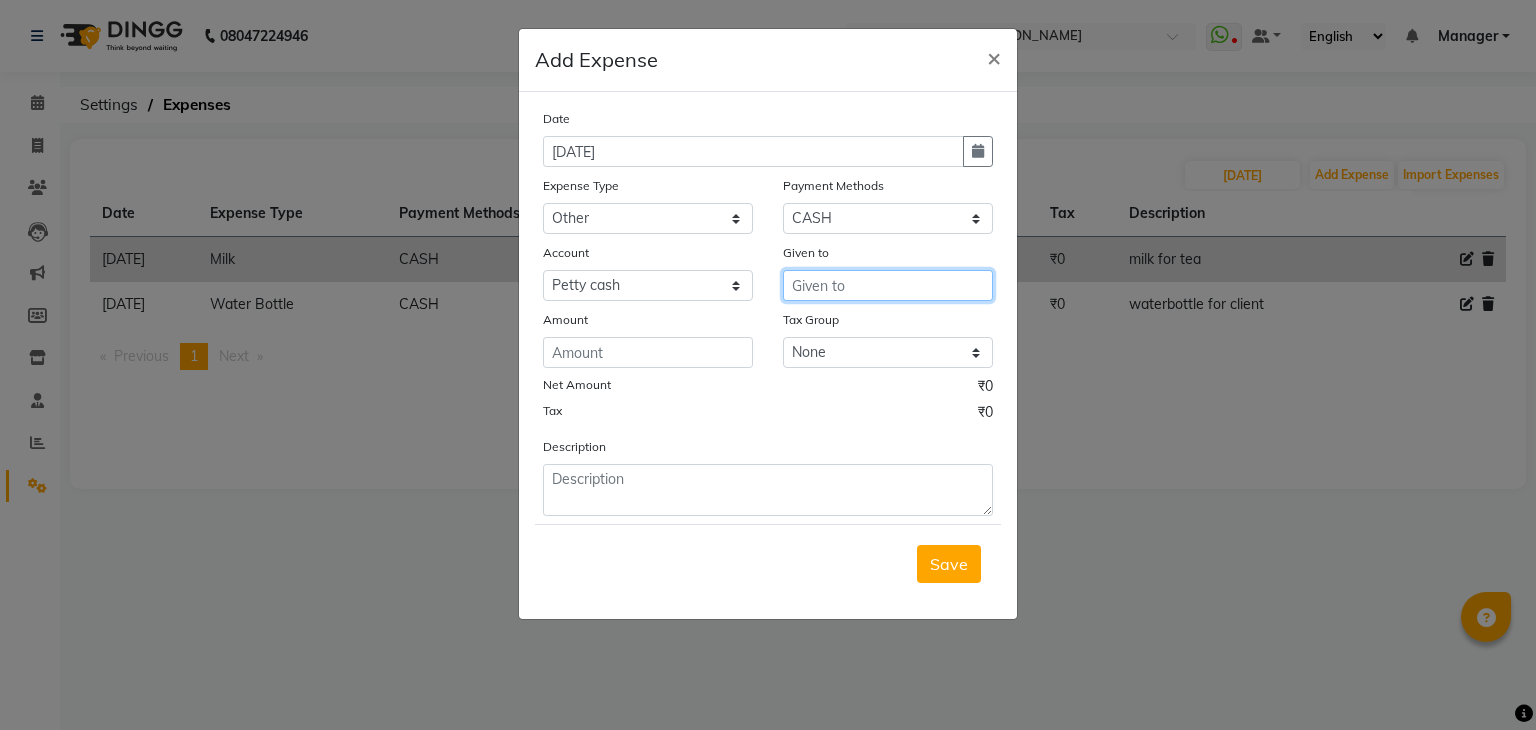 click at bounding box center [888, 285] 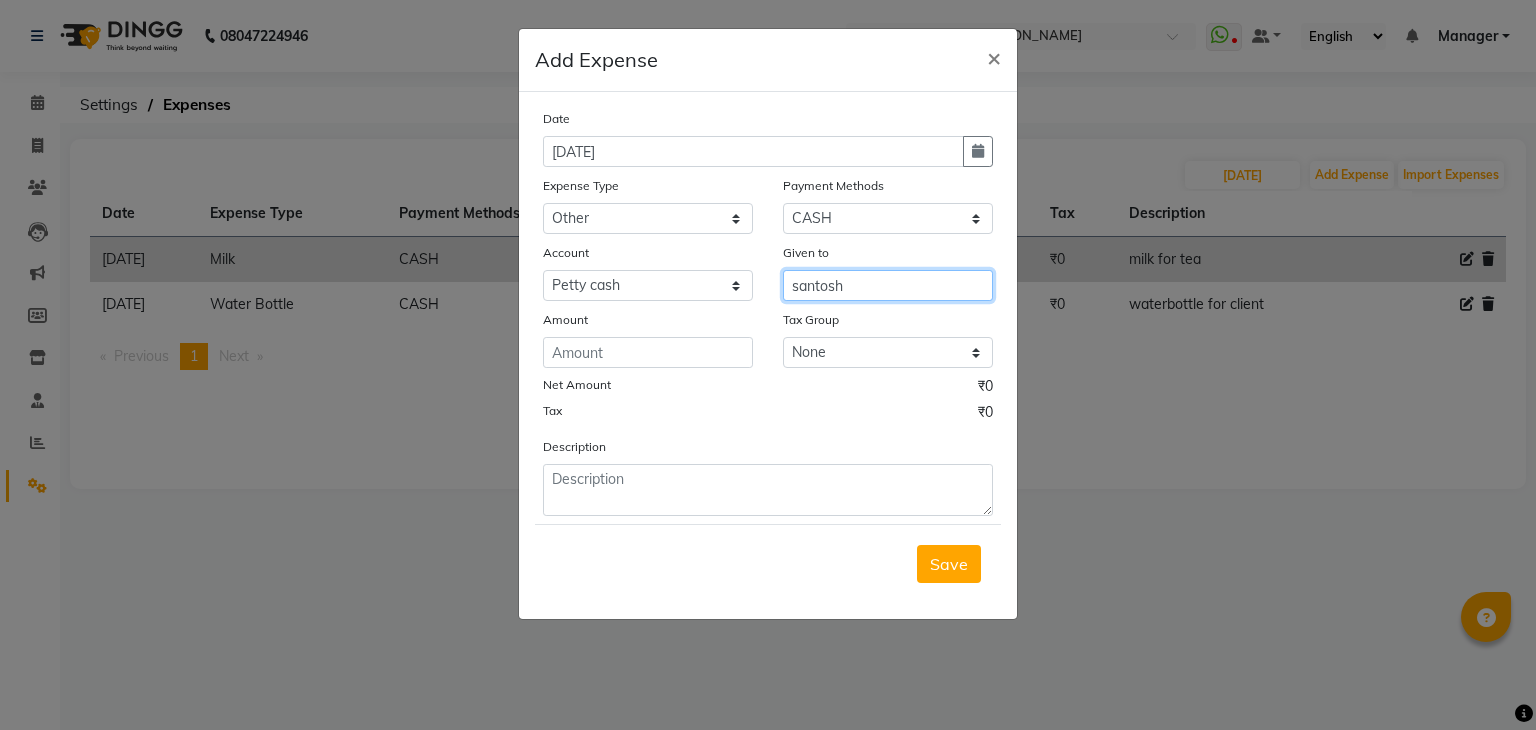 type on "santosh" 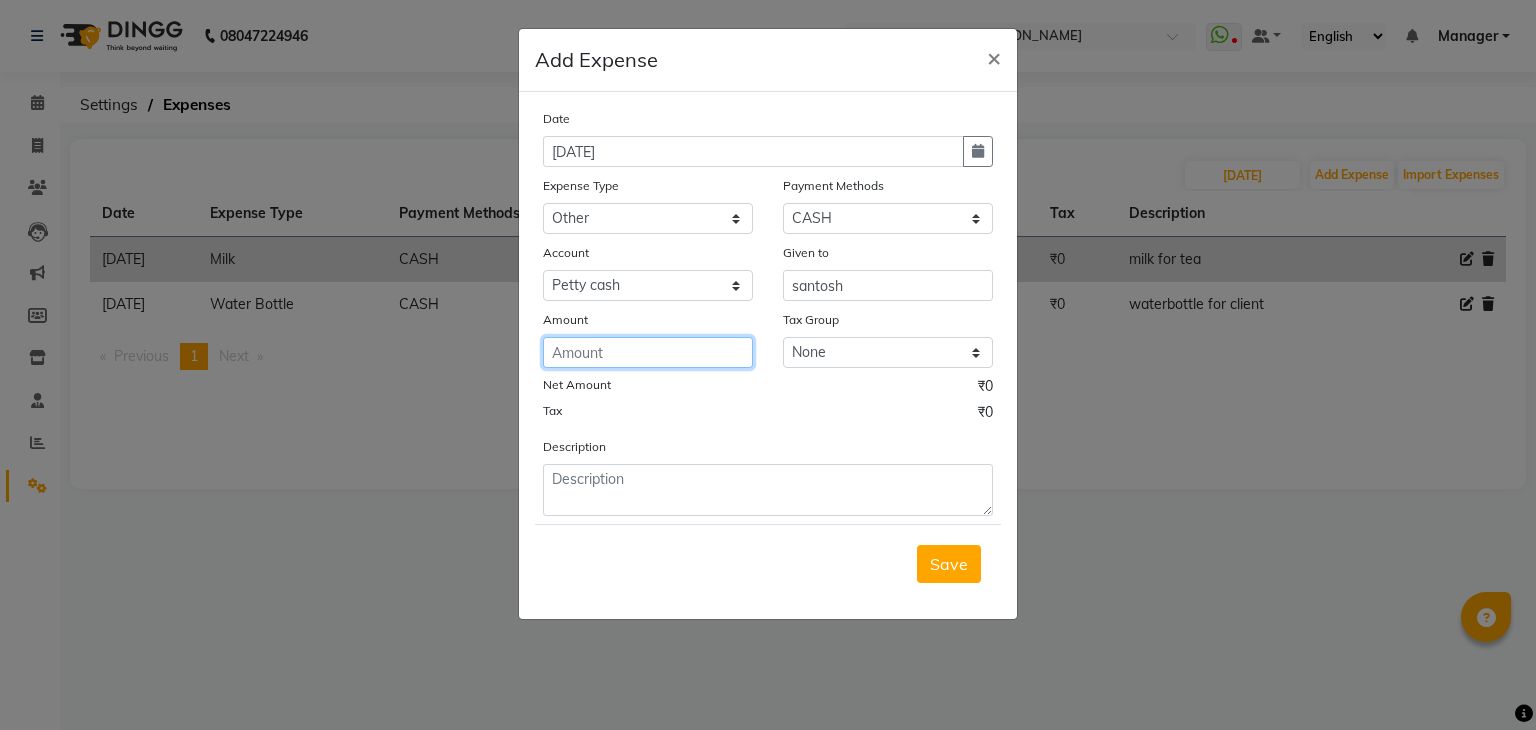 click 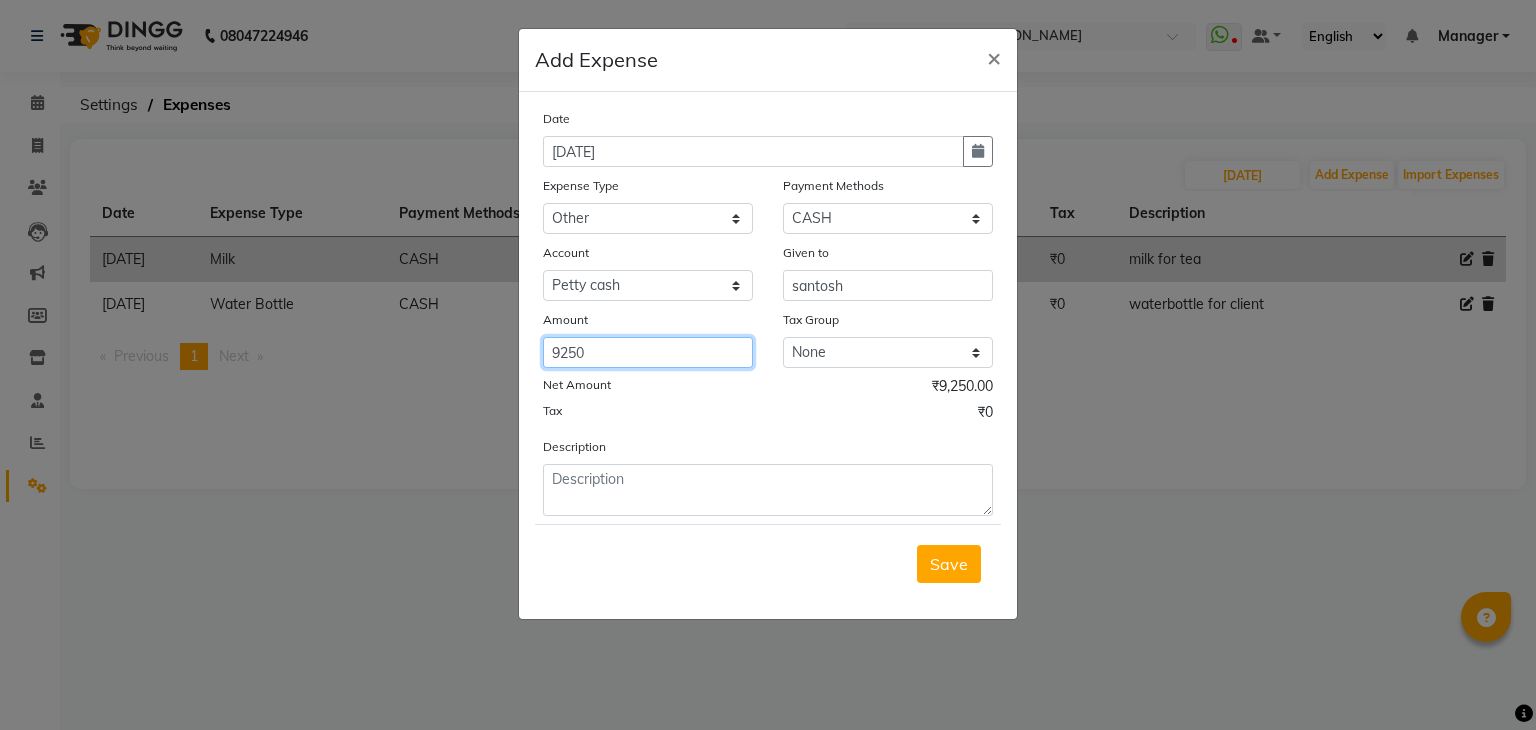 type on "9250" 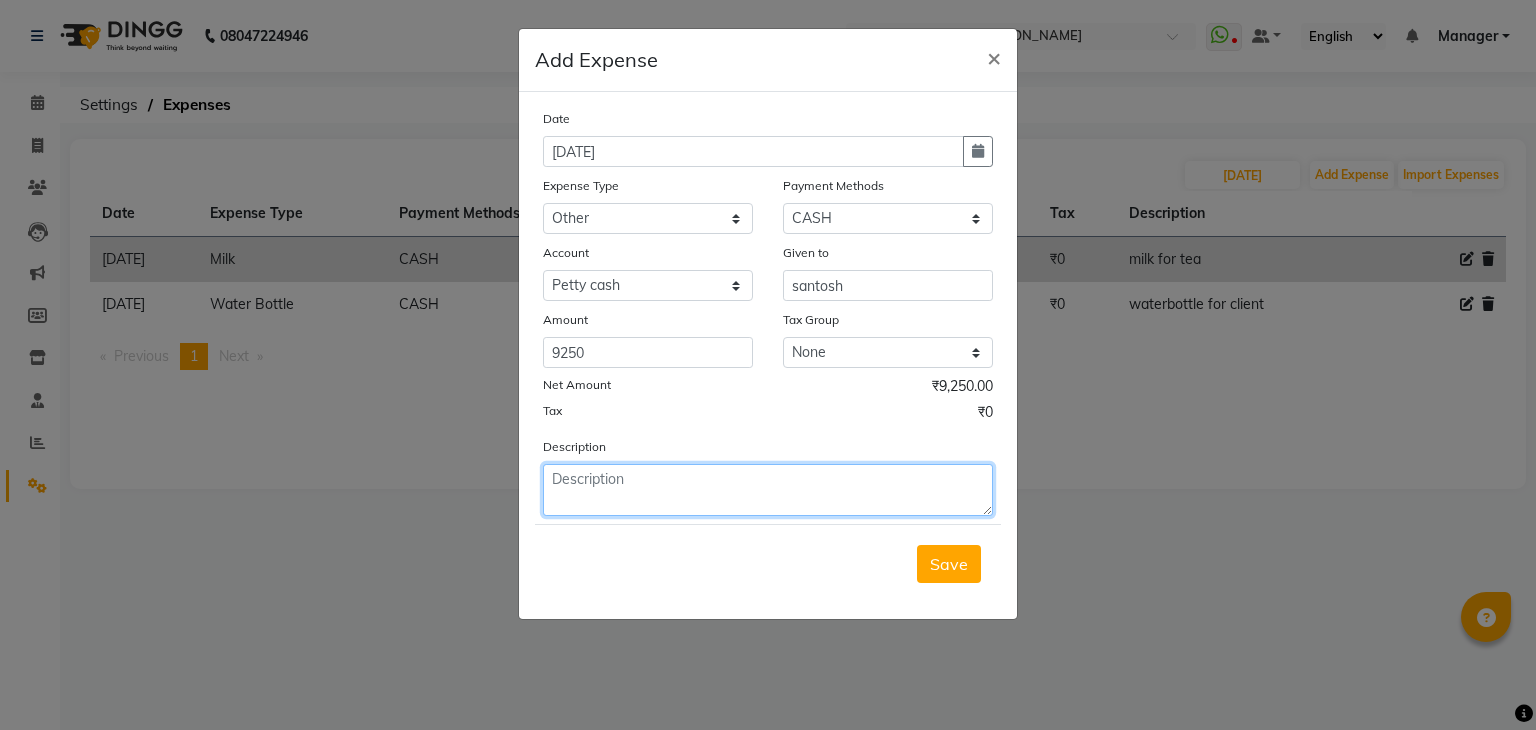 click 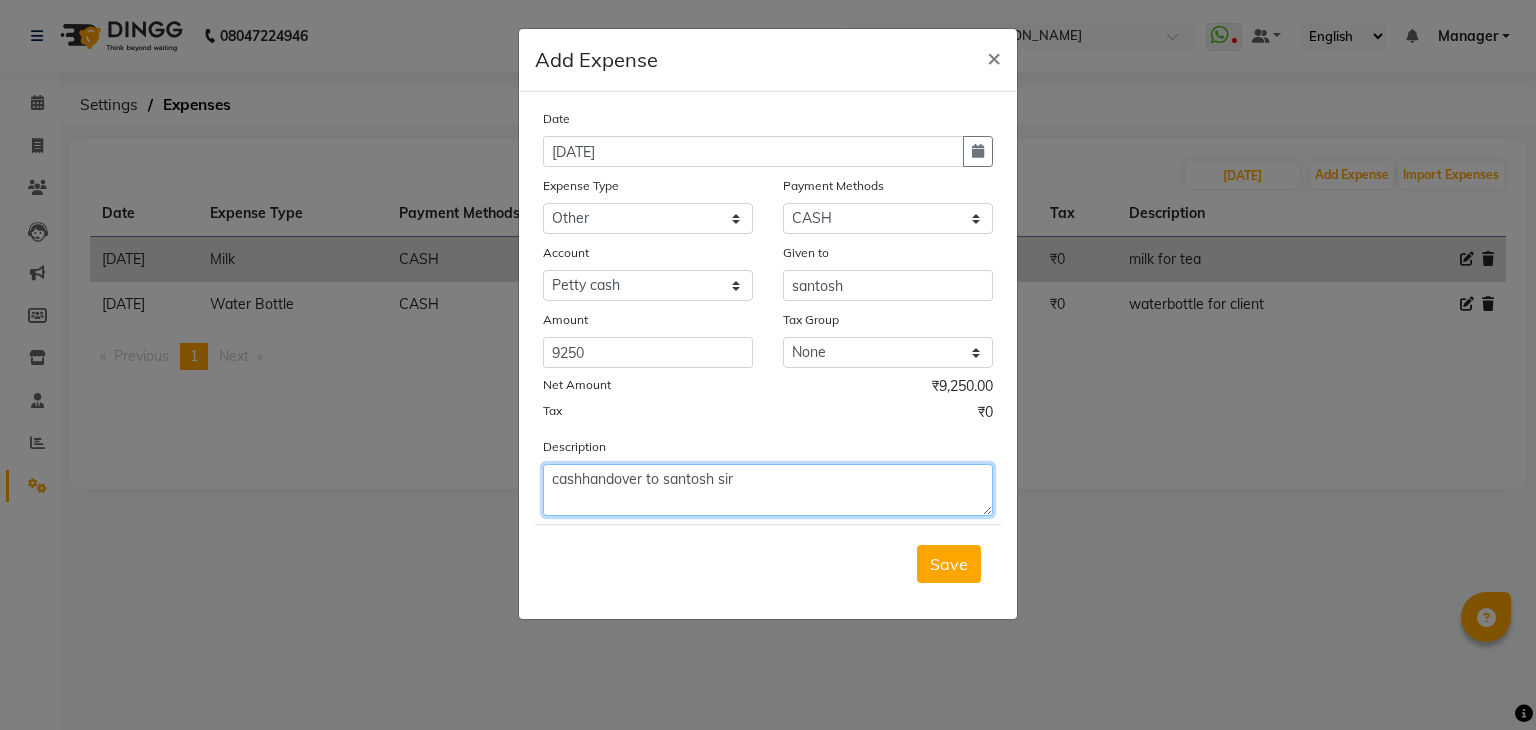 type on "cashhandover to santosh sir" 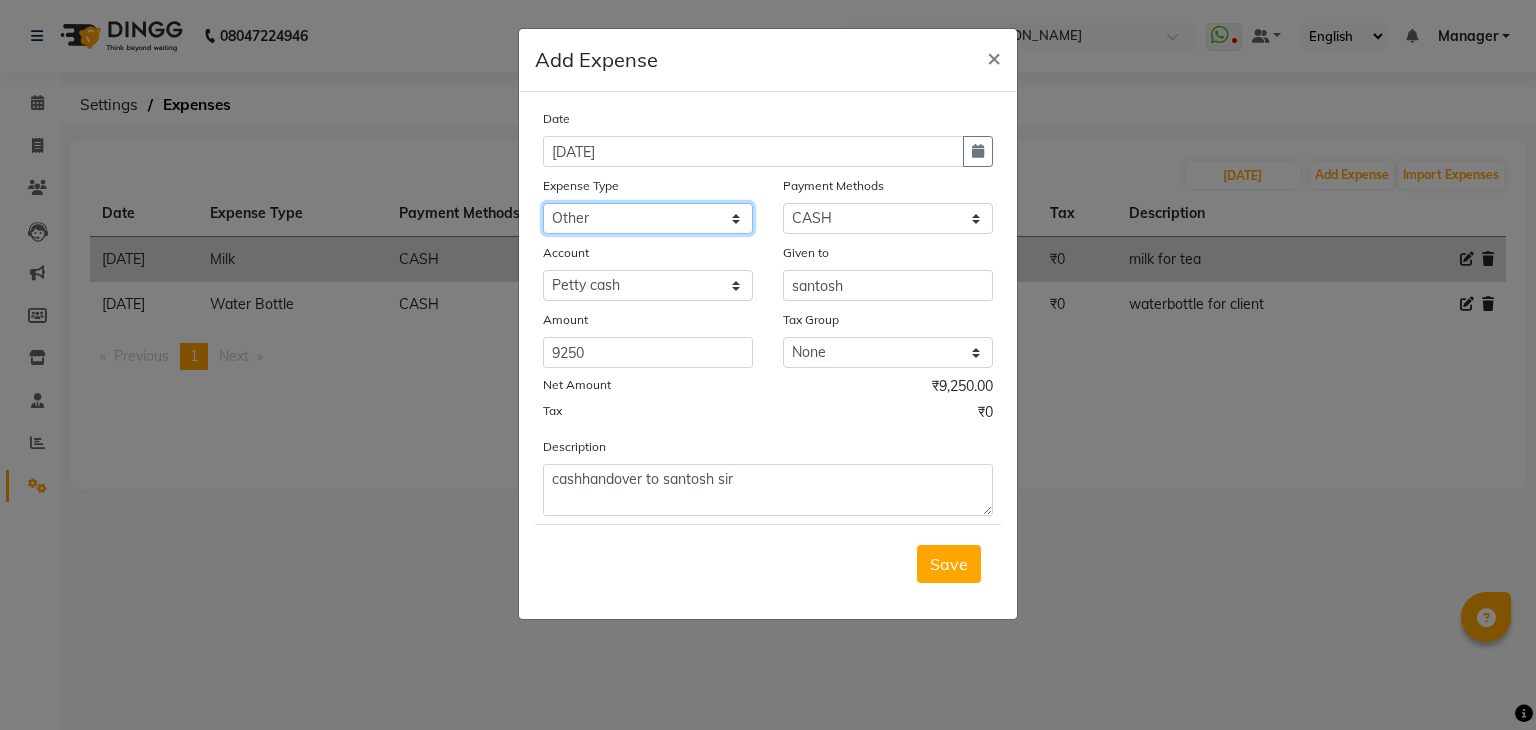 click on "Select acetone Advance Salary bank deposite BBMP Beauty products Bed charges BIRTHDAY CAKE Bonus [PERSON_NAME] CASH EXPENSE VOUCHER Cash handover Client Refreshment coconut water for clients COFFEE coffee powder Commission Conveyance Cotton Courier decoration Diesel for generator Donation Drinking Water Electricity Eyelashes return Face mask floor cleaner flowers daily garbage generator diesel green tea GST handover HANDWASH House Keeping Material House keeping Salary Incentive Internet Bill juice LAUNDRY Maintainance Marketing Medical Membership Milk Milk miscelleneous Naturals salon NEWSPAPER O T Other Pantry PETROL Phone Bill Plants plumber pooja items Porter priest Product Purchase product return Product sale puja items RAPIDO Refund Rent Shop Rent Staff Accommodation Royalty Salary Staff cab charges Staff dinner Staff Flight Ticket Staff  Hiring from another Branch Staff Snacks Stationary sugar sweets TEAM DINNER TIPS Tissue [DEMOGRAPHIC_DATA] Utilities Water Bottle Water cane week of salary Wi Fi Payment" 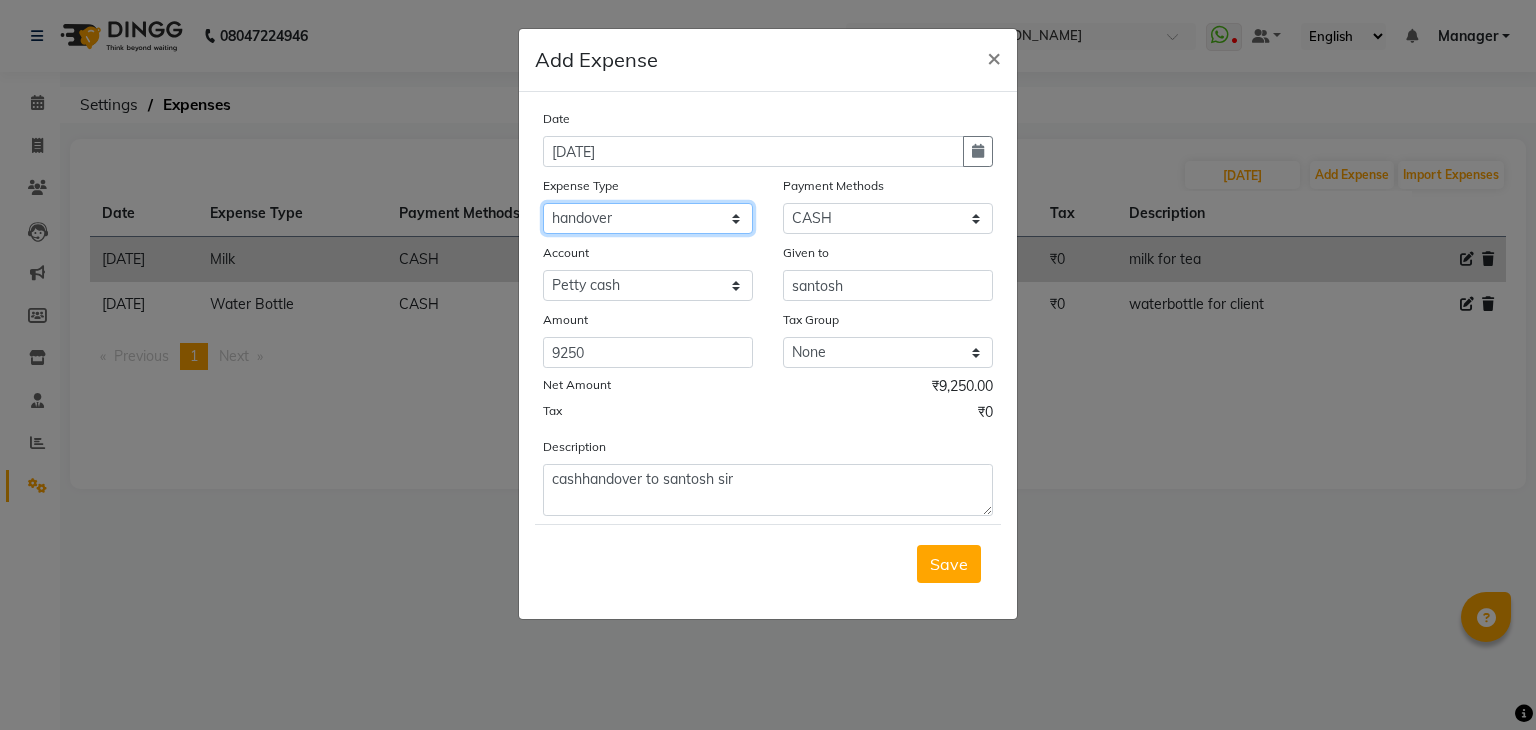 click on "Select acetone Advance Salary bank deposite BBMP Beauty products Bed charges BIRTHDAY CAKE Bonus [PERSON_NAME] CASH EXPENSE VOUCHER Cash handover Client Refreshment coconut water for clients COFFEE coffee powder Commission Conveyance Cotton Courier decoration Diesel for generator Donation Drinking Water Electricity Eyelashes return Face mask floor cleaner flowers daily garbage generator diesel green tea GST handover HANDWASH House Keeping Material House keeping Salary Incentive Internet Bill juice LAUNDRY Maintainance Marketing Medical Membership Milk Milk miscelleneous Naturals salon NEWSPAPER O T Other Pantry PETROL Phone Bill Plants plumber pooja items Porter priest Product Purchase product return Product sale puja items RAPIDO Refund Rent Shop Rent Staff Accommodation Royalty Salary Staff cab charges Staff dinner Staff Flight Ticket Staff  Hiring from another Branch Staff Snacks Stationary sugar sweets TEAM DINNER TIPS Tissue [DEMOGRAPHIC_DATA] Utilities Water Bottle Water cane week of salary Wi Fi Payment" 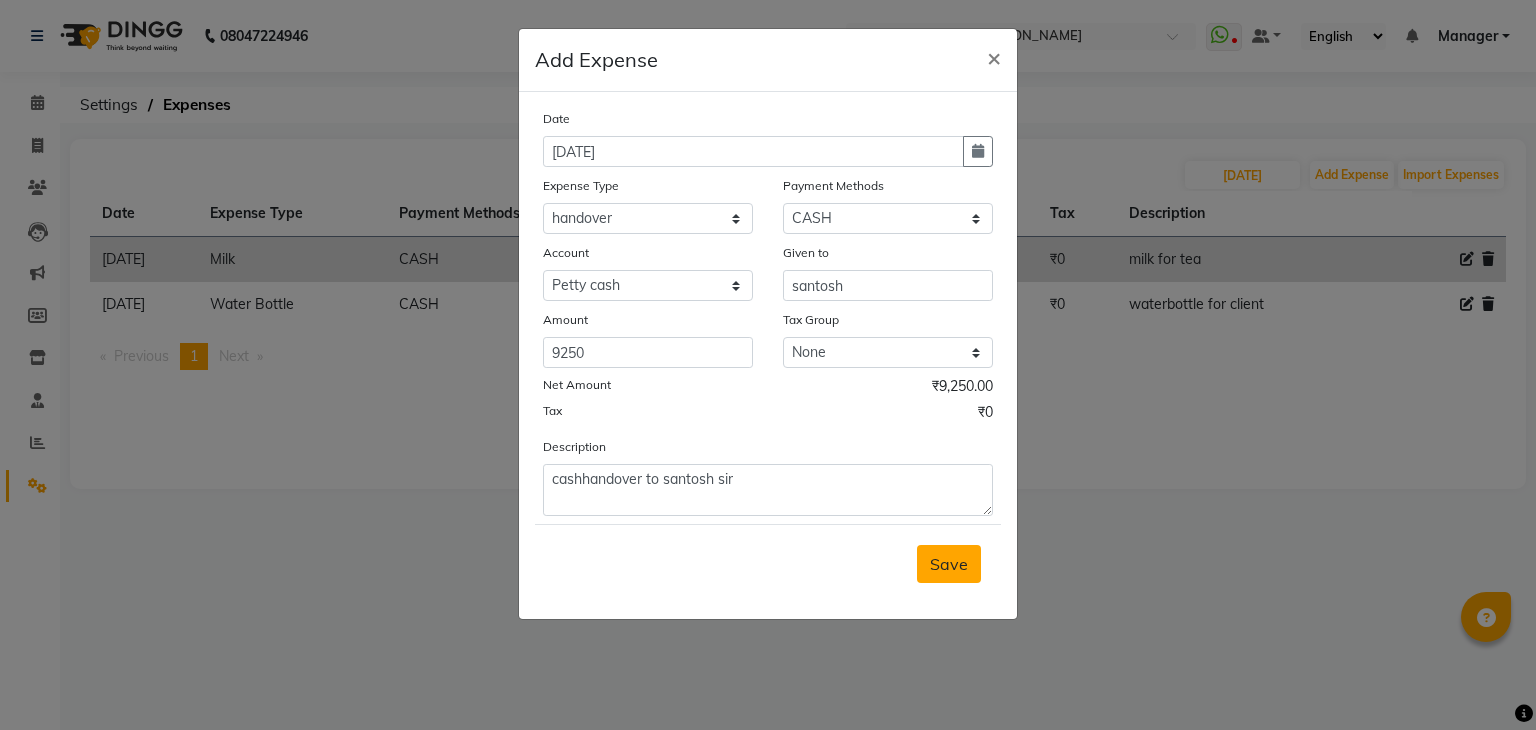 click on "Save" at bounding box center (949, 564) 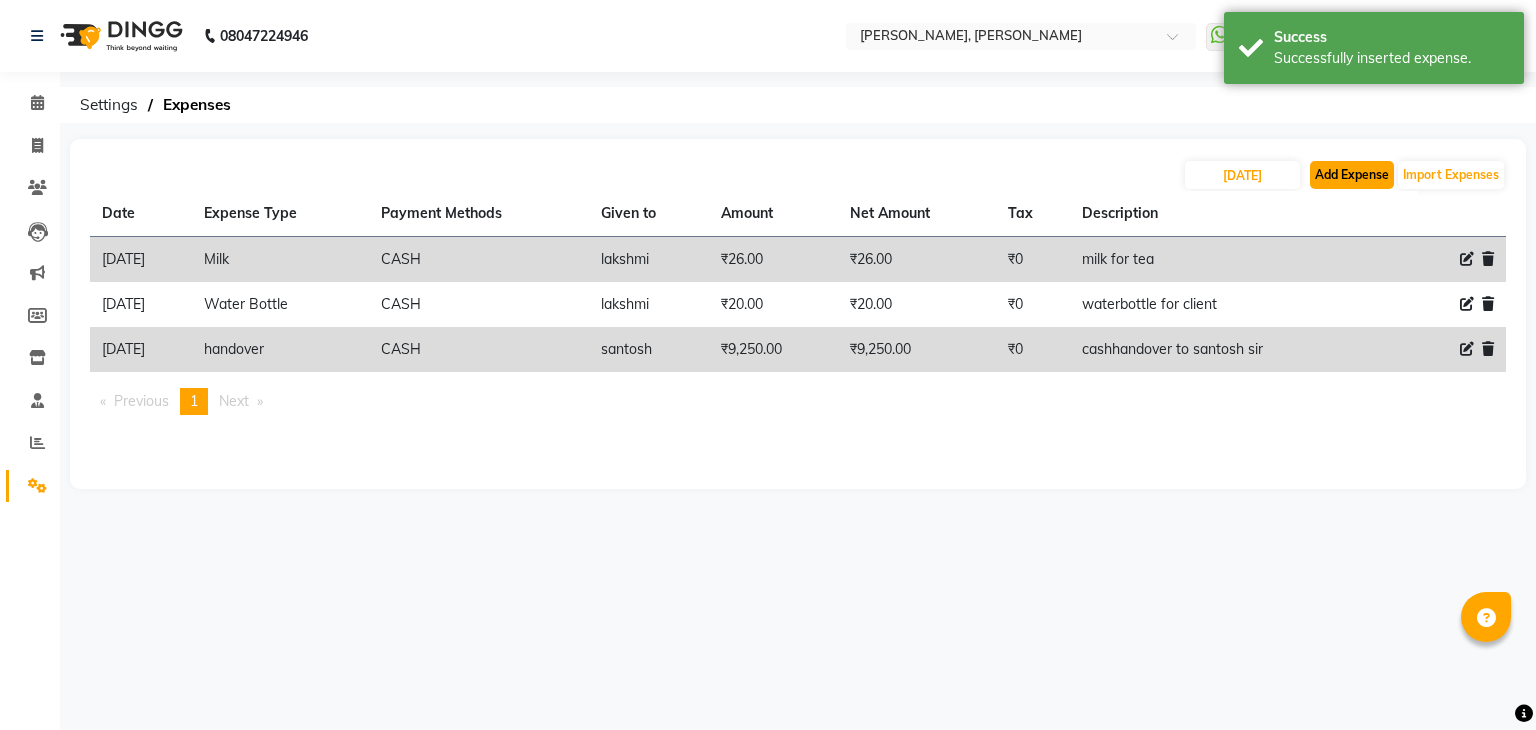 click on "Add Expense" 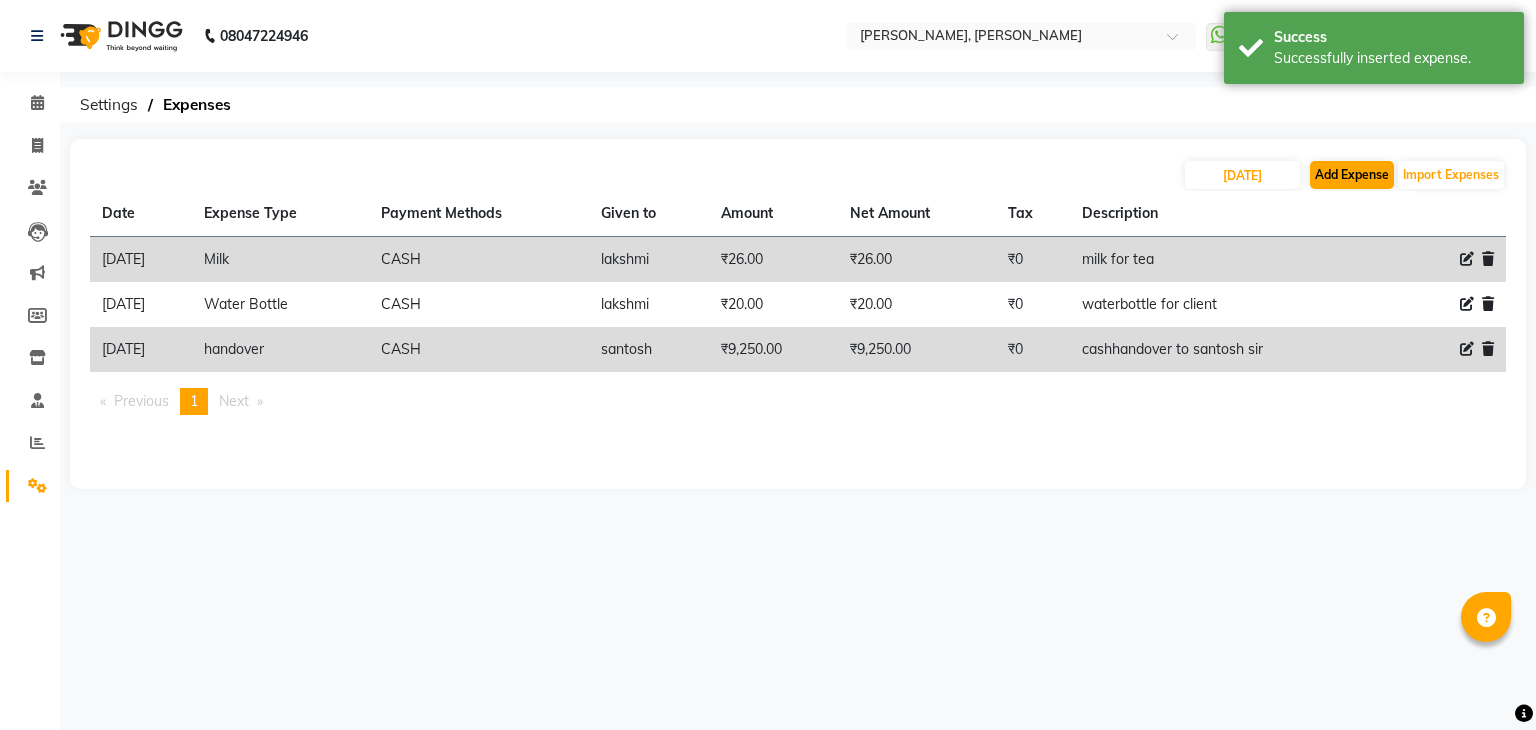 select on "1" 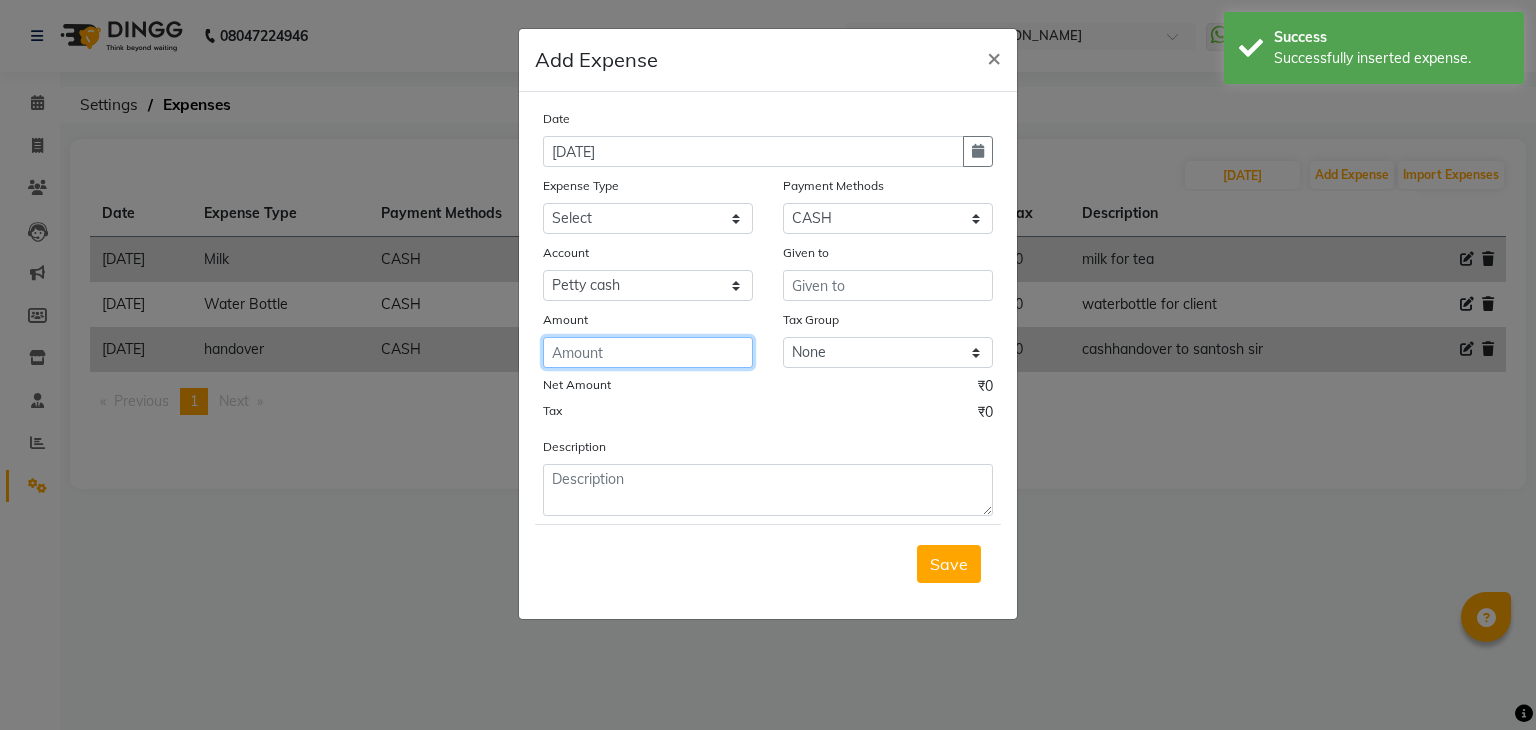 click 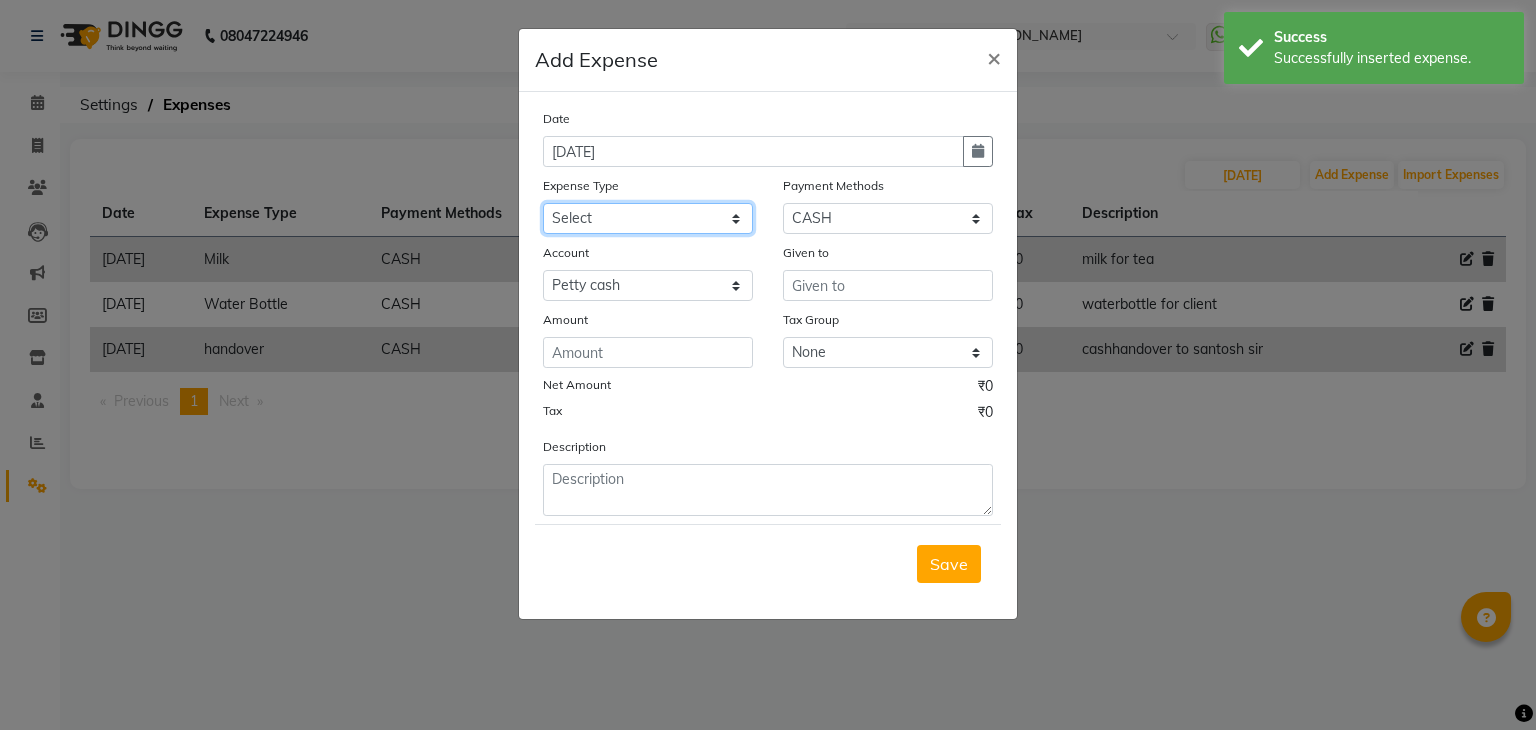 click on "Select acetone Advance Salary bank deposite BBMP Beauty products Bed charges BIRTHDAY CAKE Bonus [PERSON_NAME] CASH EXPENSE VOUCHER Cash handover Client Refreshment coconut water for clients COFFEE coffee powder Commission Conveyance Cotton Courier decoration Diesel for generator Donation Drinking Water Electricity Eyelashes return Face mask floor cleaner flowers daily garbage generator diesel green tea GST handover HANDWASH House Keeping Material House keeping Salary Incentive Internet Bill juice LAUNDRY Maintainance Marketing Medical Membership Milk Milk miscelleneous Naturals salon NEWSPAPER O T Other Pantry PETROL Phone Bill Plants plumber pooja items Porter priest Product Purchase product return Product sale puja items RAPIDO Refund Rent Shop Rent Staff Accommodation Royalty Salary Staff cab charges Staff dinner Staff Flight Ticket Staff  Hiring from another Branch Staff Snacks Stationary sugar sweets TEAM DINNER TIPS Tissue [DEMOGRAPHIC_DATA] Utilities Water Bottle Water cane week of salary Wi Fi Payment" 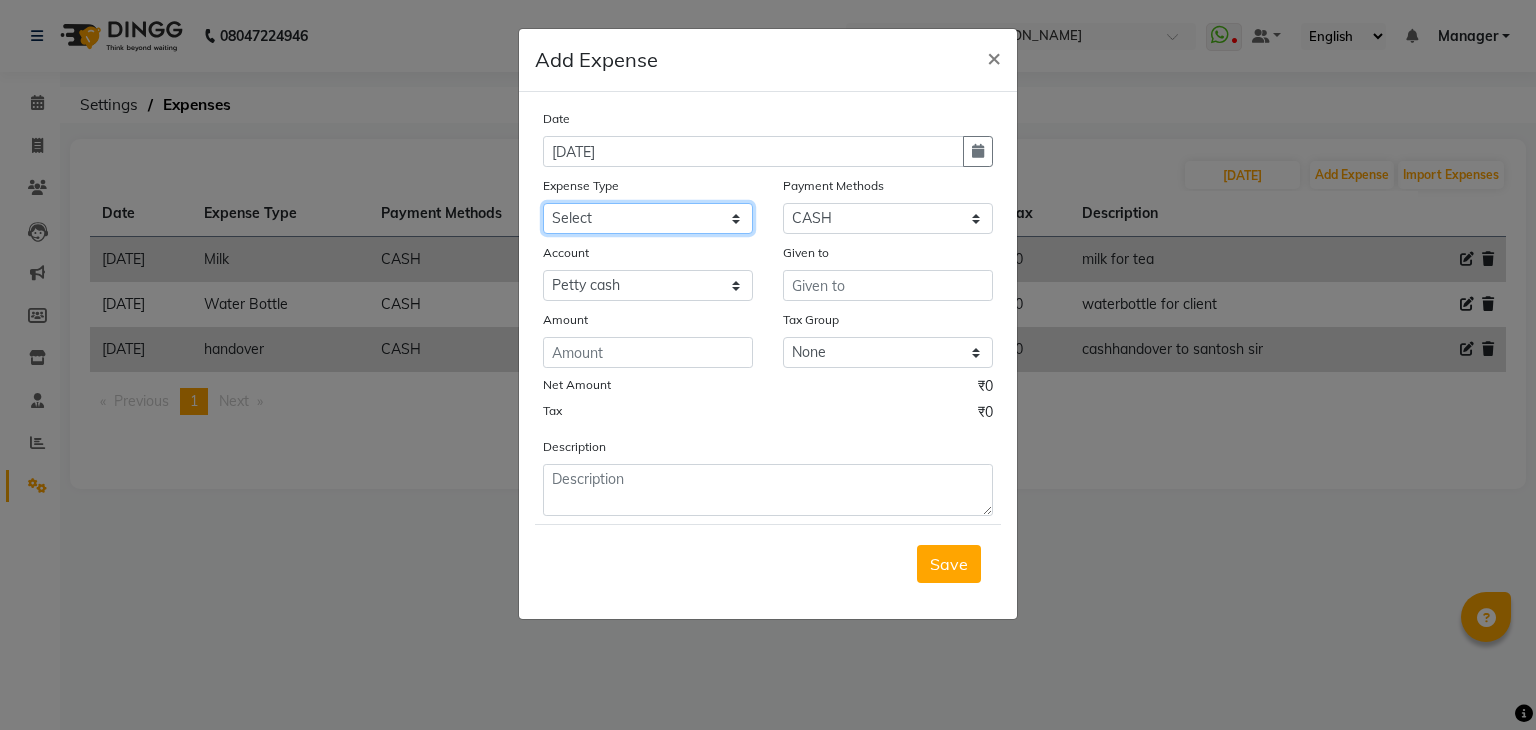 select on "16348" 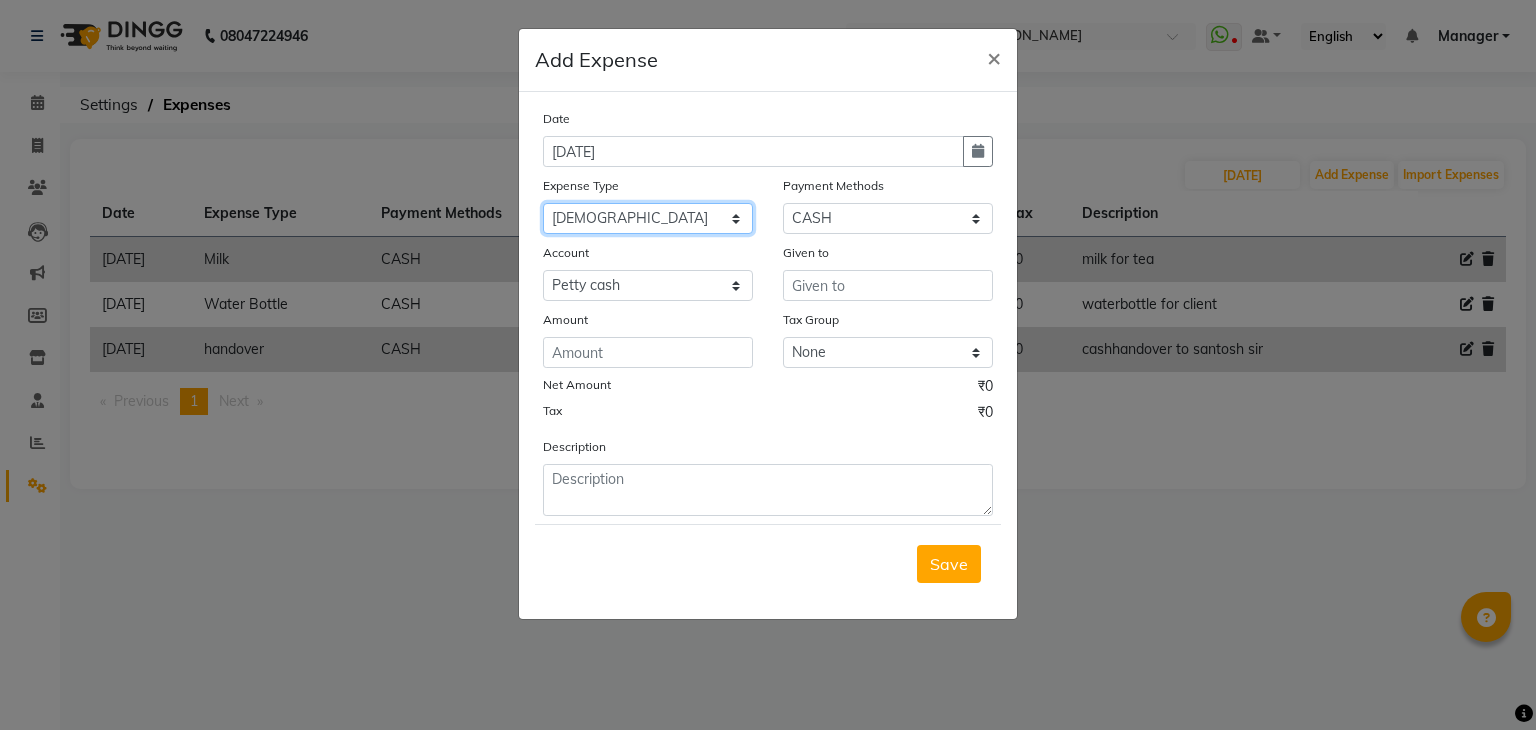 click on "Select acetone Advance Salary bank deposite BBMP Beauty products Bed charges BIRTHDAY CAKE Bonus [PERSON_NAME] CASH EXPENSE VOUCHER Cash handover Client Refreshment coconut water for clients COFFEE coffee powder Commission Conveyance Cotton Courier decoration Diesel for generator Donation Drinking Water Electricity Eyelashes return Face mask floor cleaner flowers daily garbage generator diesel green tea GST handover HANDWASH House Keeping Material House keeping Salary Incentive Internet Bill juice LAUNDRY Maintainance Marketing Medical Membership Milk Milk miscelleneous Naturals salon NEWSPAPER O T Other Pantry PETROL Phone Bill Plants plumber pooja items Porter priest Product Purchase product return Product sale puja items RAPIDO Refund Rent Shop Rent Staff Accommodation Royalty Salary Staff cab charges Staff dinner Staff Flight Ticket Staff  Hiring from another Branch Staff Snacks Stationary sugar sweets TEAM DINNER TIPS Tissue [DEMOGRAPHIC_DATA] Utilities Water Bottle Water cane week of salary Wi Fi Payment" 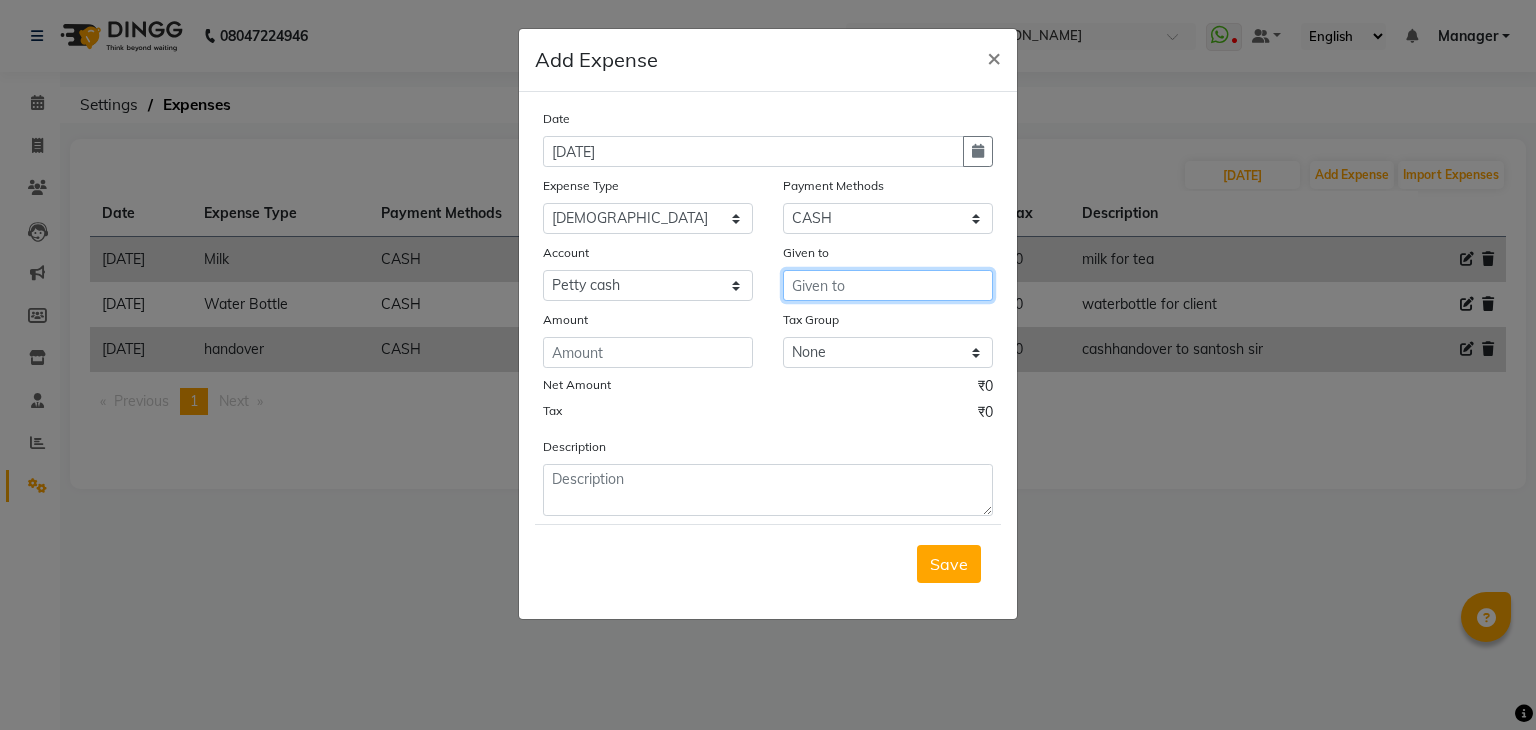 click at bounding box center (888, 285) 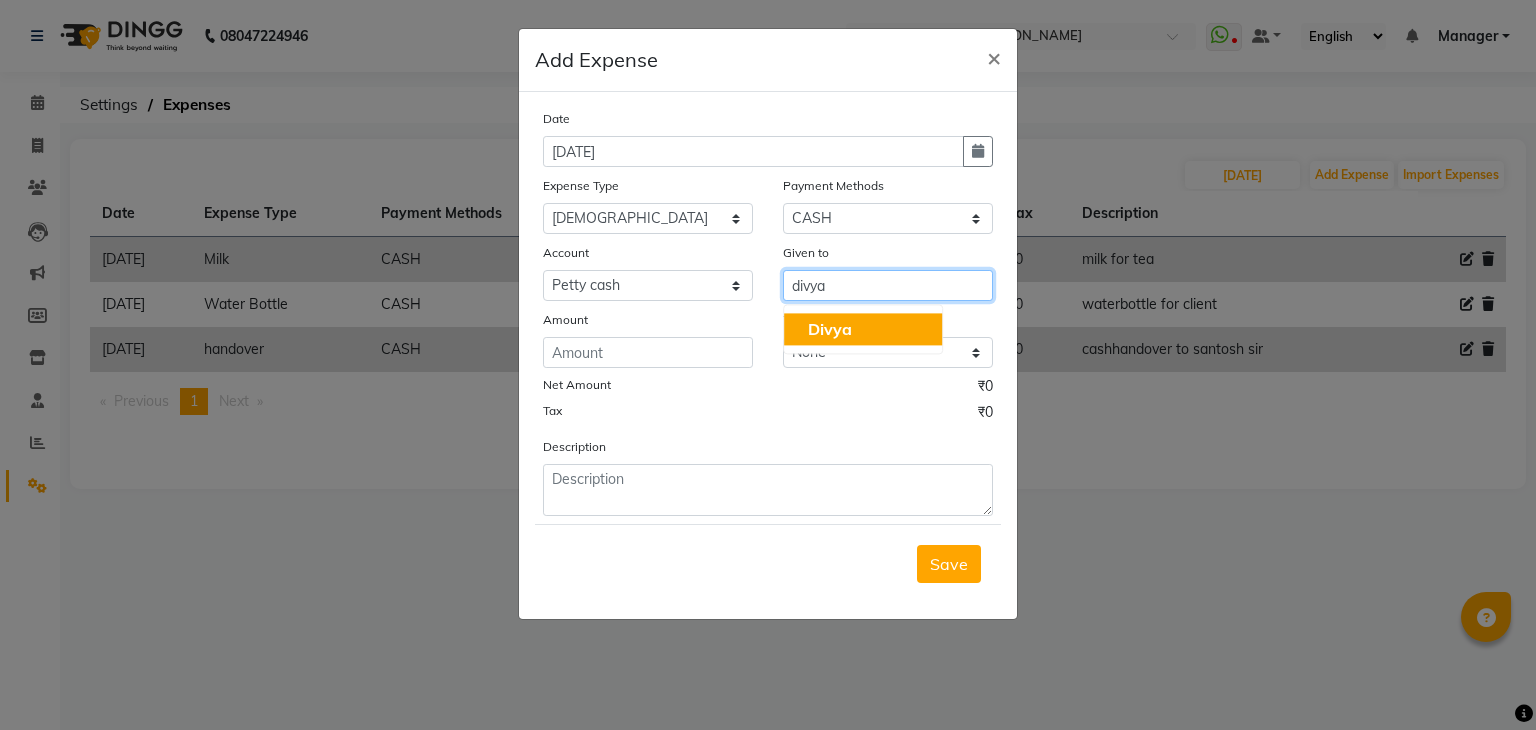 click on "Divya" 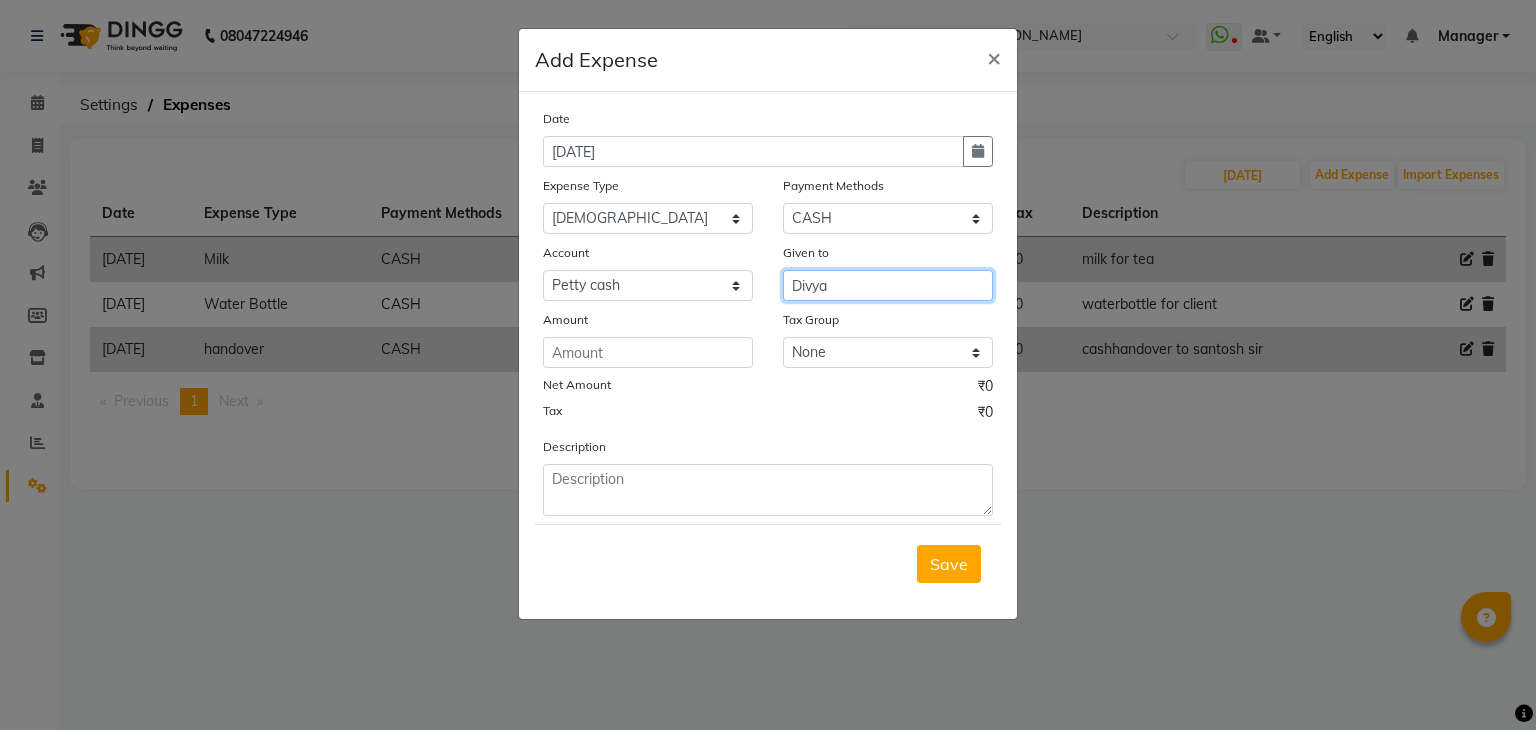 type on "Divya" 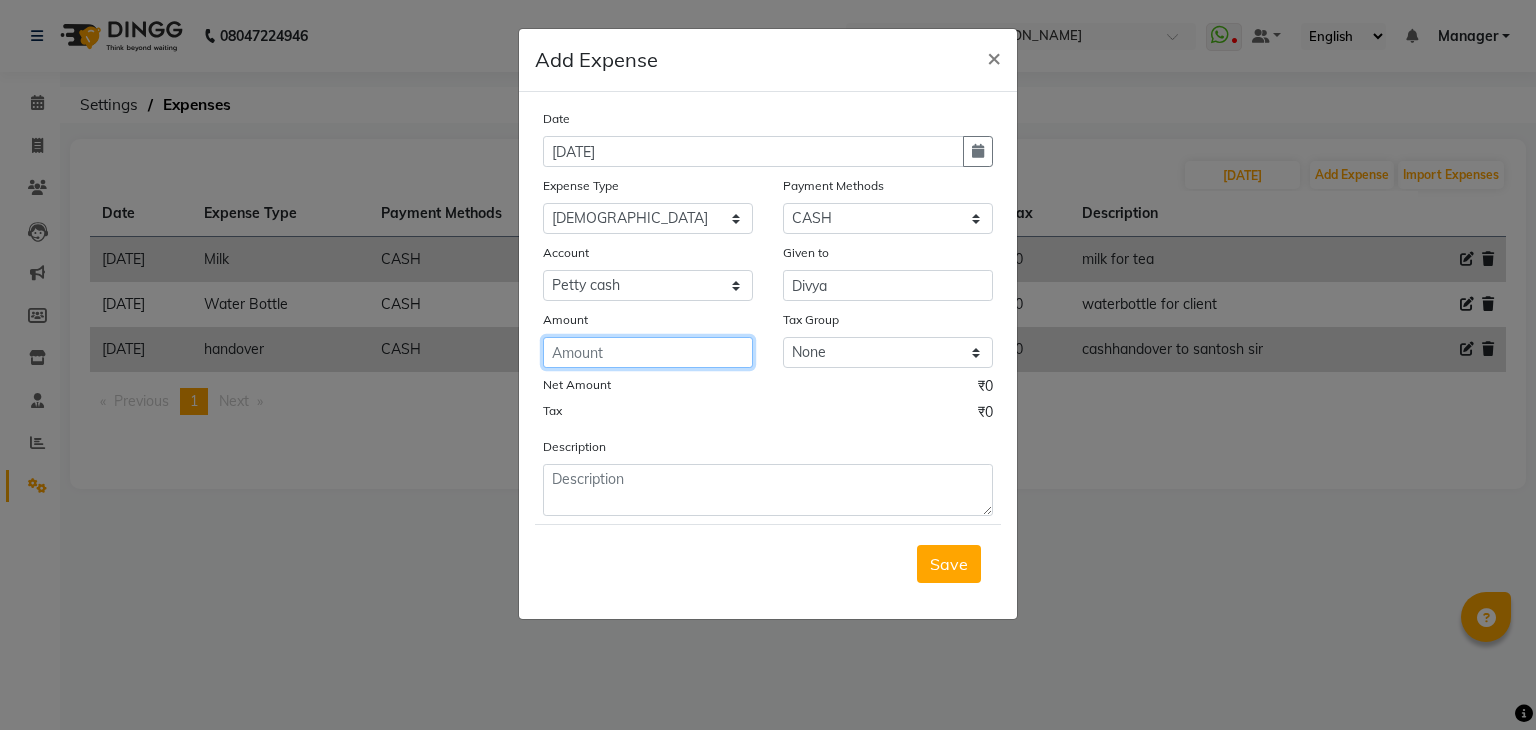 click 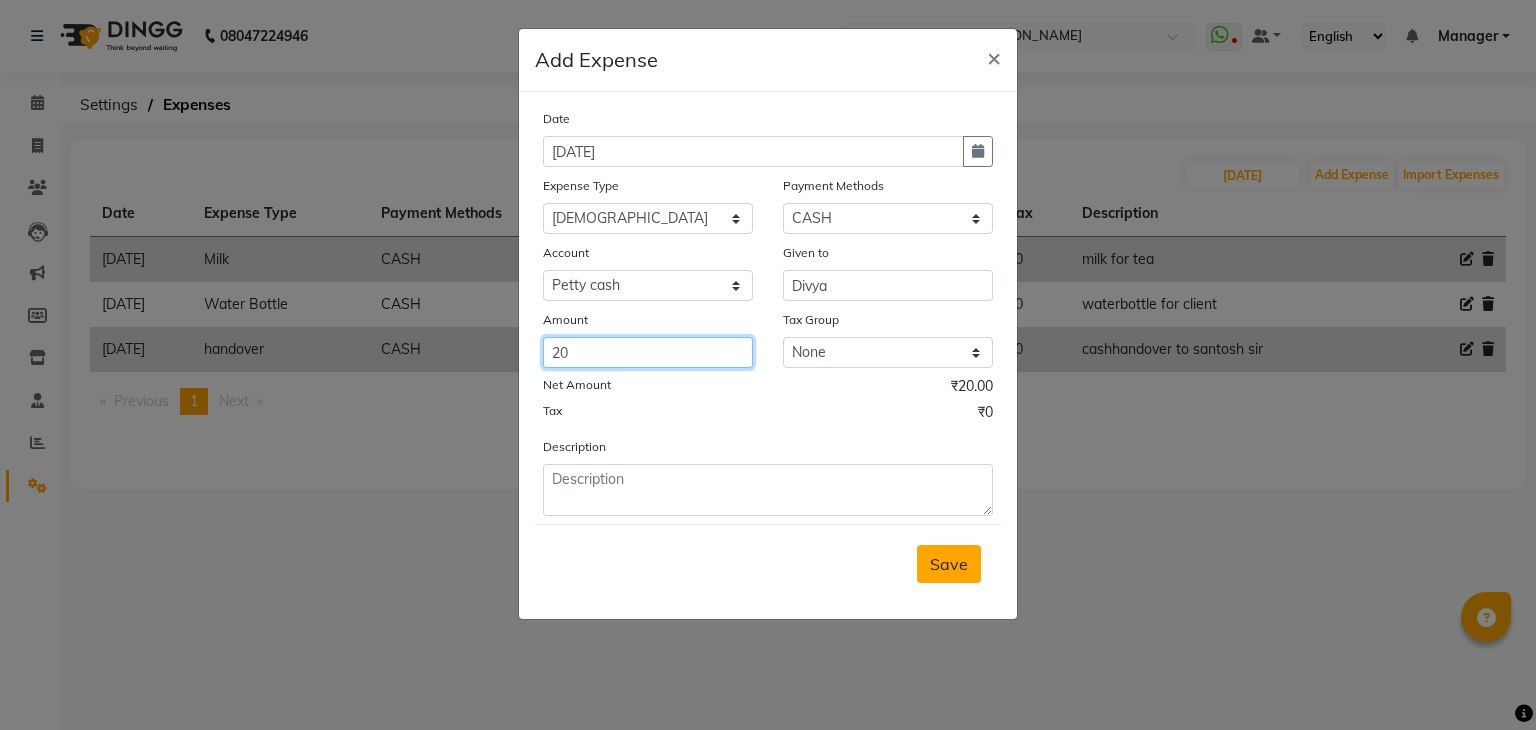 type on "20" 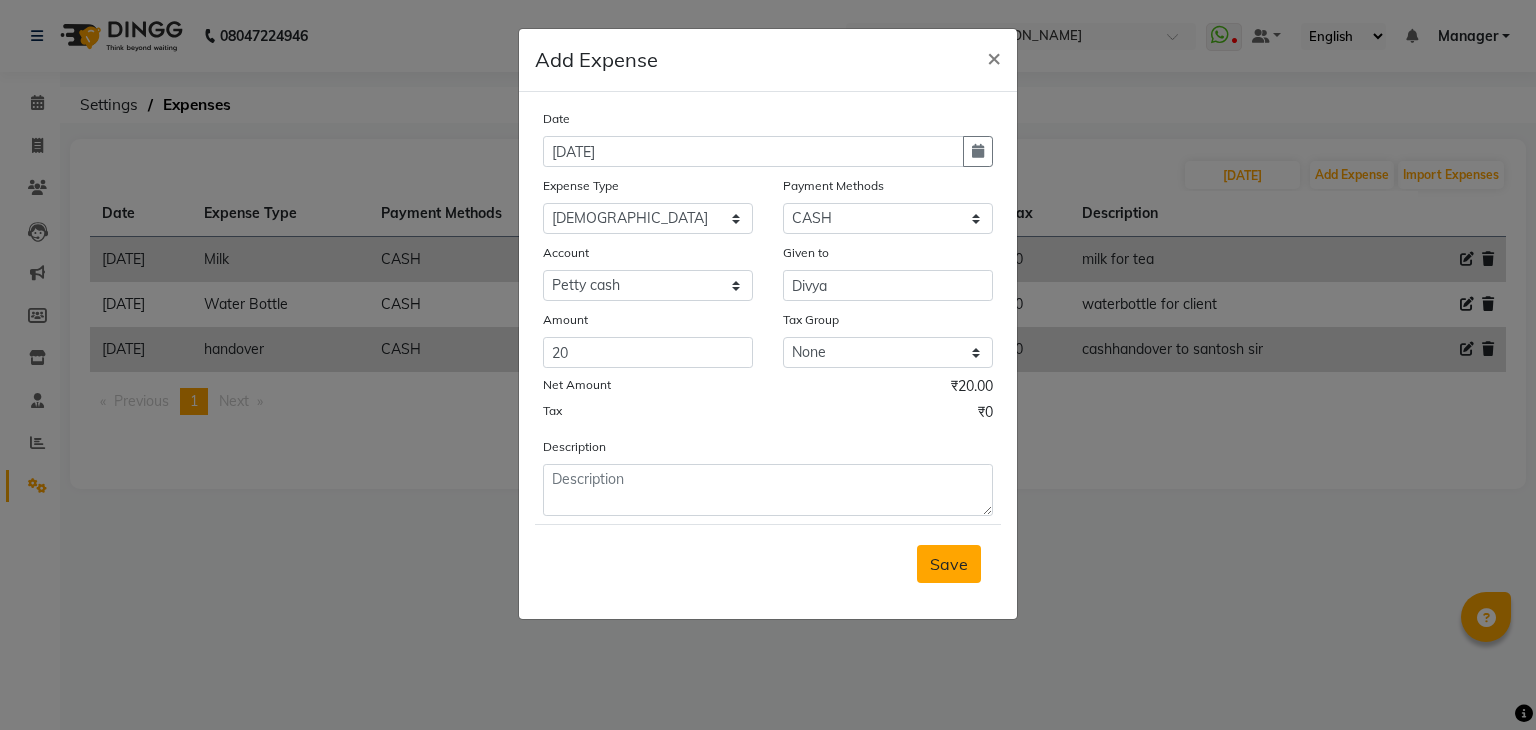 click on "Save" at bounding box center [949, 564] 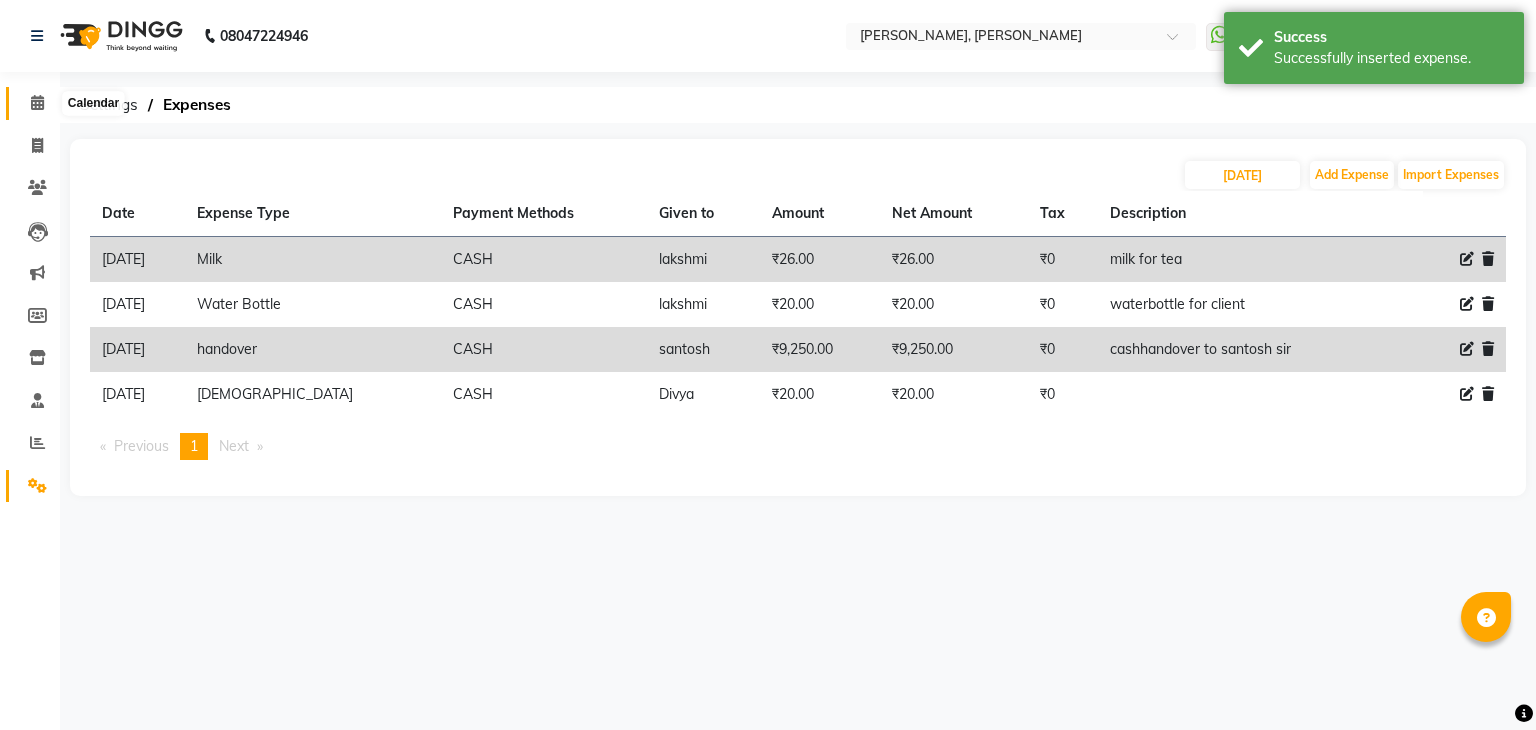 click 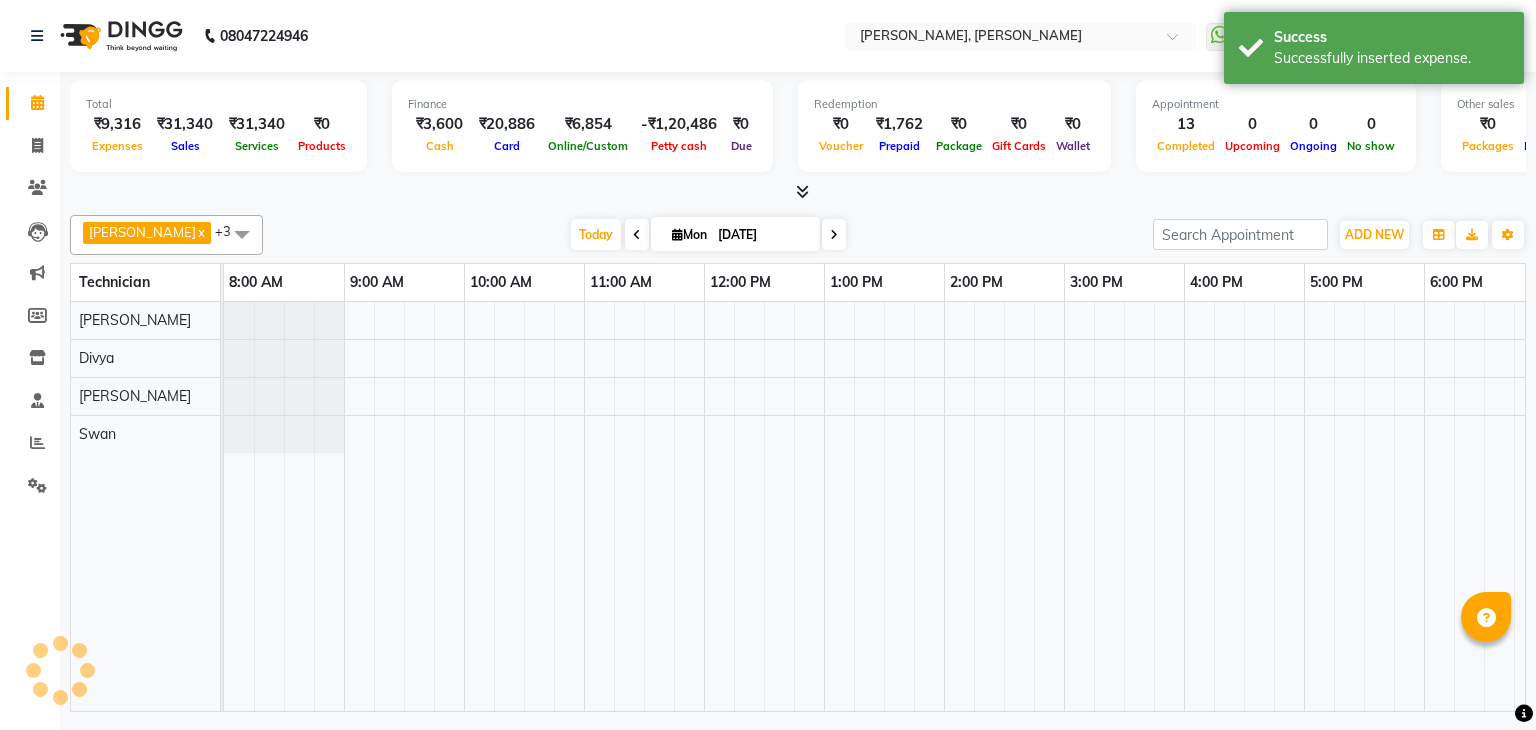 scroll, scrollTop: 0, scrollLeft: 0, axis: both 